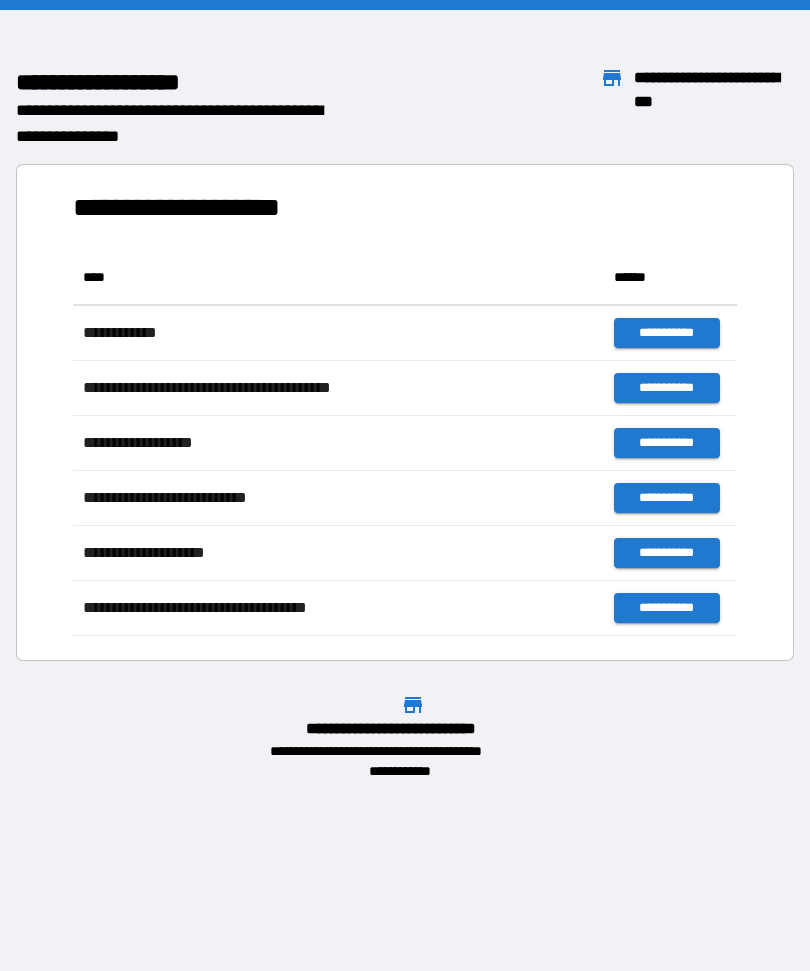 scroll, scrollTop: 0, scrollLeft: 0, axis: both 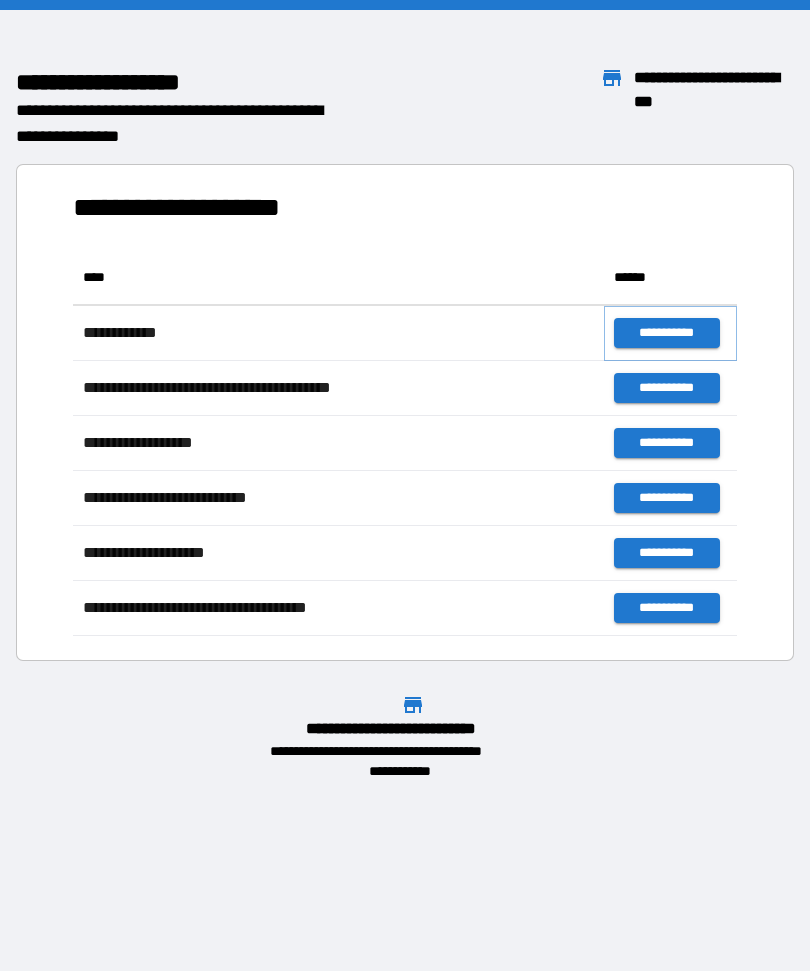 click on "**********" at bounding box center [666, 333] 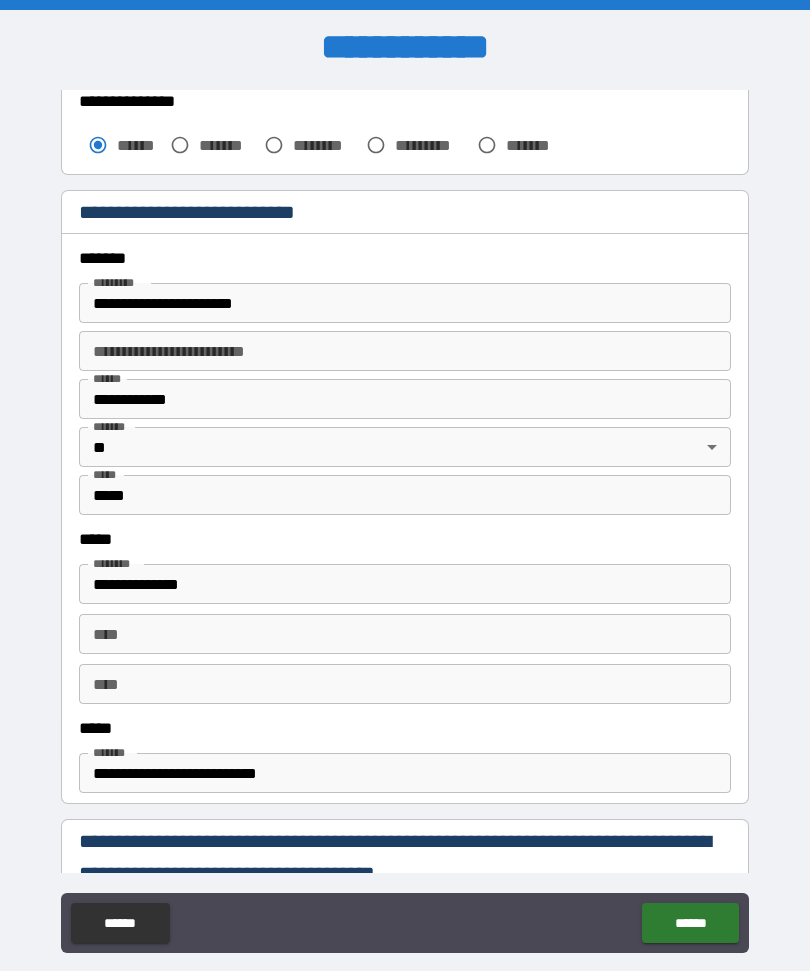 scroll, scrollTop: 626, scrollLeft: 0, axis: vertical 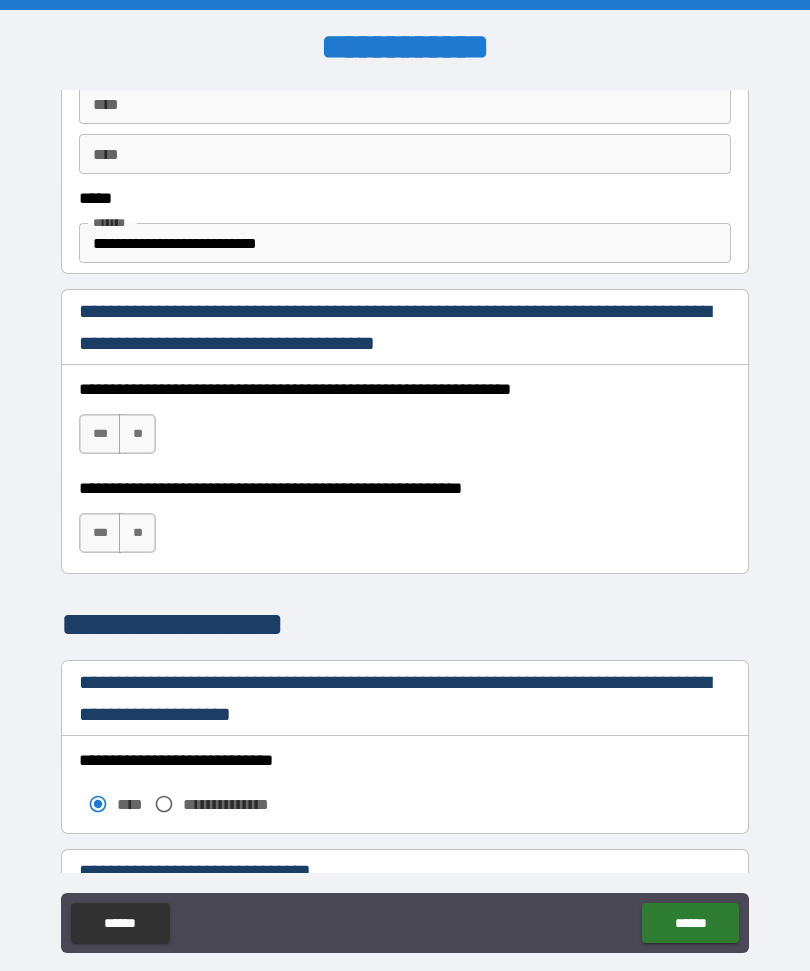 click on "***" at bounding box center (100, 434) 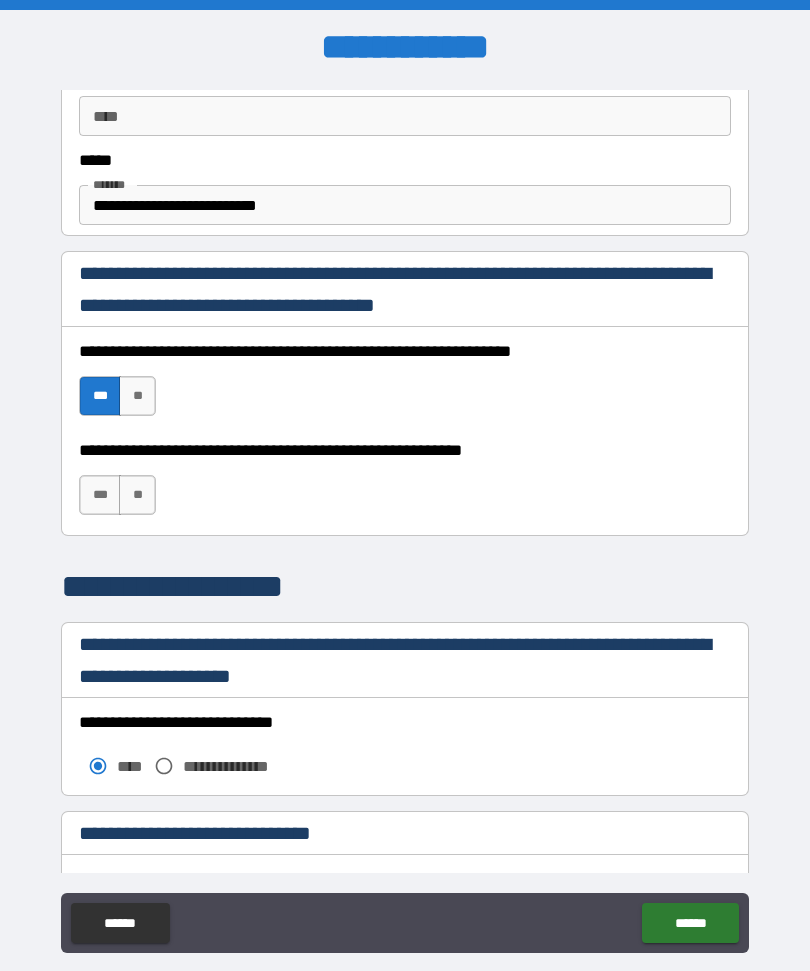 scroll, scrollTop: 1202, scrollLeft: 0, axis: vertical 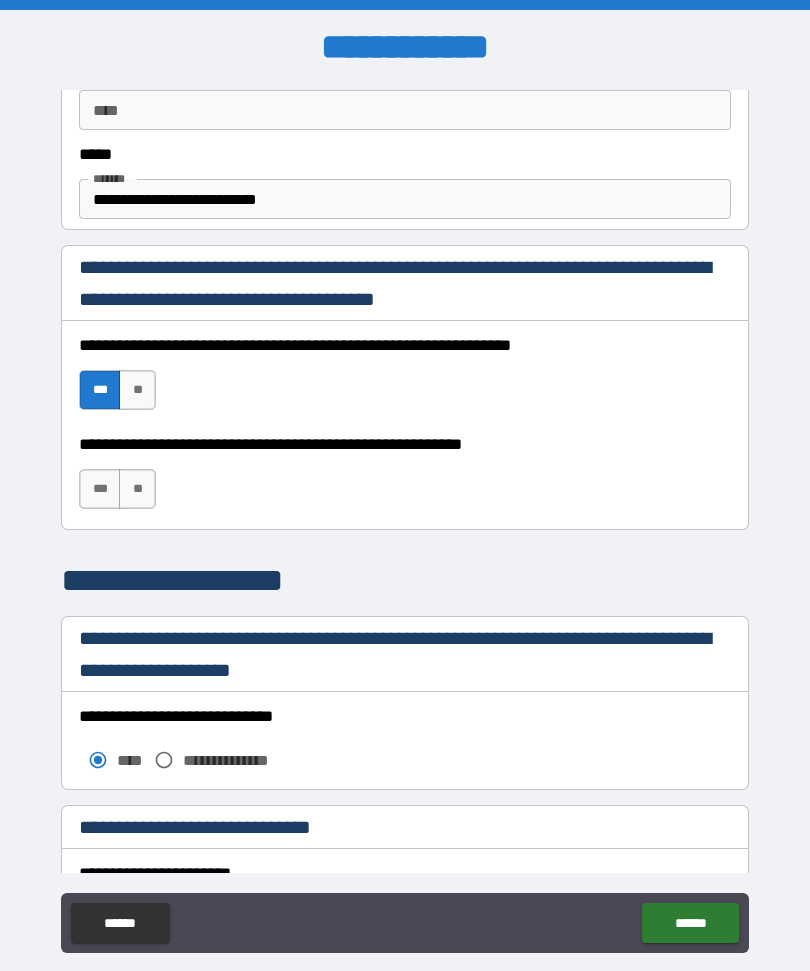 click on "***" at bounding box center (100, 489) 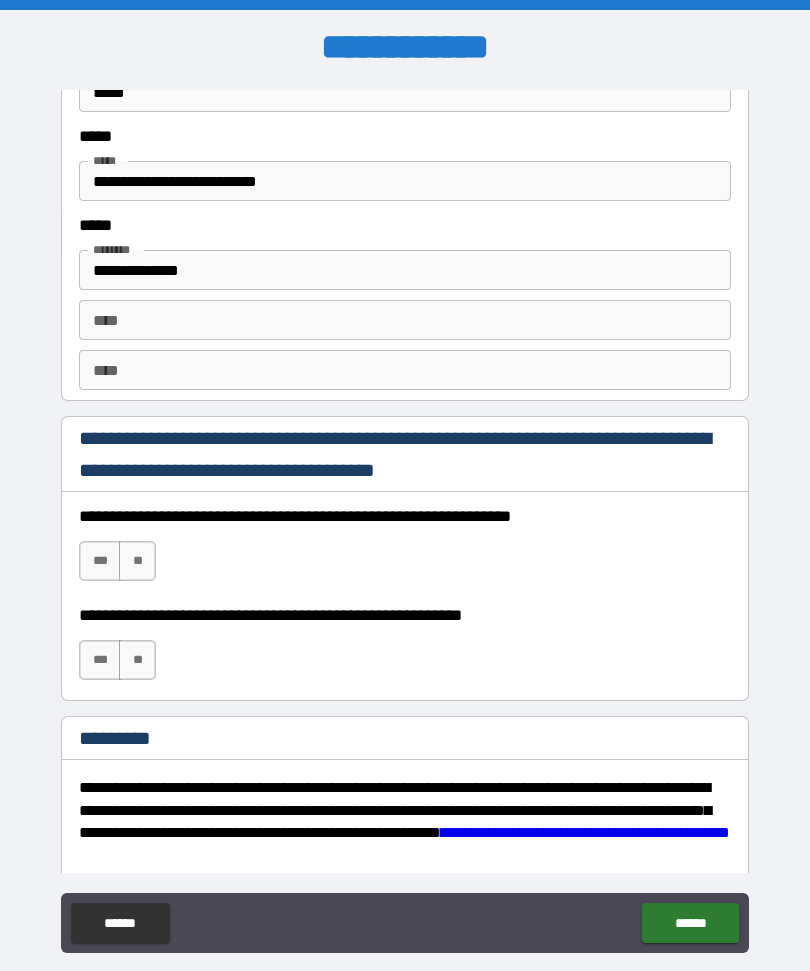 scroll, scrollTop: 2675, scrollLeft: 0, axis: vertical 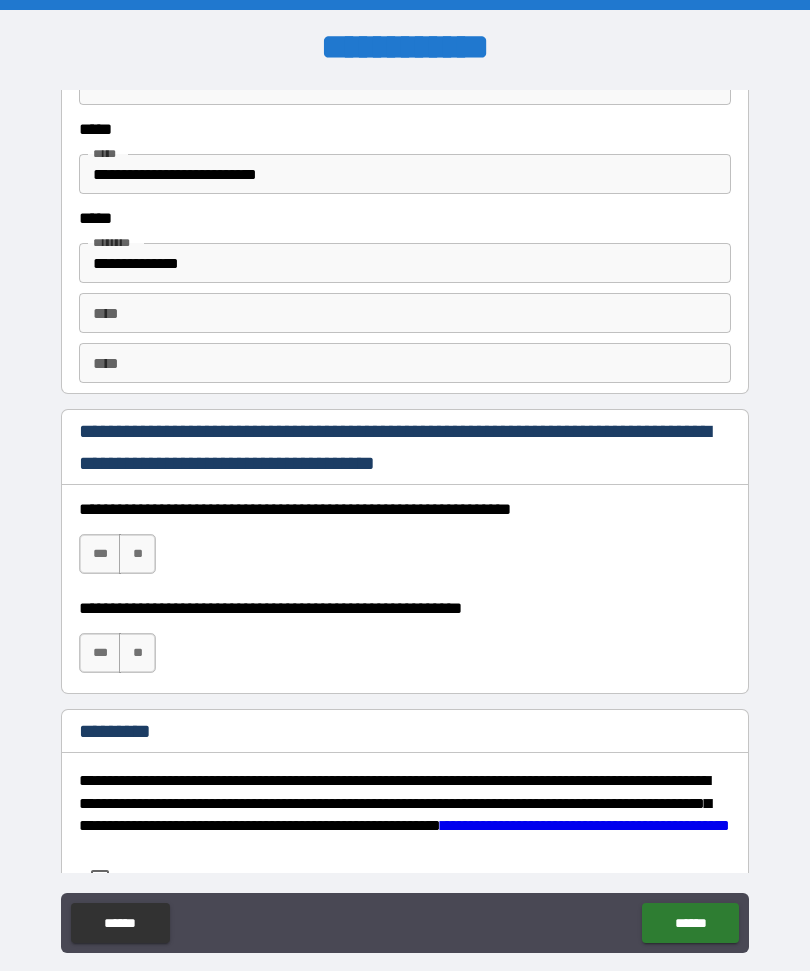 click on "***" at bounding box center (100, 554) 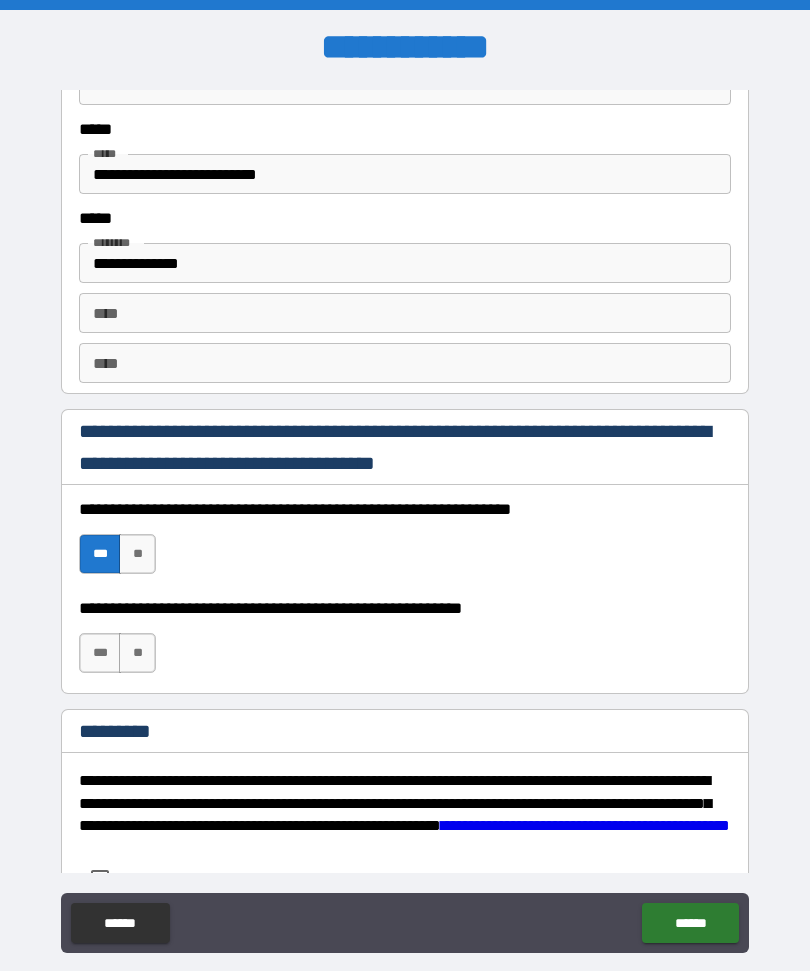 scroll, scrollTop: 2770, scrollLeft: 0, axis: vertical 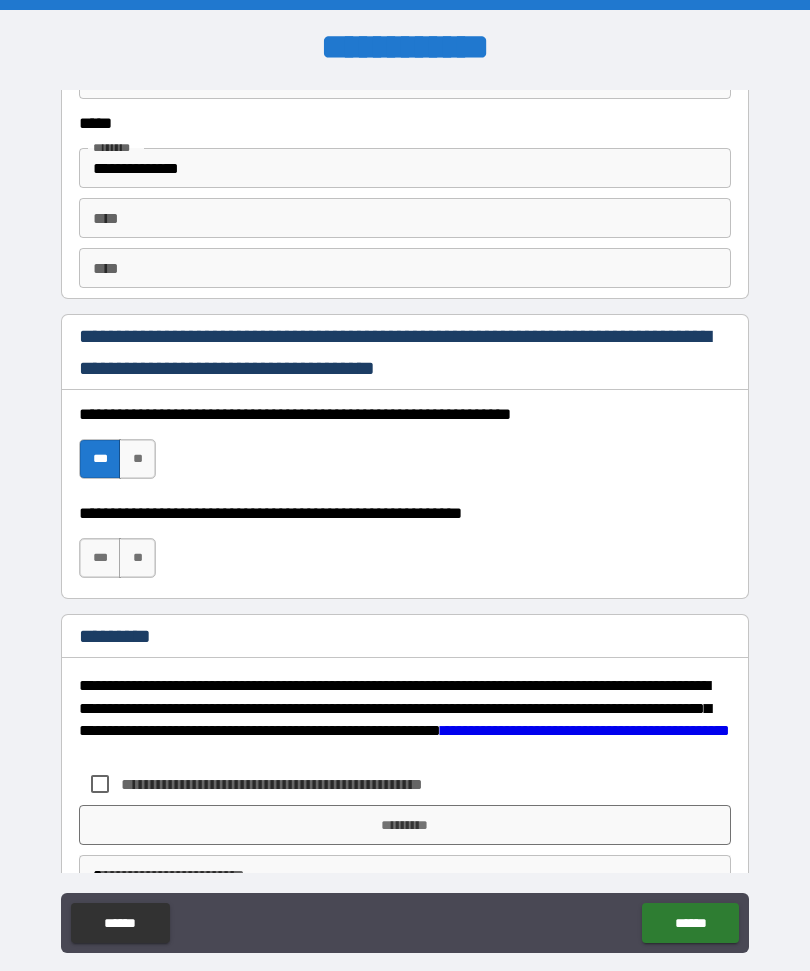click on "***" at bounding box center [100, 558] 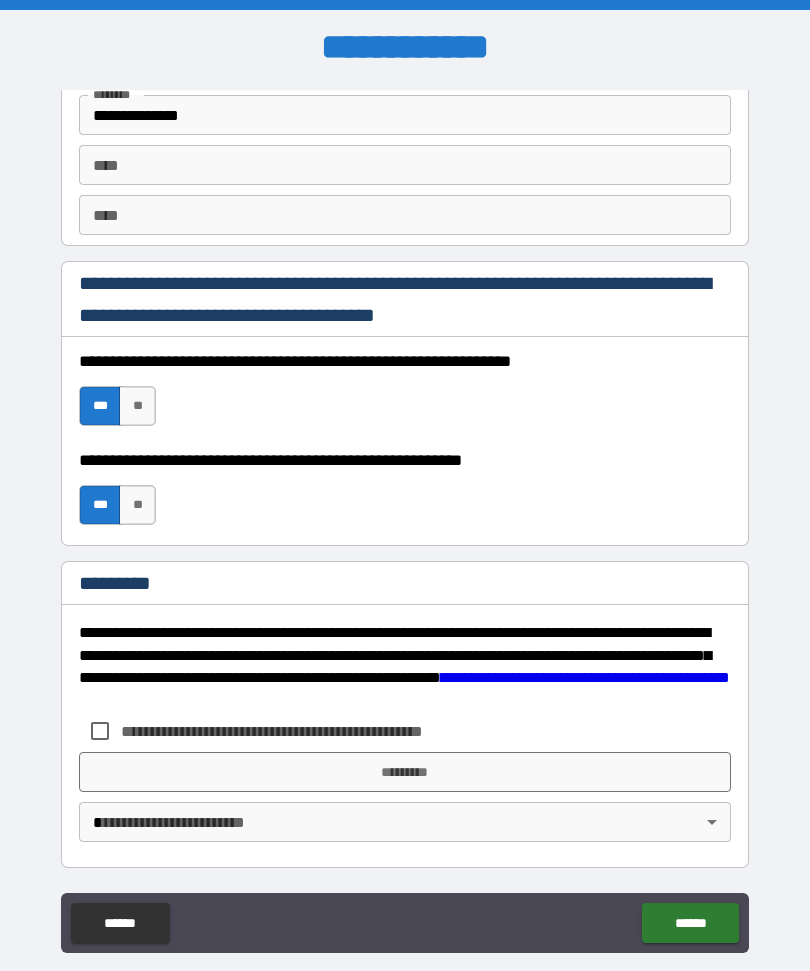 scroll, scrollTop: 2823, scrollLeft: 0, axis: vertical 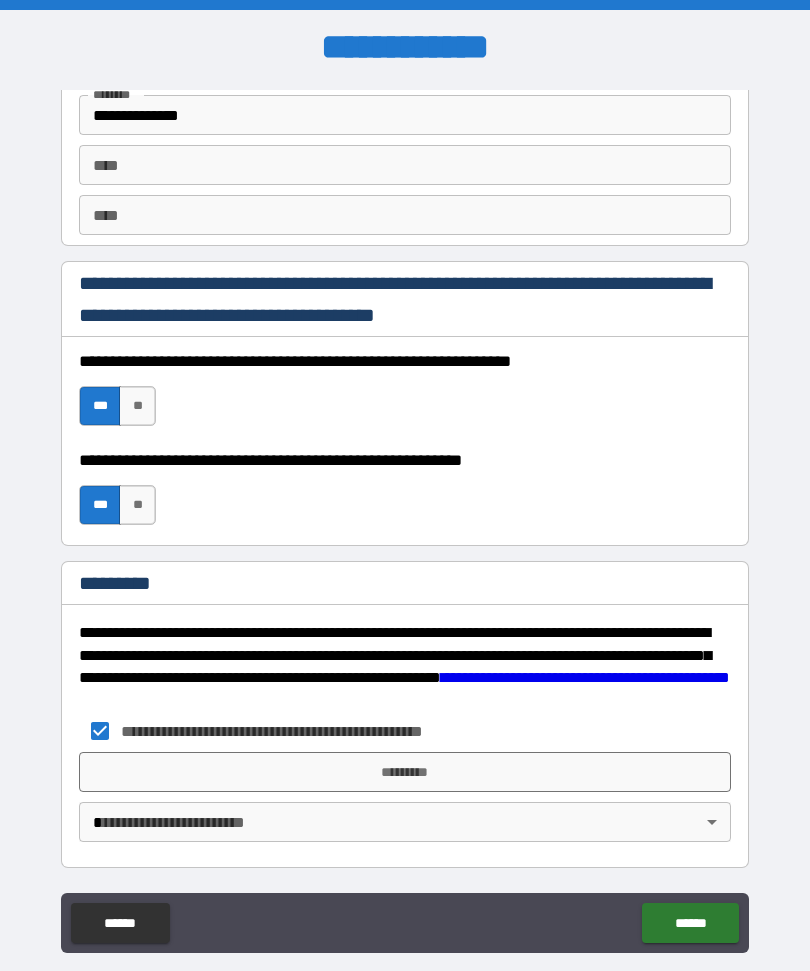 click on "*********" at bounding box center [405, 772] 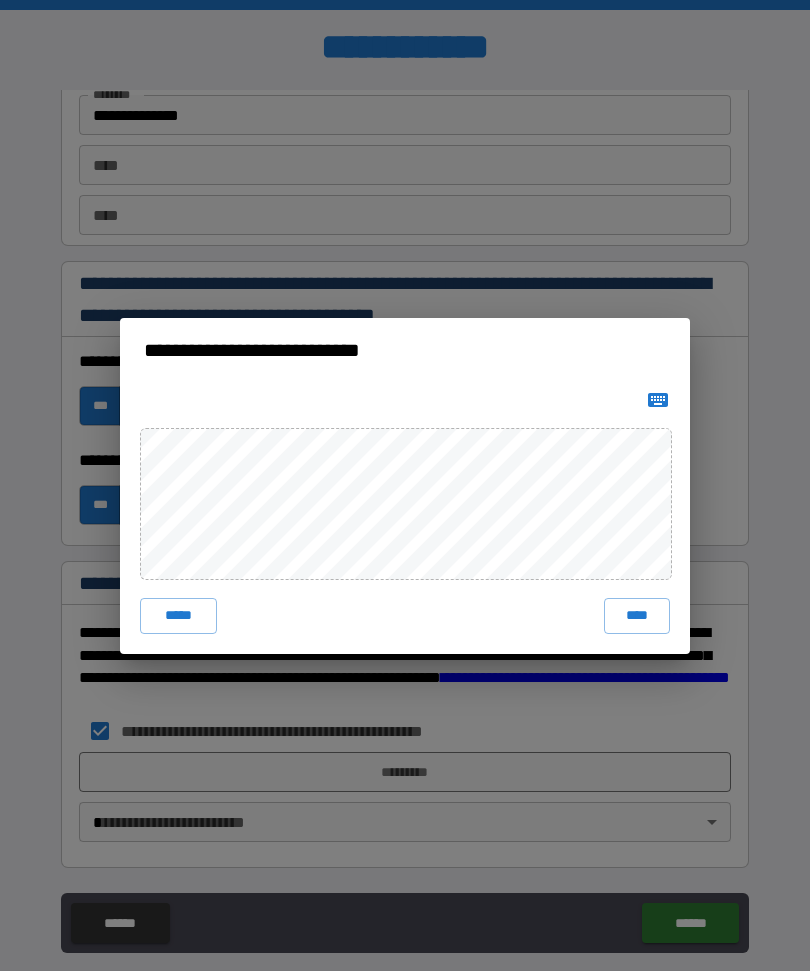 click on "****" at bounding box center [637, 616] 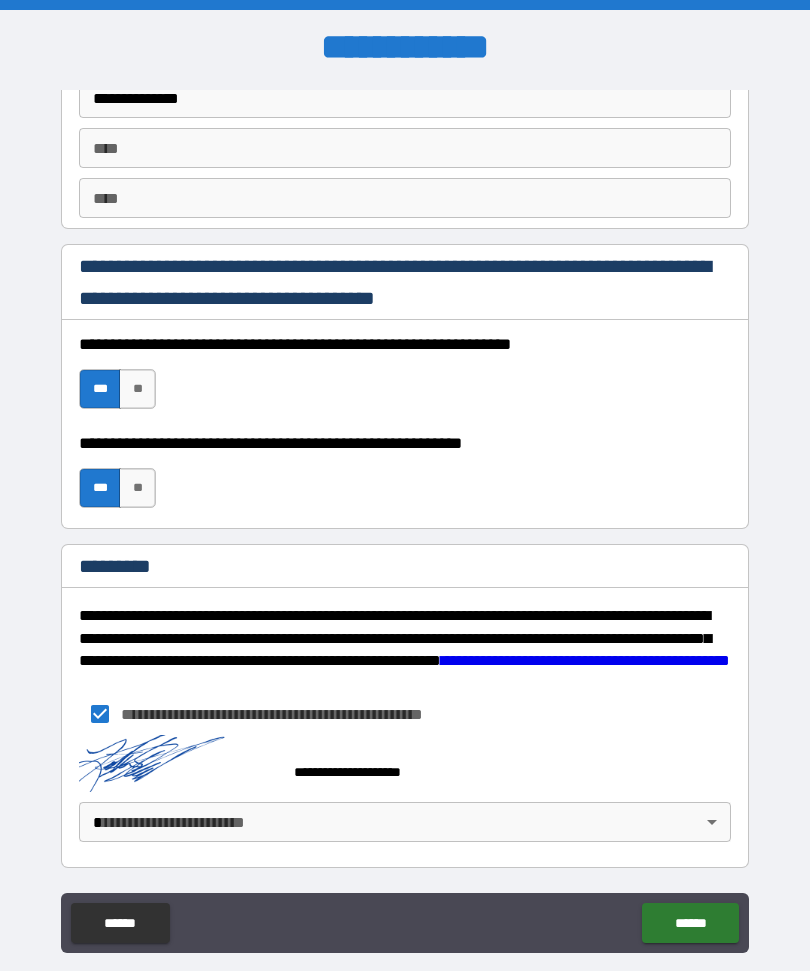 scroll, scrollTop: 2840, scrollLeft: 0, axis: vertical 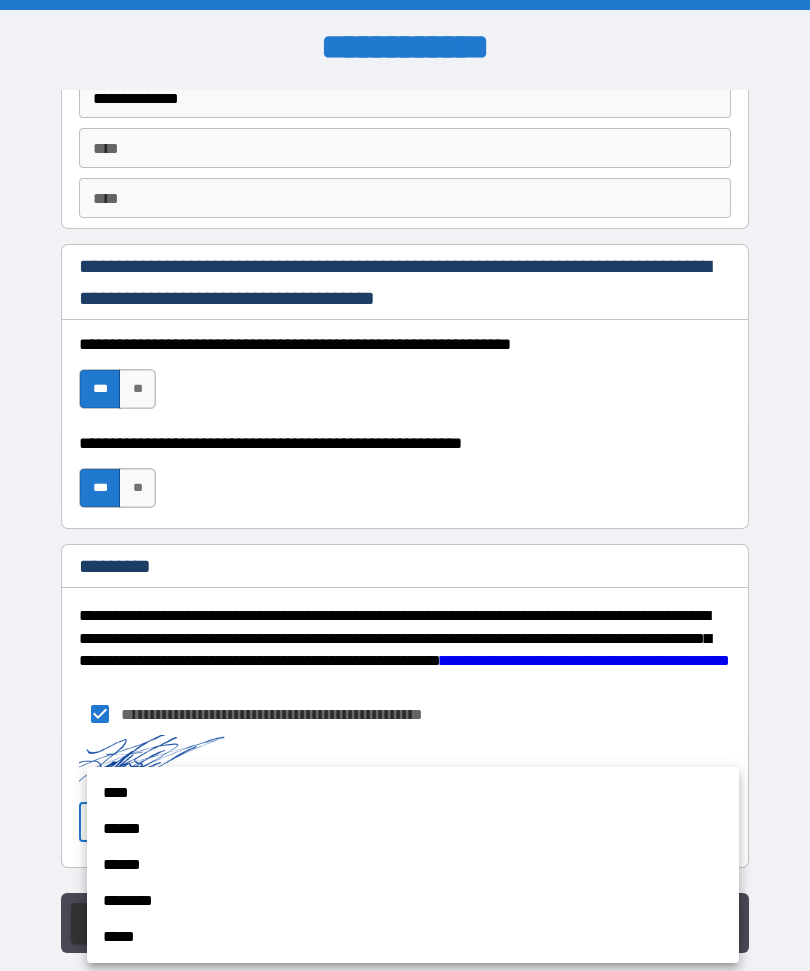 click on "****" at bounding box center [413, 793] 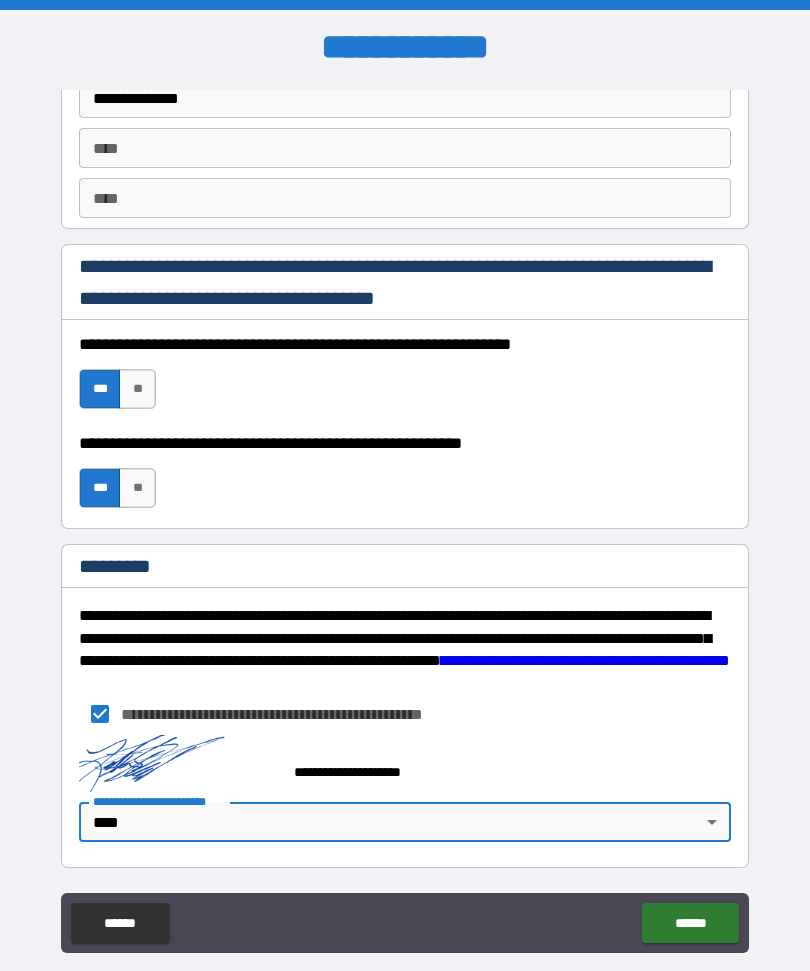 click on "******" at bounding box center [690, 923] 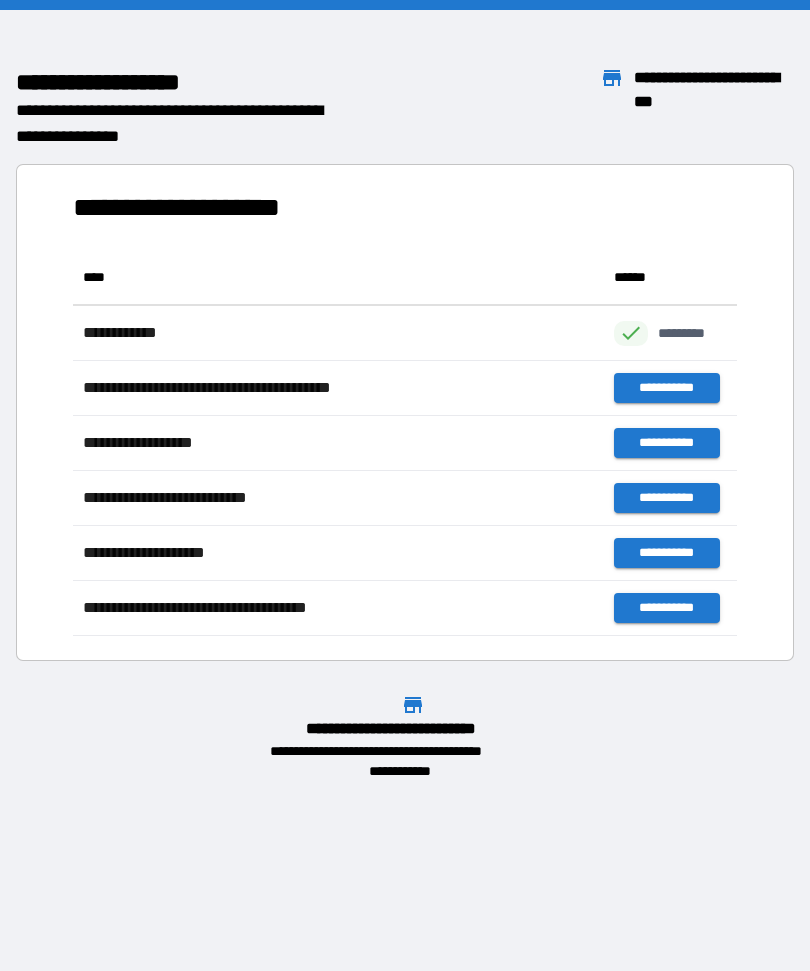 scroll, scrollTop: 1, scrollLeft: 1, axis: both 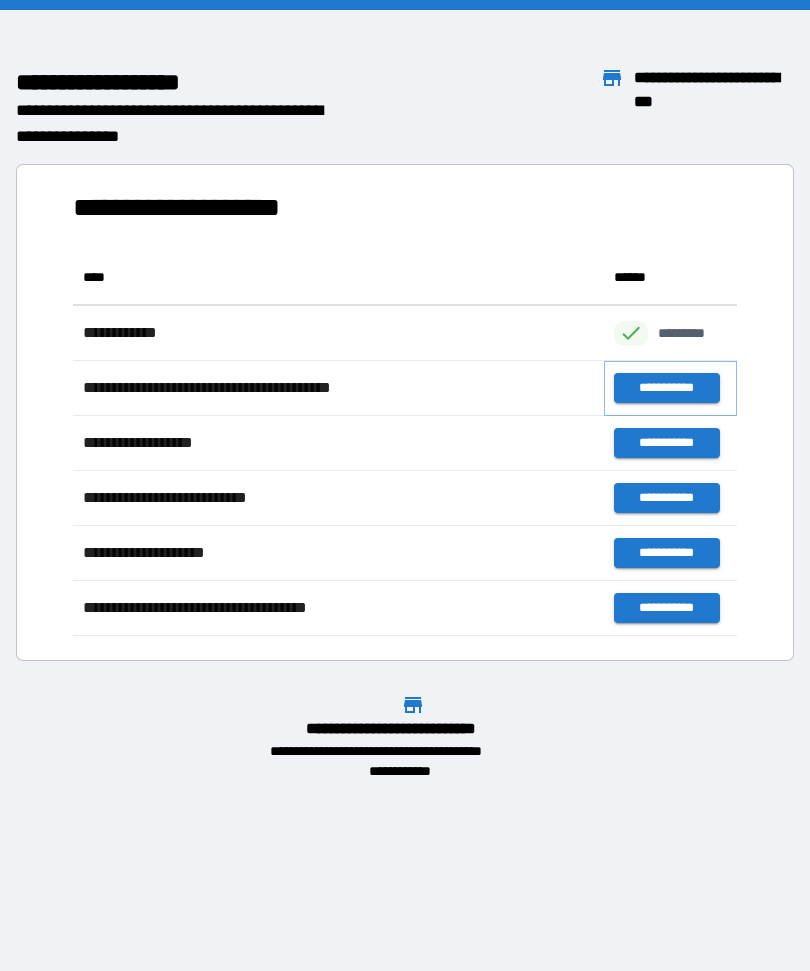 click on "**********" at bounding box center (666, 388) 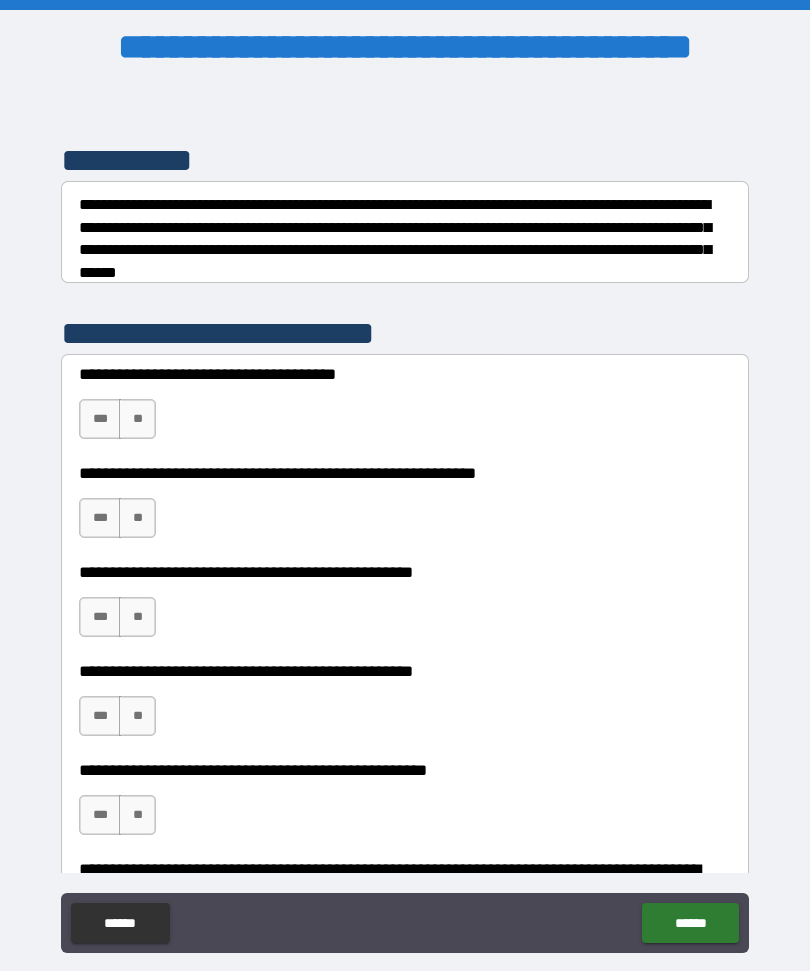 scroll, scrollTop: 273, scrollLeft: 0, axis: vertical 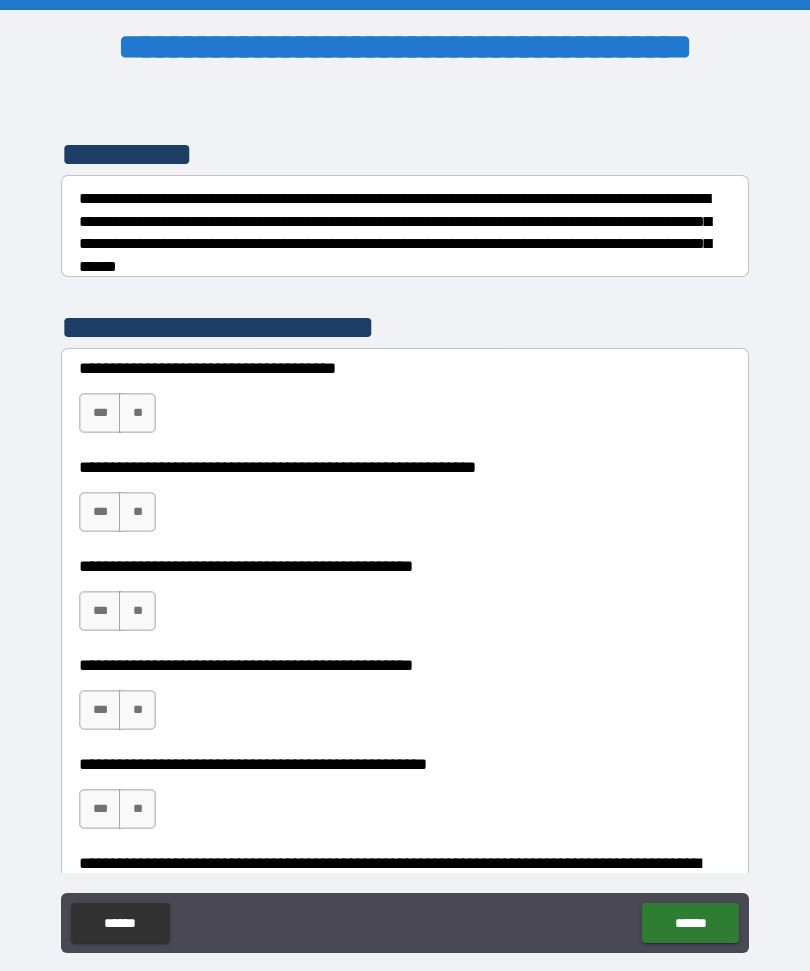 click on "**" at bounding box center [137, 413] 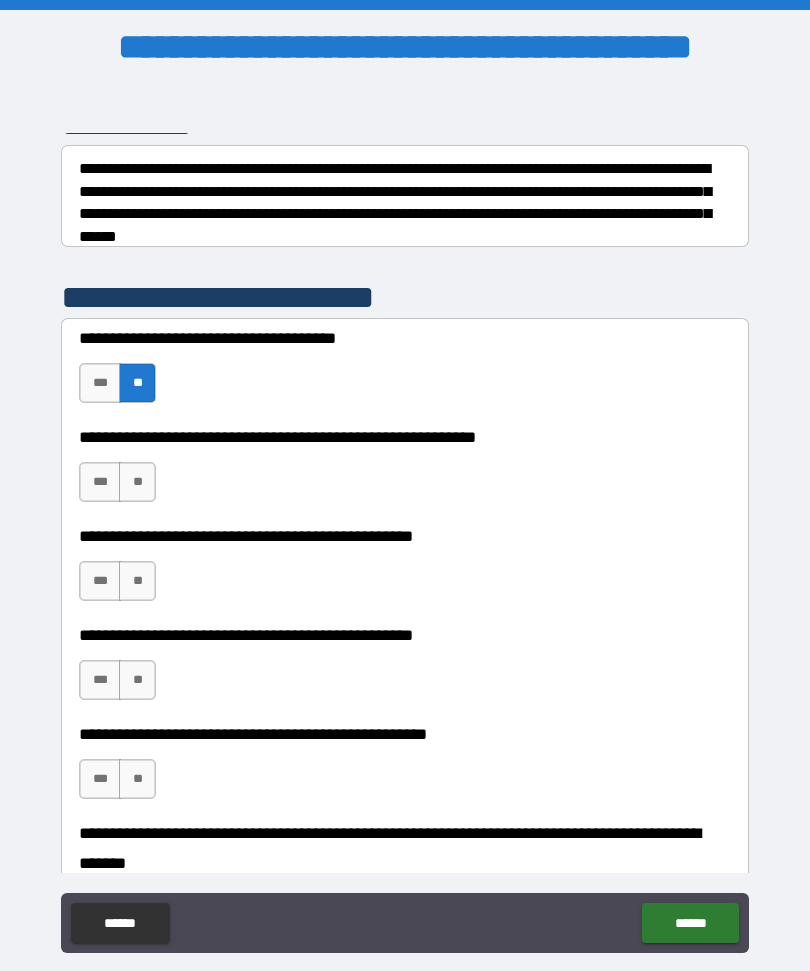 scroll, scrollTop: 311, scrollLeft: 0, axis: vertical 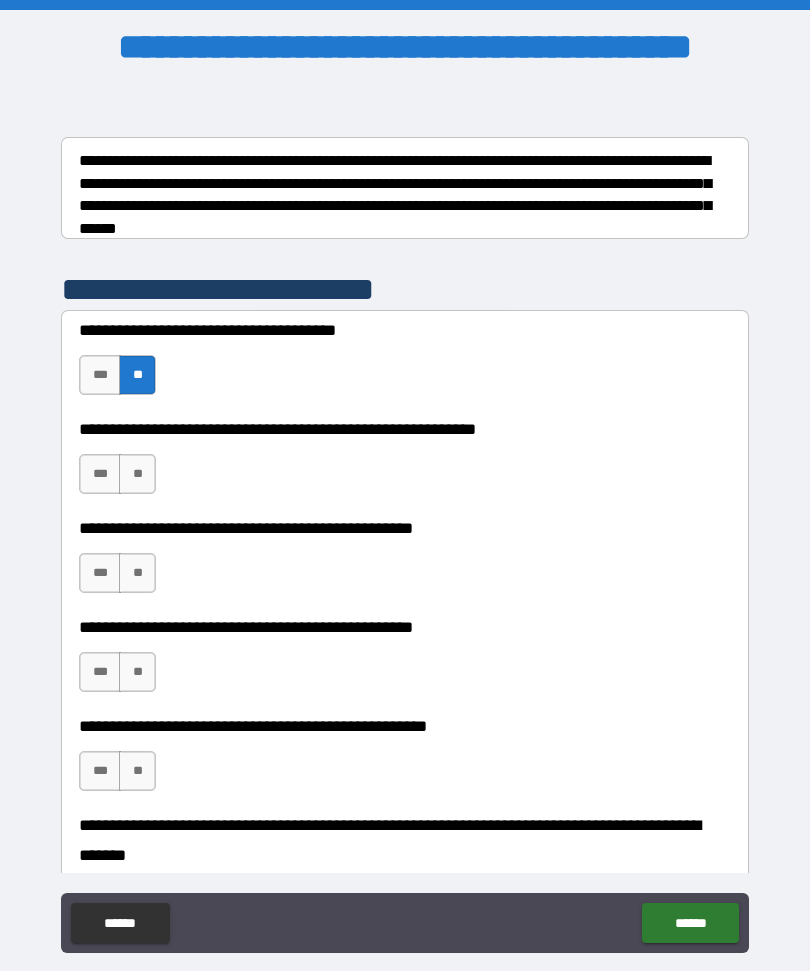 click on "**" at bounding box center [137, 474] 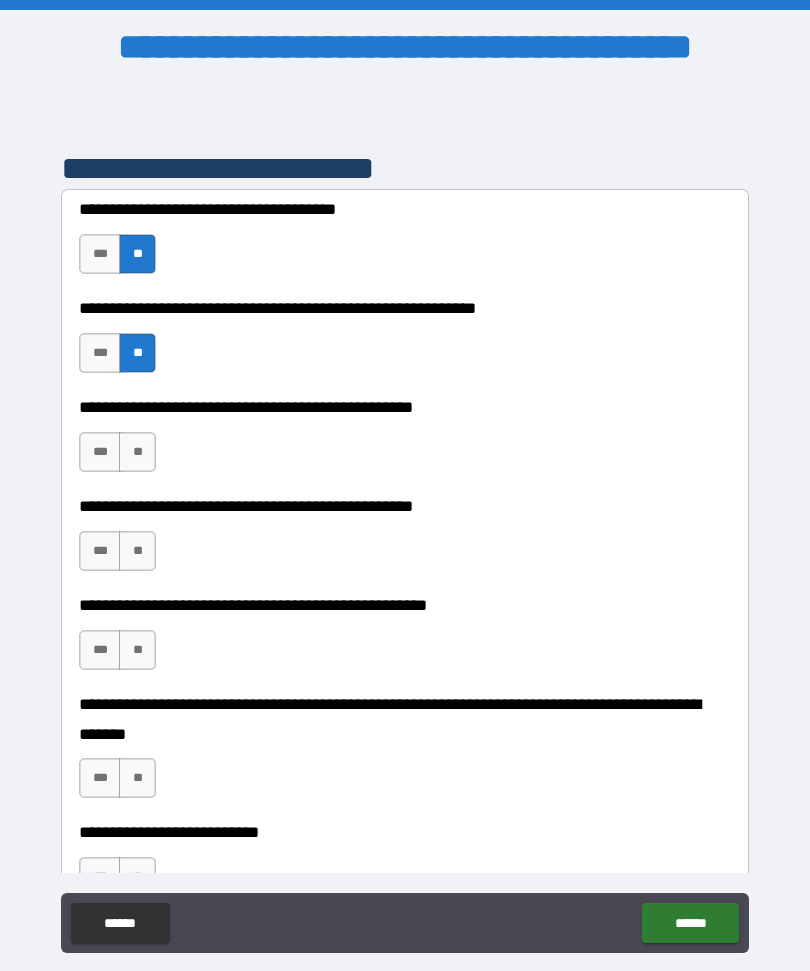 scroll, scrollTop: 433, scrollLeft: 0, axis: vertical 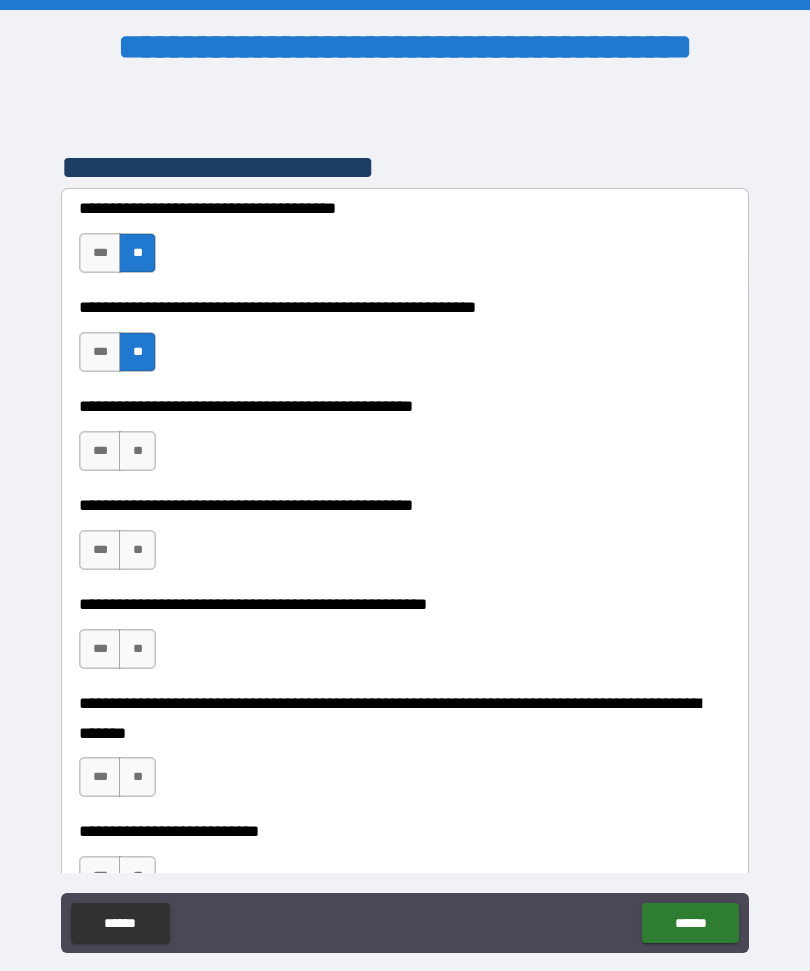 click on "**" at bounding box center (137, 451) 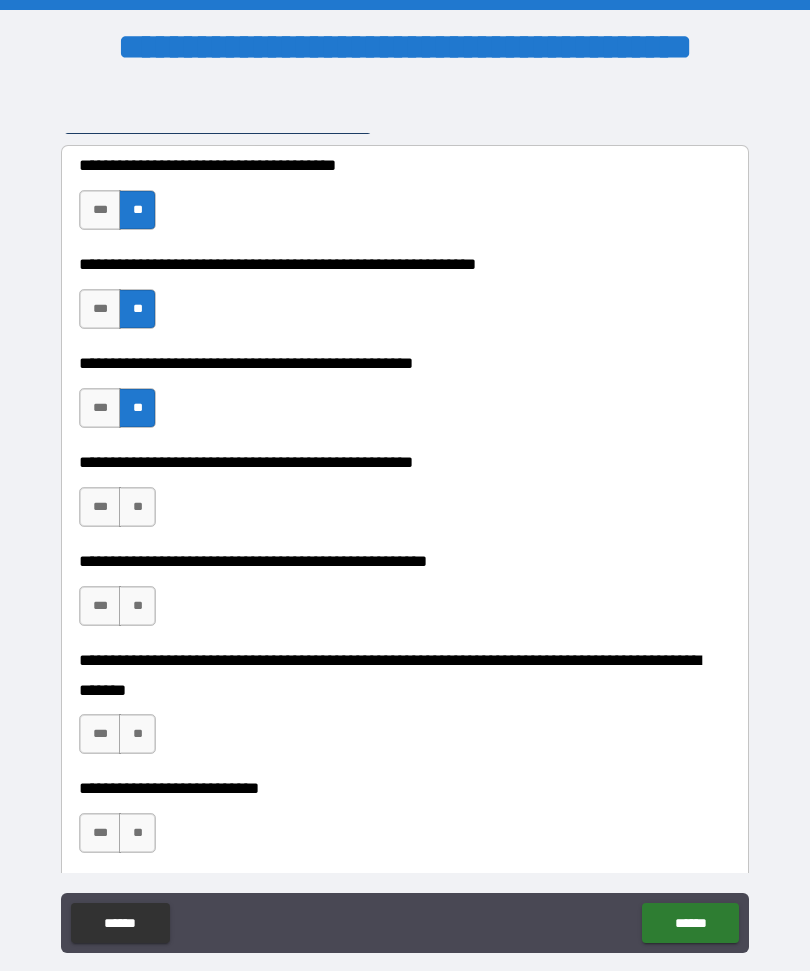 scroll, scrollTop: 484, scrollLeft: 0, axis: vertical 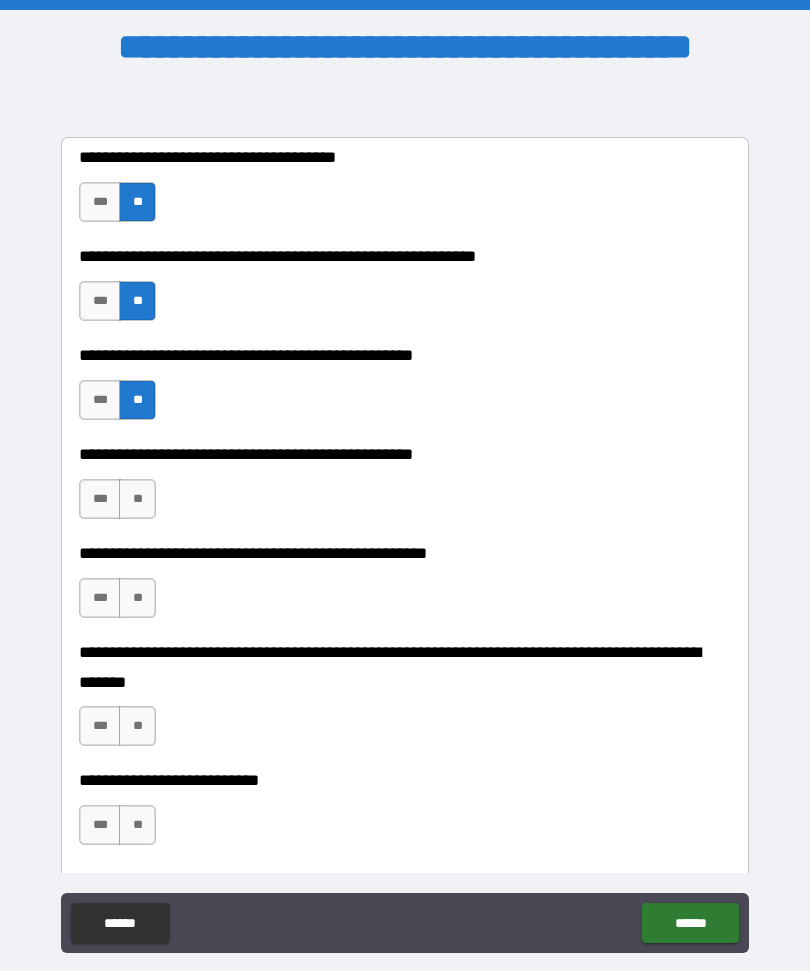 click on "***" at bounding box center [100, 499] 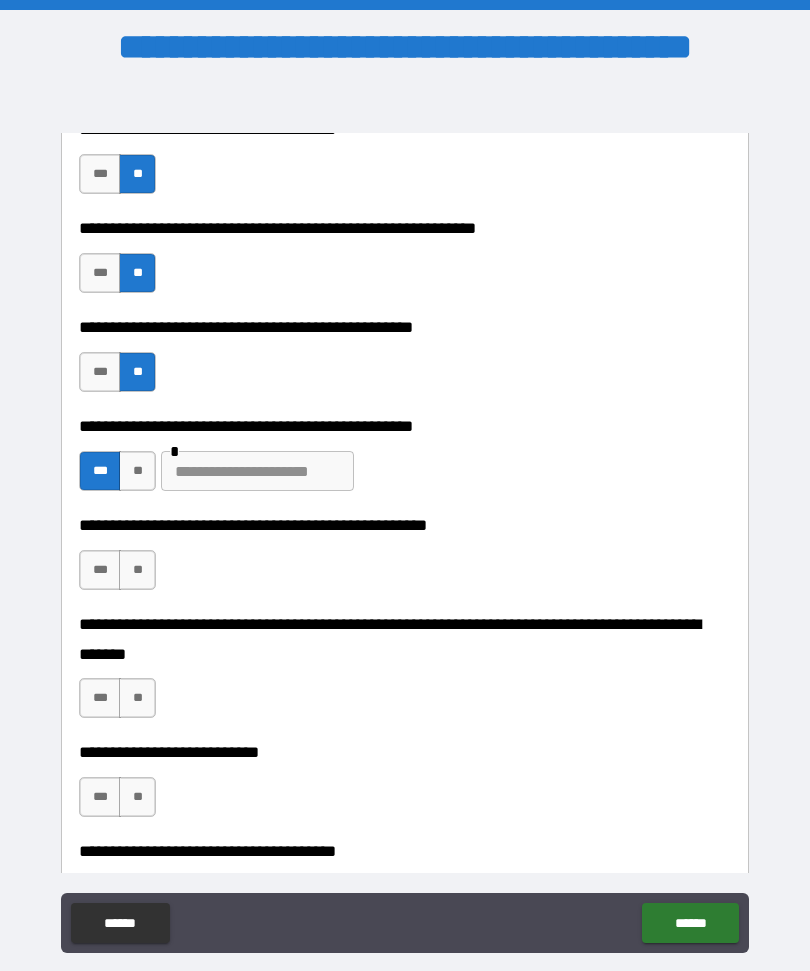 scroll, scrollTop: 513, scrollLeft: 0, axis: vertical 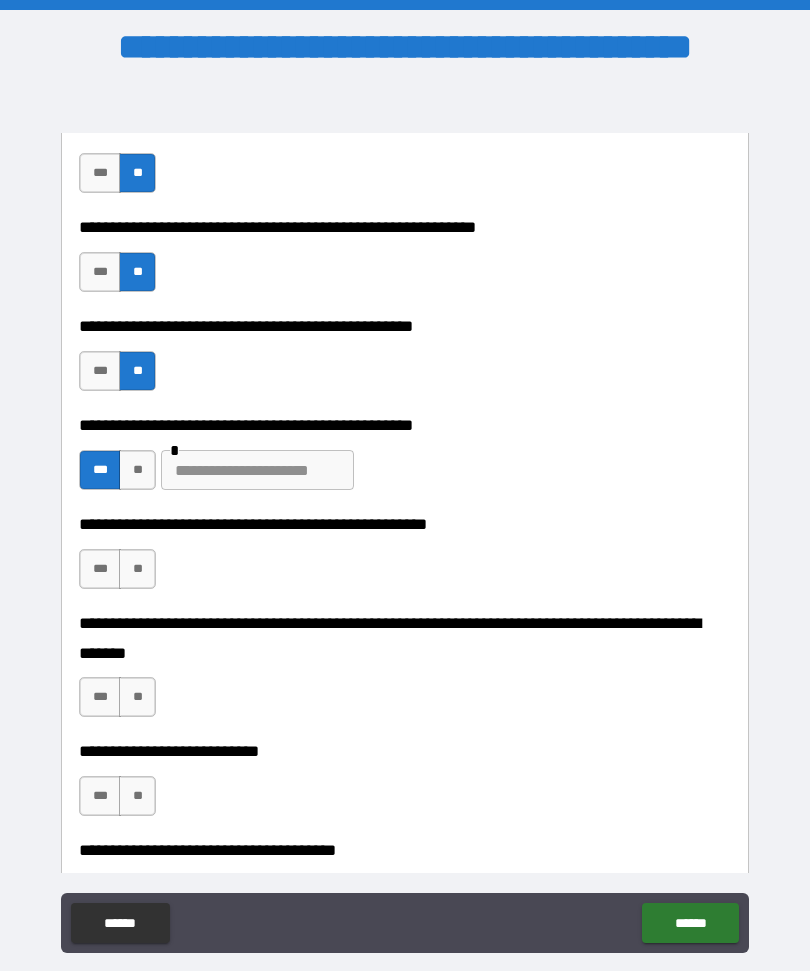 click at bounding box center (257, 470) 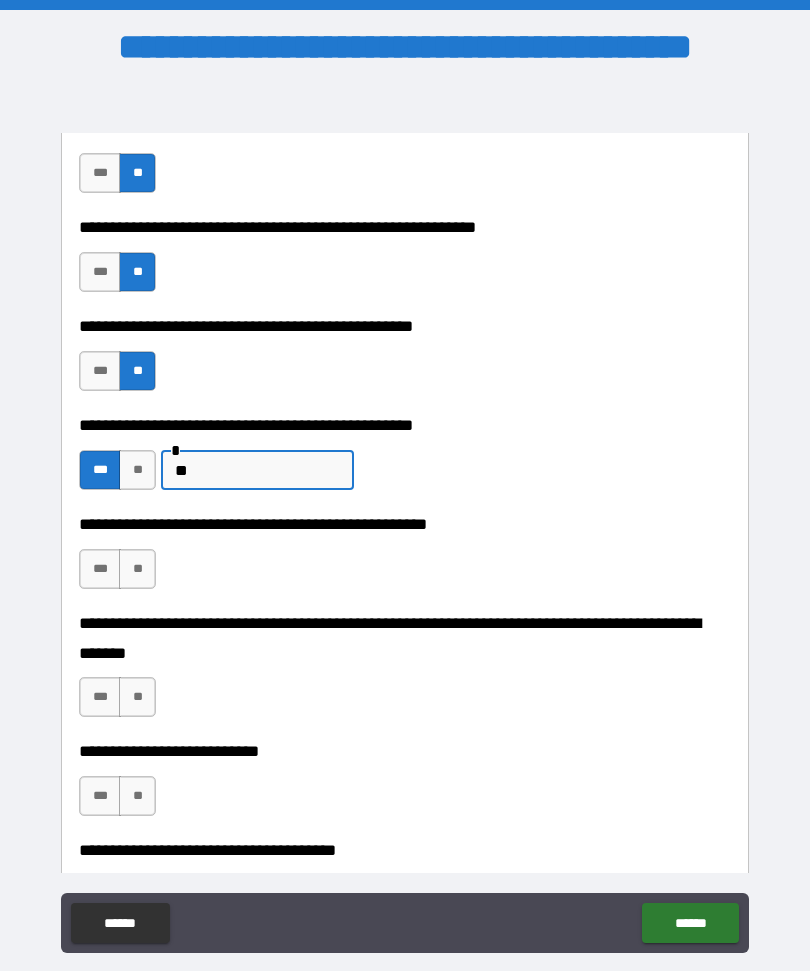 type on "*" 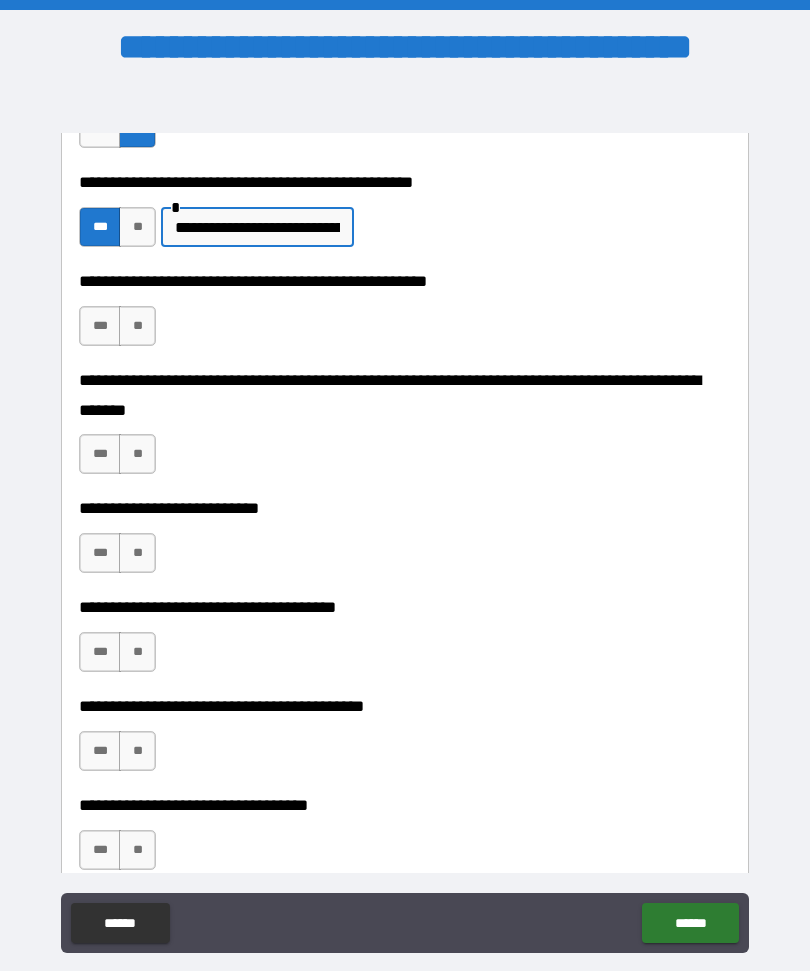 scroll, scrollTop: 757, scrollLeft: 0, axis: vertical 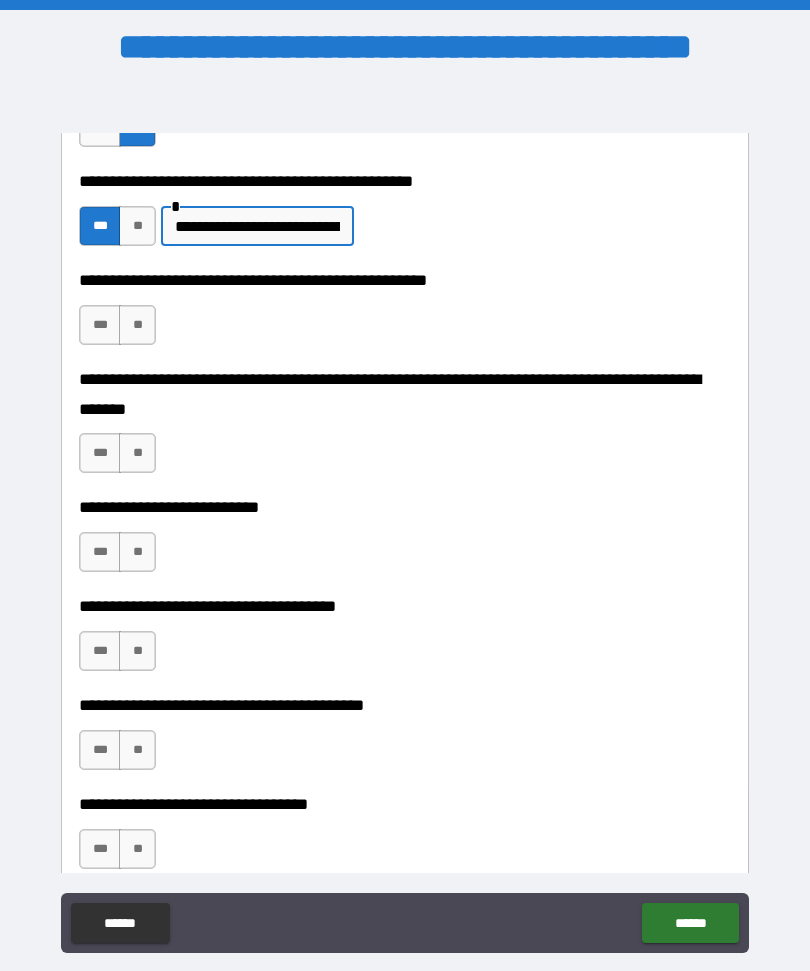 type on "**********" 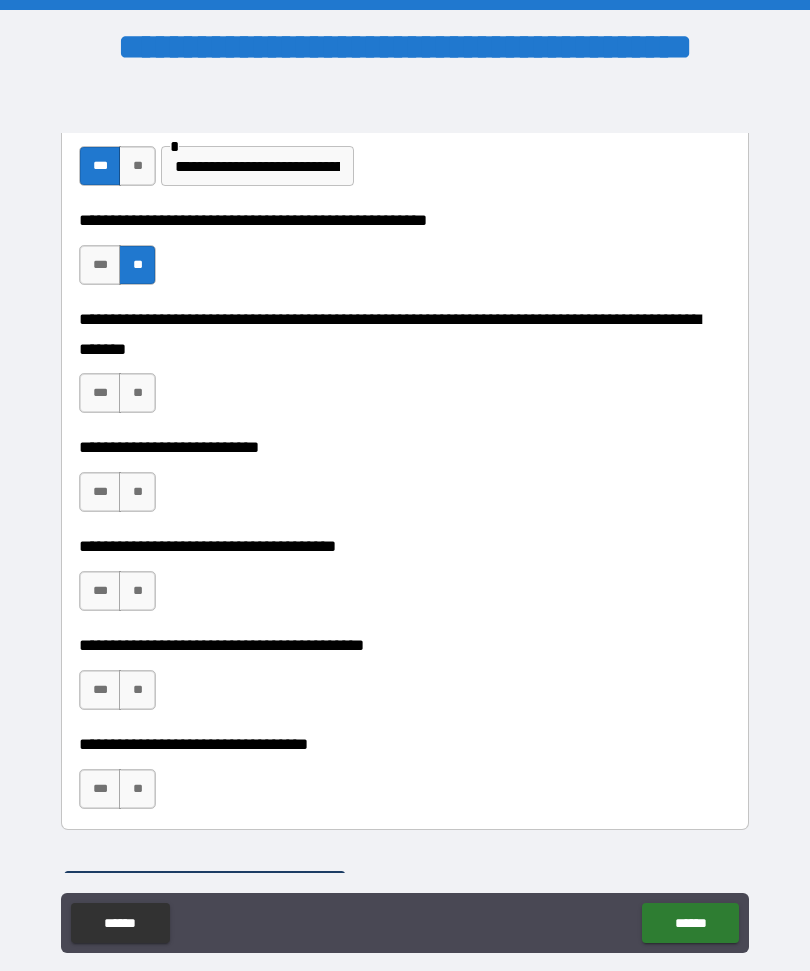 scroll, scrollTop: 819, scrollLeft: 0, axis: vertical 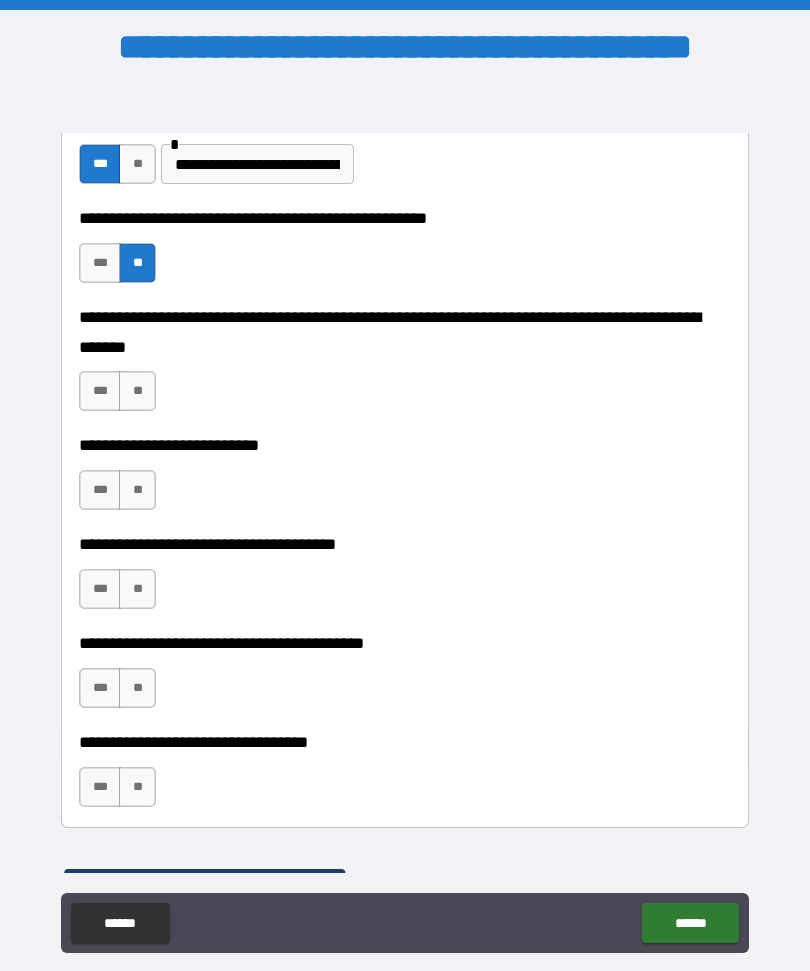 click on "**" at bounding box center (137, 391) 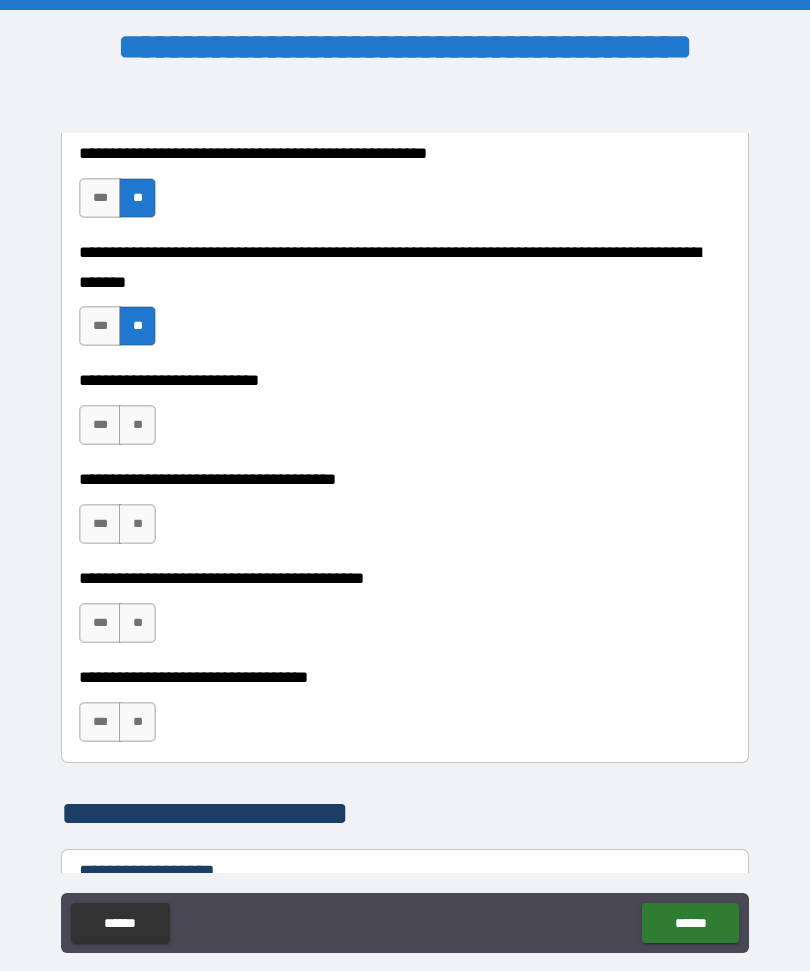 click on "**" at bounding box center (137, 425) 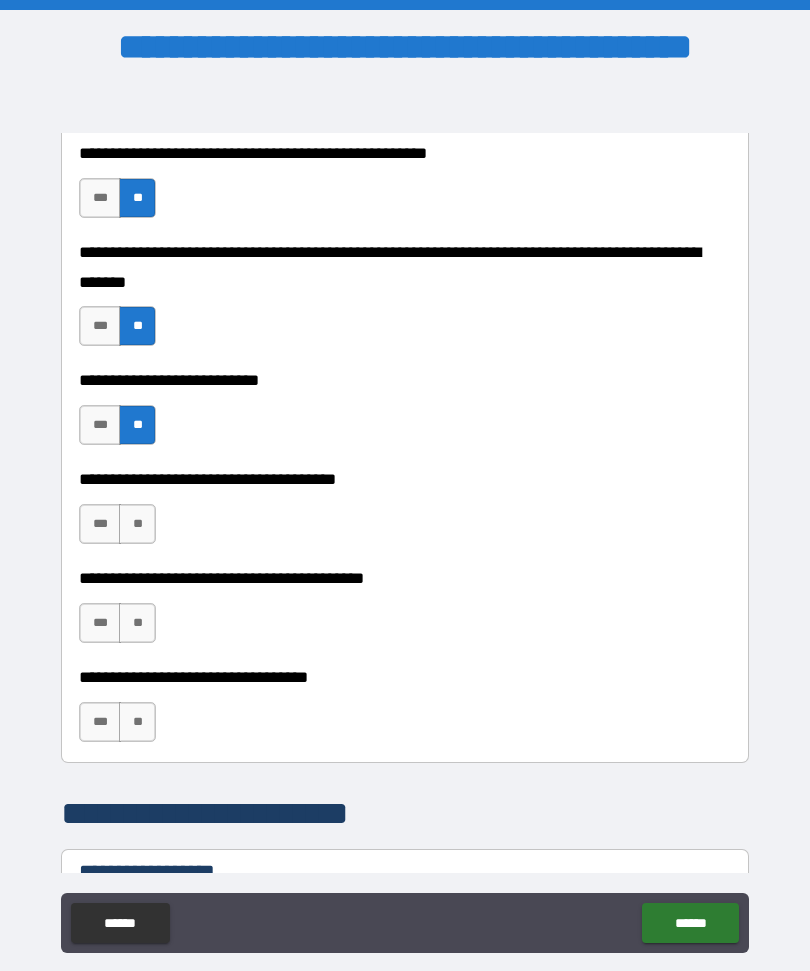 scroll, scrollTop: 917, scrollLeft: 0, axis: vertical 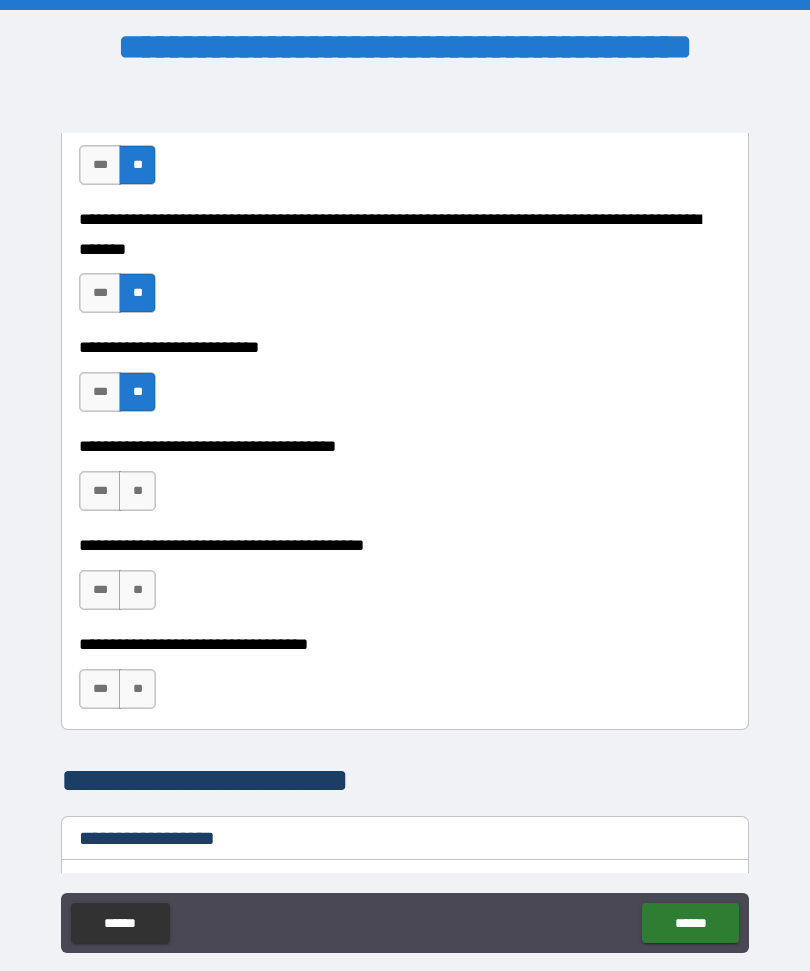 click on "***" at bounding box center (100, 491) 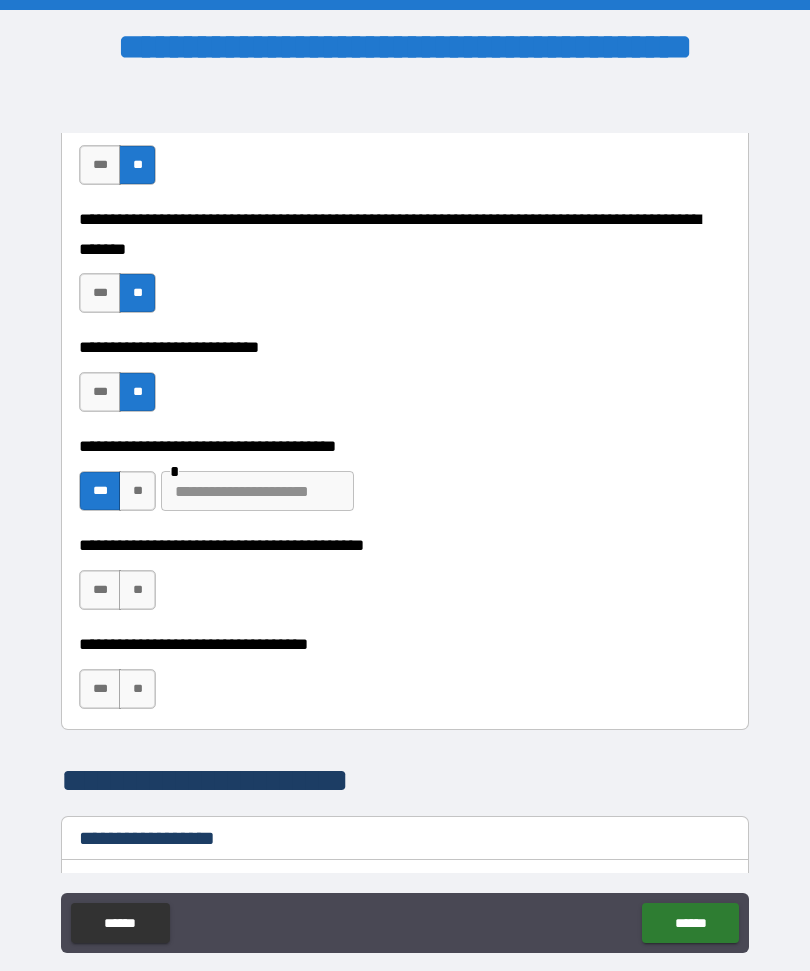 click at bounding box center [257, 491] 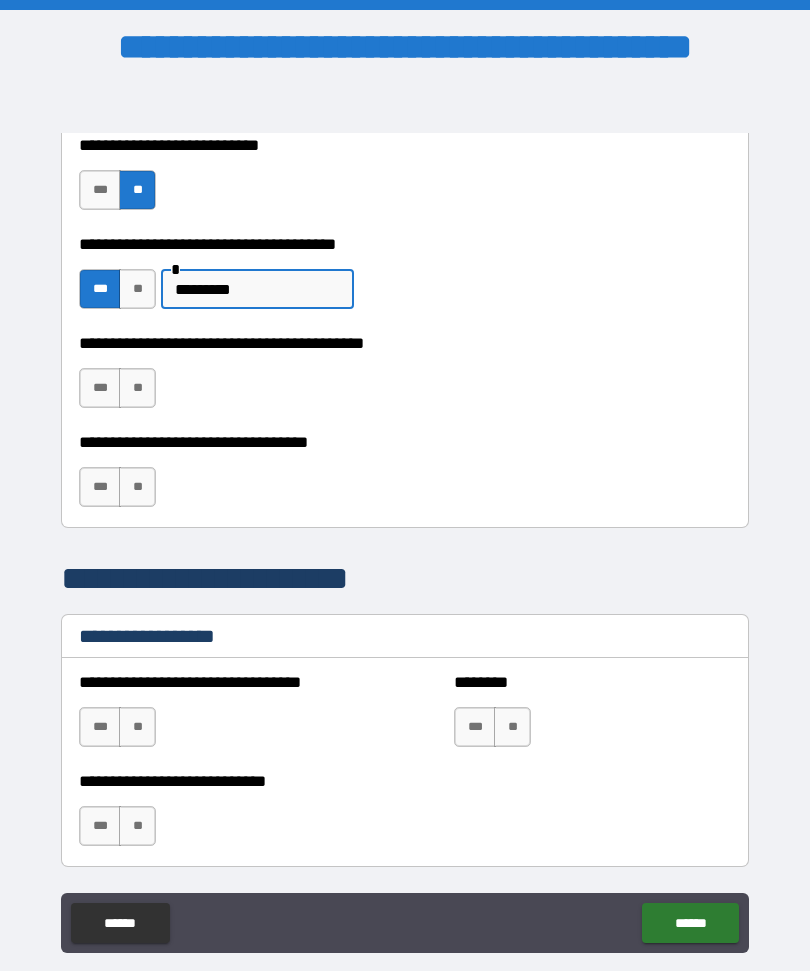 scroll, scrollTop: 1129, scrollLeft: 0, axis: vertical 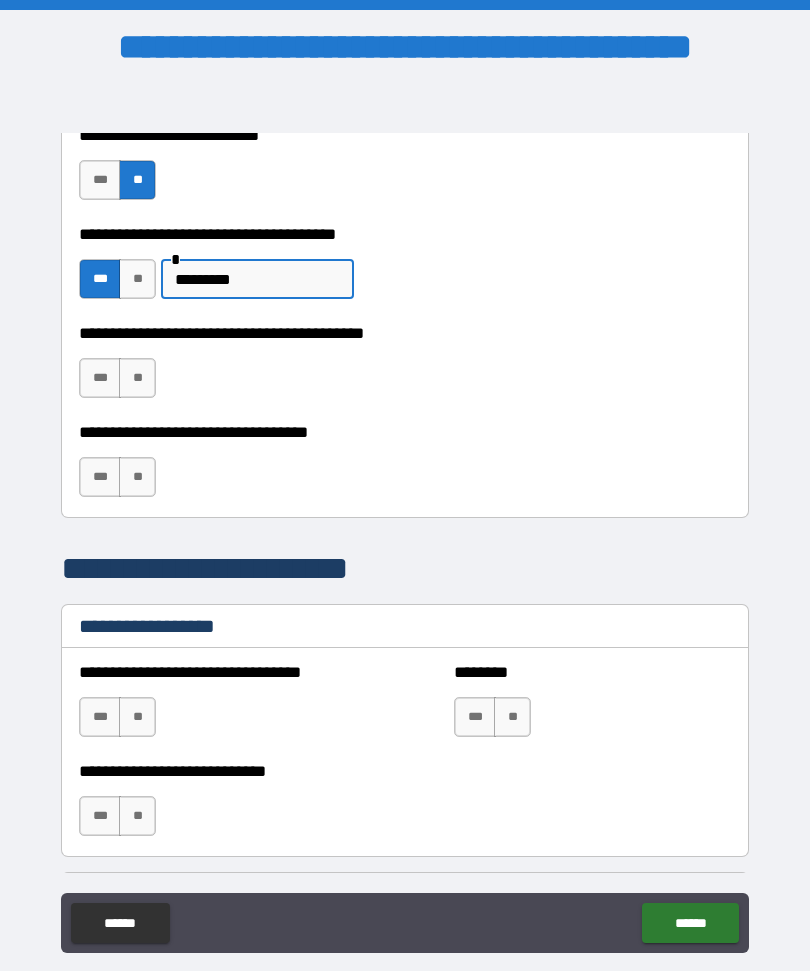 type on "*********" 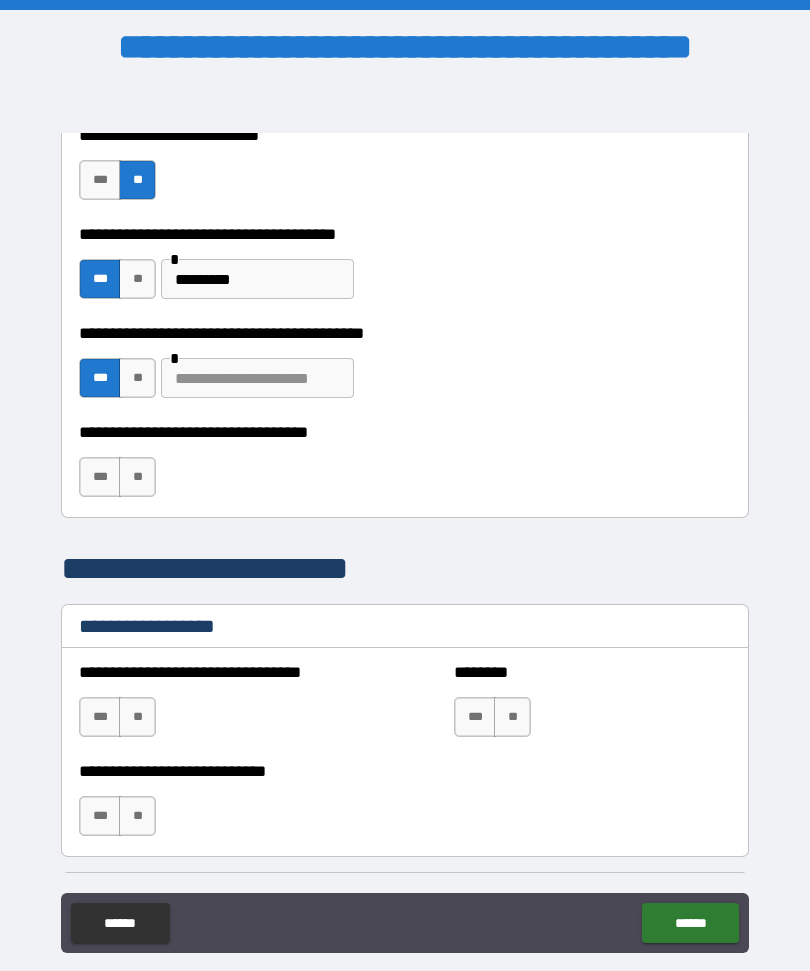 click at bounding box center (257, 378) 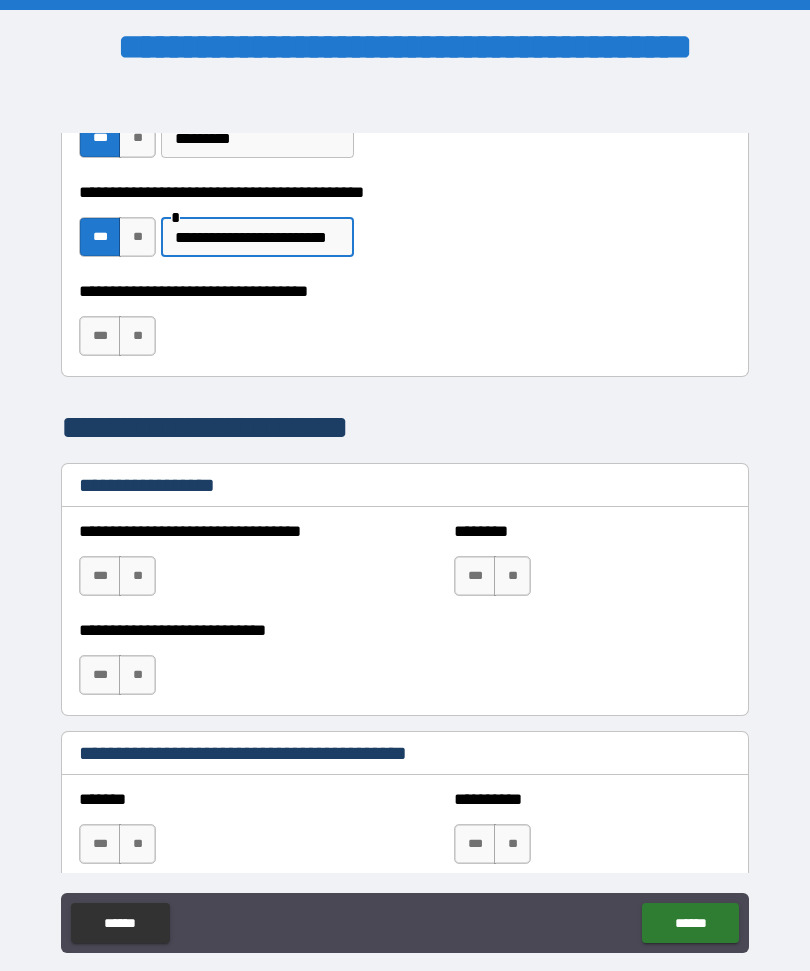 scroll, scrollTop: 1273, scrollLeft: 0, axis: vertical 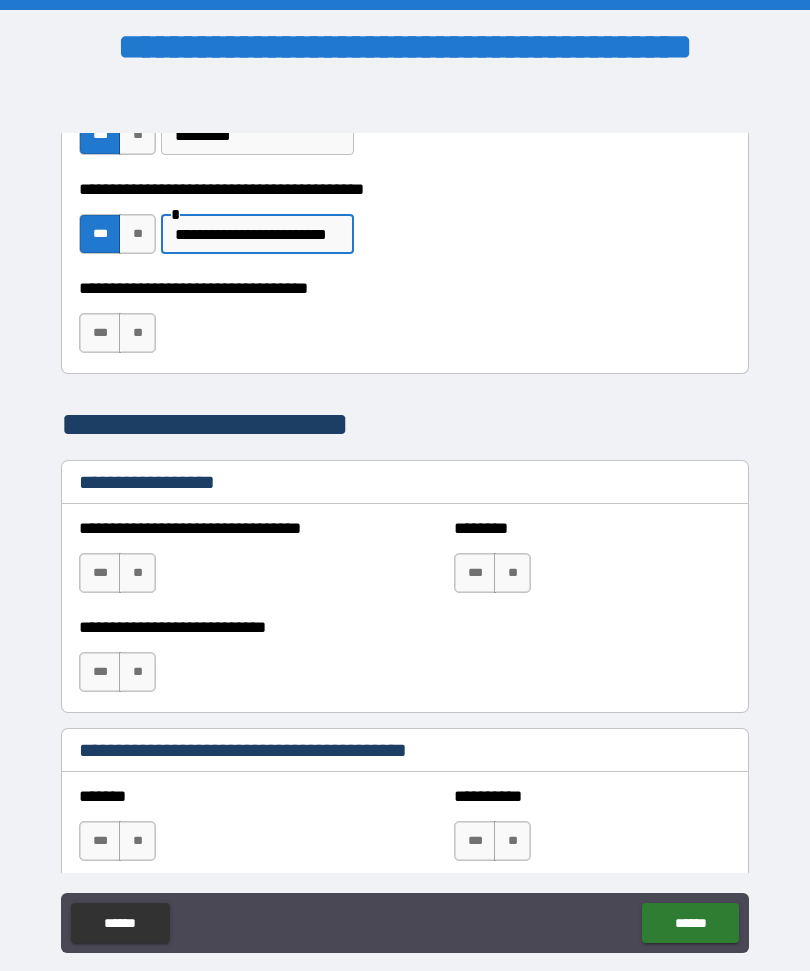 type on "**********" 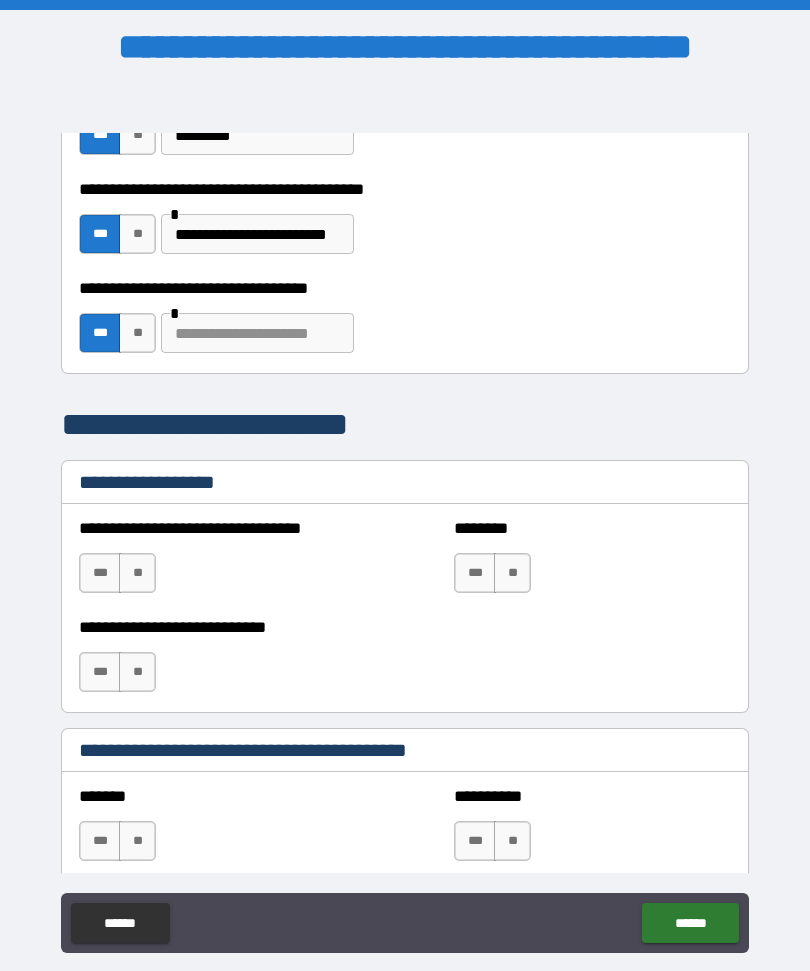 click at bounding box center (257, 333) 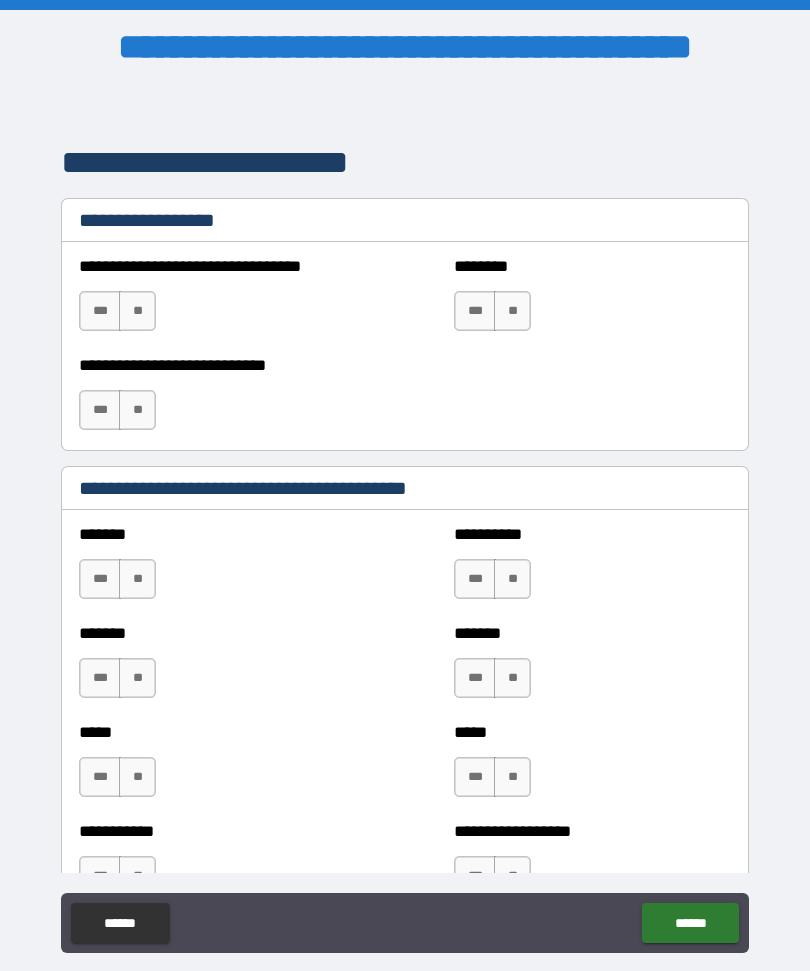 scroll, scrollTop: 1547, scrollLeft: 0, axis: vertical 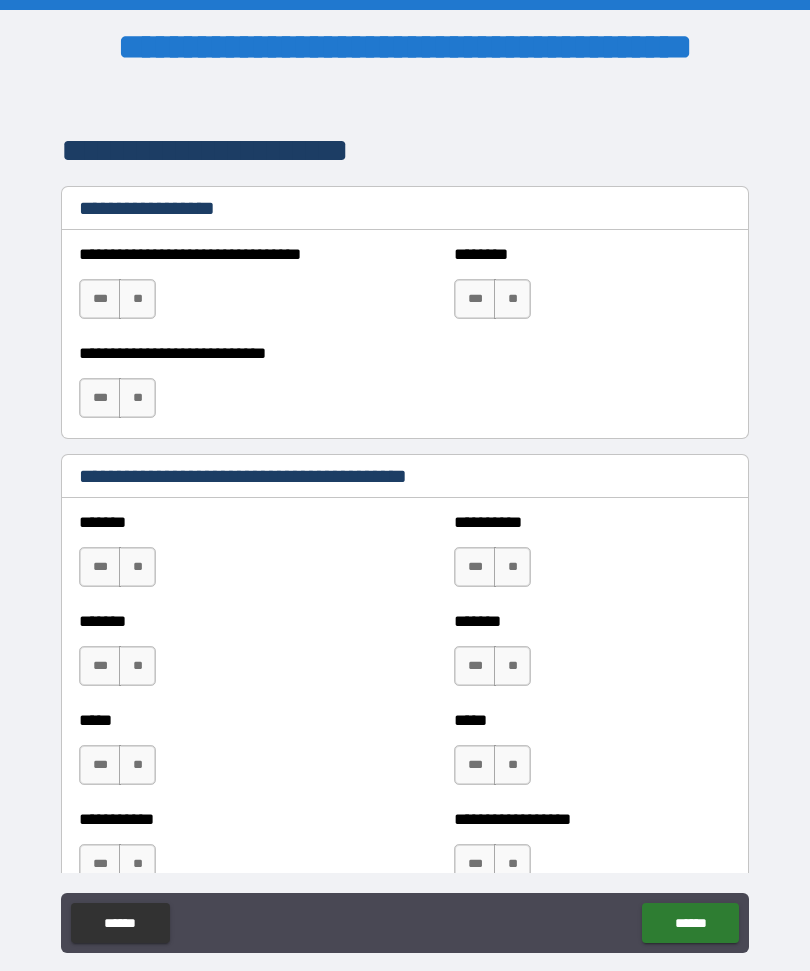type on "*********" 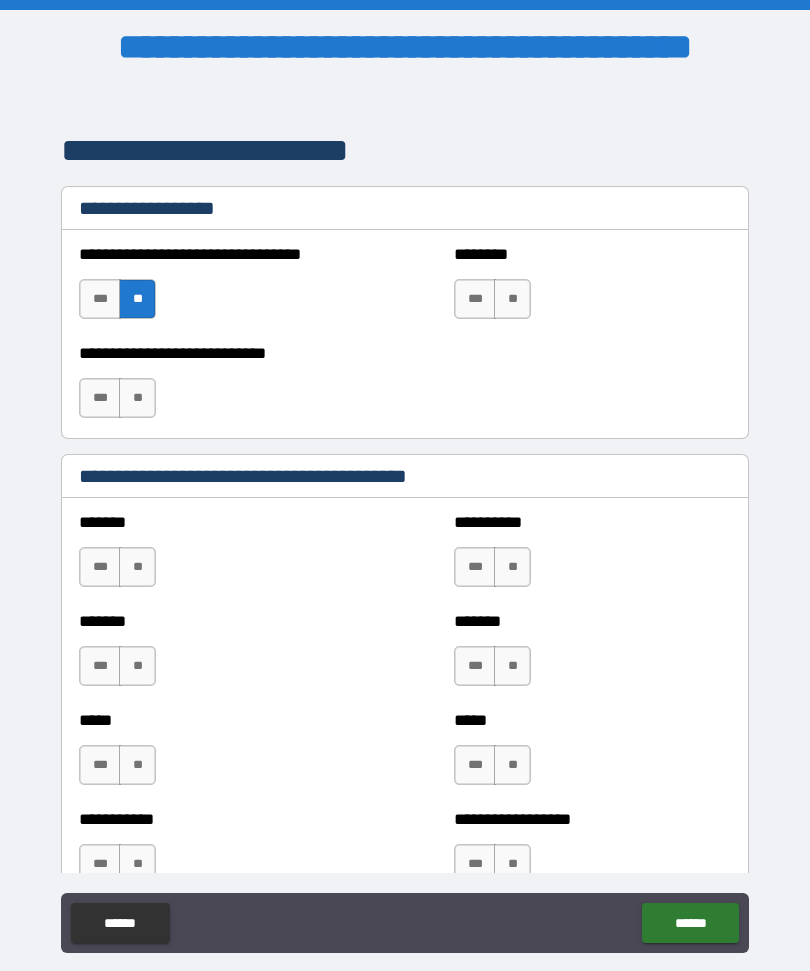 click on "**" at bounding box center [512, 299] 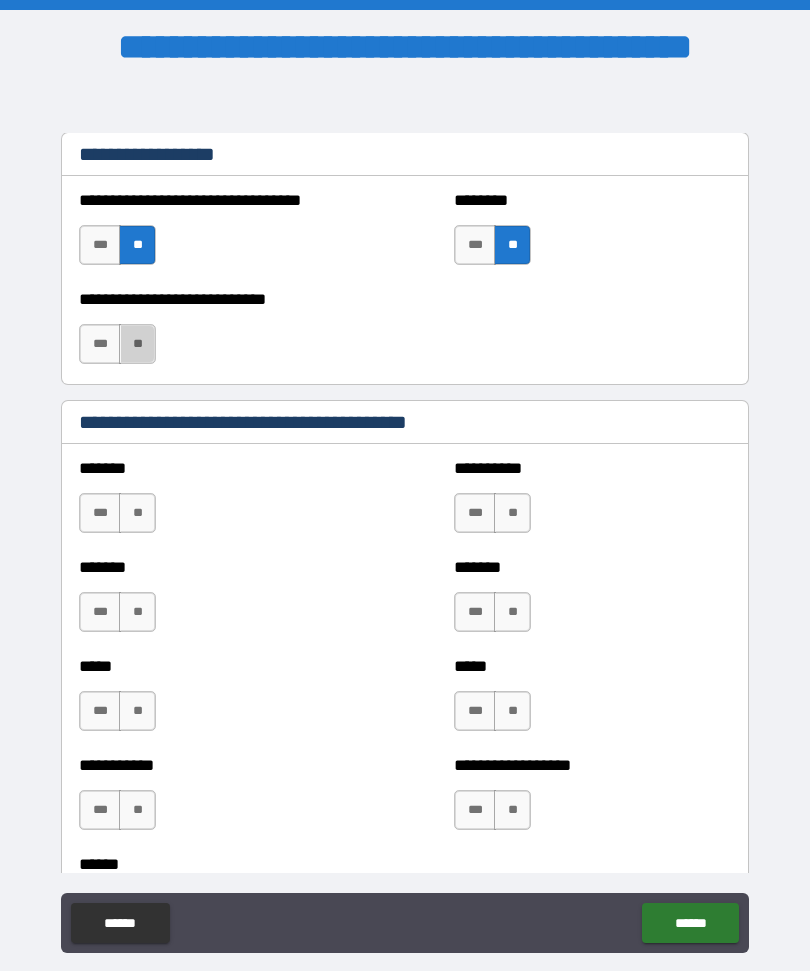 click on "**" at bounding box center (137, 344) 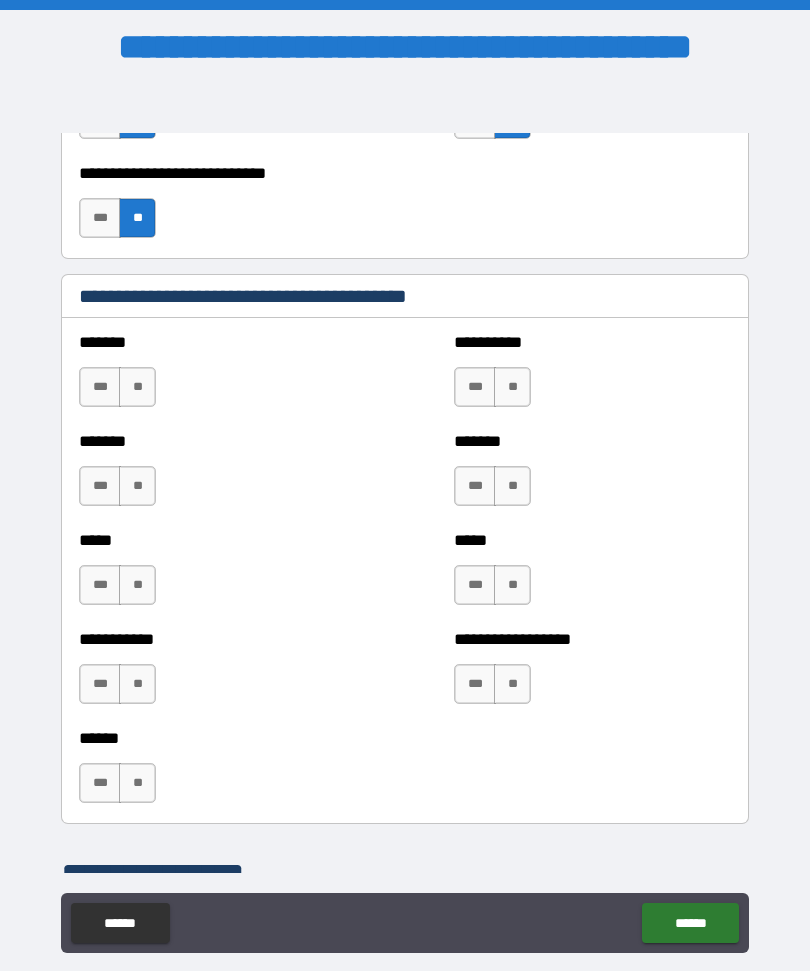 scroll, scrollTop: 1728, scrollLeft: 0, axis: vertical 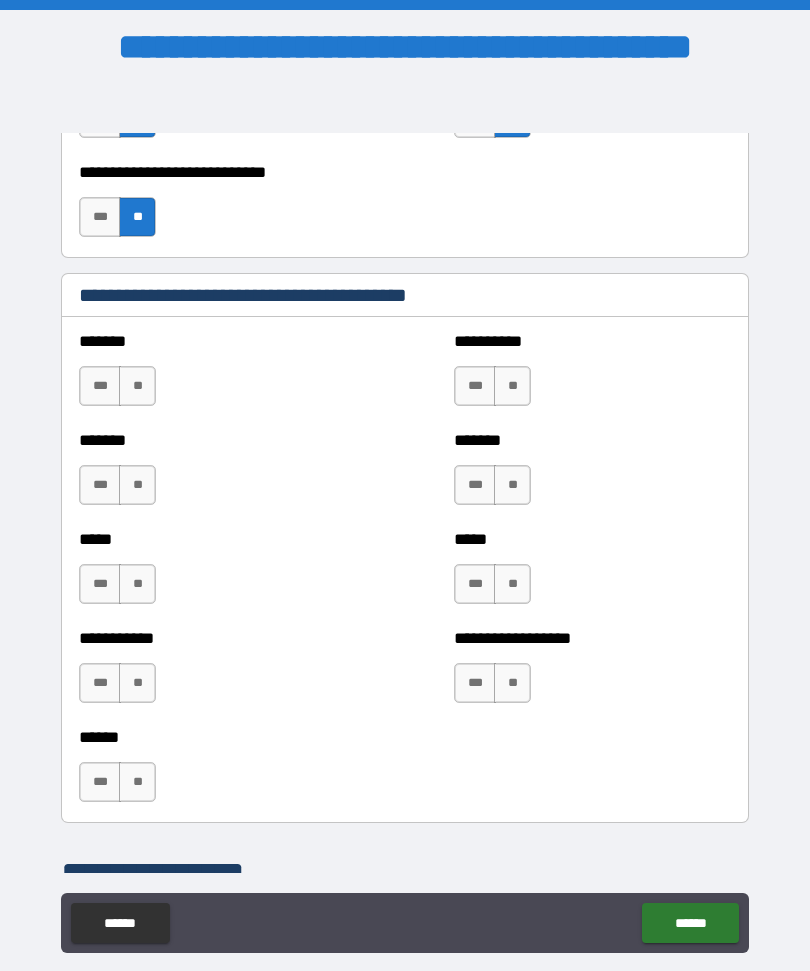 click on "**" at bounding box center [137, 386] 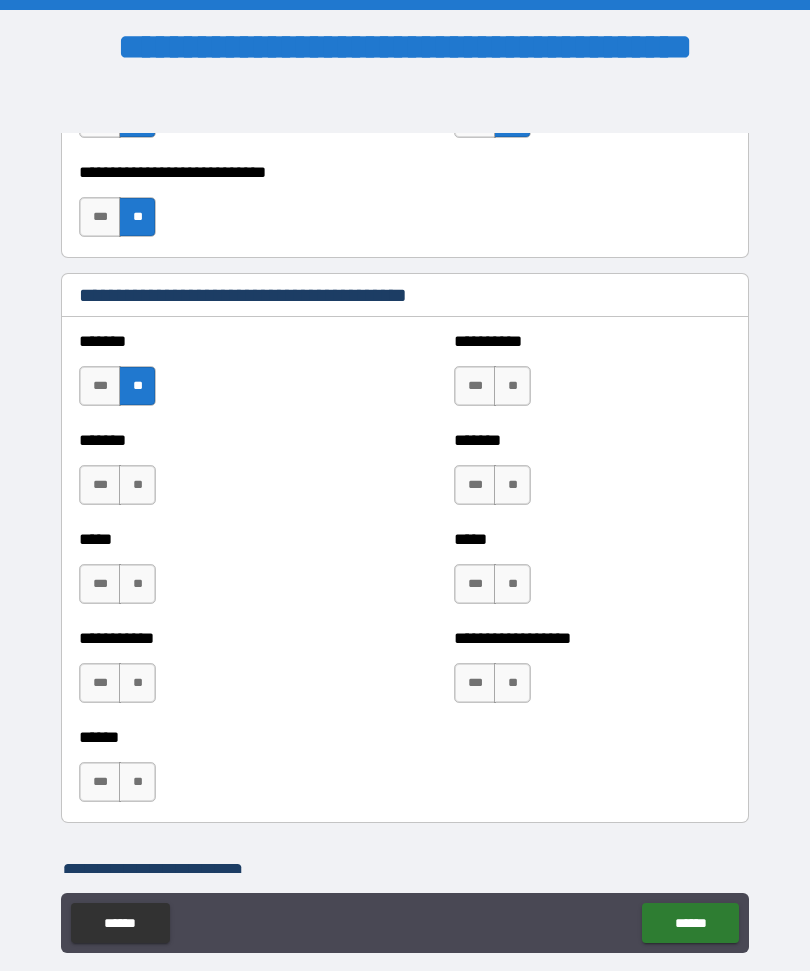 click on "**" at bounding box center [137, 485] 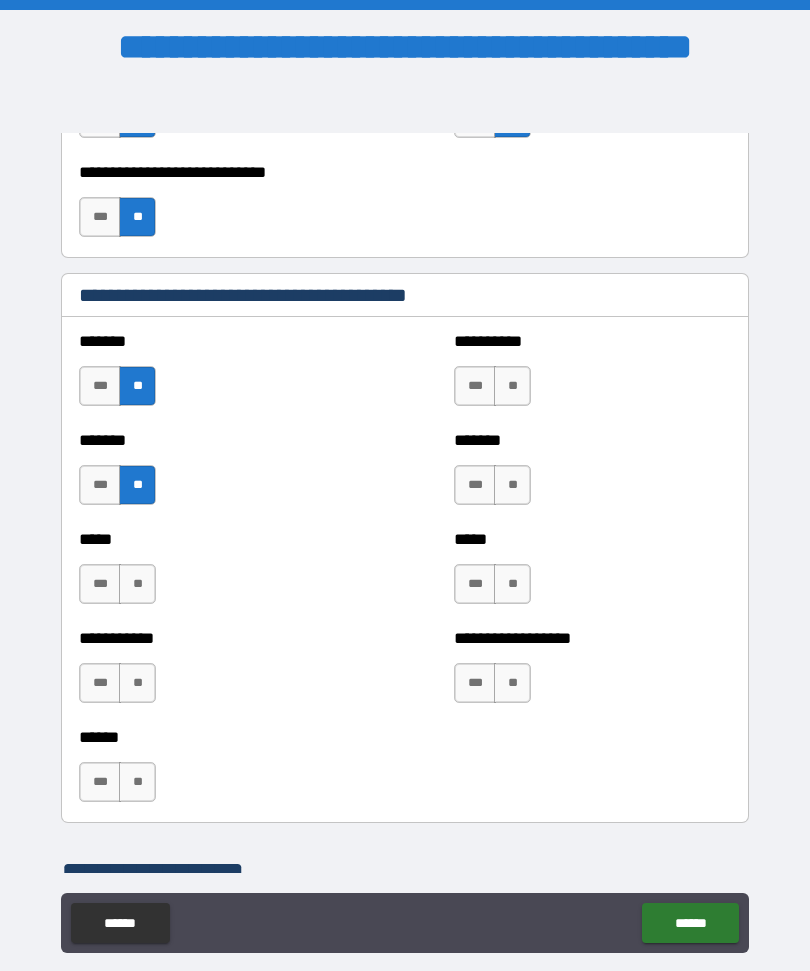 click on "**" at bounding box center [137, 584] 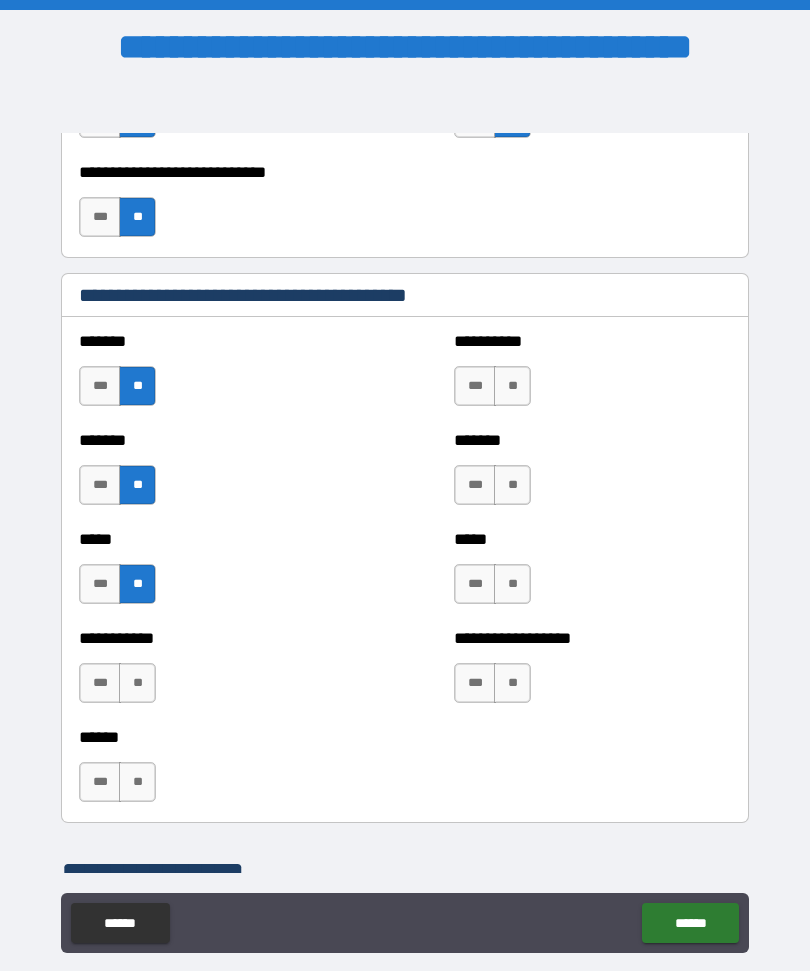 click on "**" at bounding box center (137, 683) 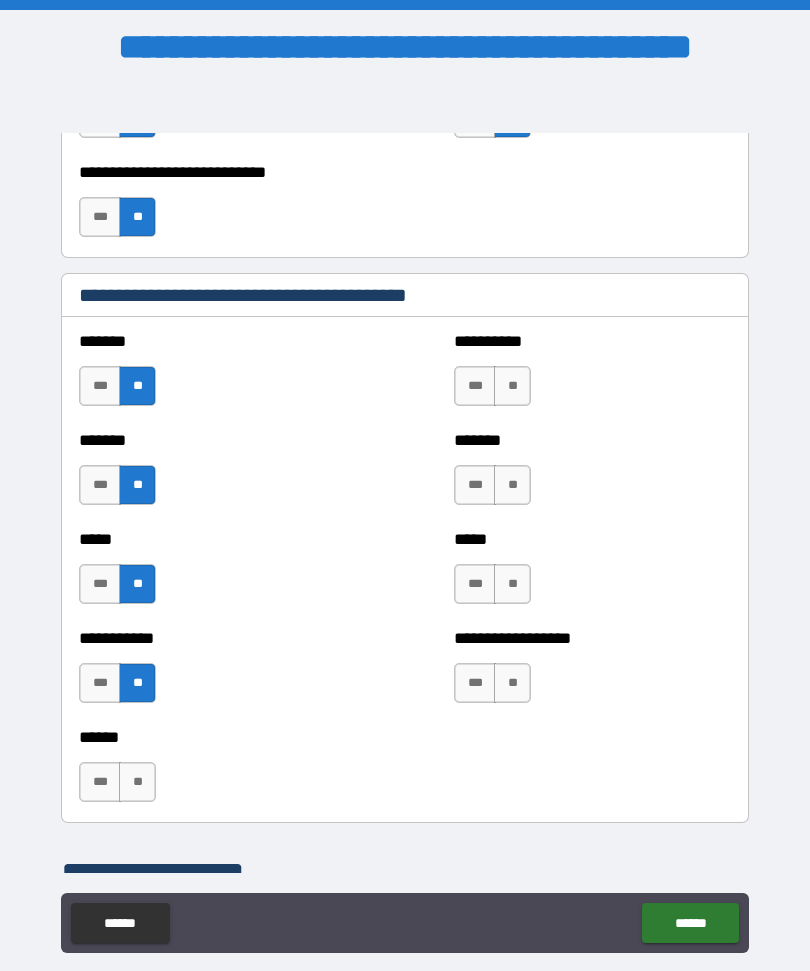 click on "**" at bounding box center (137, 782) 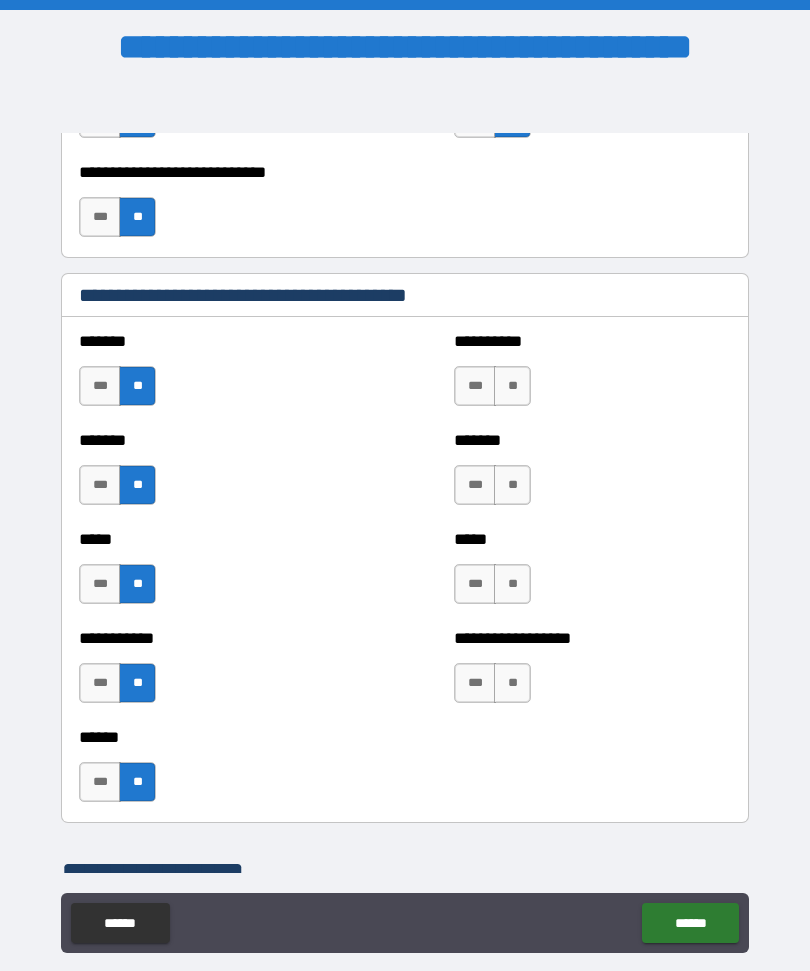 click on "**" at bounding box center (512, 683) 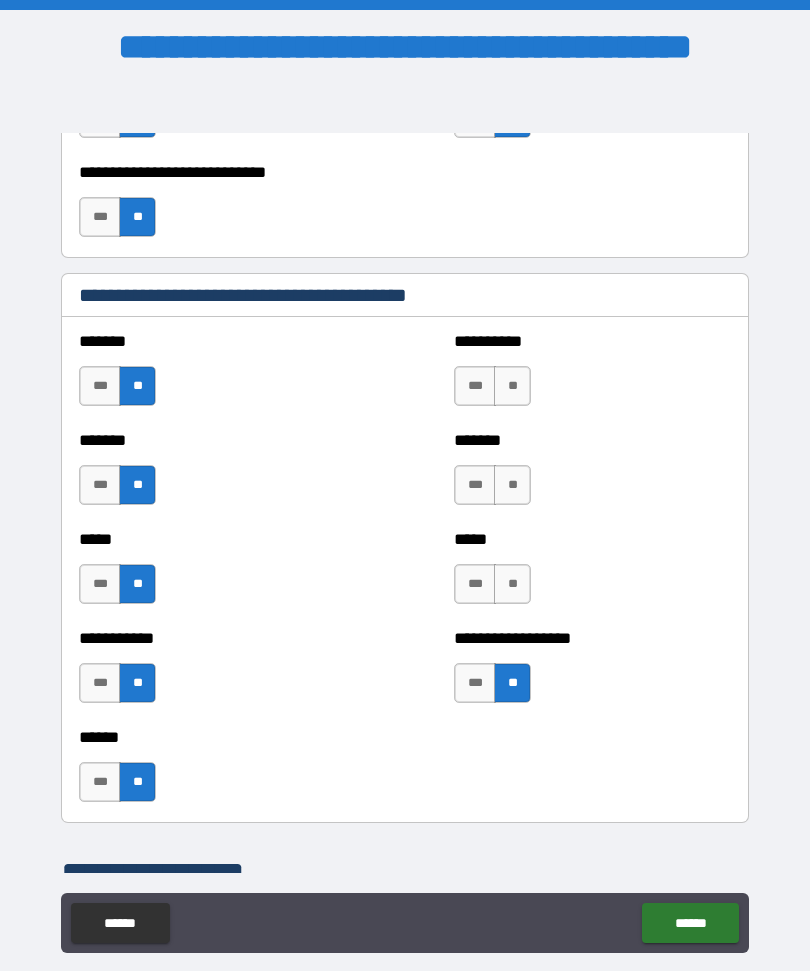 click on "**" at bounding box center (512, 584) 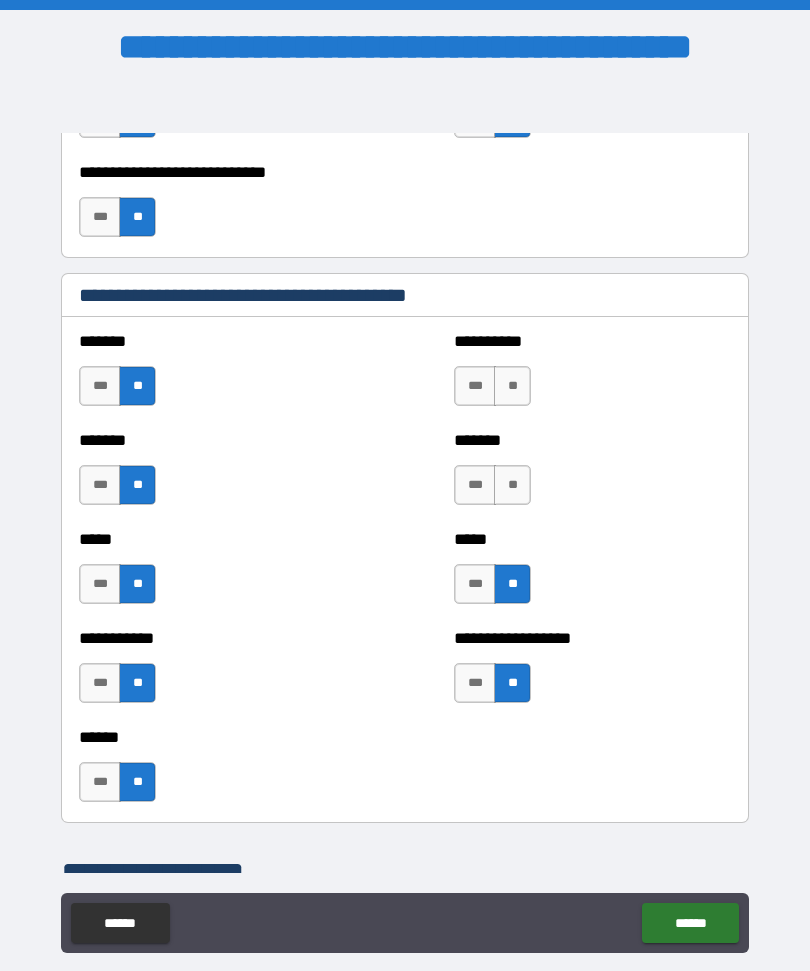 click on "**" at bounding box center (512, 485) 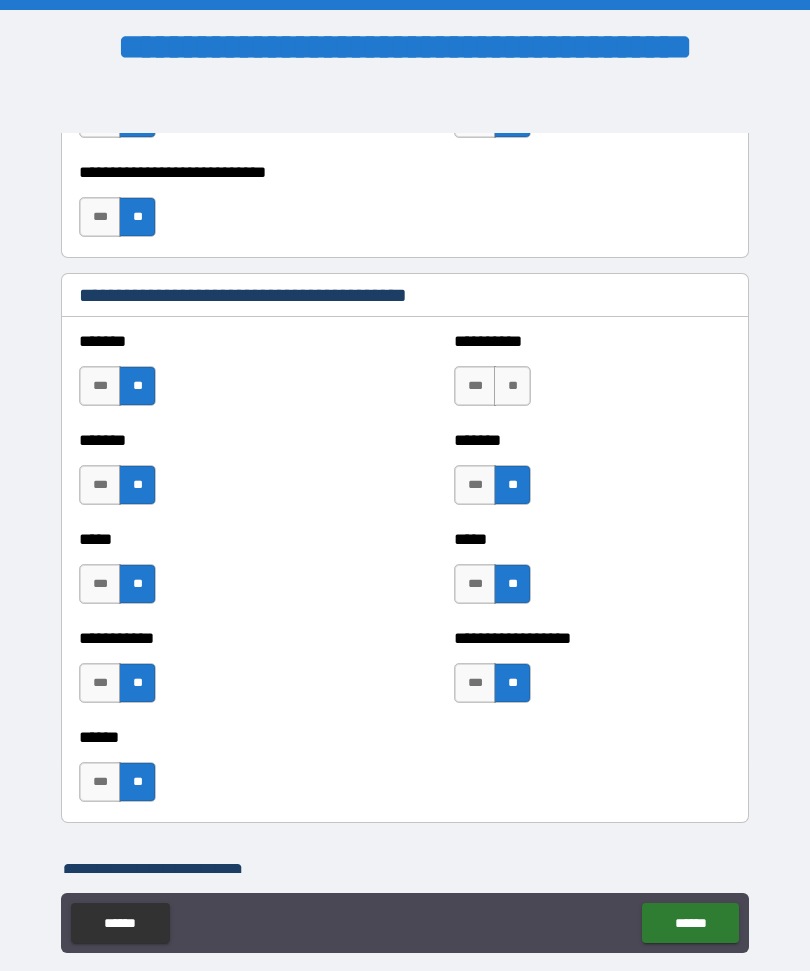click on "**" at bounding box center (512, 386) 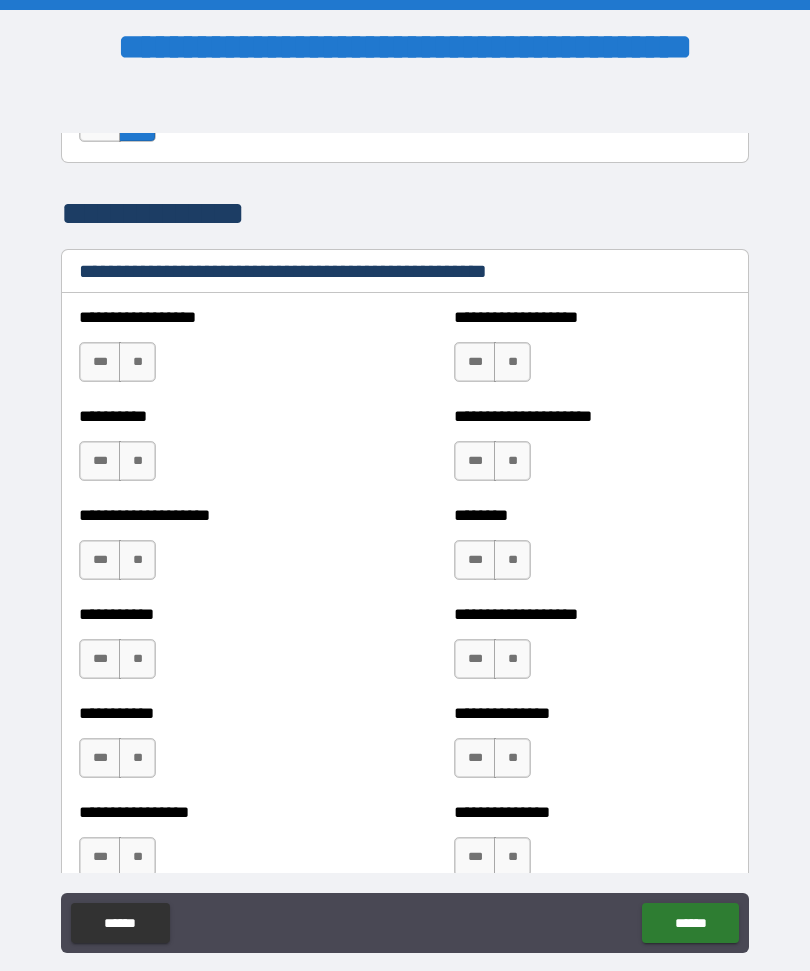 scroll, scrollTop: 2393, scrollLeft: 0, axis: vertical 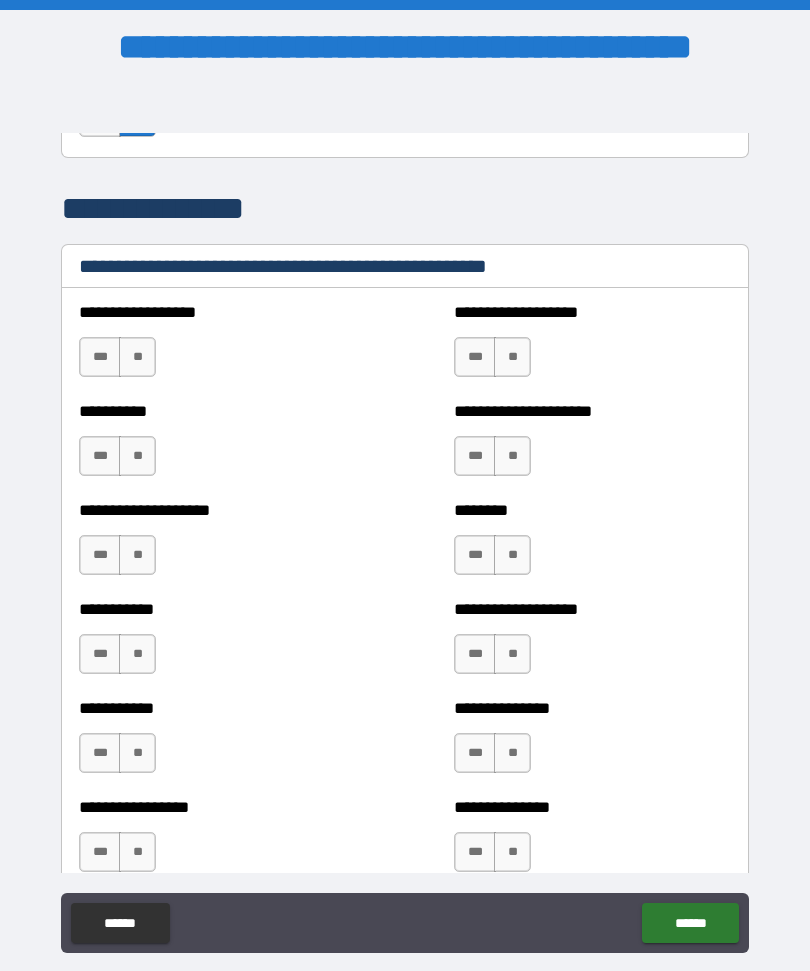 click on "**" at bounding box center [137, 357] 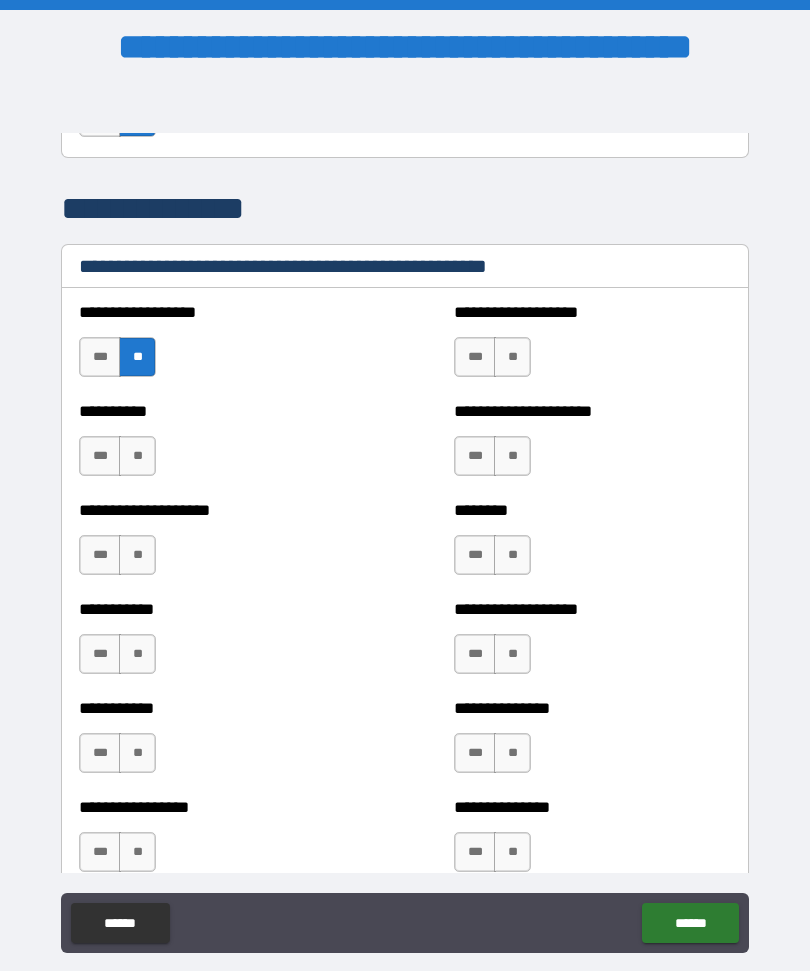 click on "**" at bounding box center [137, 456] 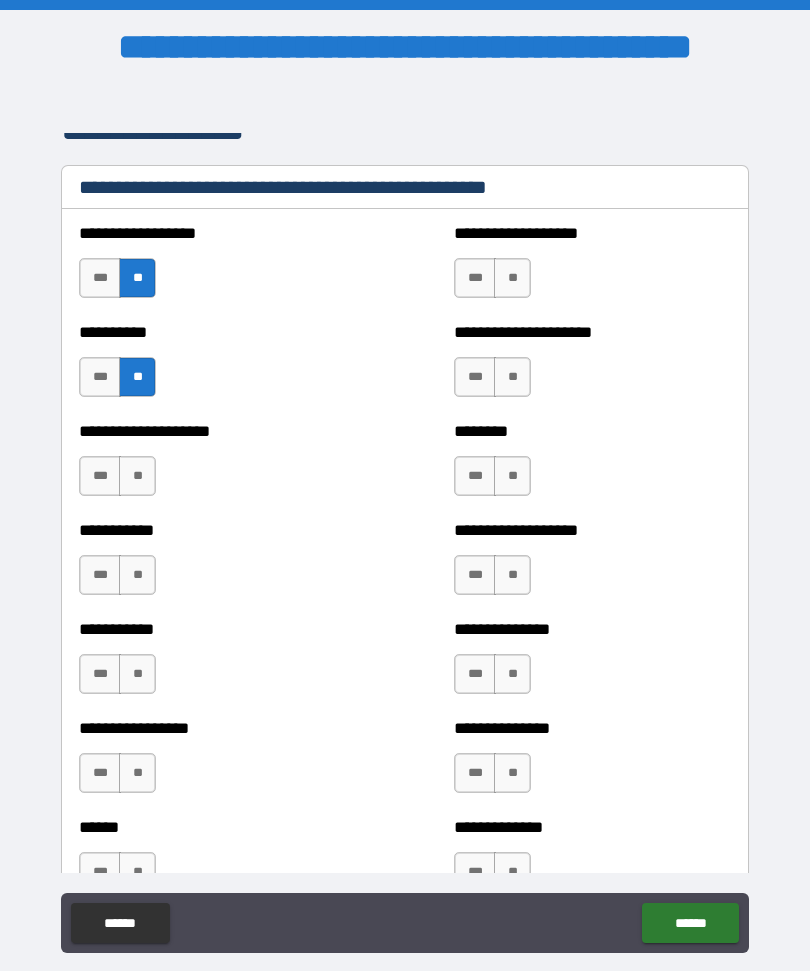scroll, scrollTop: 2486, scrollLeft: 0, axis: vertical 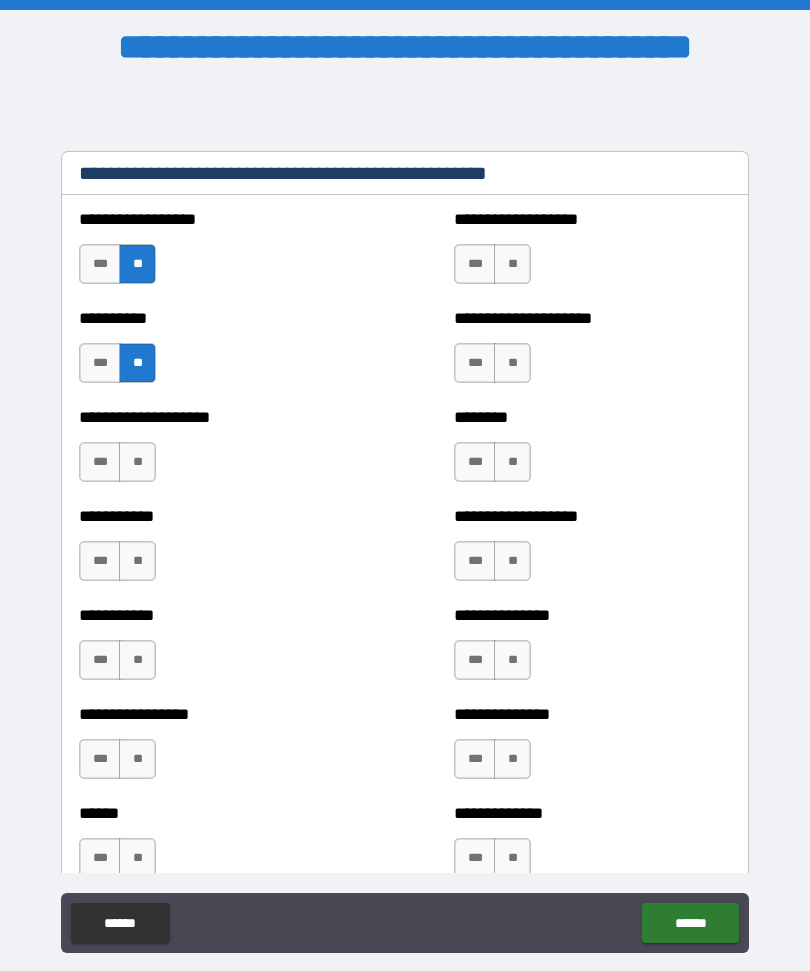 click on "**" at bounding box center [137, 462] 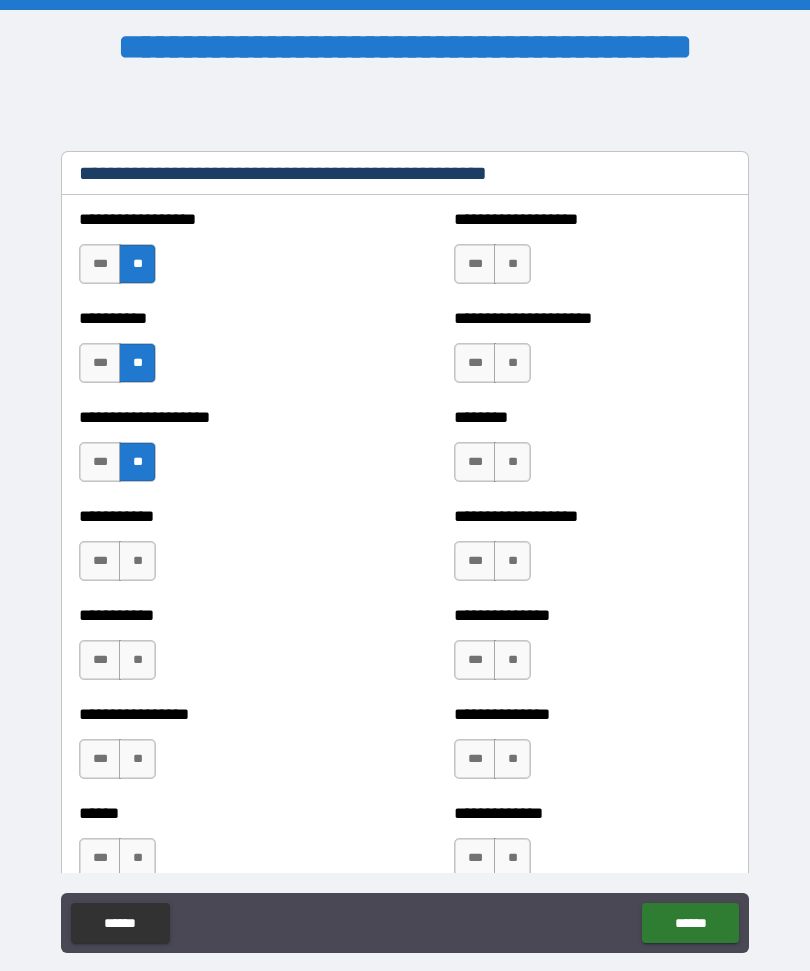 click on "**" at bounding box center (137, 561) 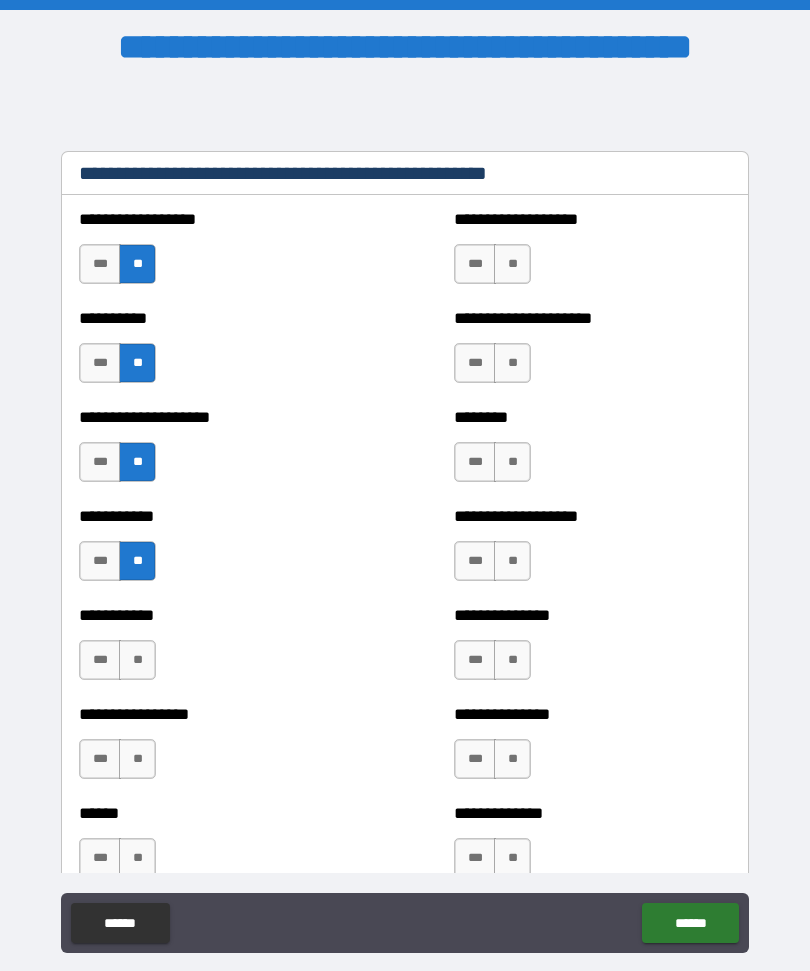 click on "**" at bounding box center (137, 660) 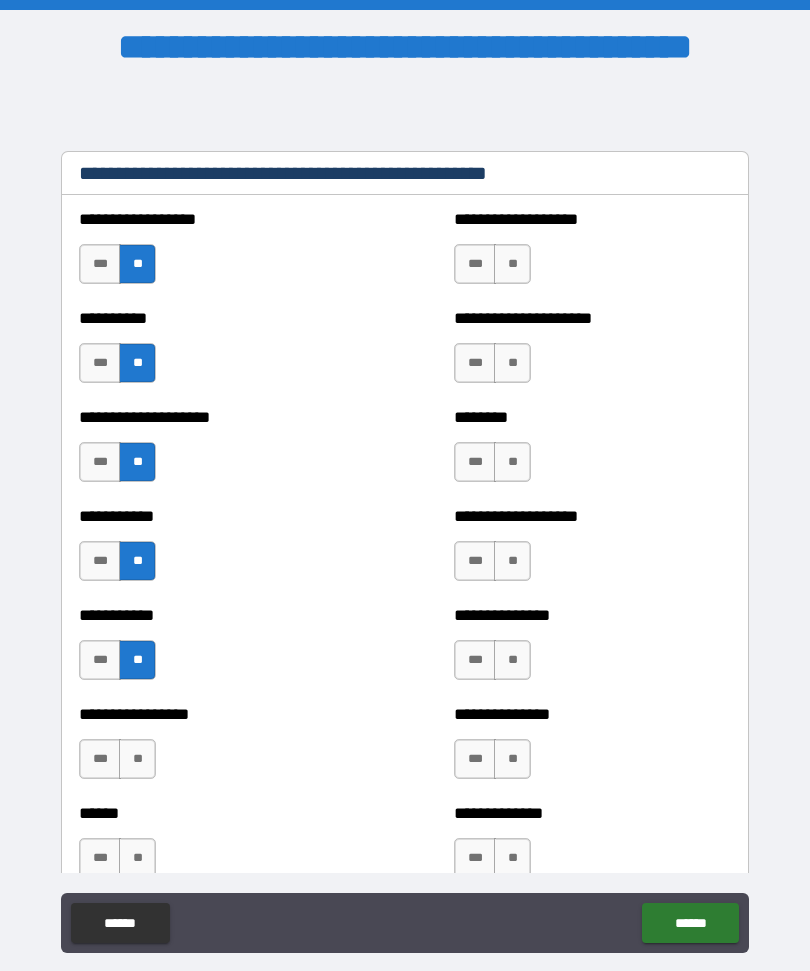 scroll, scrollTop: 2595, scrollLeft: 0, axis: vertical 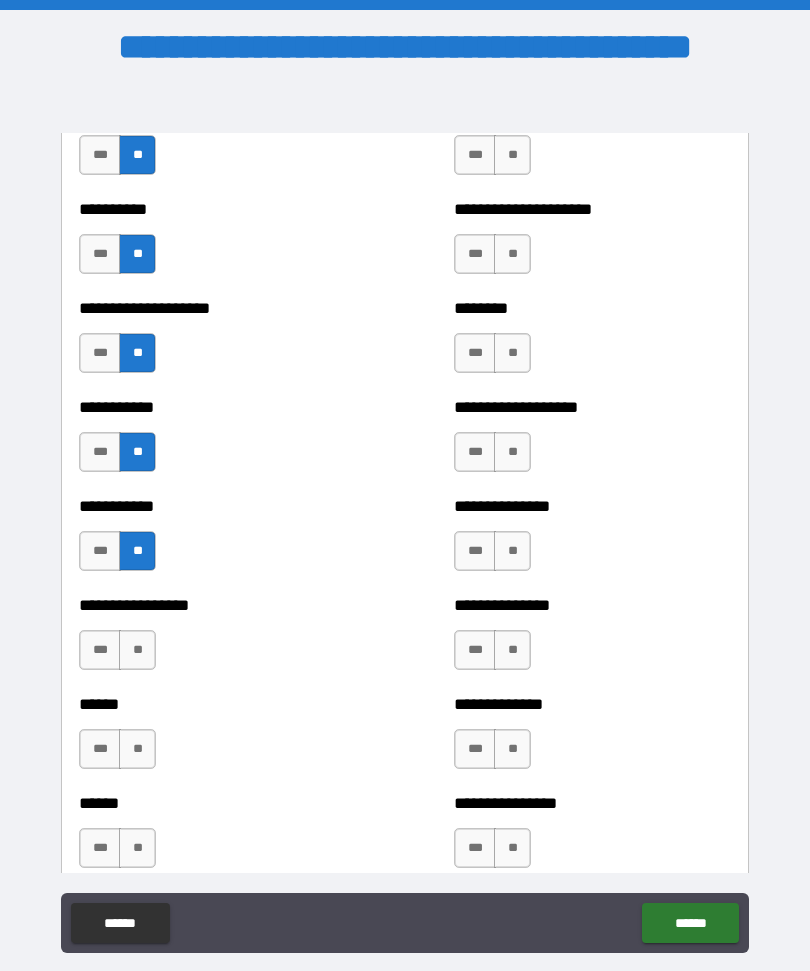 click on "**" at bounding box center [137, 650] 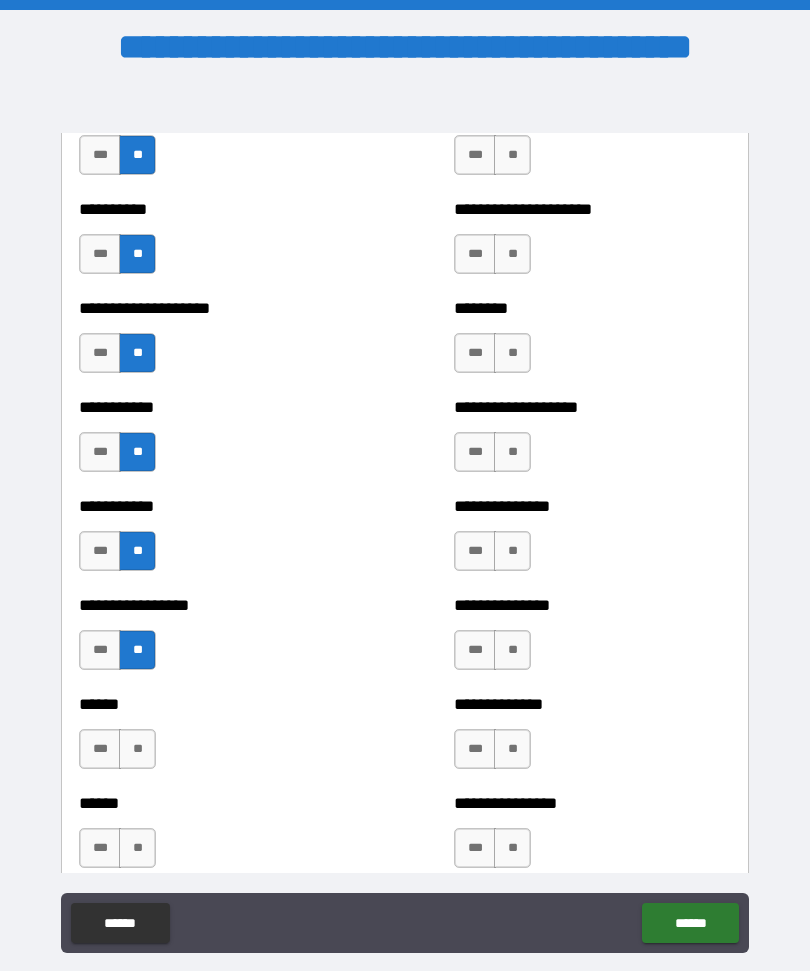 click on "**" at bounding box center [137, 749] 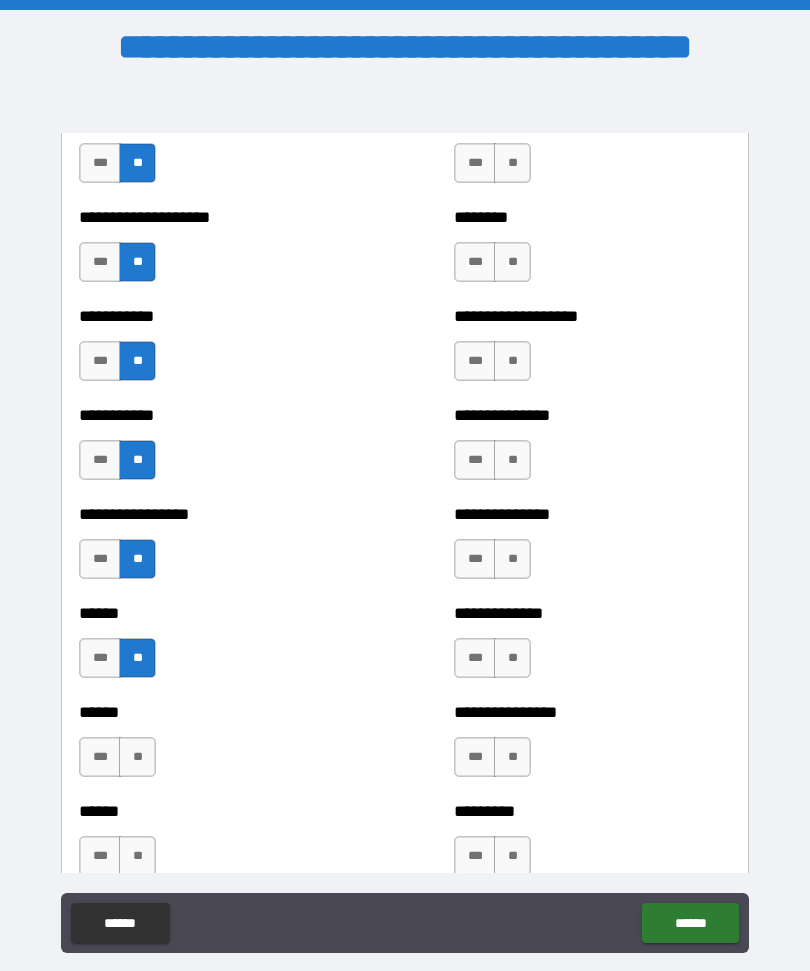 scroll, scrollTop: 2715, scrollLeft: 0, axis: vertical 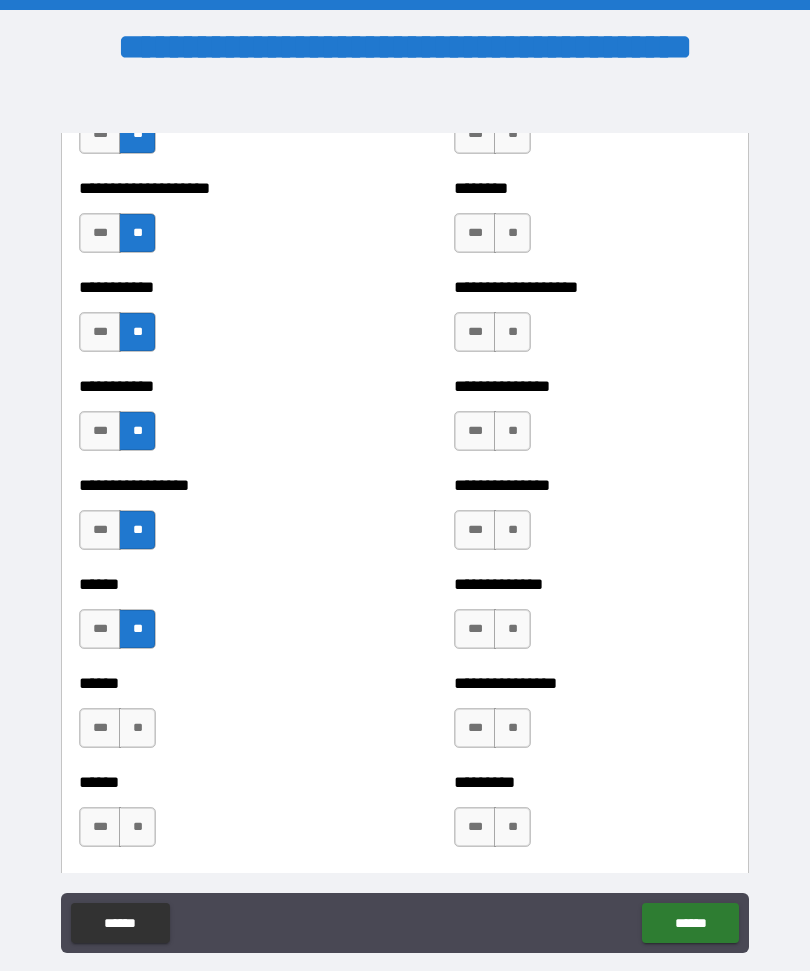 click on "**" at bounding box center (137, 728) 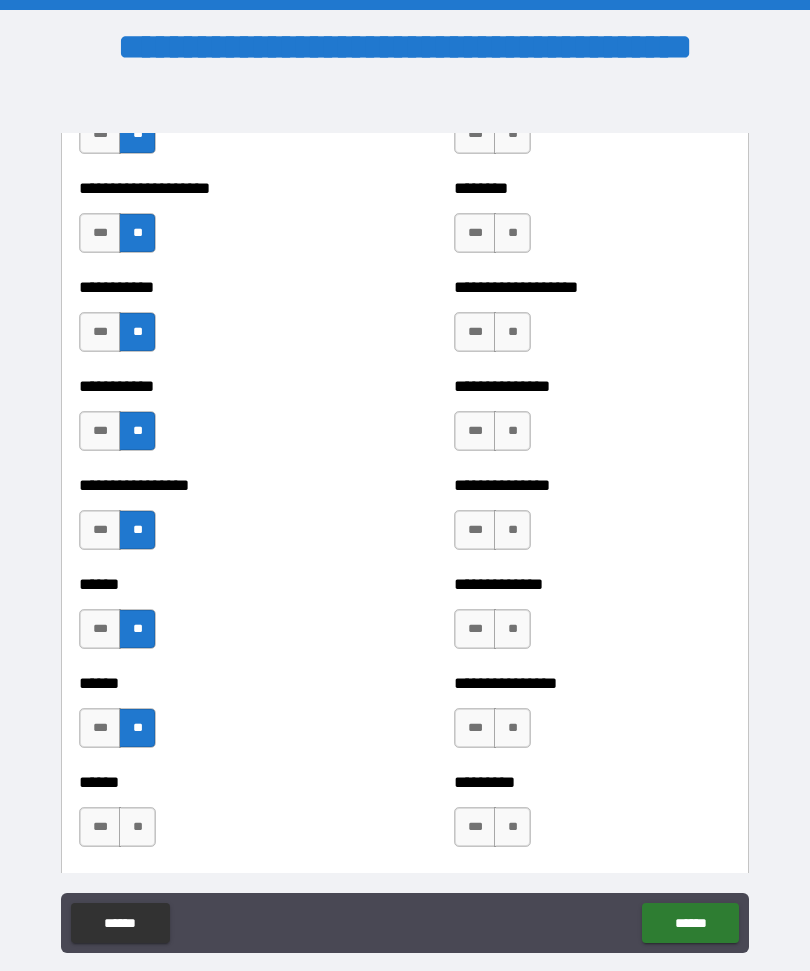 click on "**" at bounding box center [137, 827] 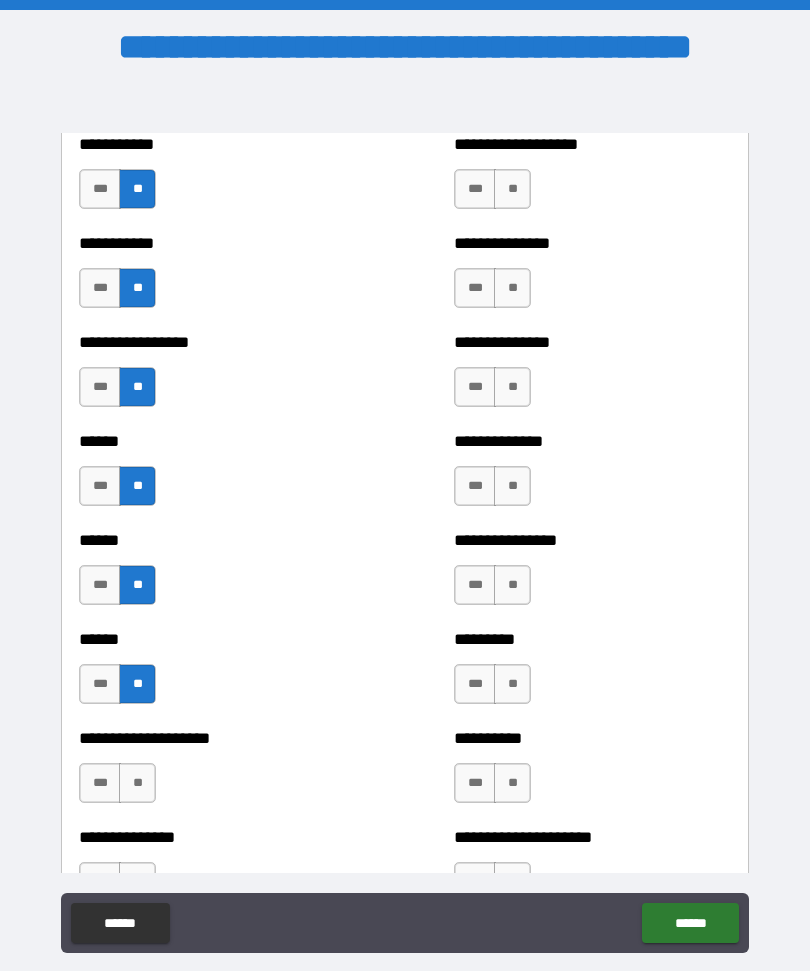 click on "**" at bounding box center [137, 783] 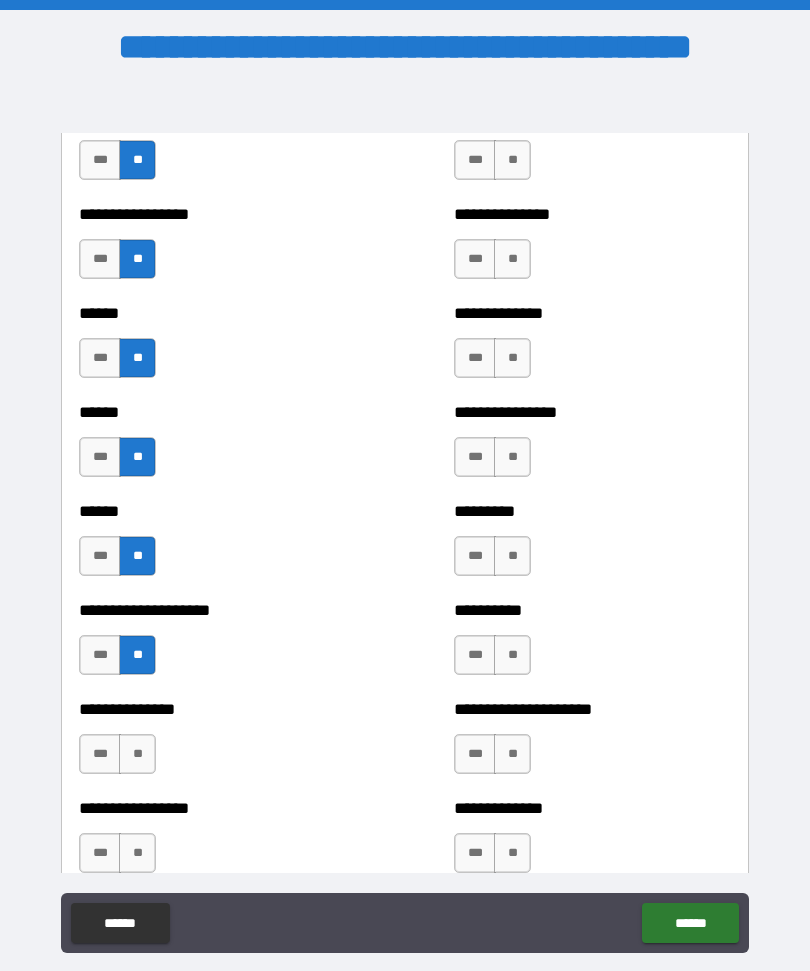 scroll, scrollTop: 2987, scrollLeft: 0, axis: vertical 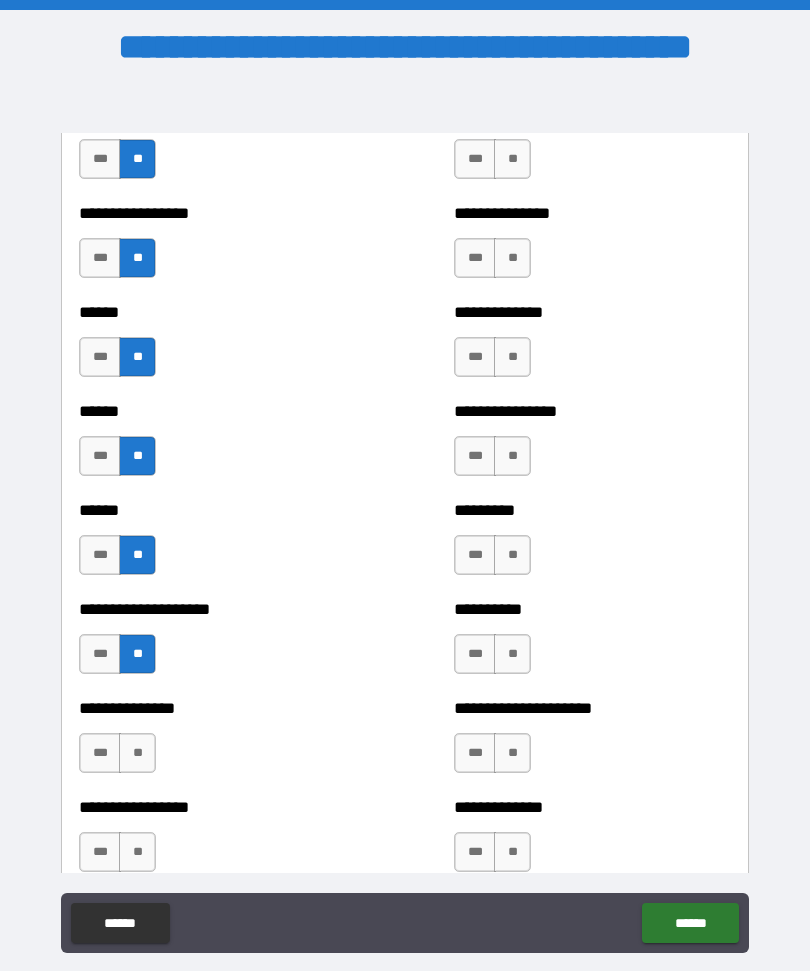 click on "***" at bounding box center (100, 654) 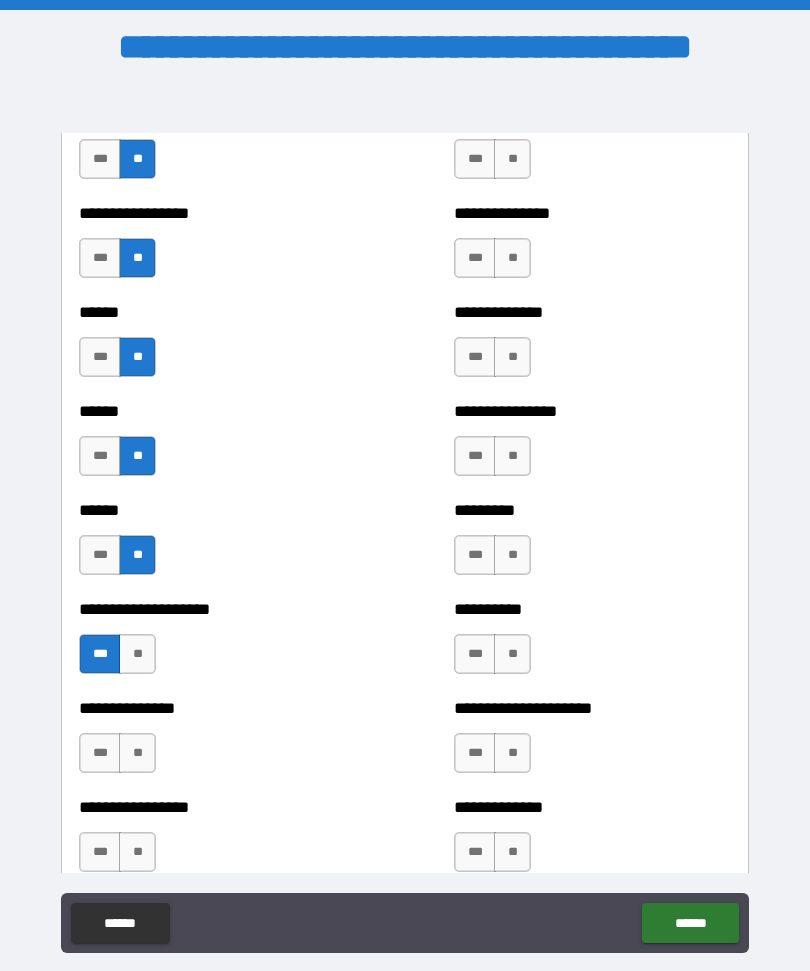 click on "**" at bounding box center (137, 753) 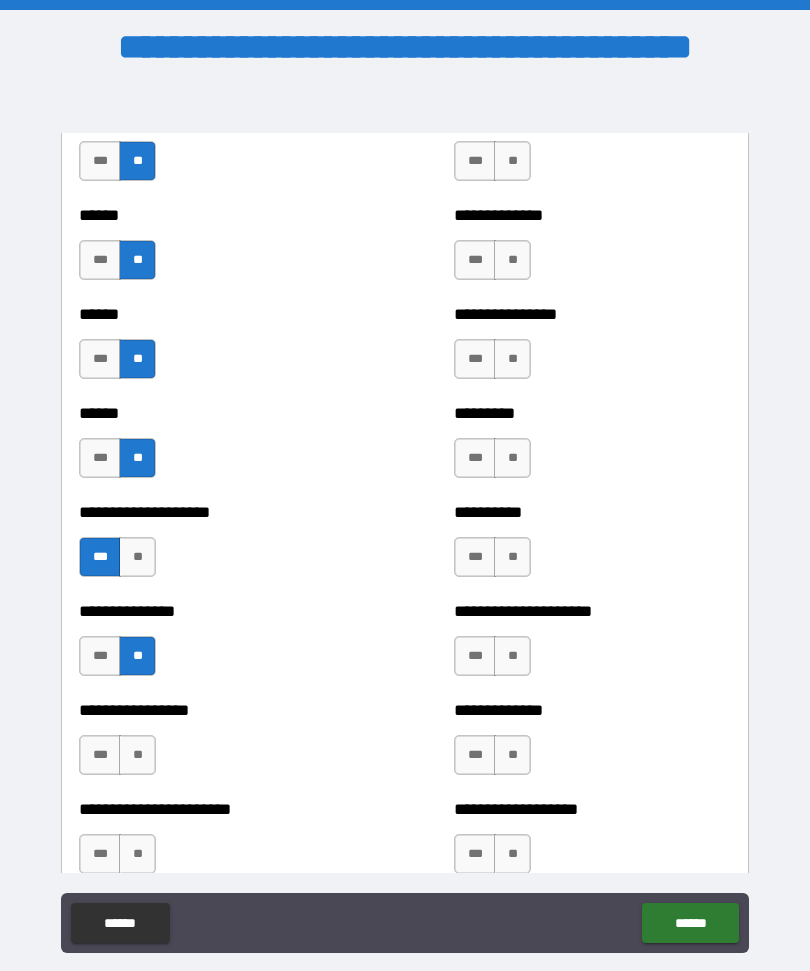 scroll, scrollTop: 3112, scrollLeft: 0, axis: vertical 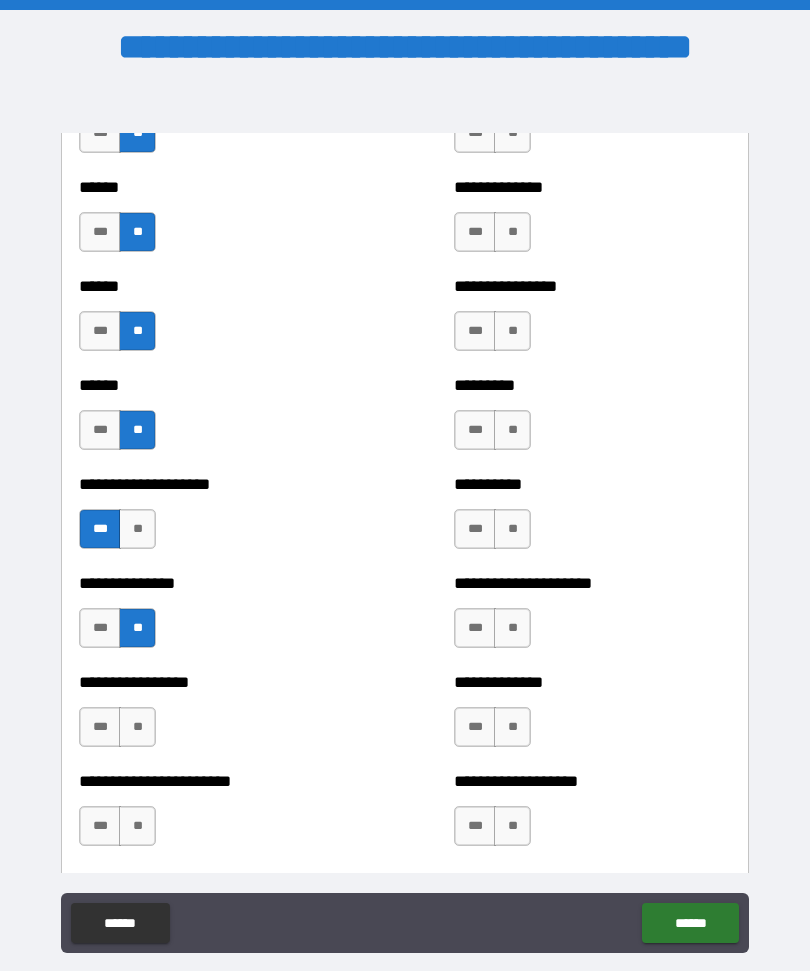 click on "**" at bounding box center (137, 727) 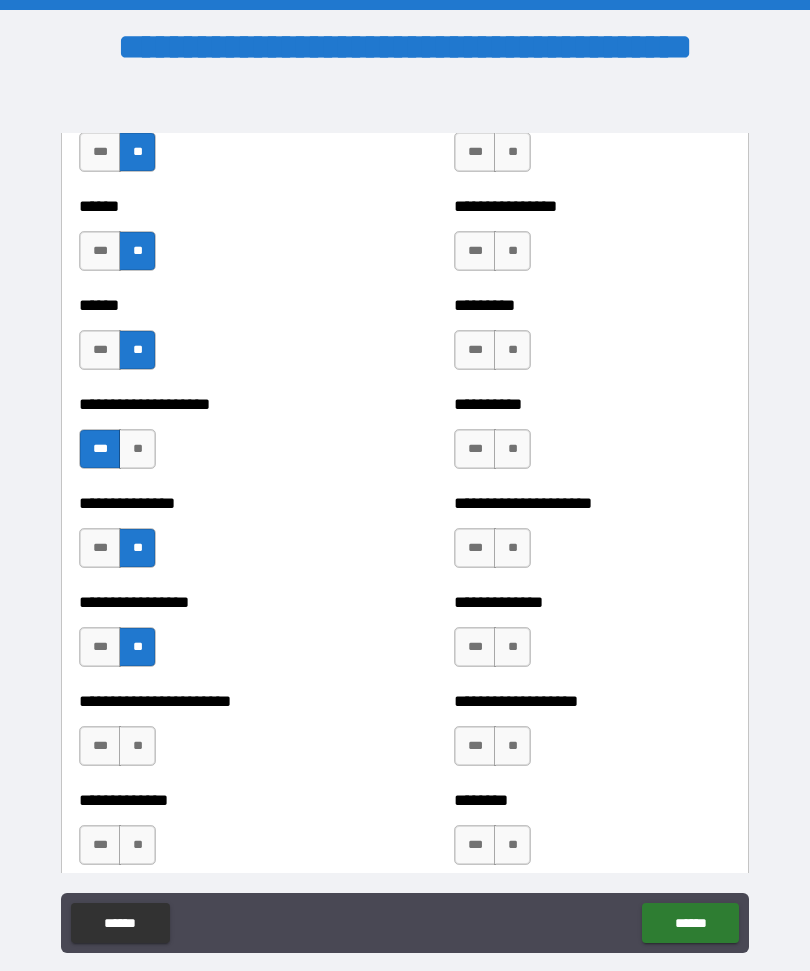 click on "**" at bounding box center (137, 746) 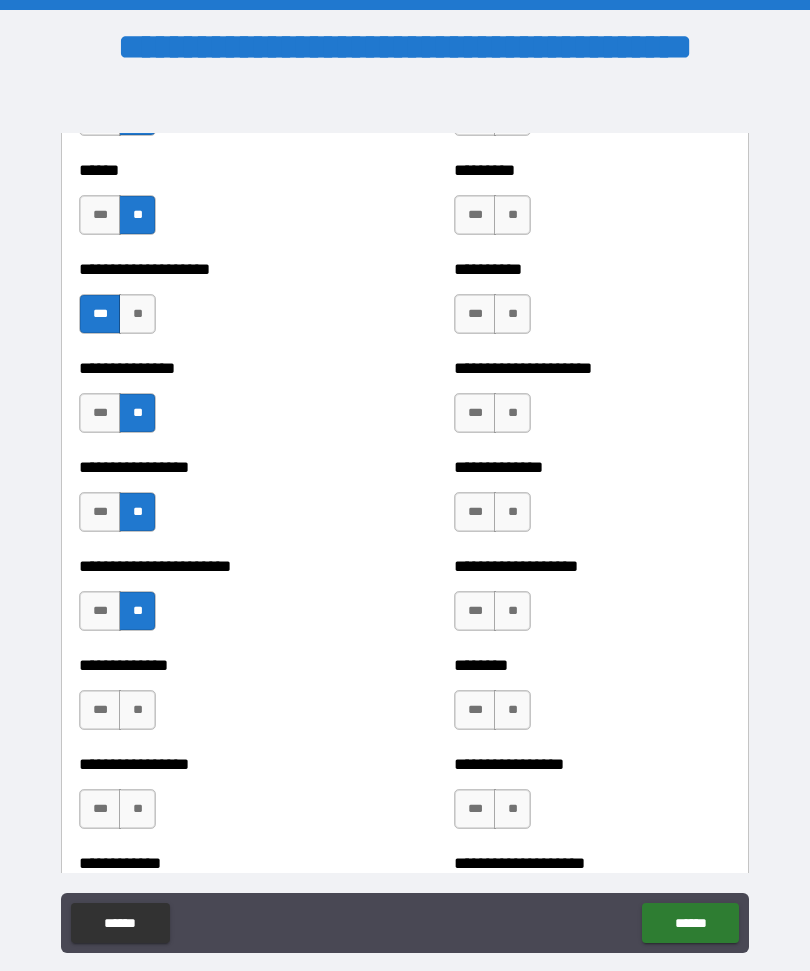 click on "**" at bounding box center (137, 710) 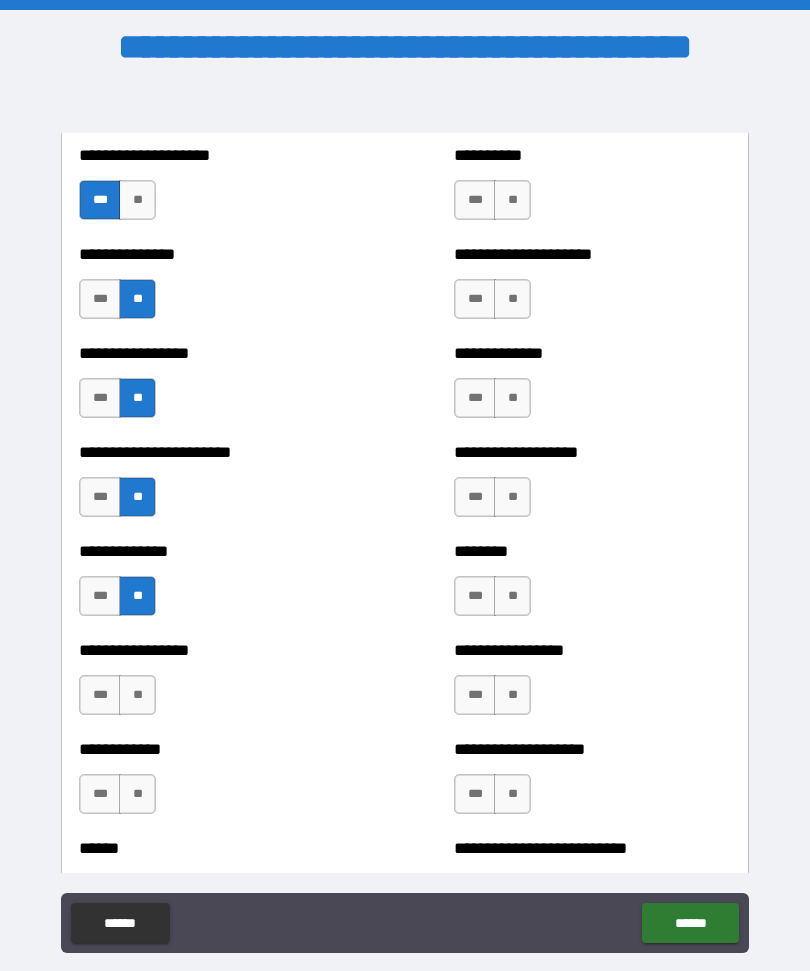click on "**" at bounding box center (137, 695) 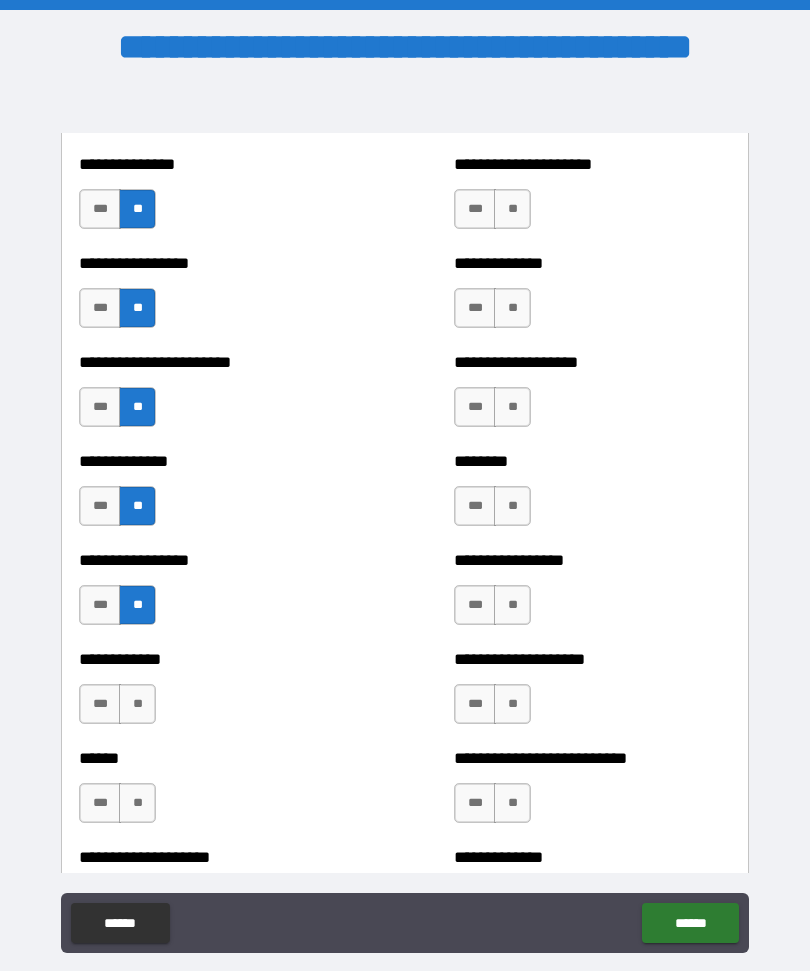 click on "**" at bounding box center (137, 704) 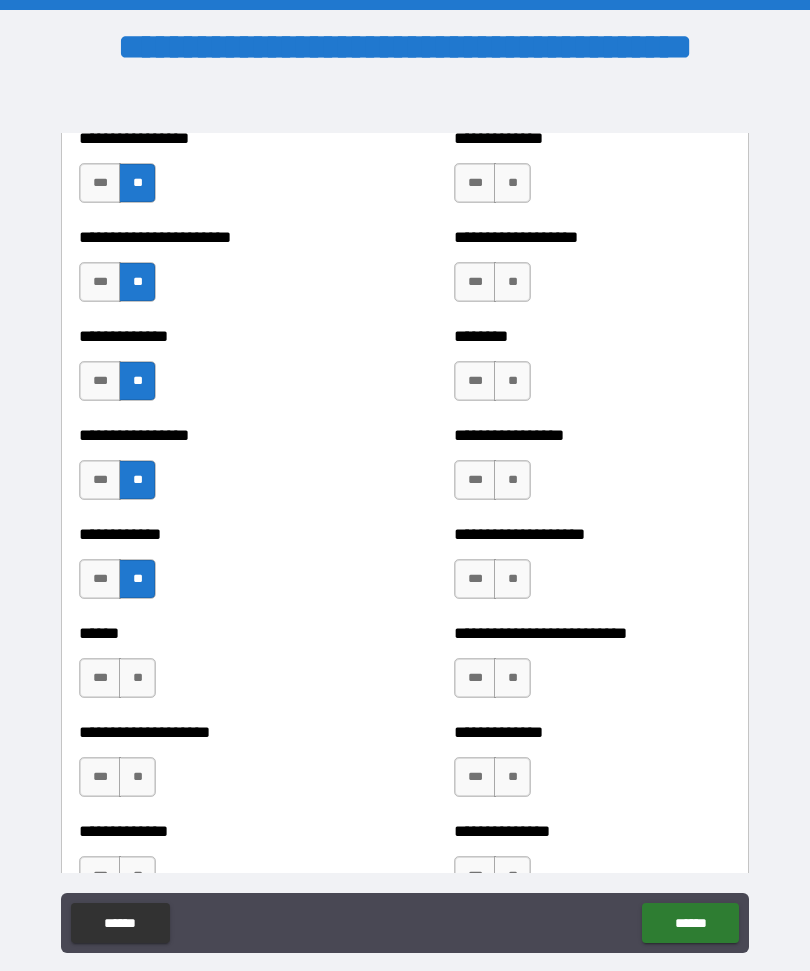click on "**" at bounding box center (137, 678) 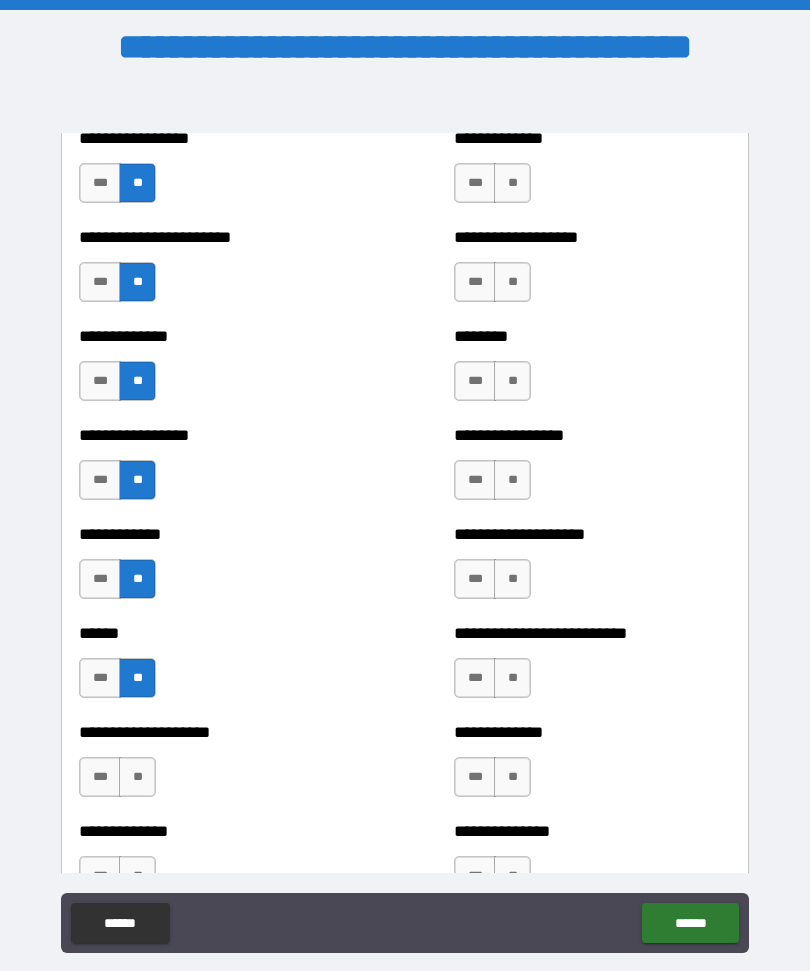 scroll, scrollTop: 3710, scrollLeft: 0, axis: vertical 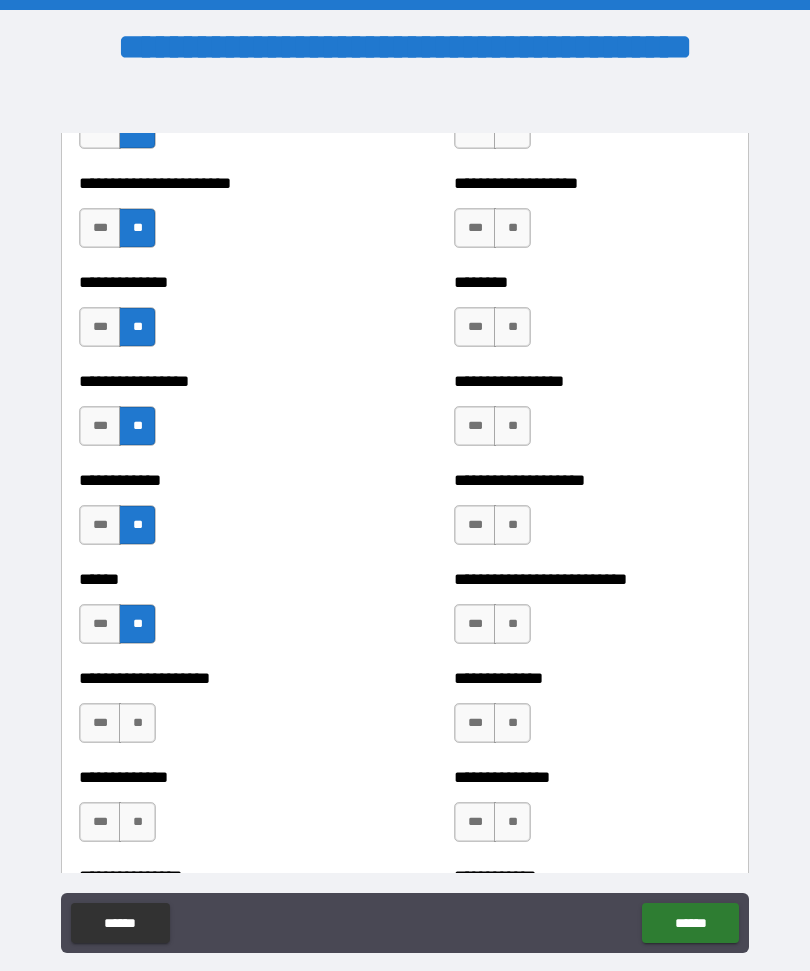 click on "**" at bounding box center (137, 723) 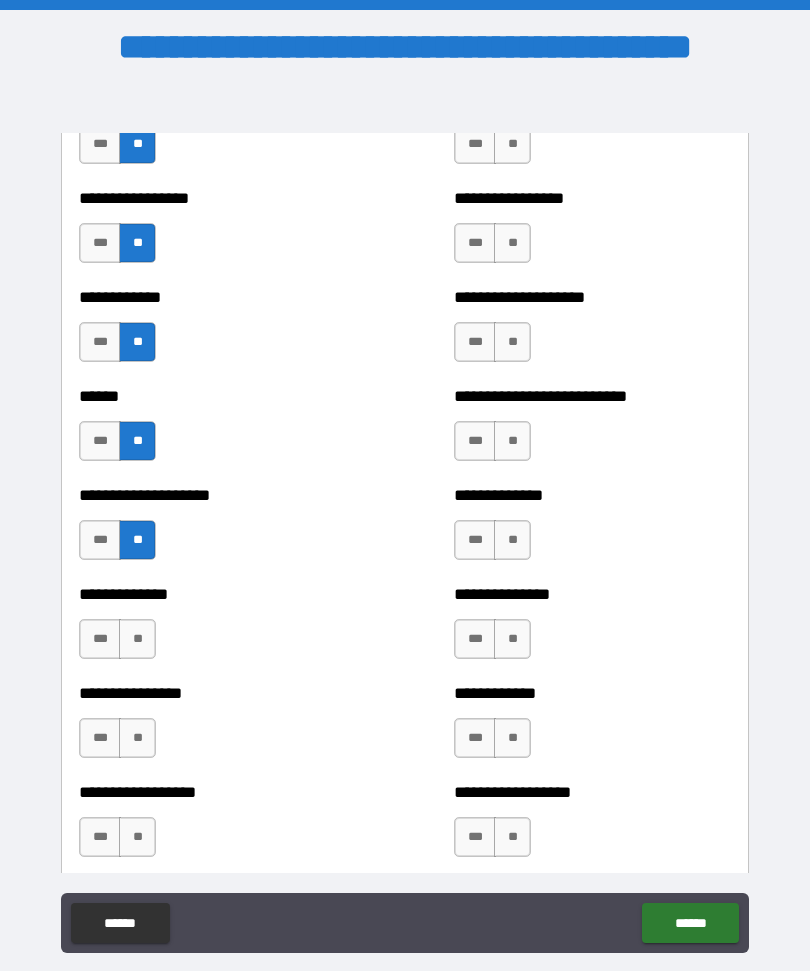 scroll, scrollTop: 3892, scrollLeft: 0, axis: vertical 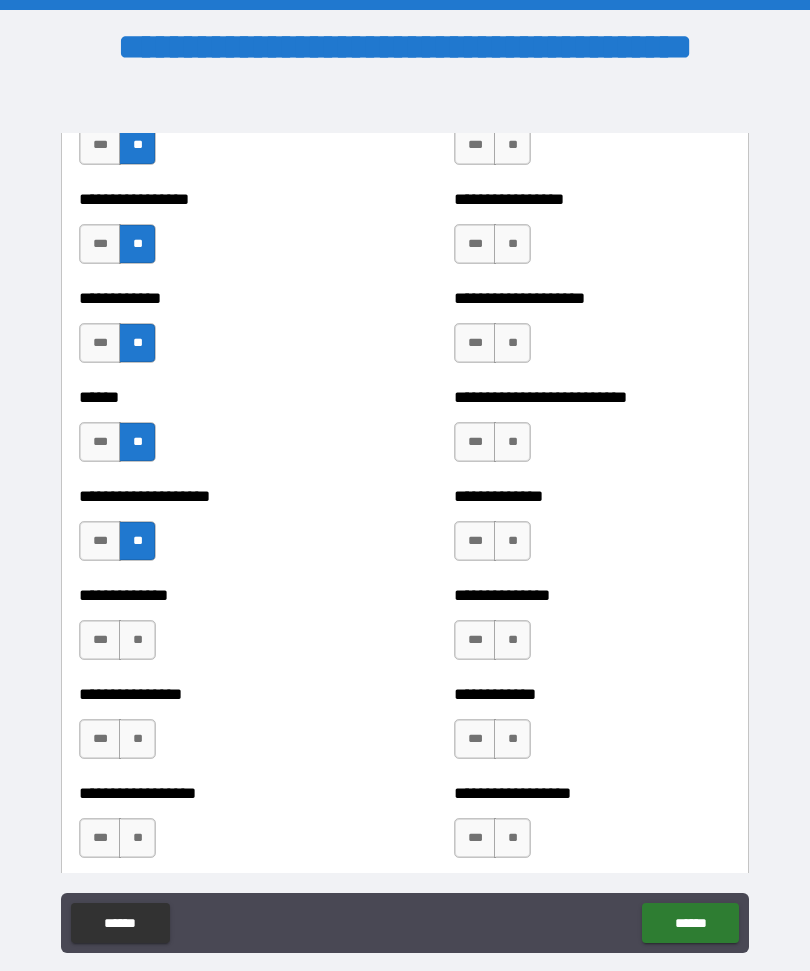 click on "**" at bounding box center [137, 640] 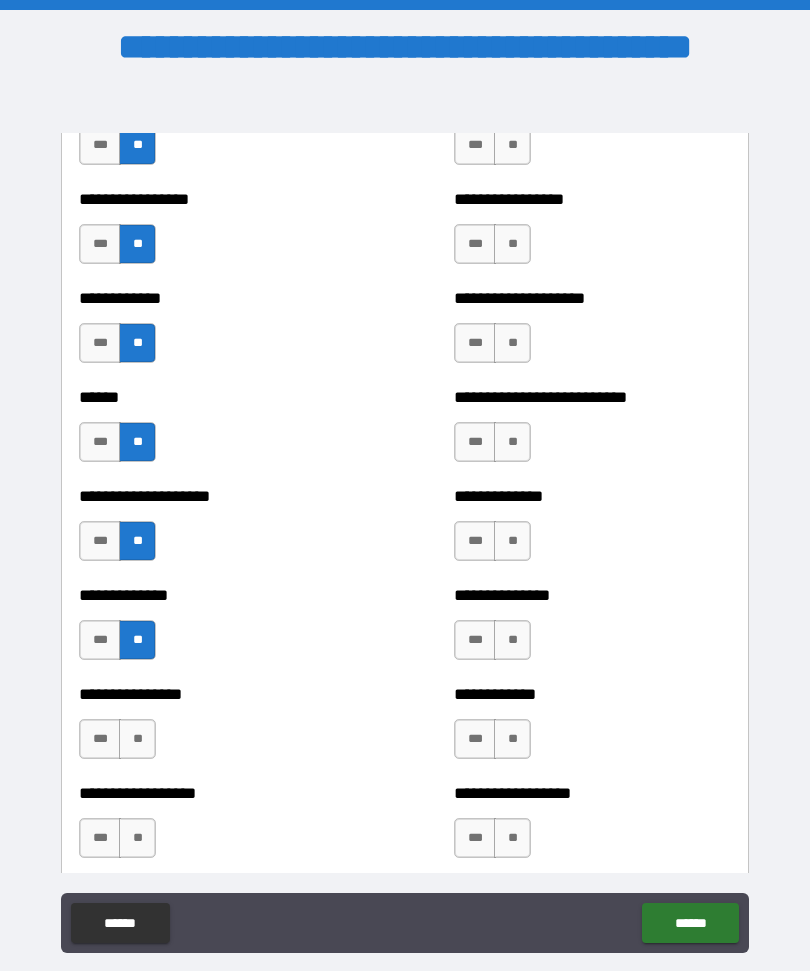 click on "**" at bounding box center [137, 739] 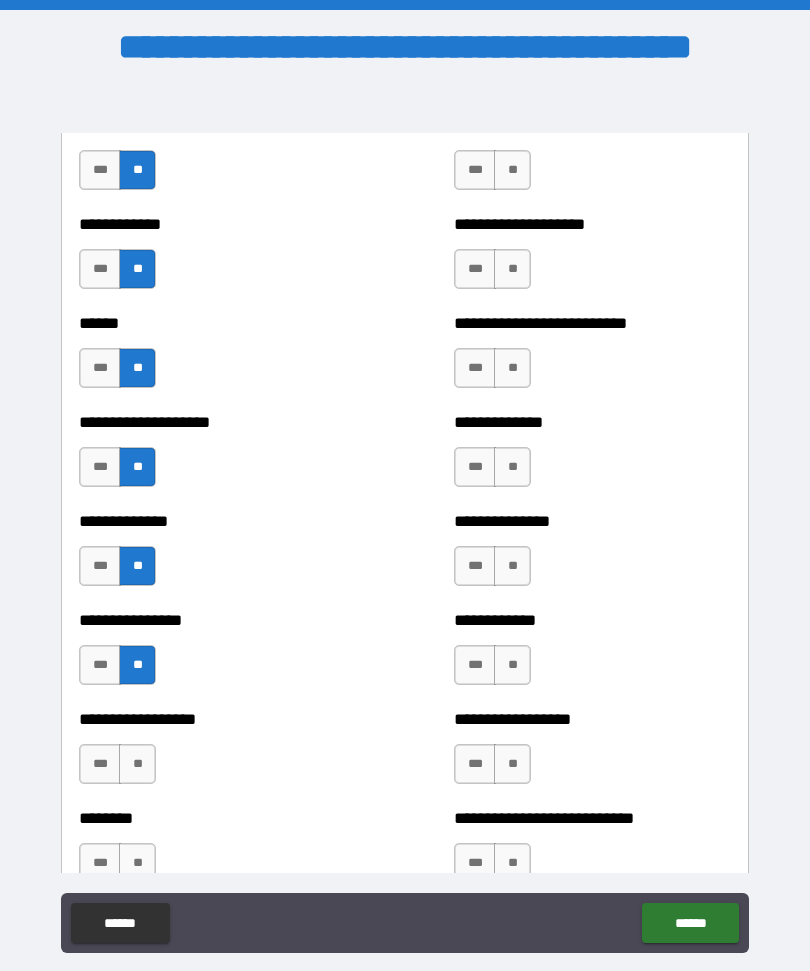click on "**" at bounding box center [137, 764] 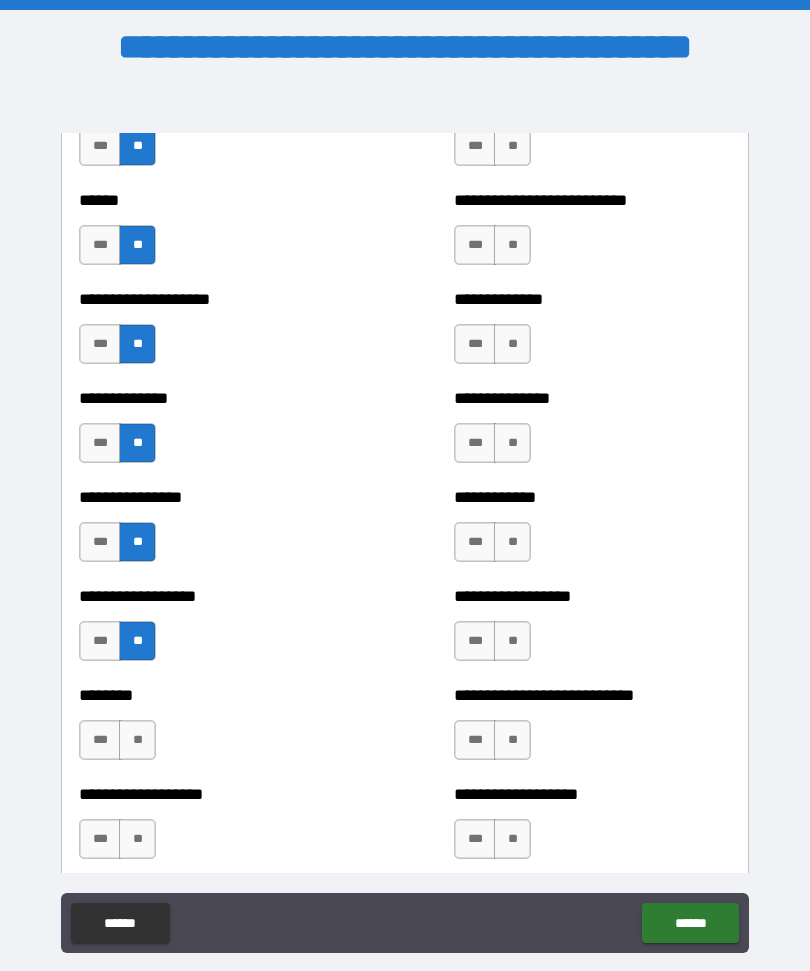 click on "**" at bounding box center (137, 740) 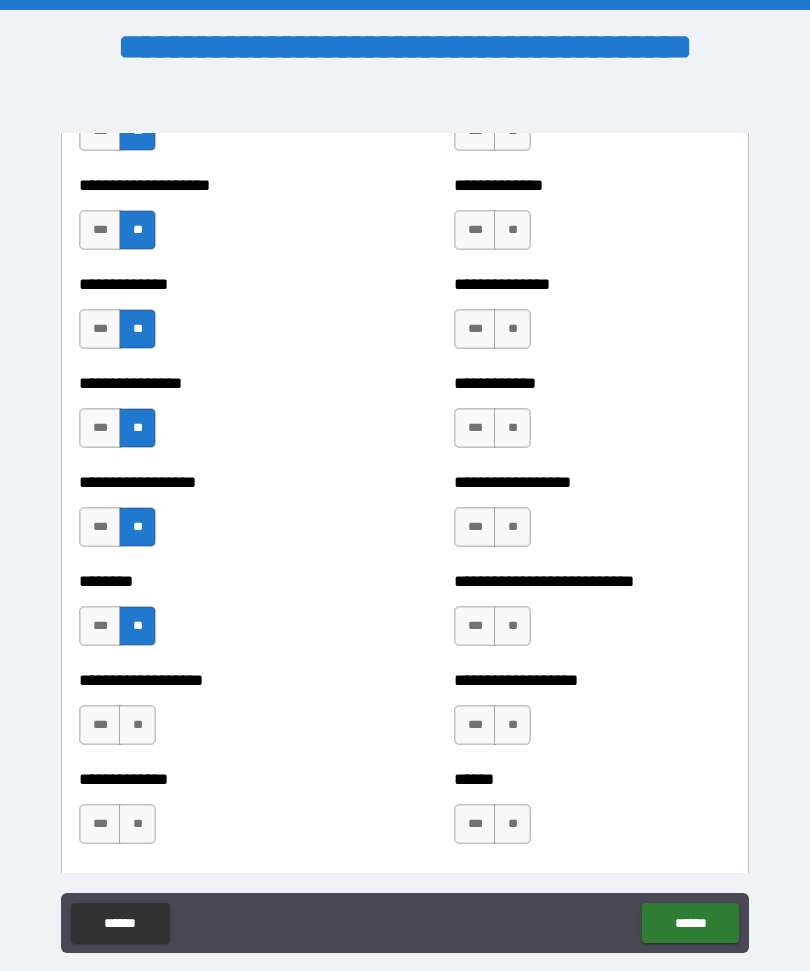 click on "**" at bounding box center [137, 725] 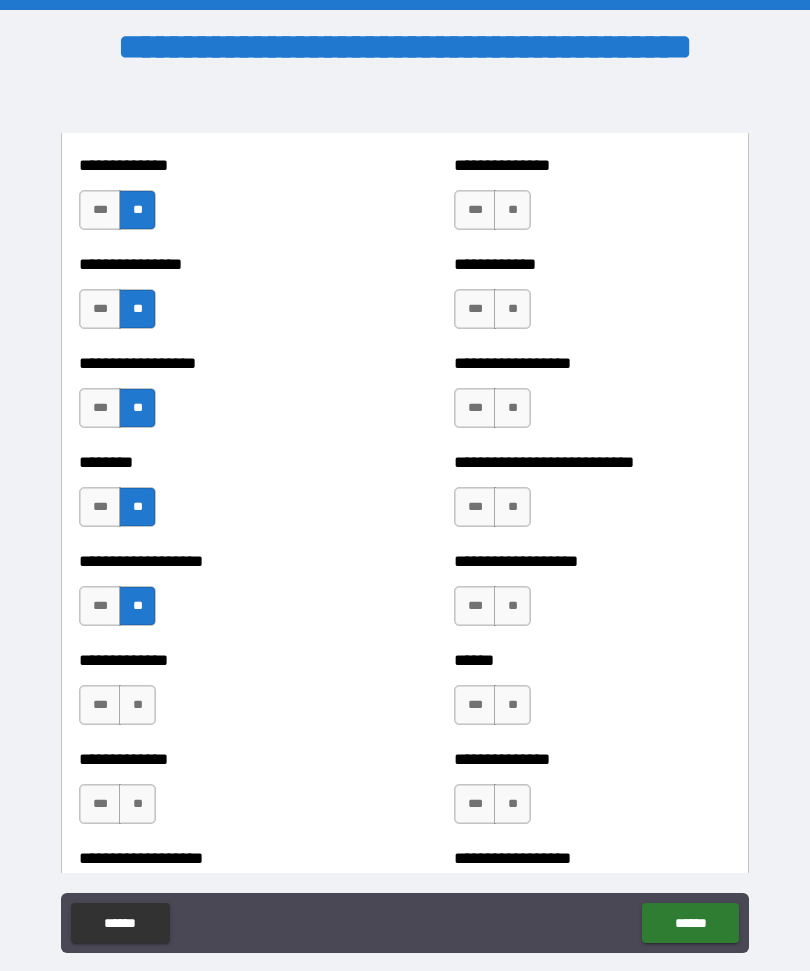 click on "**" at bounding box center (137, 705) 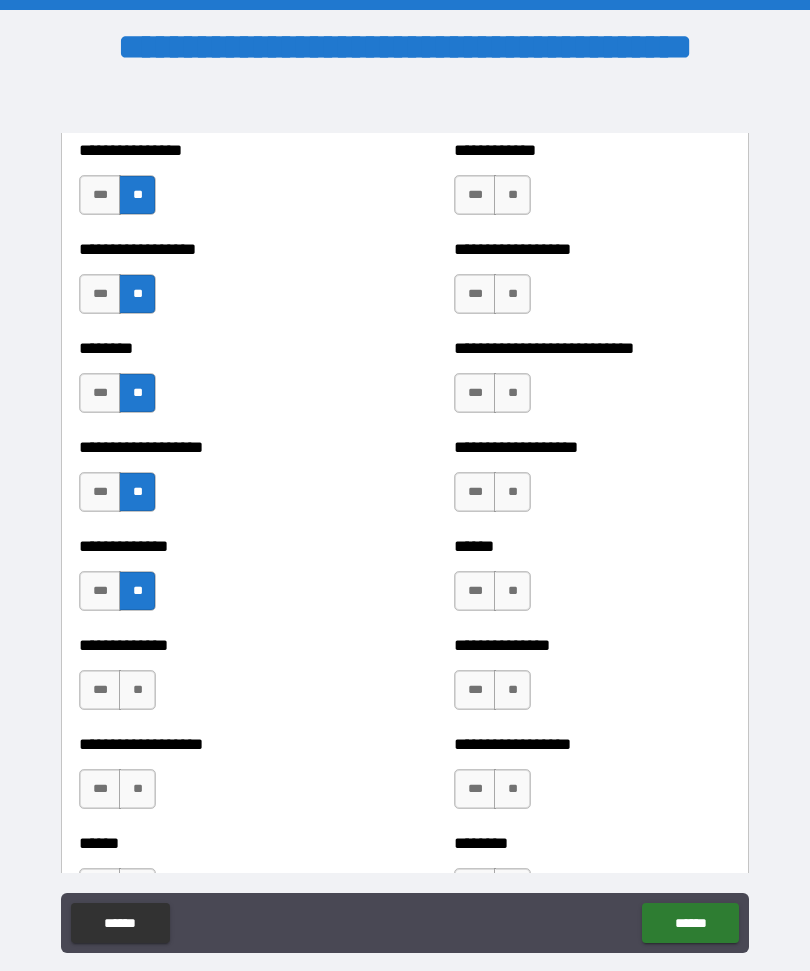 click on "**" at bounding box center (137, 690) 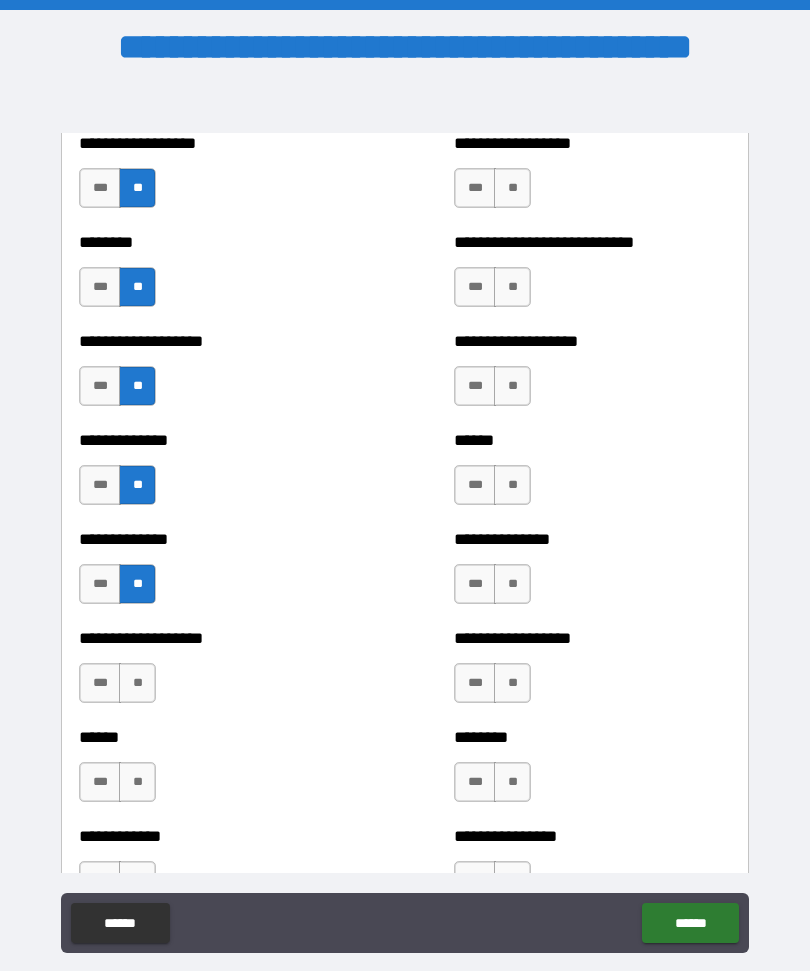 click on "**" at bounding box center (137, 683) 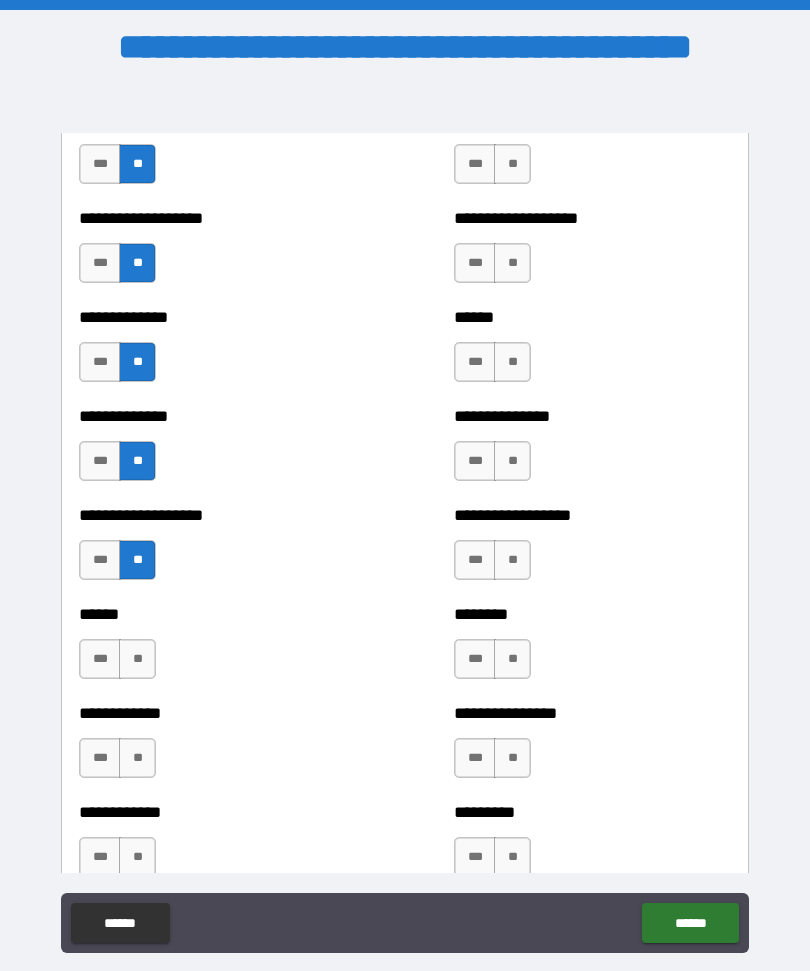 click on "**" at bounding box center [137, 659] 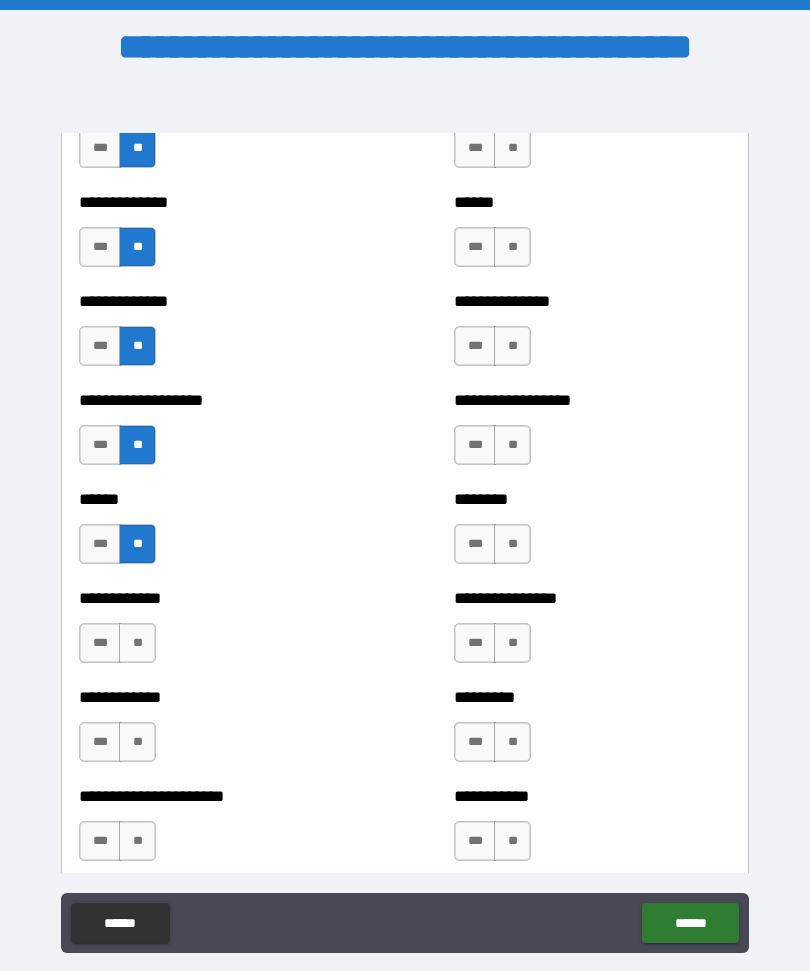 click on "**" at bounding box center (137, 643) 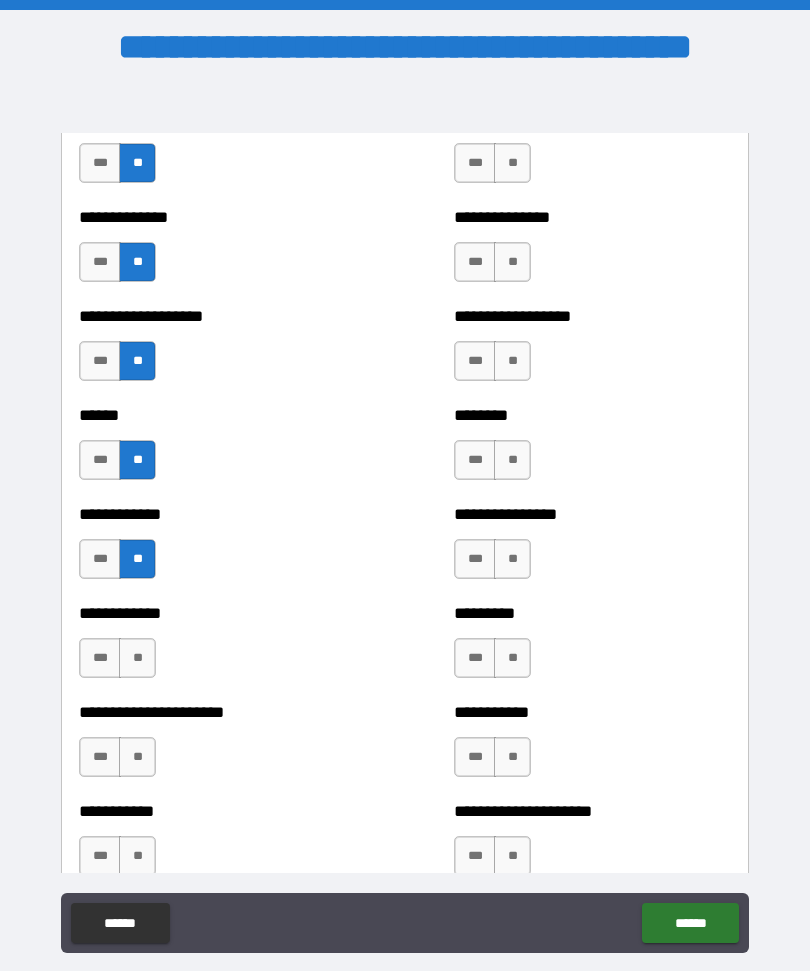 click on "**" at bounding box center [137, 658] 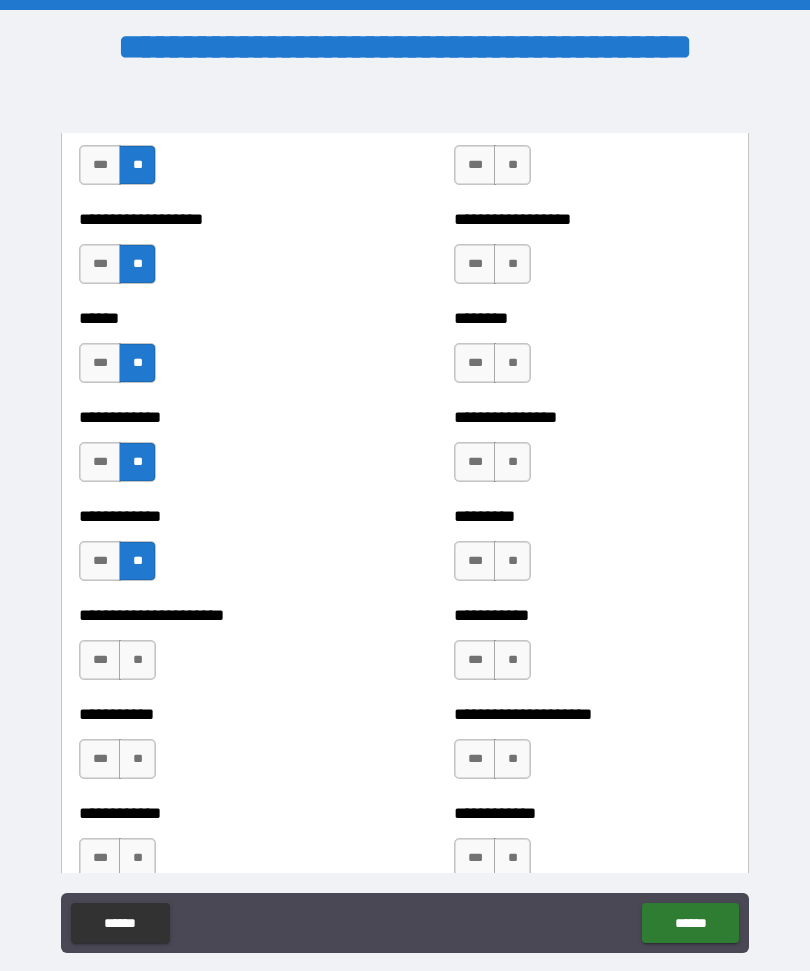 click on "**" at bounding box center [137, 660] 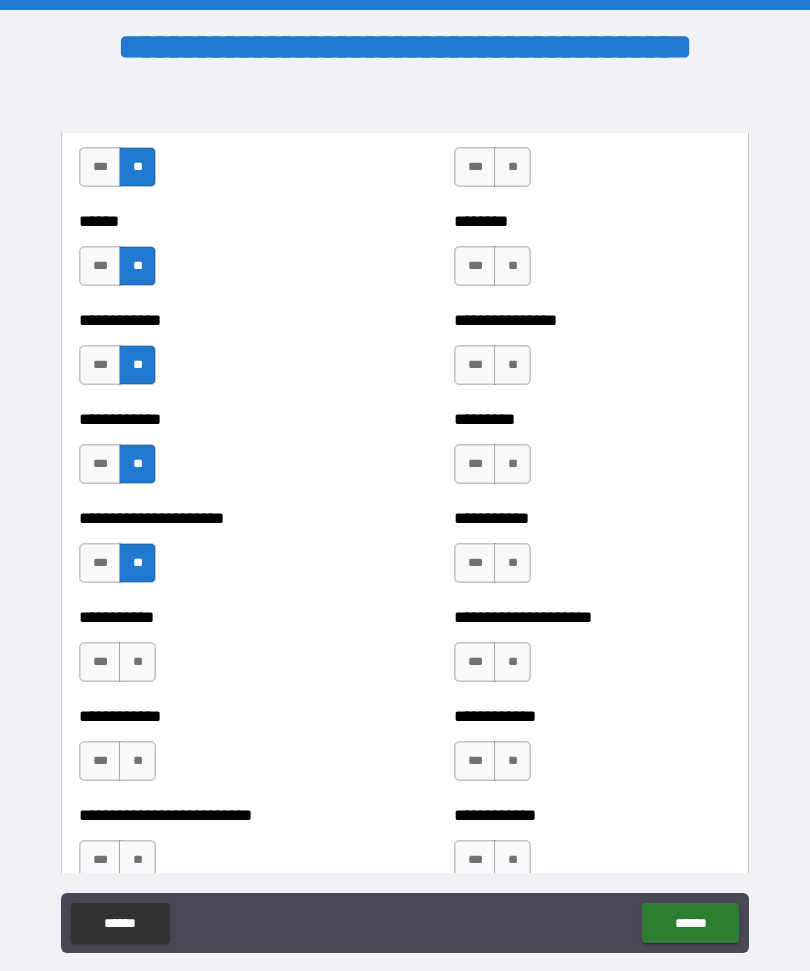 click on "**" at bounding box center [137, 662] 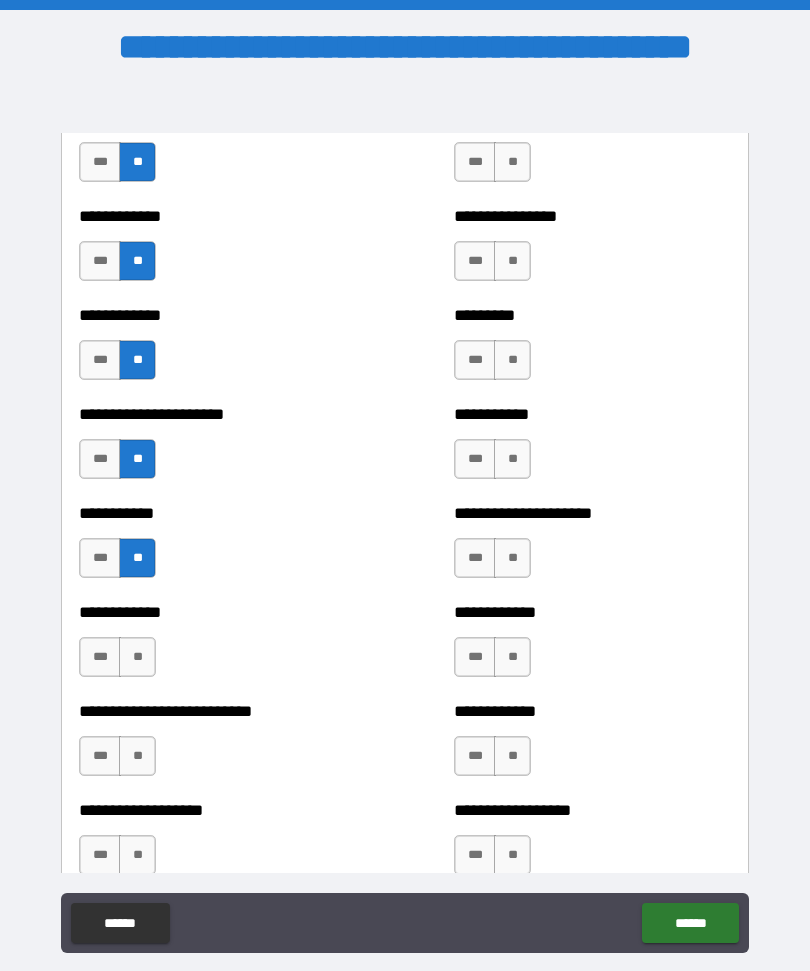 click on "**" at bounding box center (137, 657) 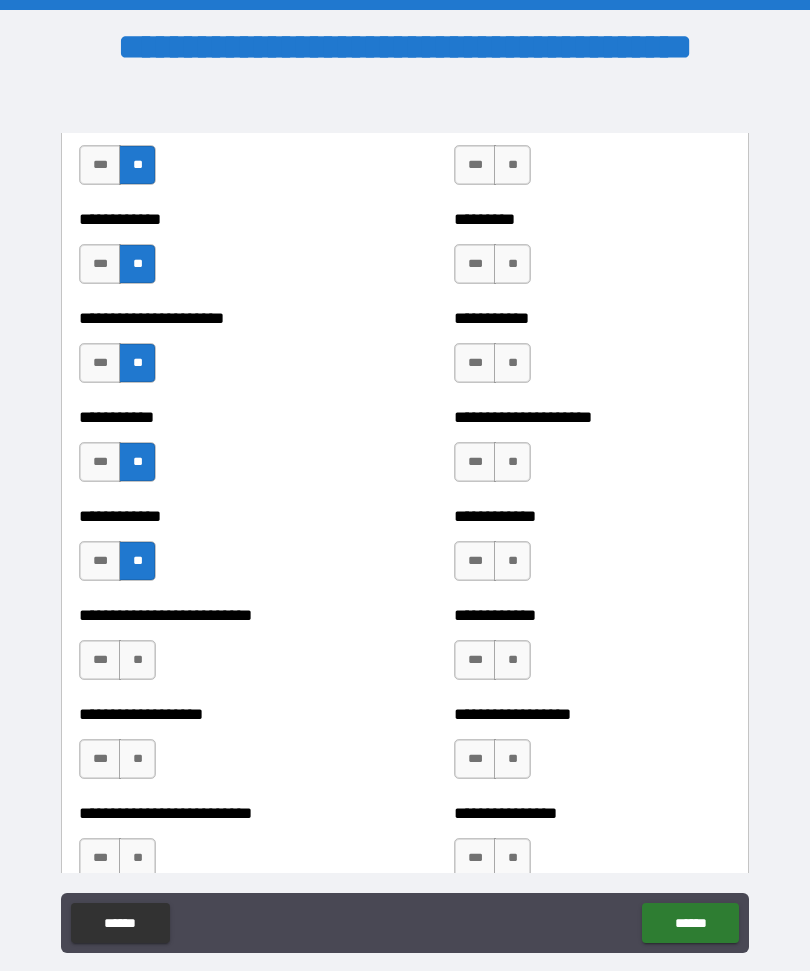 click on "**" at bounding box center (137, 660) 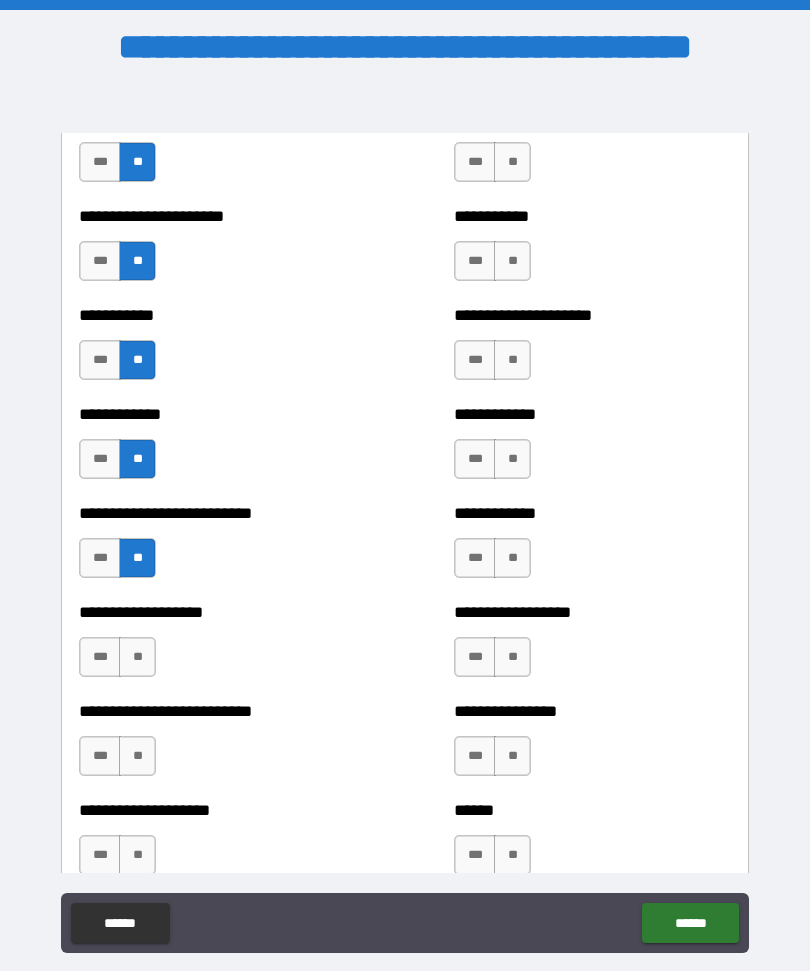 click on "**" at bounding box center [137, 657] 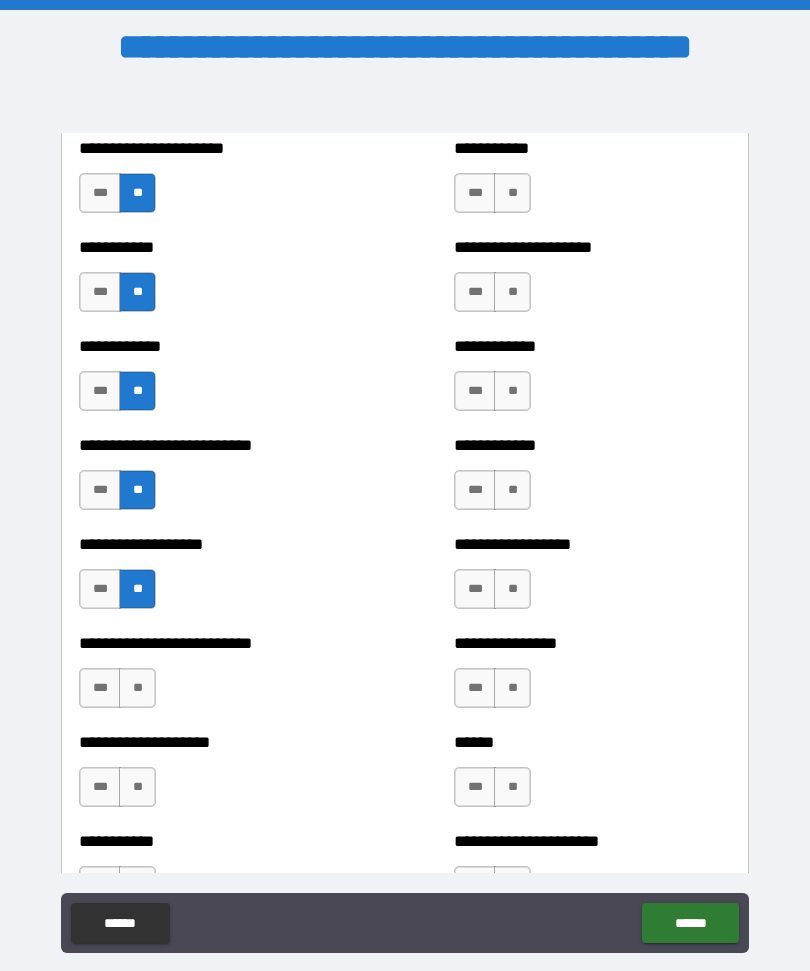 click on "**" at bounding box center (137, 688) 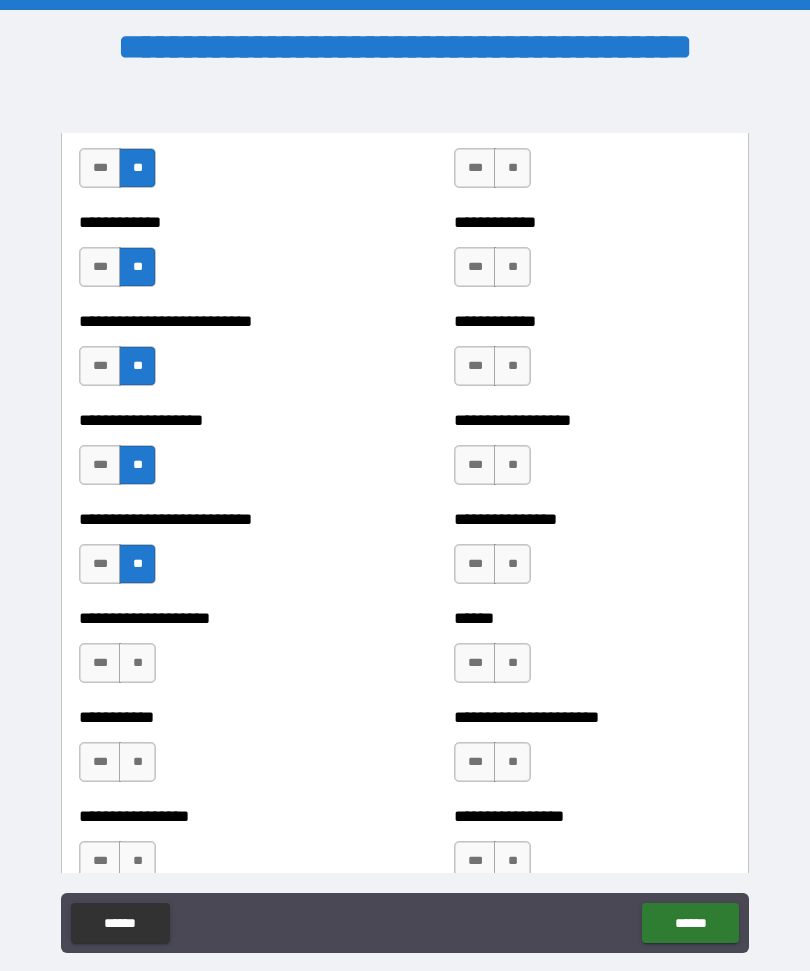 click on "**" at bounding box center [137, 663] 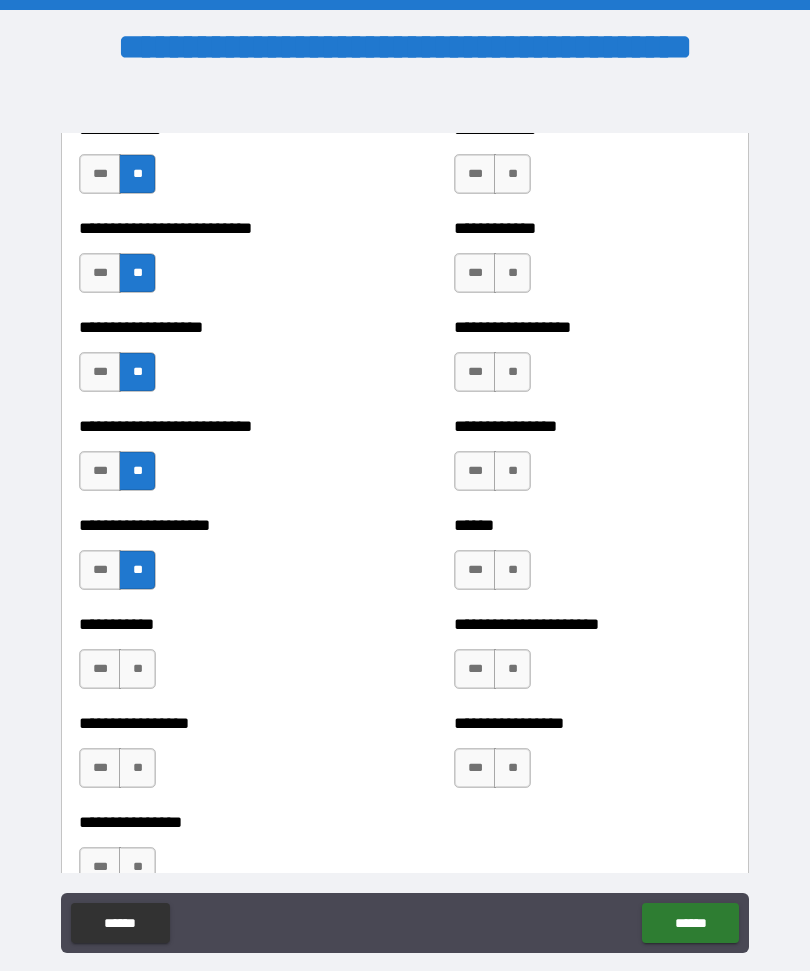 click on "**" at bounding box center (137, 669) 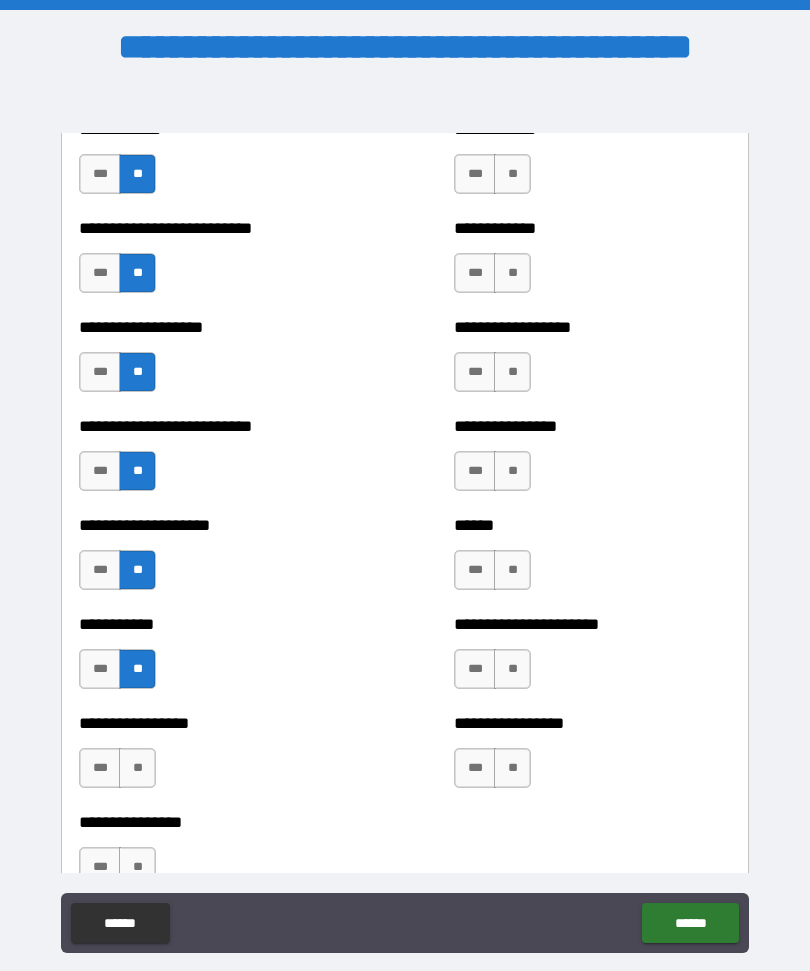 click on "**" at bounding box center [137, 768] 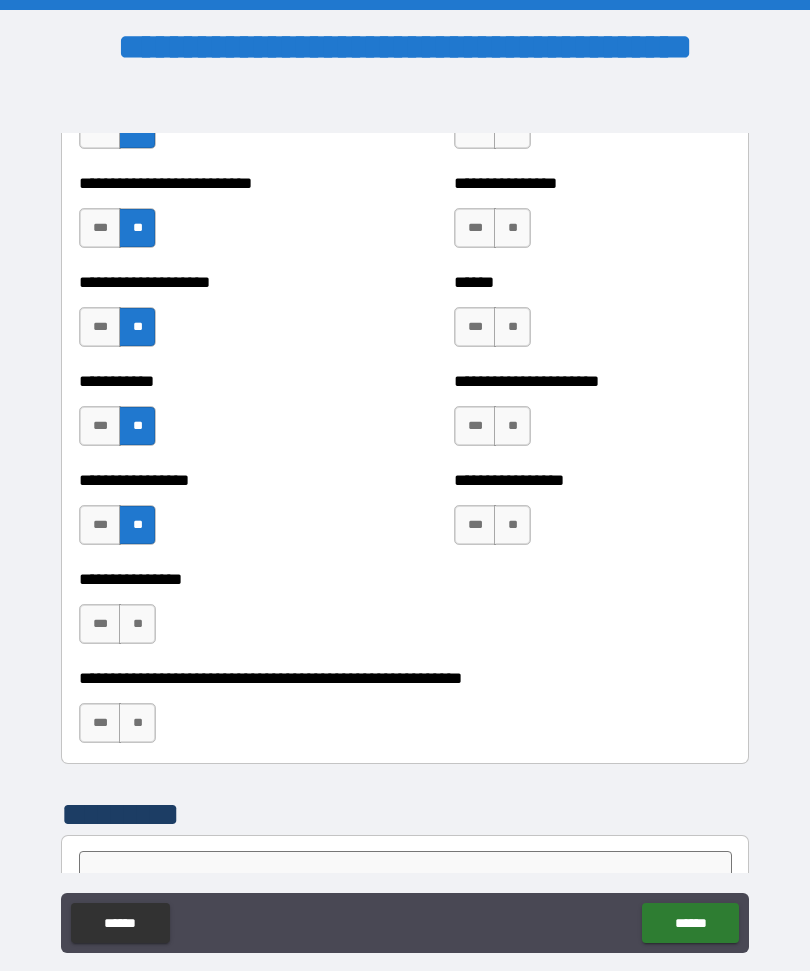 scroll, scrollTop: 5885, scrollLeft: 0, axis: vertical 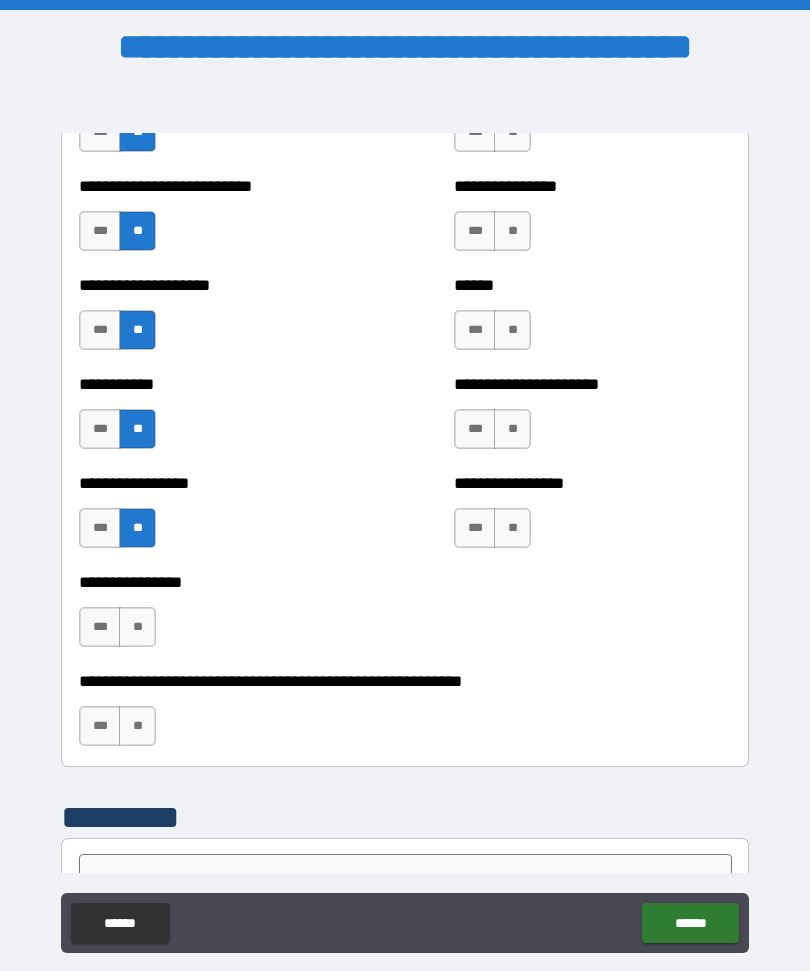 click on "**" at bounding box center [137, 627] 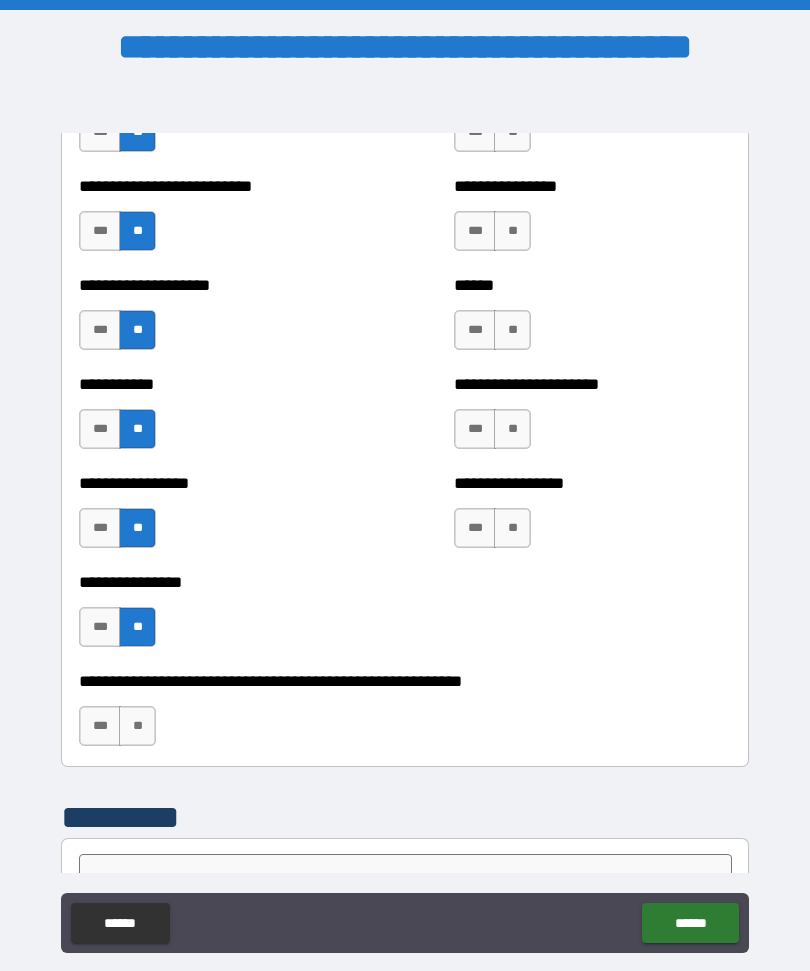 click on "**" at bounding box center (137, 726) 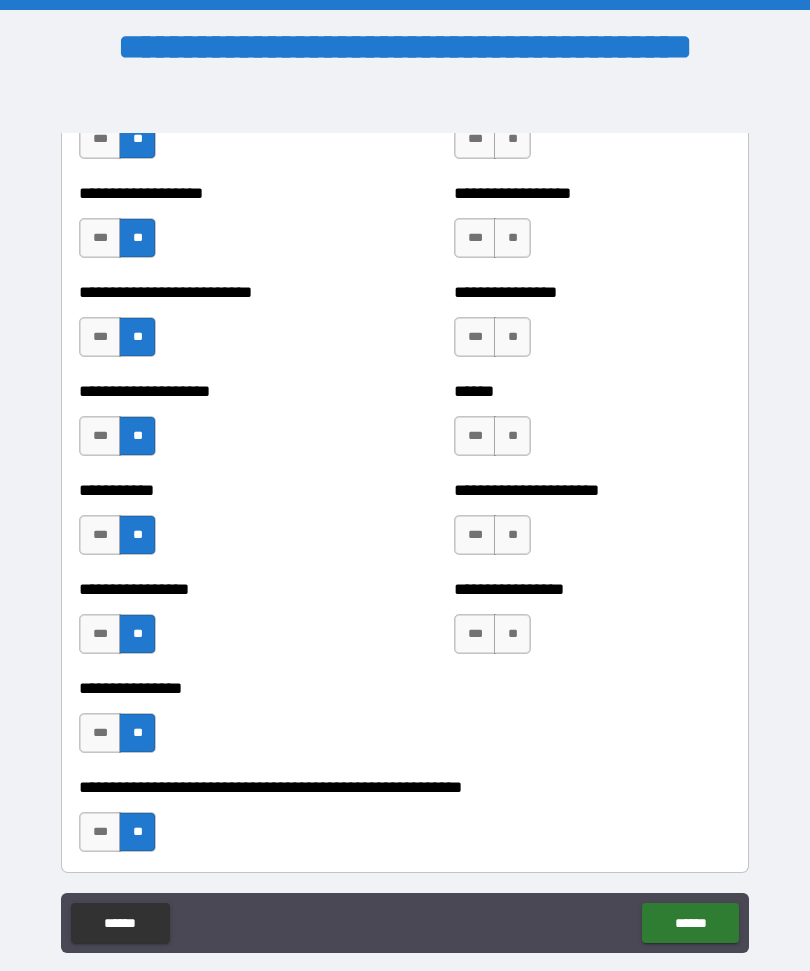 click on "**" at bounding box center [512, 634] 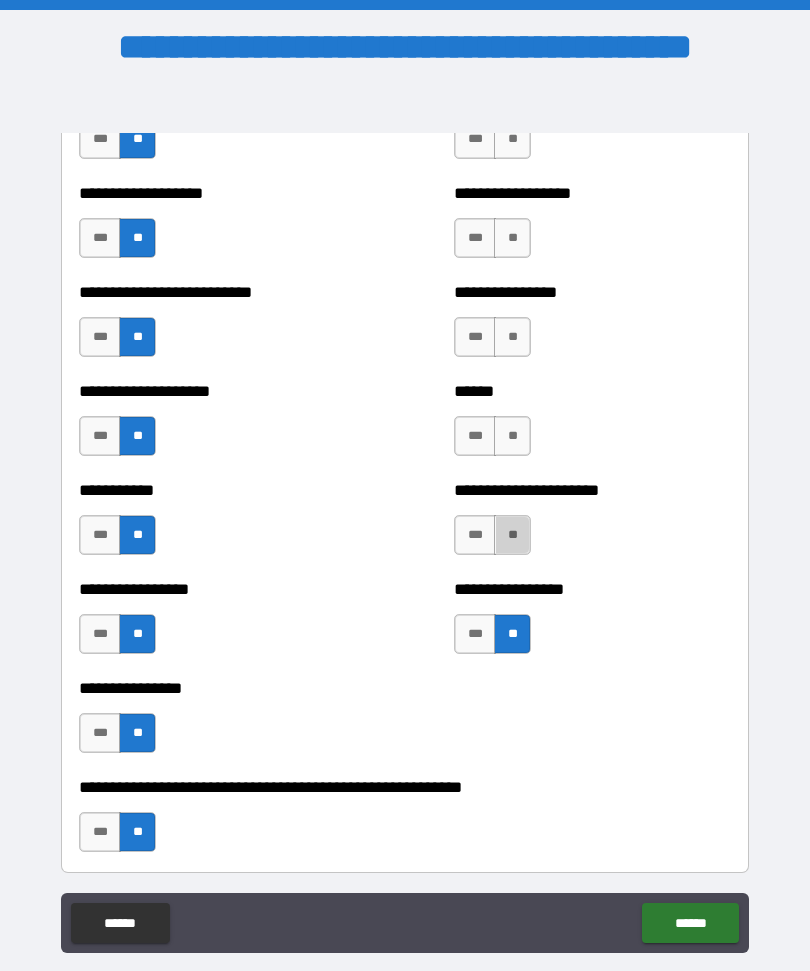 click on "**" at bounding box center [512, 535] 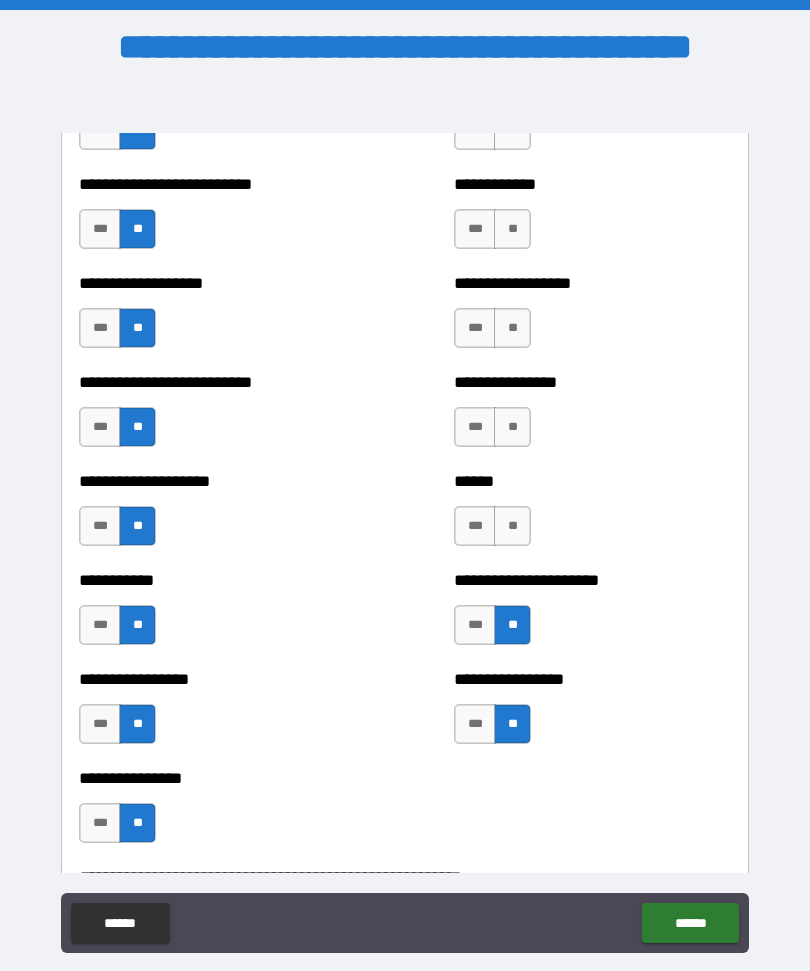 scroll, scrollTop: 5655, scrollLeft: 0, axis: vertical 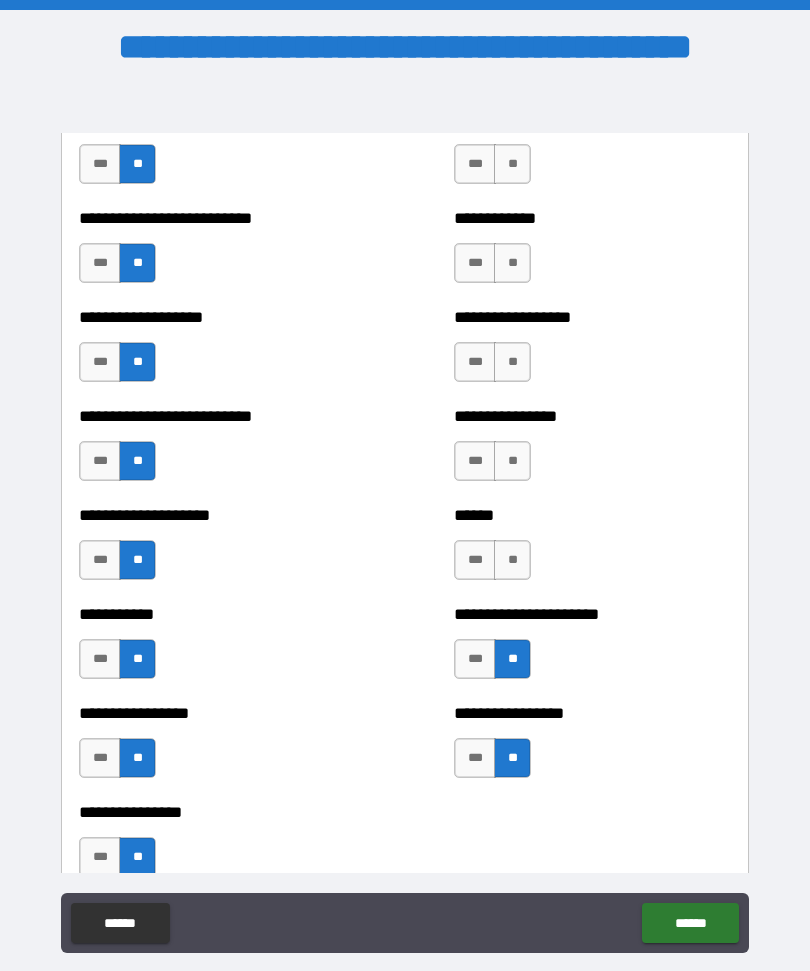 click on "**" at bounding box center (512, 560) 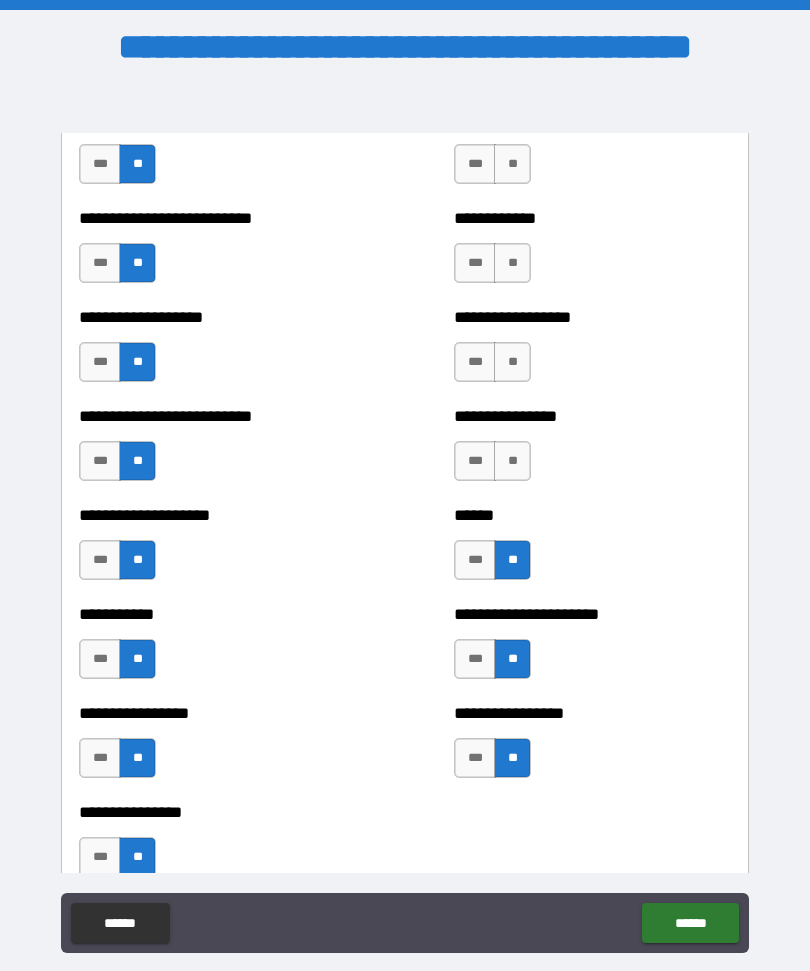 click on "**" at bounding box center [512, 461] 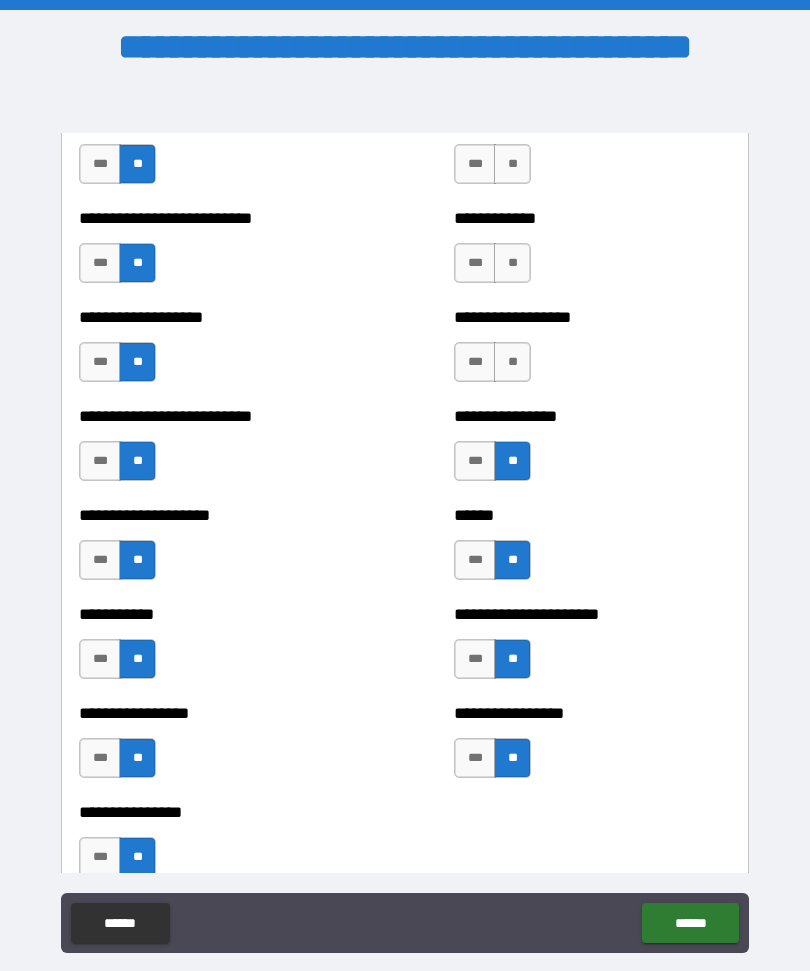 click on "**" at bounding box center (512, 362) 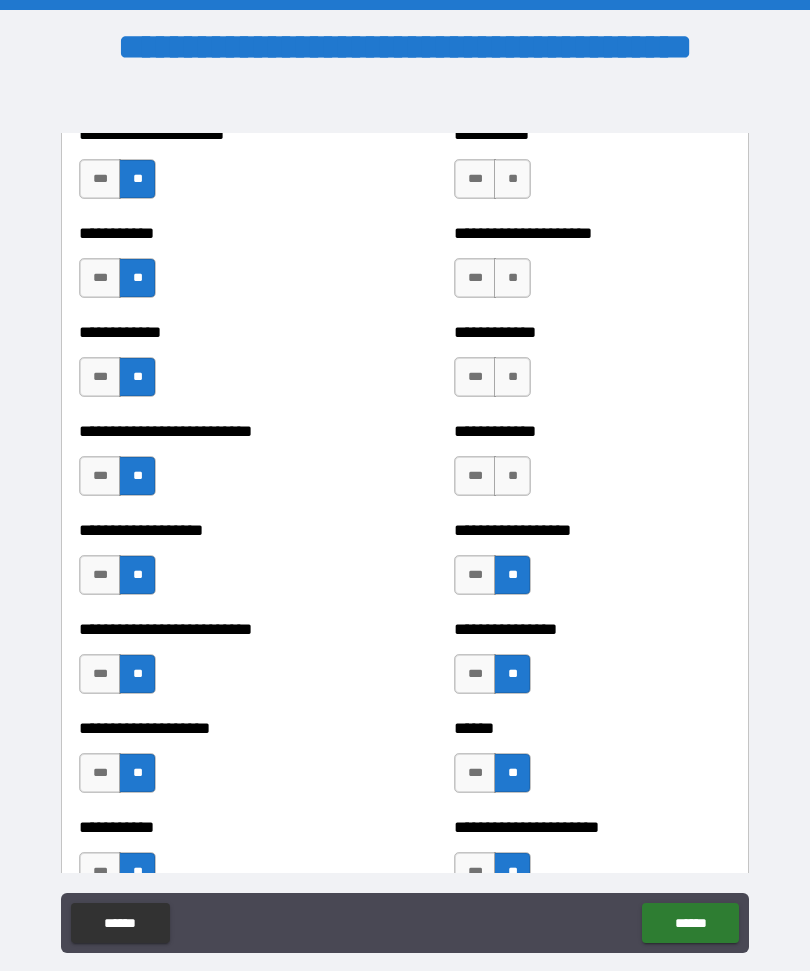 click on "**" at bounding box center (512, 476) 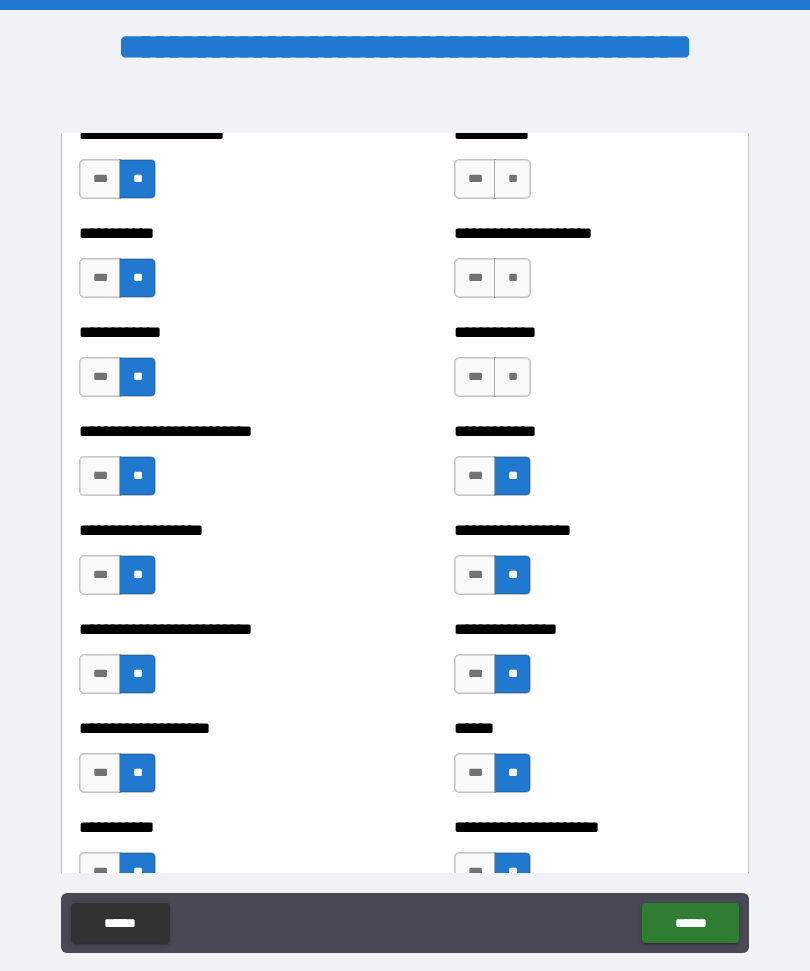 click on "**" at bounding box center [512, 377] 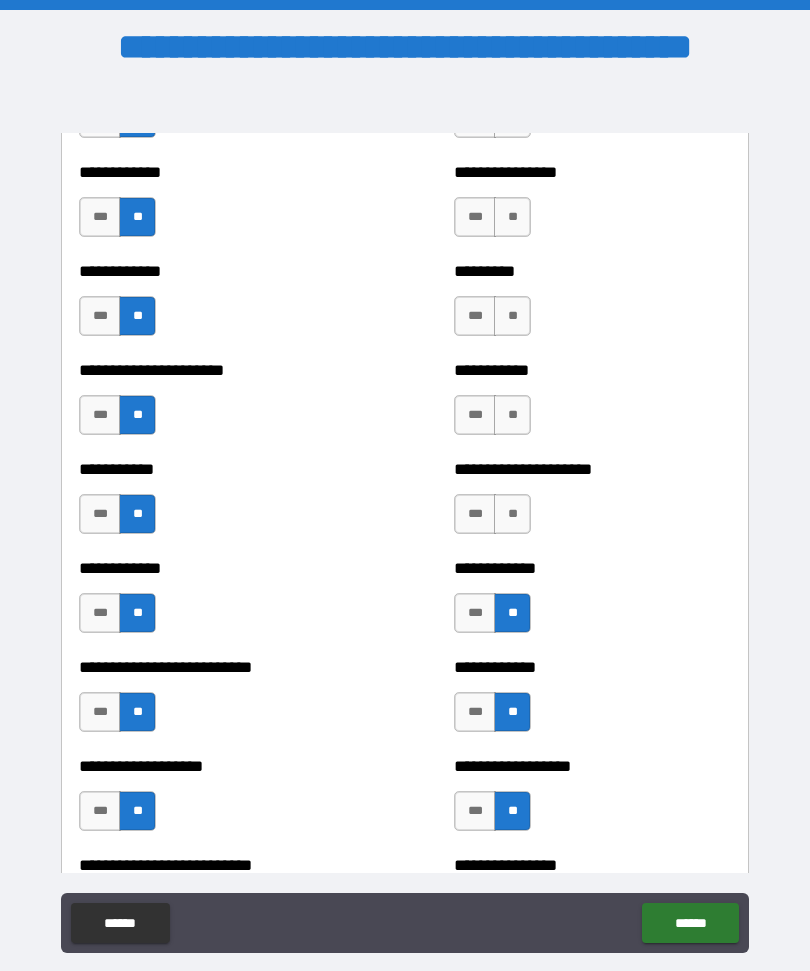 click on "**" at bounding box center [512, 514] 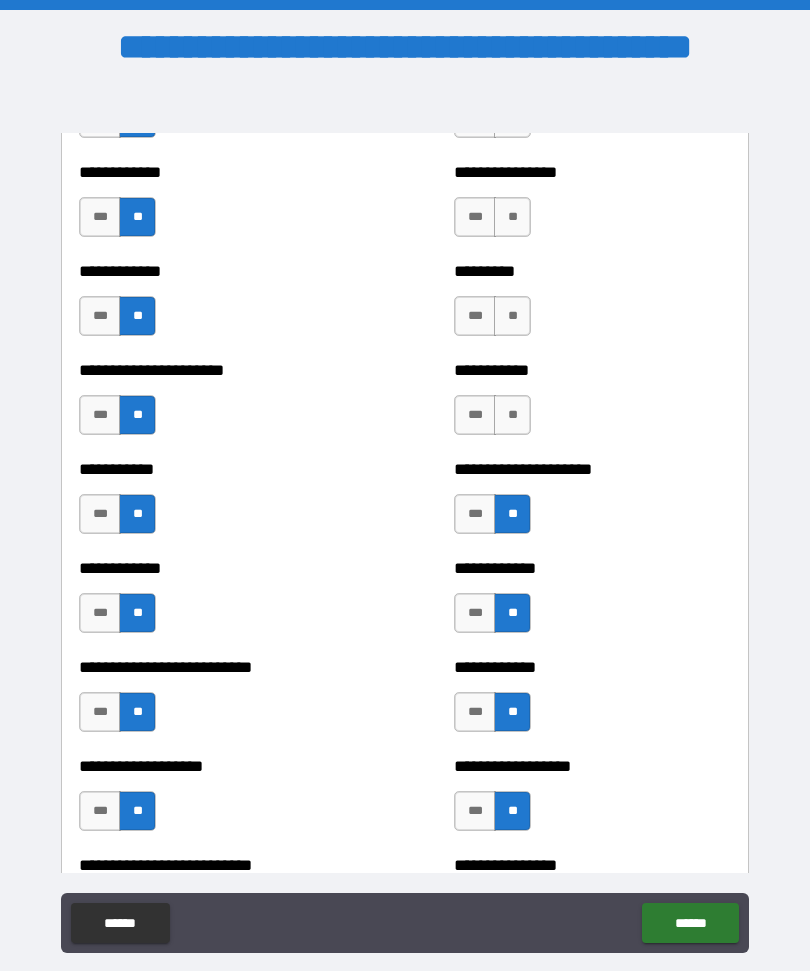 click on "**" at bounding box center [512, 415] 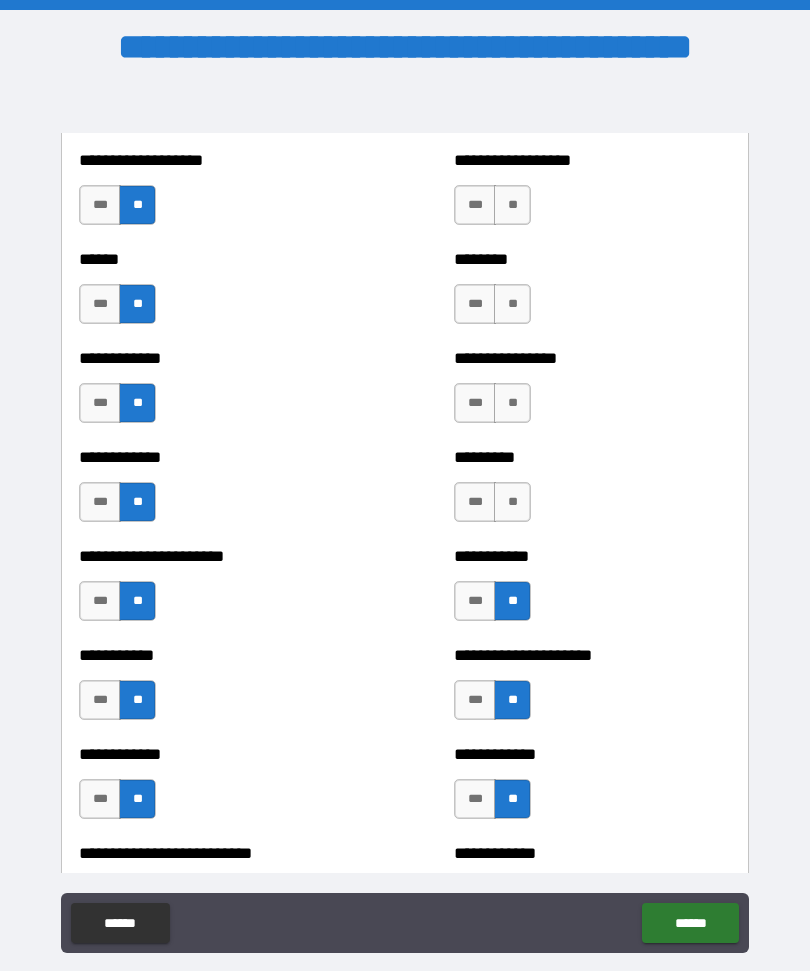 click on "**" at bounding box center (512, 502) 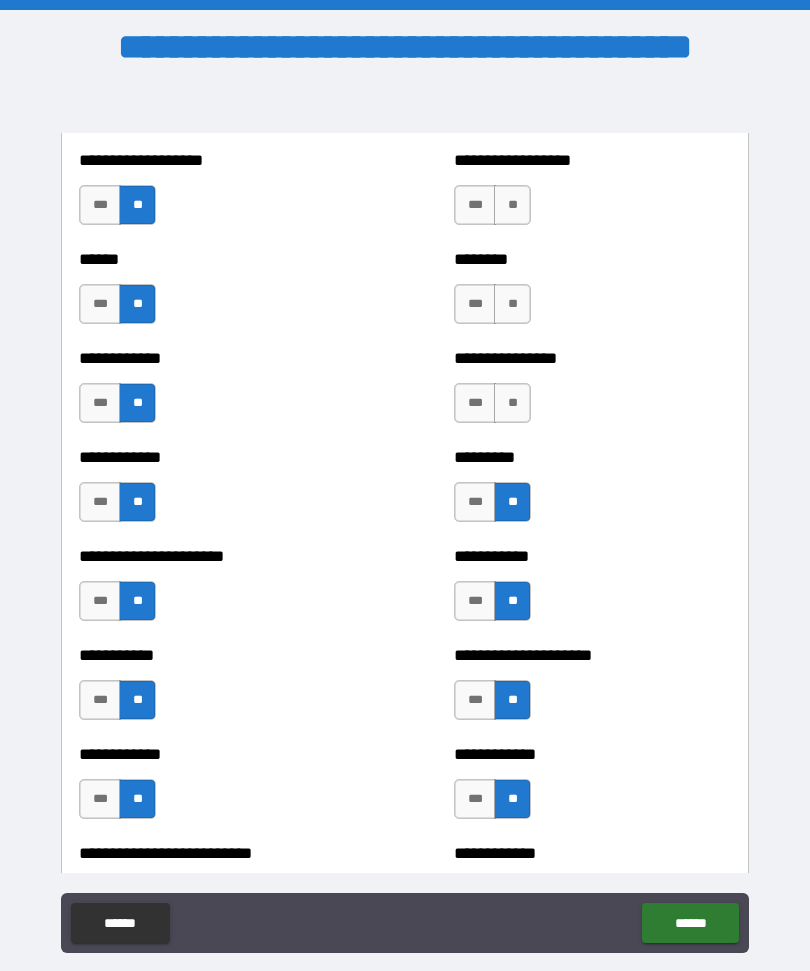 click on "**" at bounding box center (512, 403) 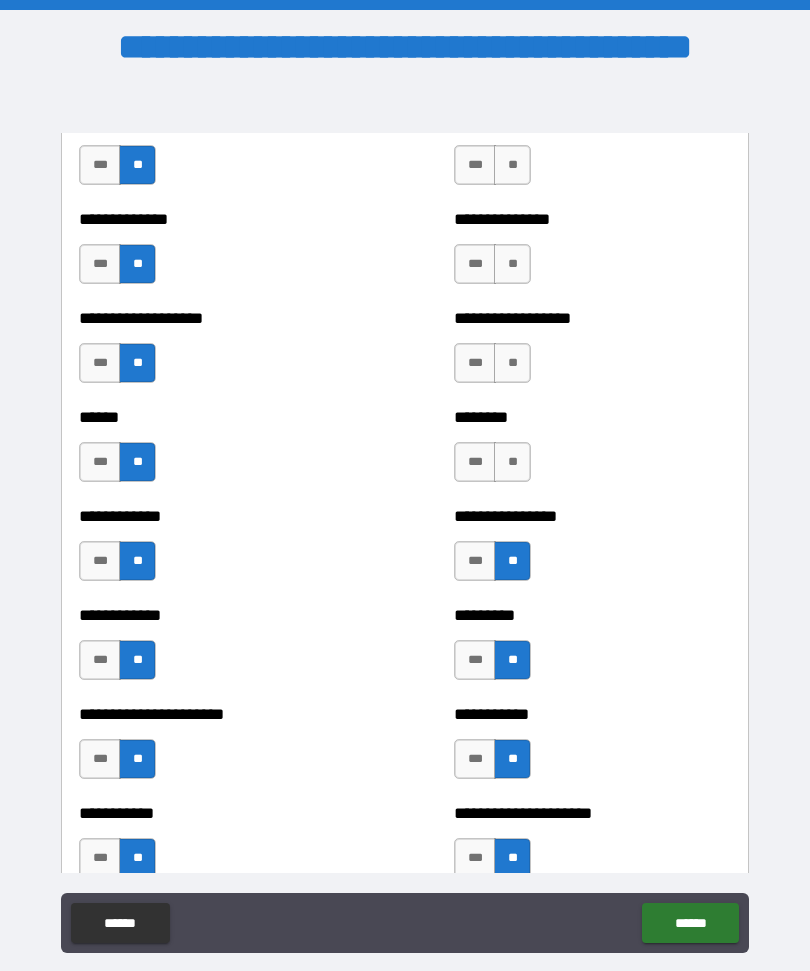 click on "**" at bounding box center (512, 462) 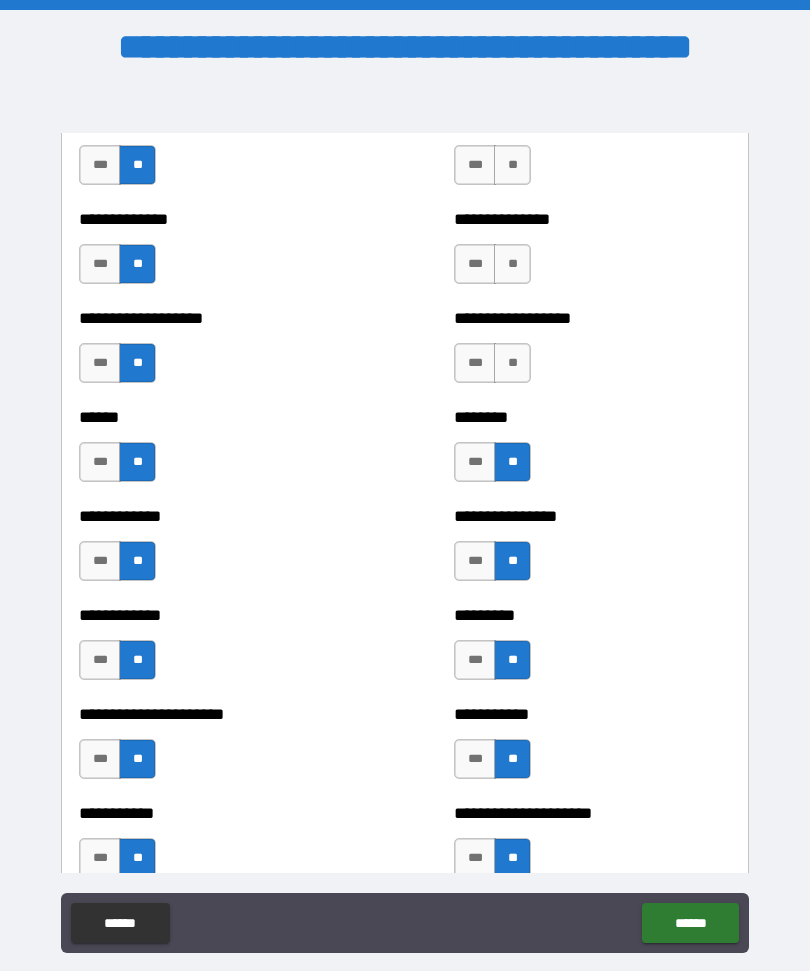 click on "**" at bounding box center (512, 363) 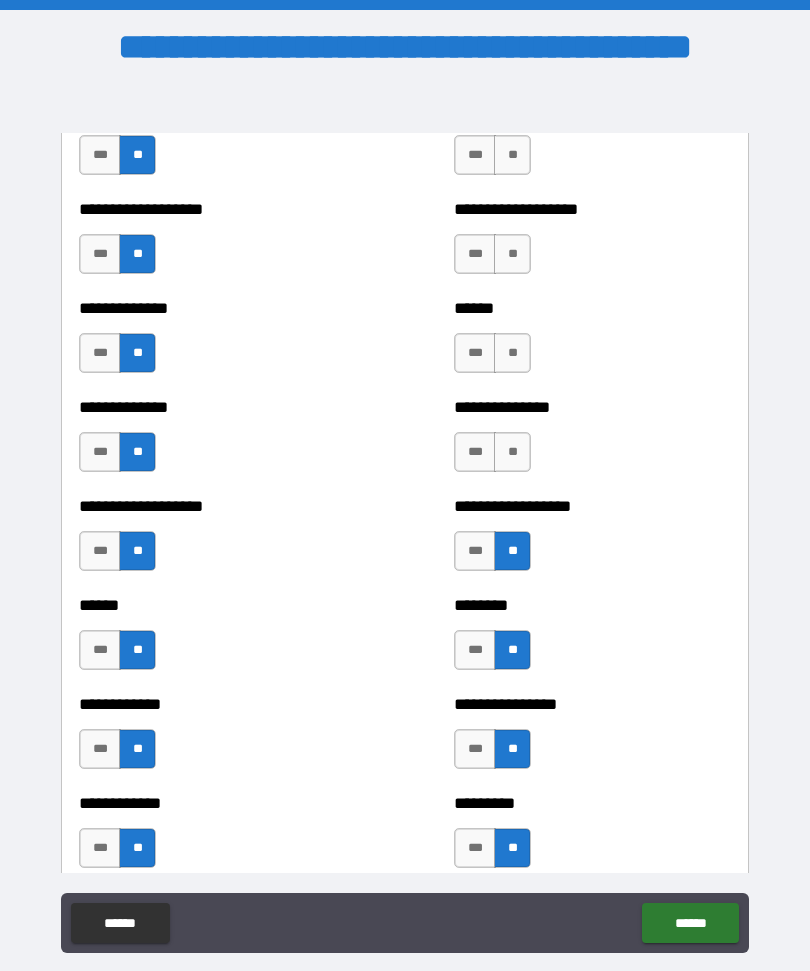 click on "**" at bounding box center [512, 452] 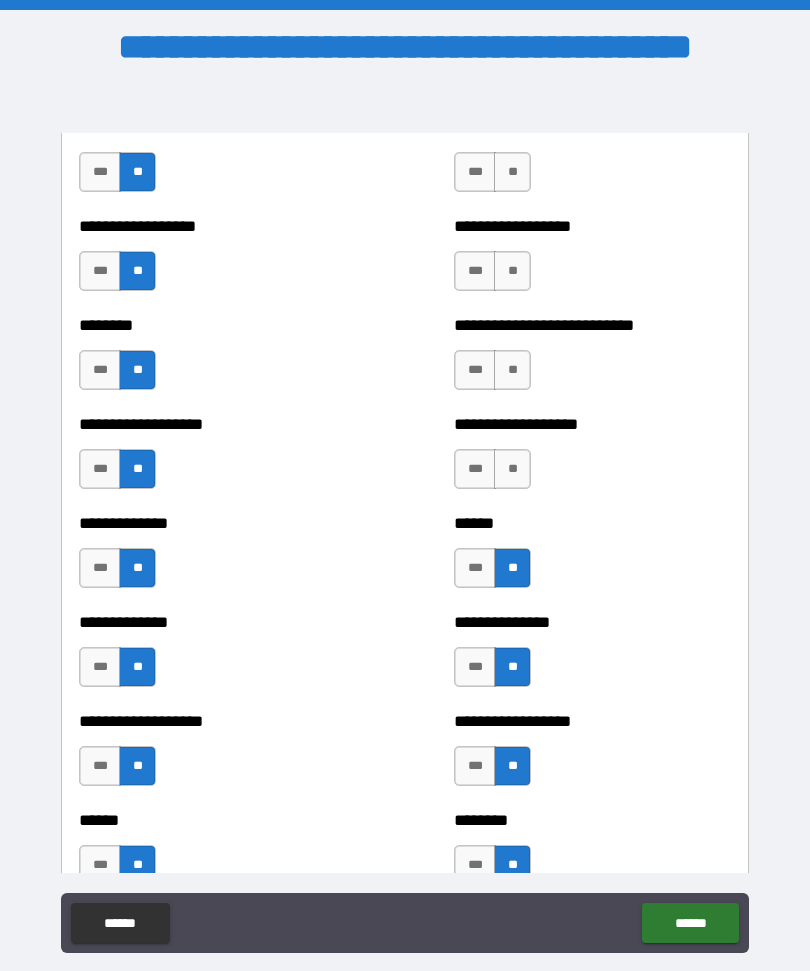 click on "**" at bounding box center (512, 469) 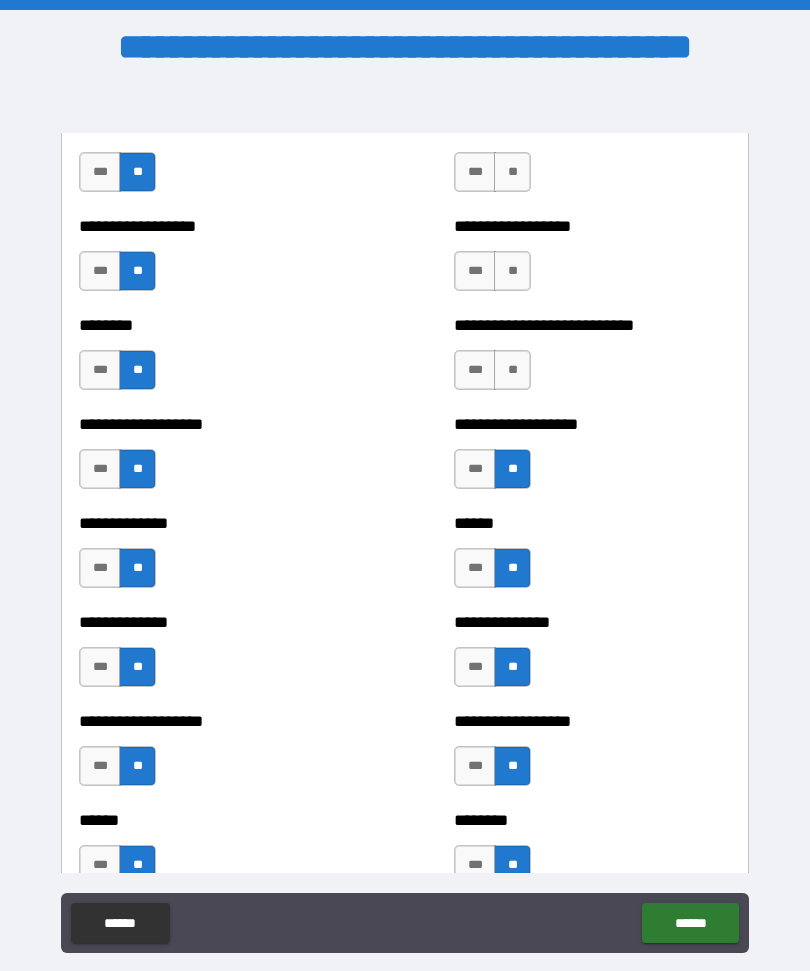 click on "*** **" at bounding box center [495, 375] 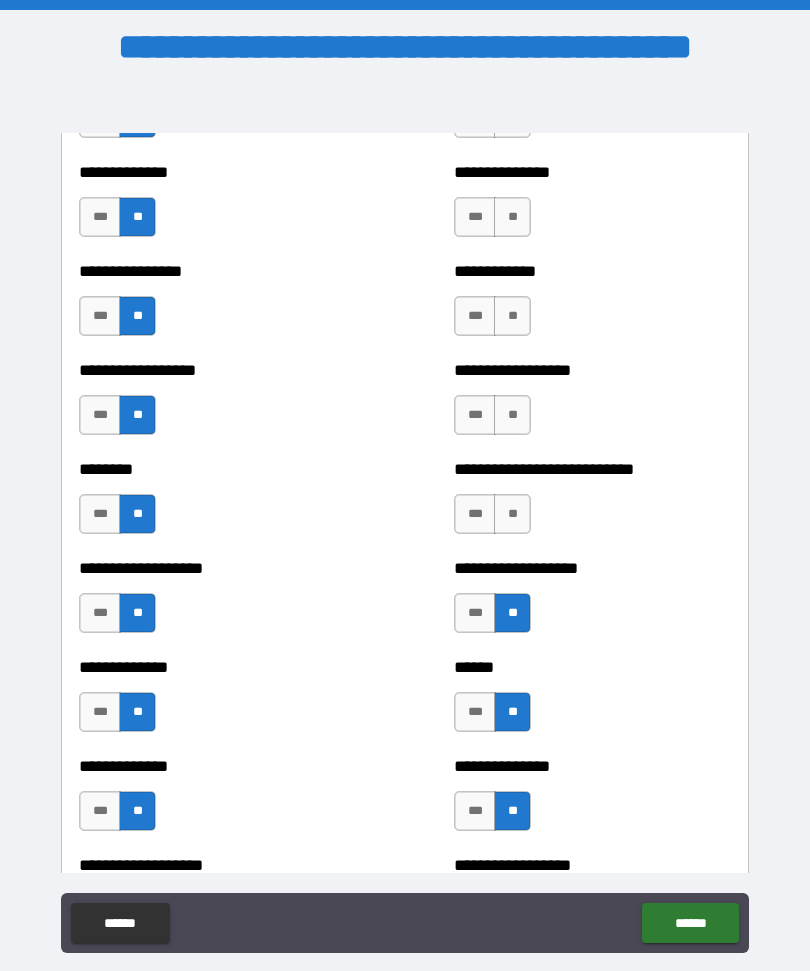 scroll, scrollTop: 4296, scrollLeft: 0, axis: vertical 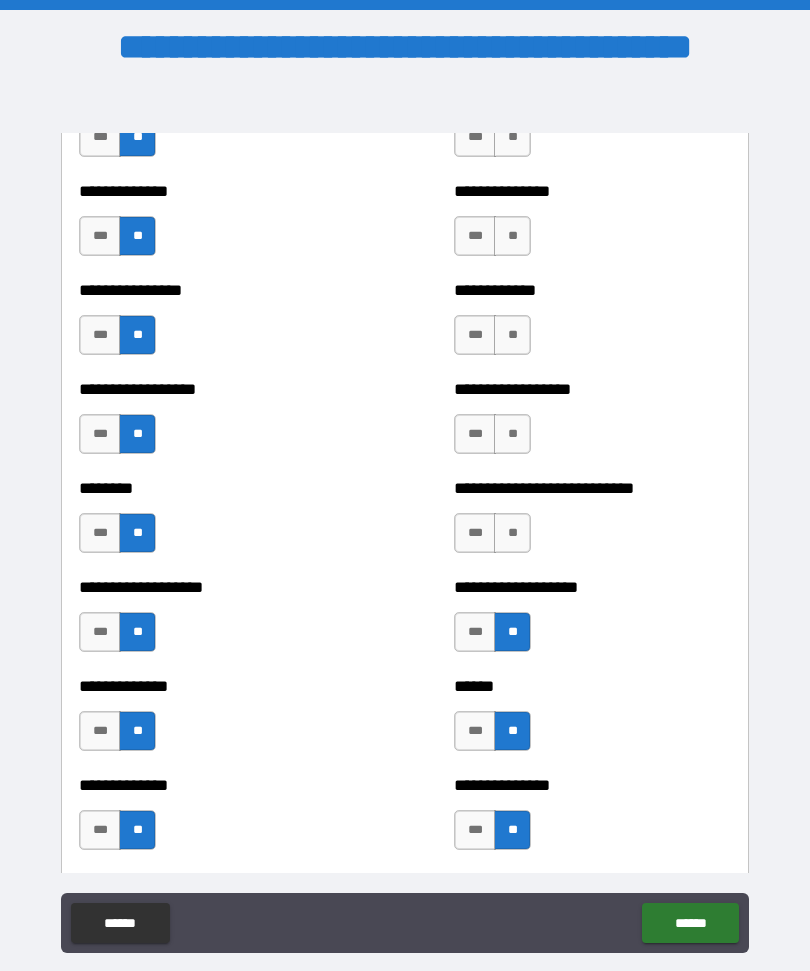 click on "**" at bounding box center [512, 533] 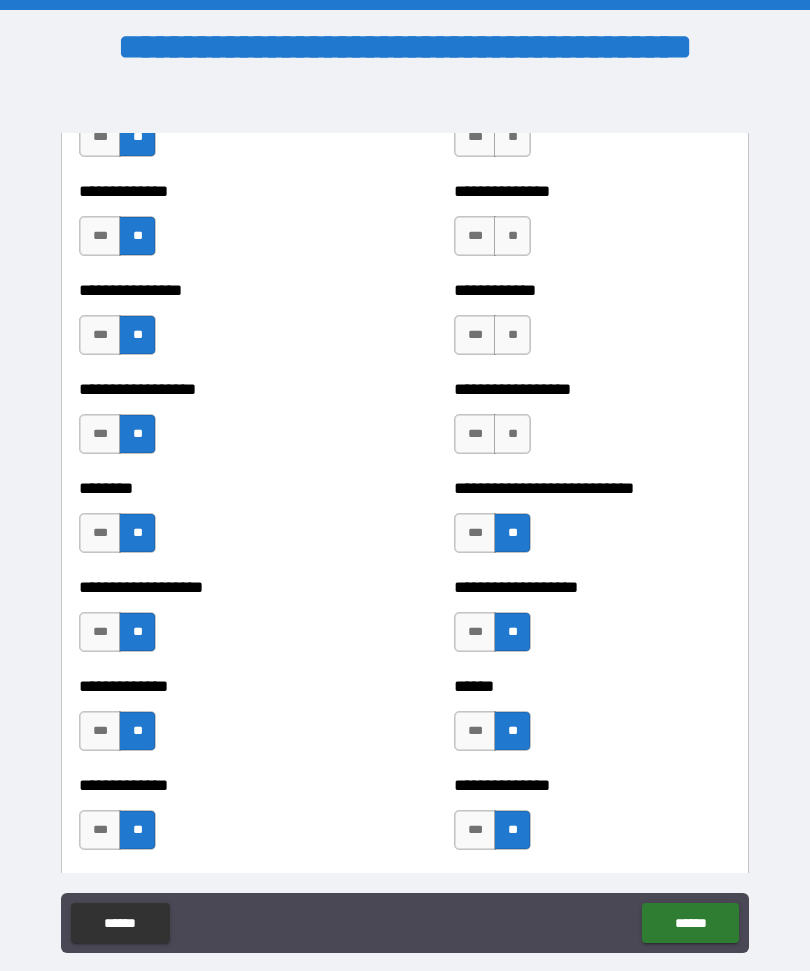 click on "**" at bounding box center [512, 434] 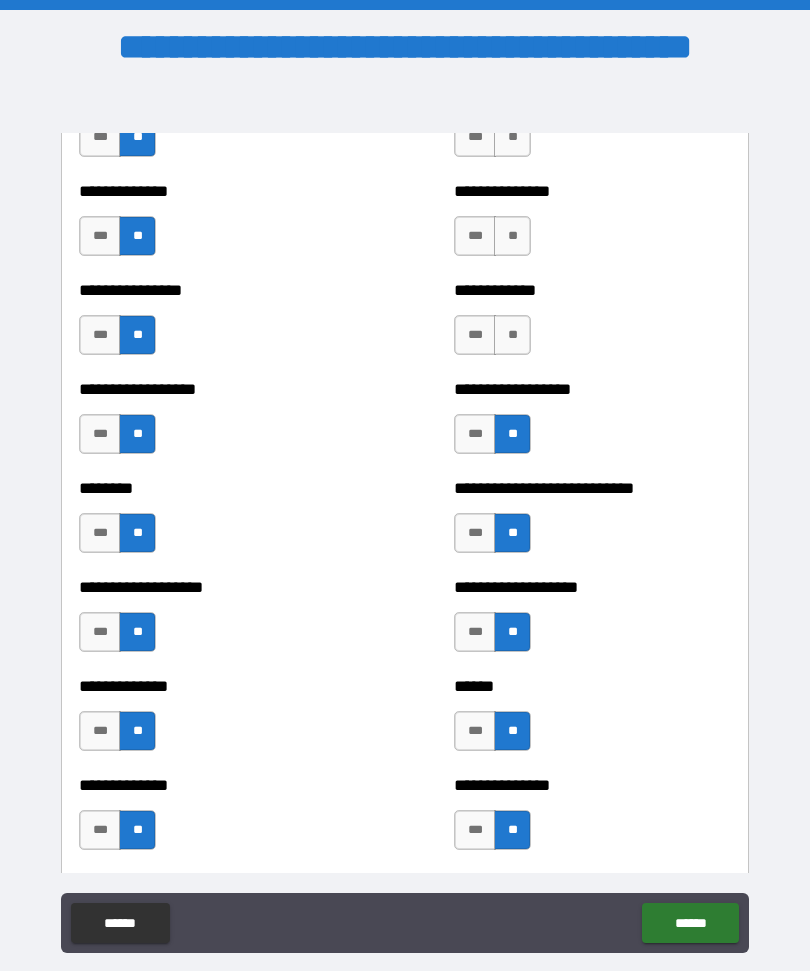 click on "**" at bounding box center (512, 335) 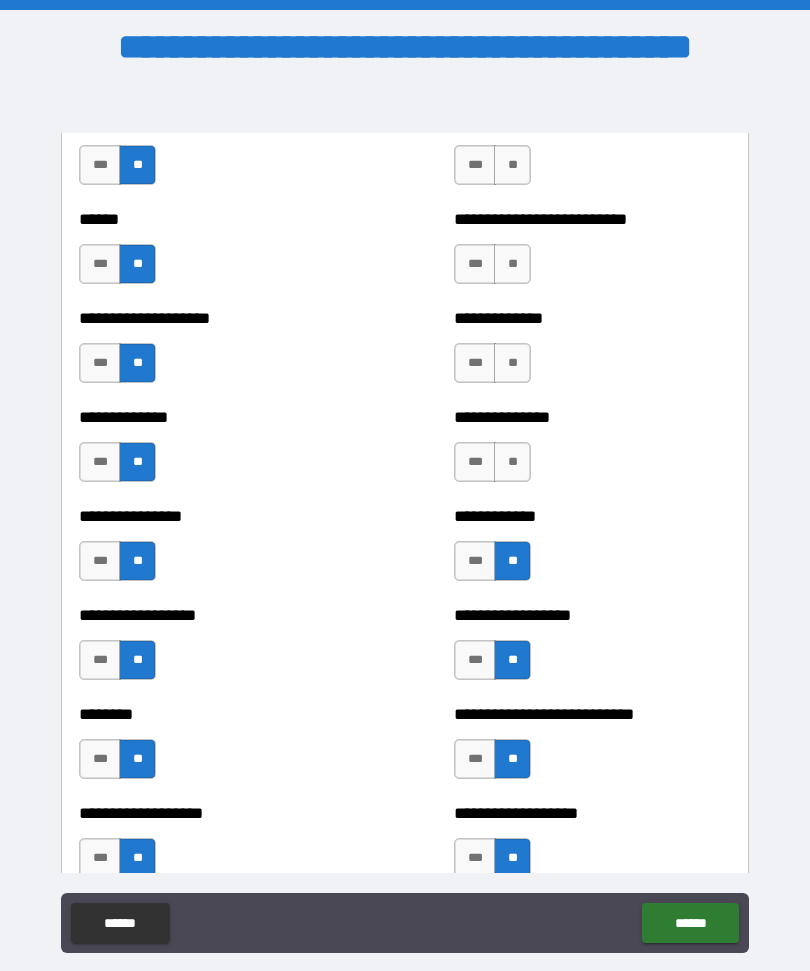 scroll, scrollTop: 4067, scrollLeft: 0, axis: vertical 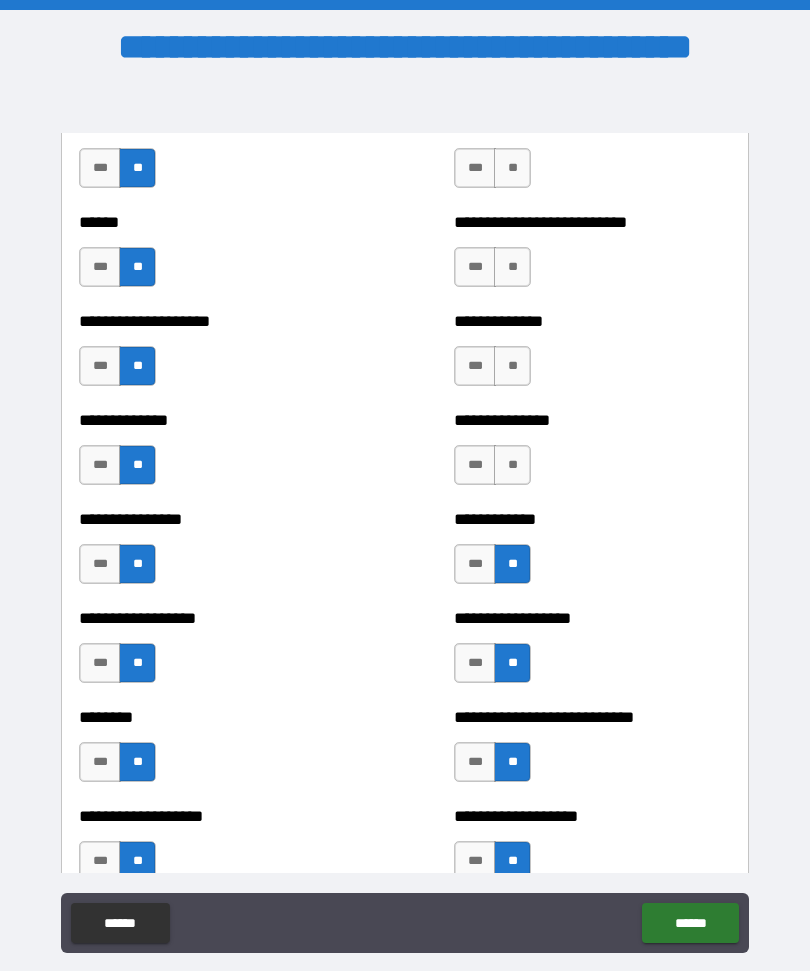 click on "**" at bounding box center (512, 465) 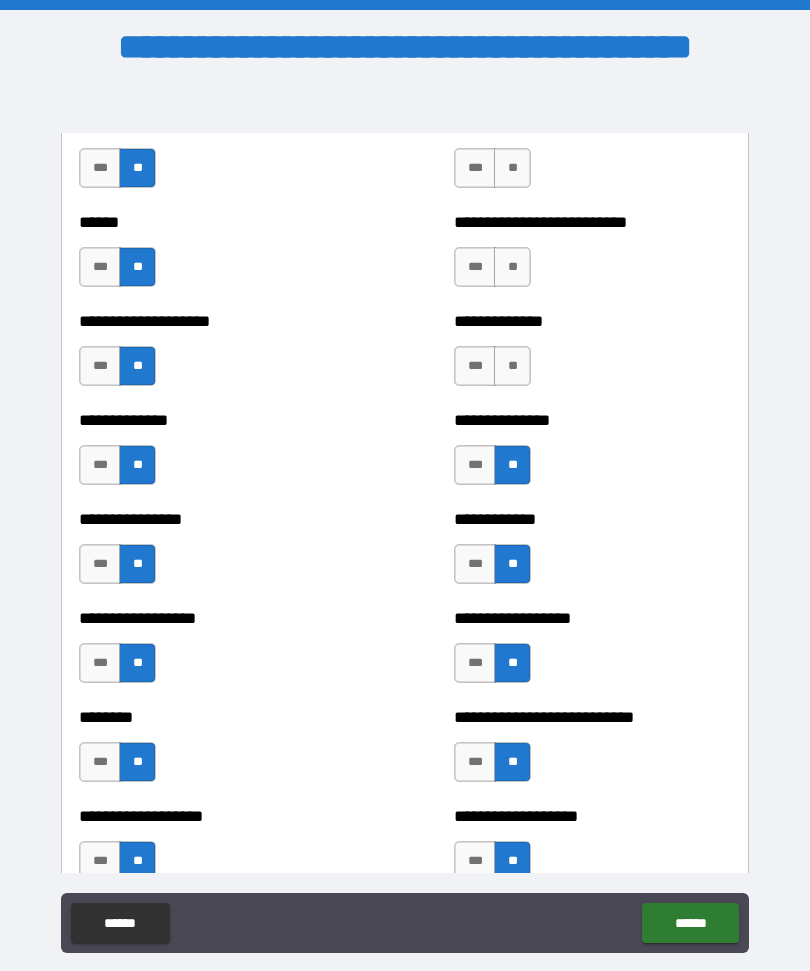 click on "**" at bounding box center (512, 366) 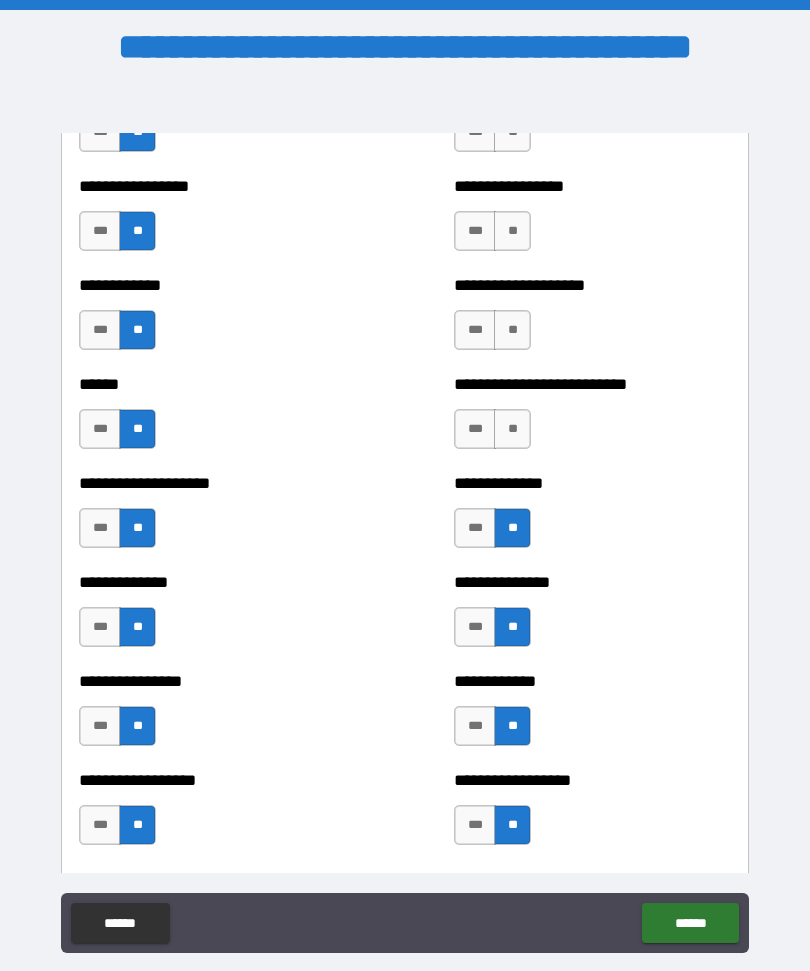 scroll, scrollTop: 3882, scrollLeft: 0, axis: vertical 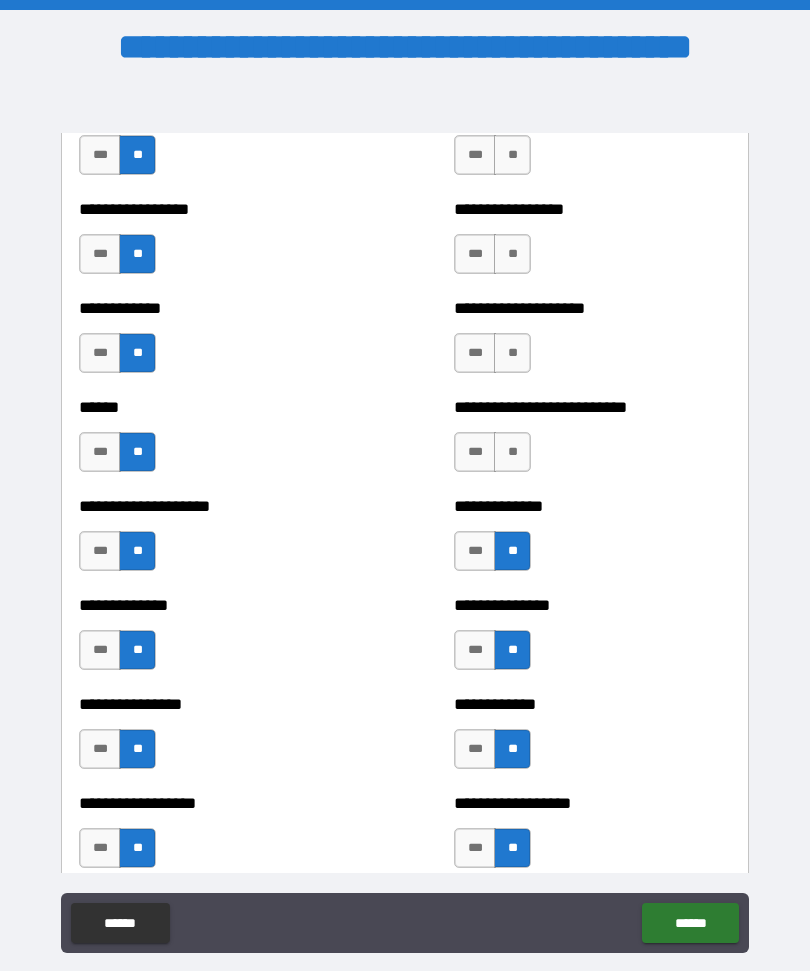 click on "**" at bounding box center [512, 452] 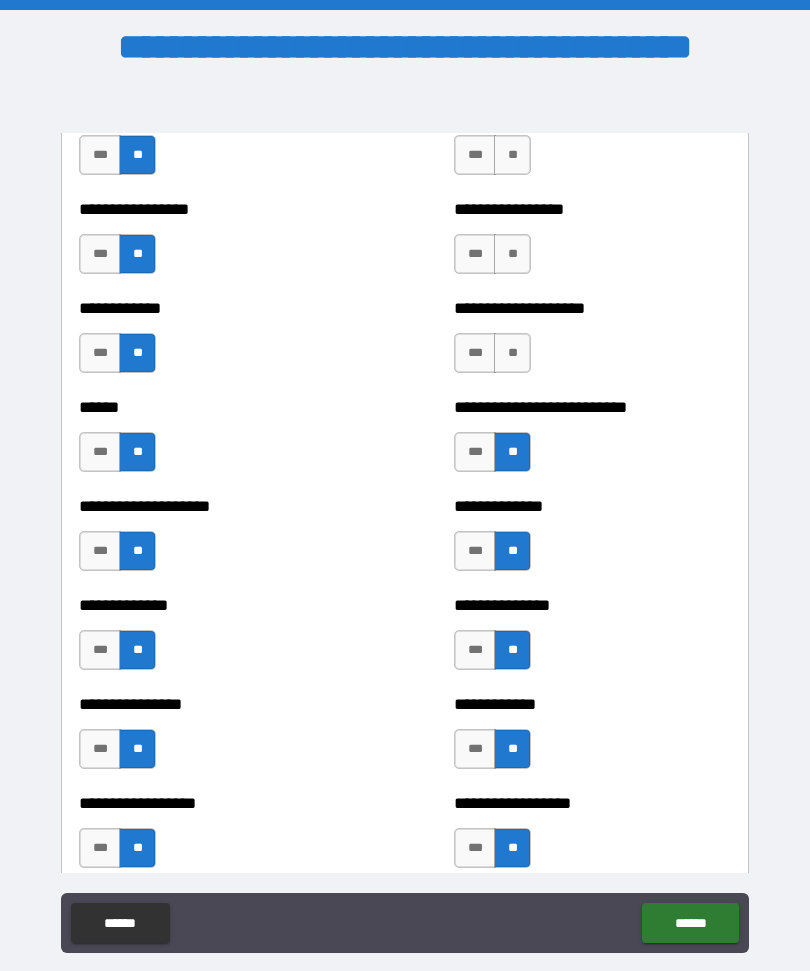click on "**" at bounding box center [512, 353] 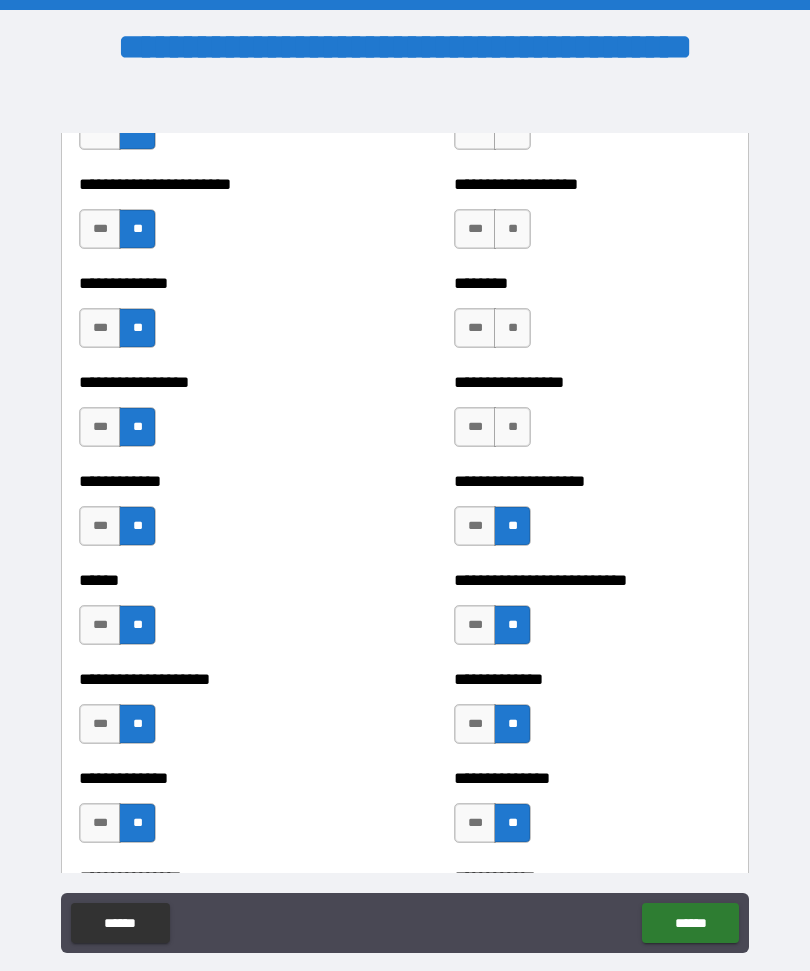 scroll, scrollTop: 3700, scrollLeft: 0, axis: vertical 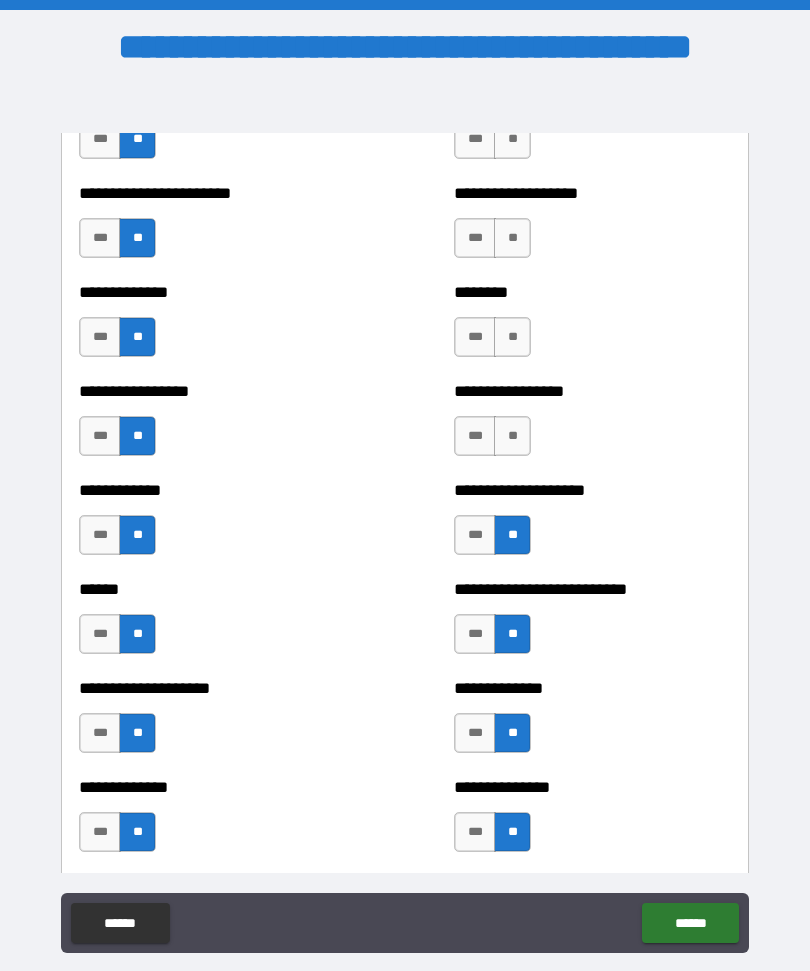 click on "**" at bounding box center (512, 436) 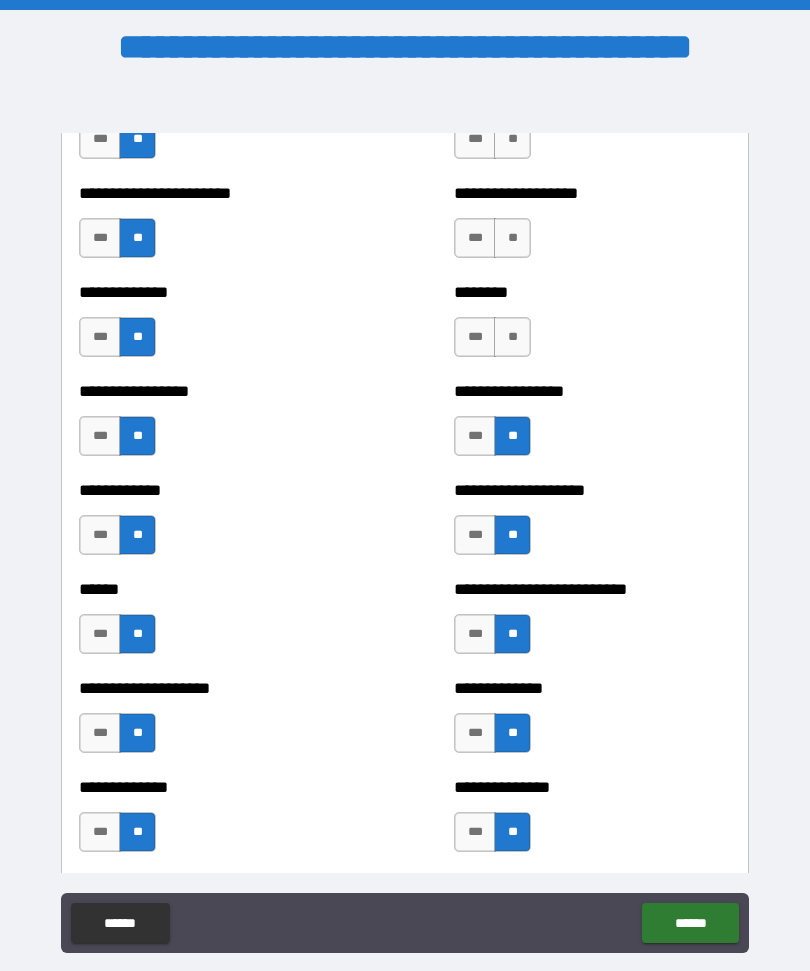 click on "**" at bounding box center (512, 337) 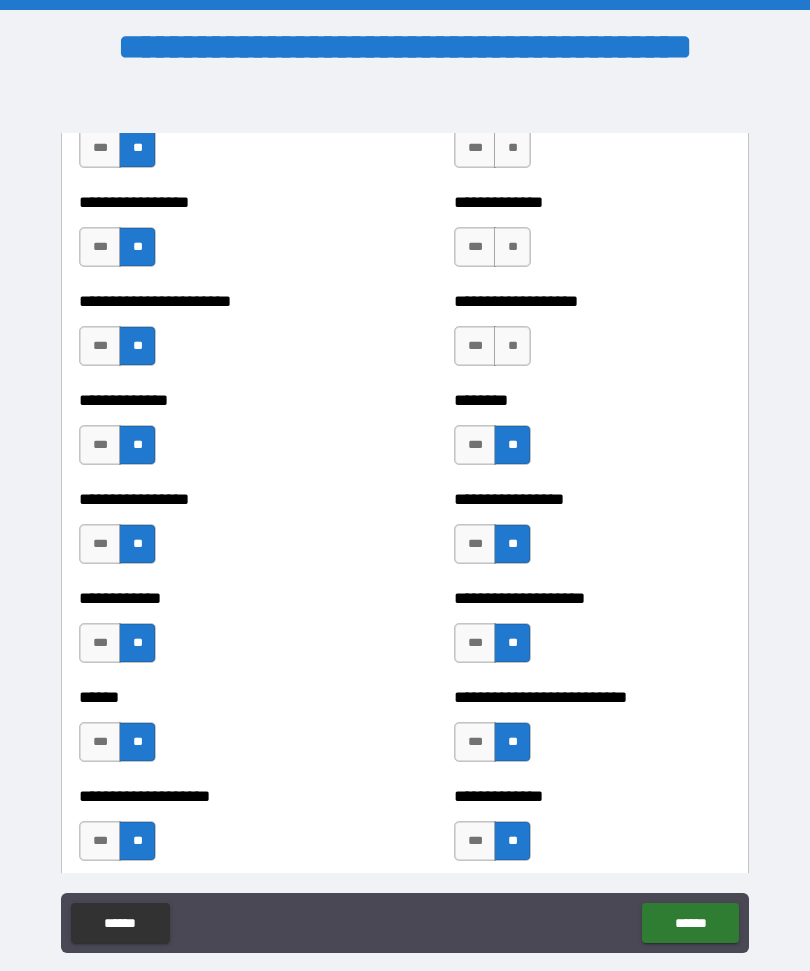 click on "**" at bounding box center [512, 346] 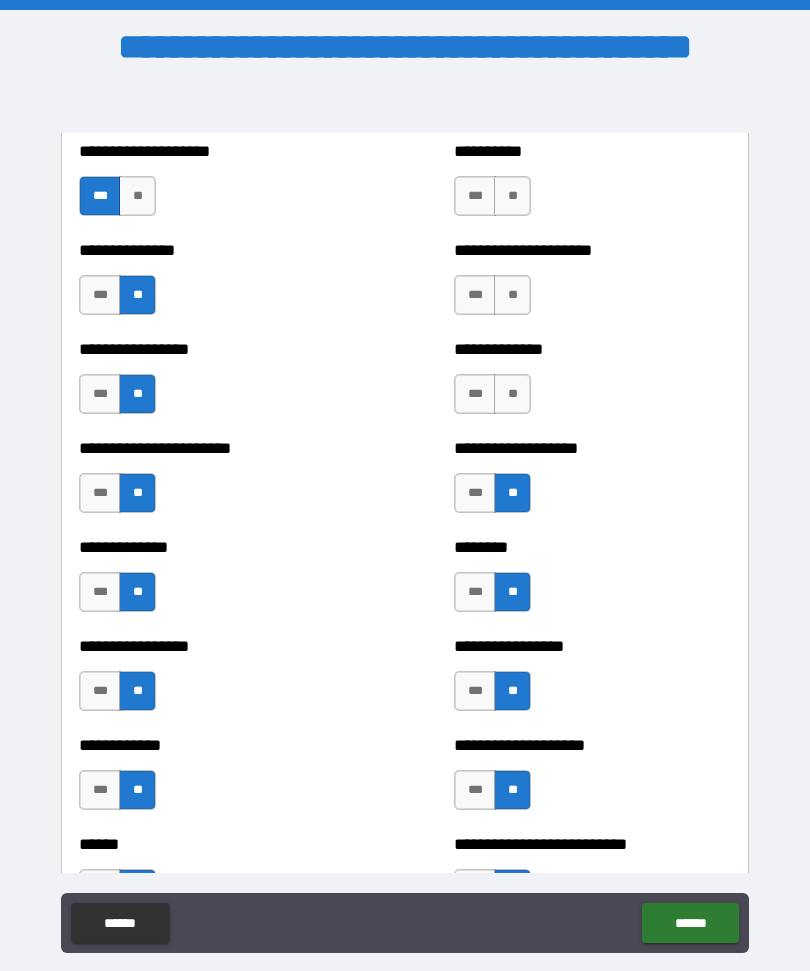 scroll, scrollTop: 3443, scrollLeft: 0, axis: vertical 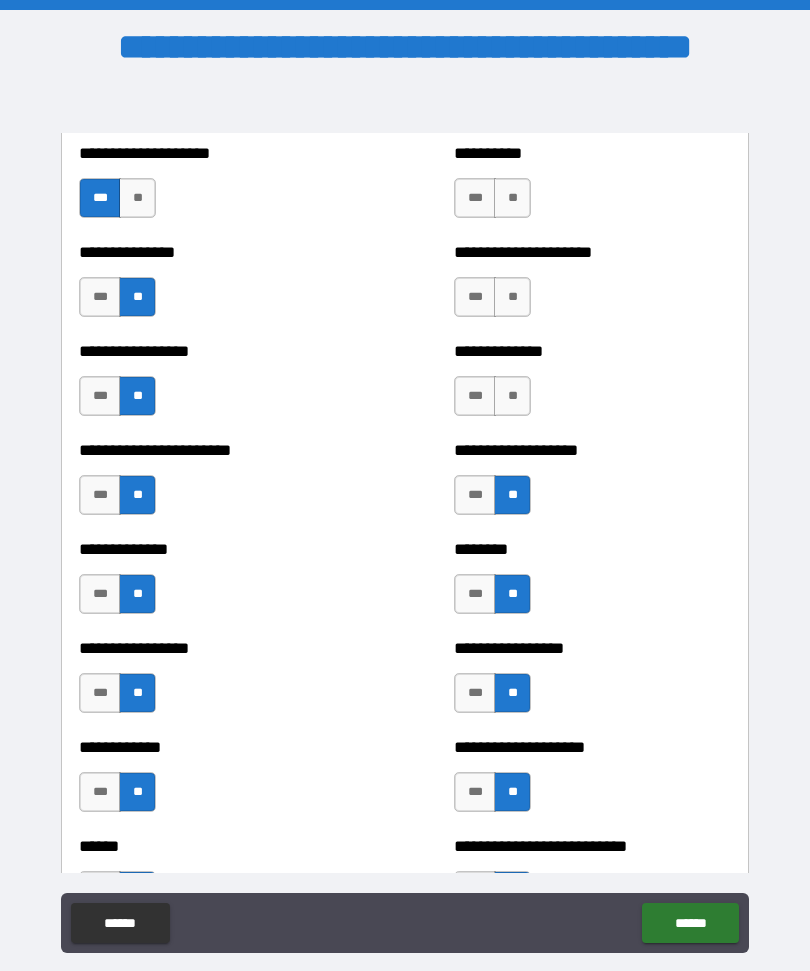 click on "**" at bounding box center (512, 396) 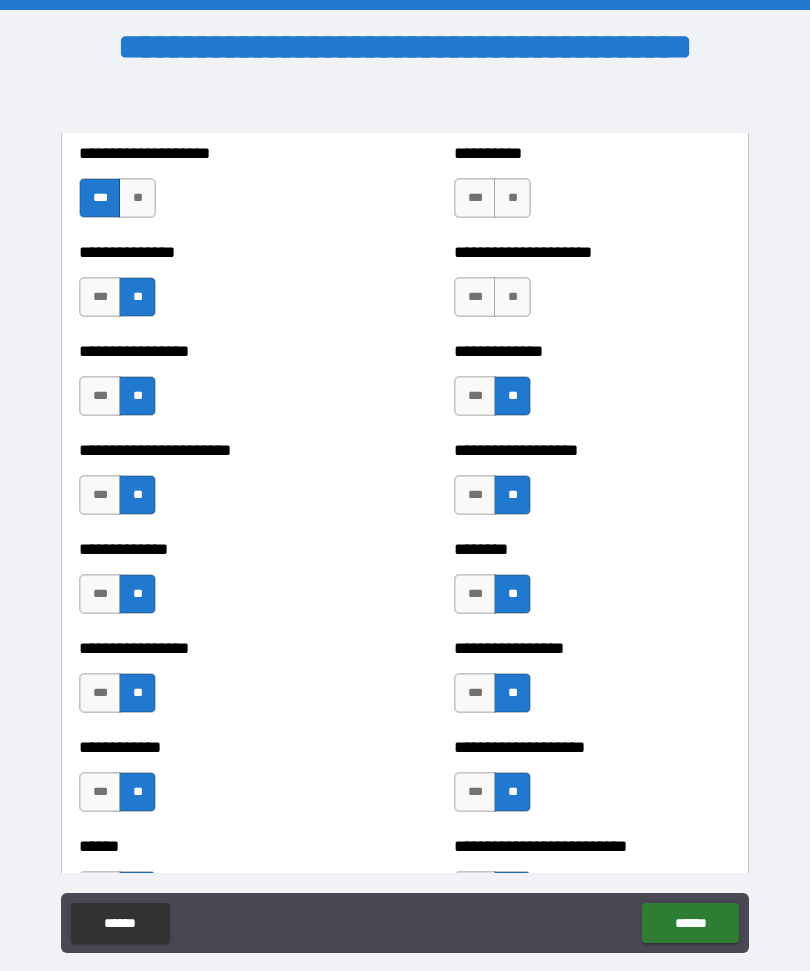 click on "**" at bounding box center [512, 297] 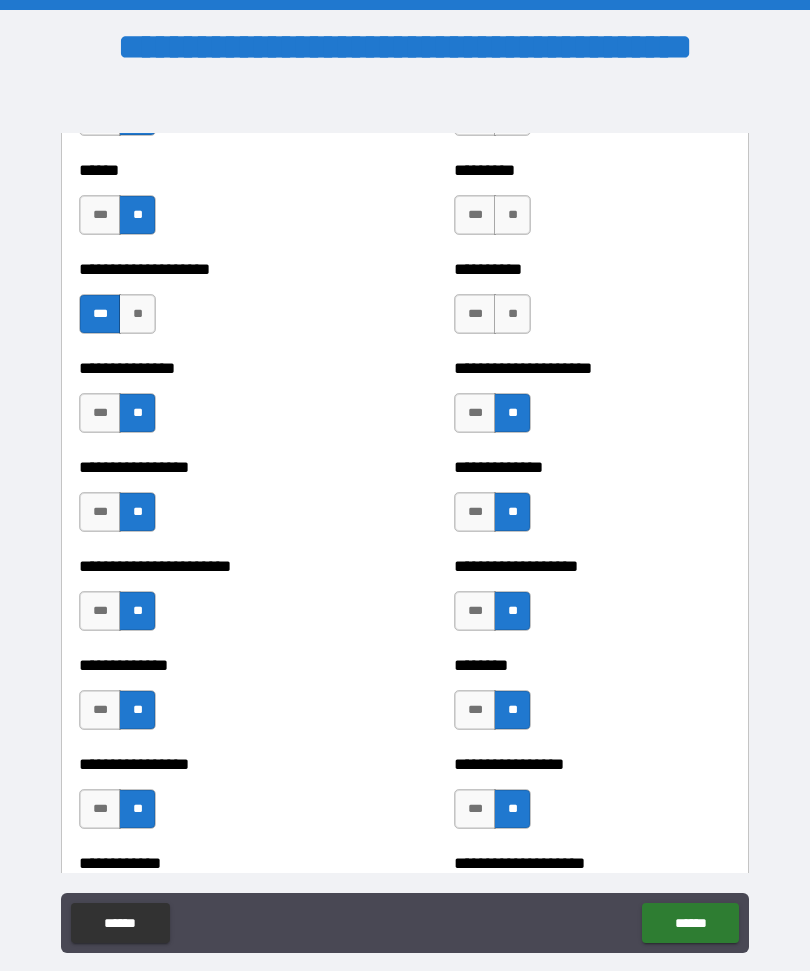 click on "**" at bounding box center (512, 314) 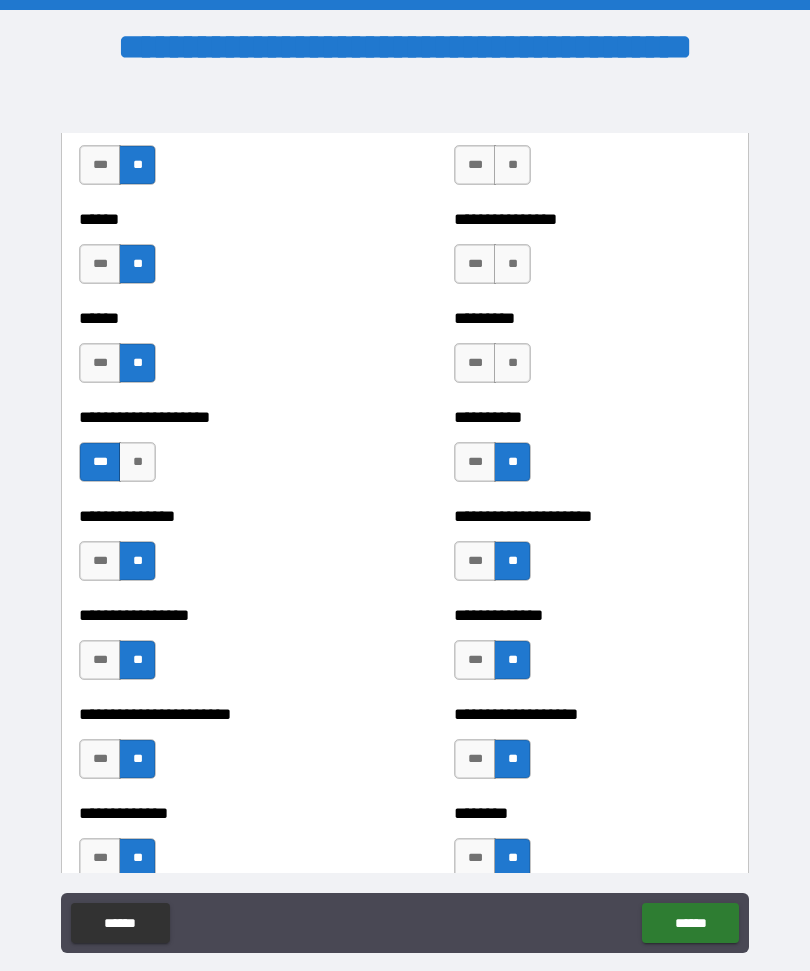 scroll, scrollTop: 3160, scrollLeft: 0, axis: vertical 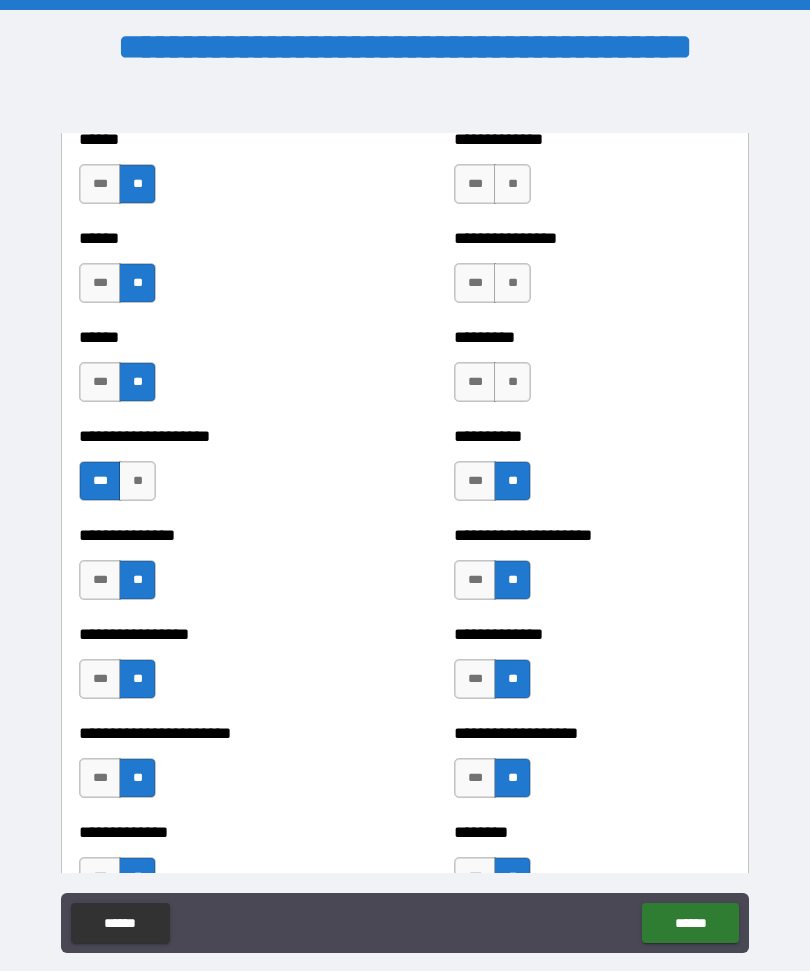 click on "**" at bounding box center (512, 382) 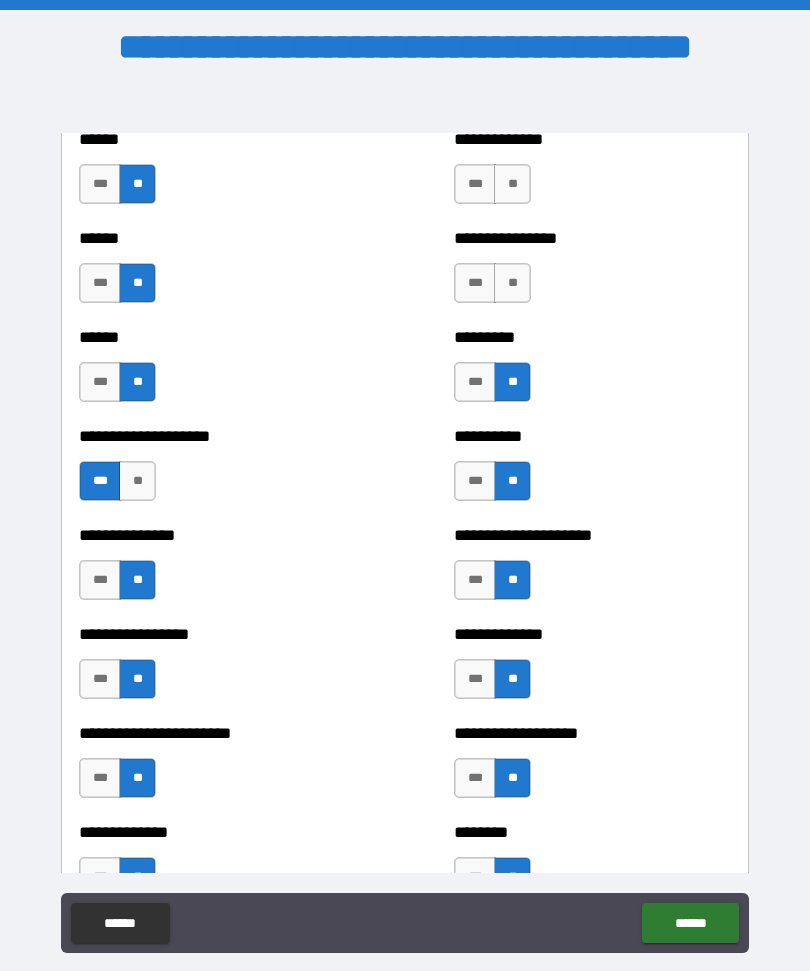 click on "**" at bounding box center (512, 283) 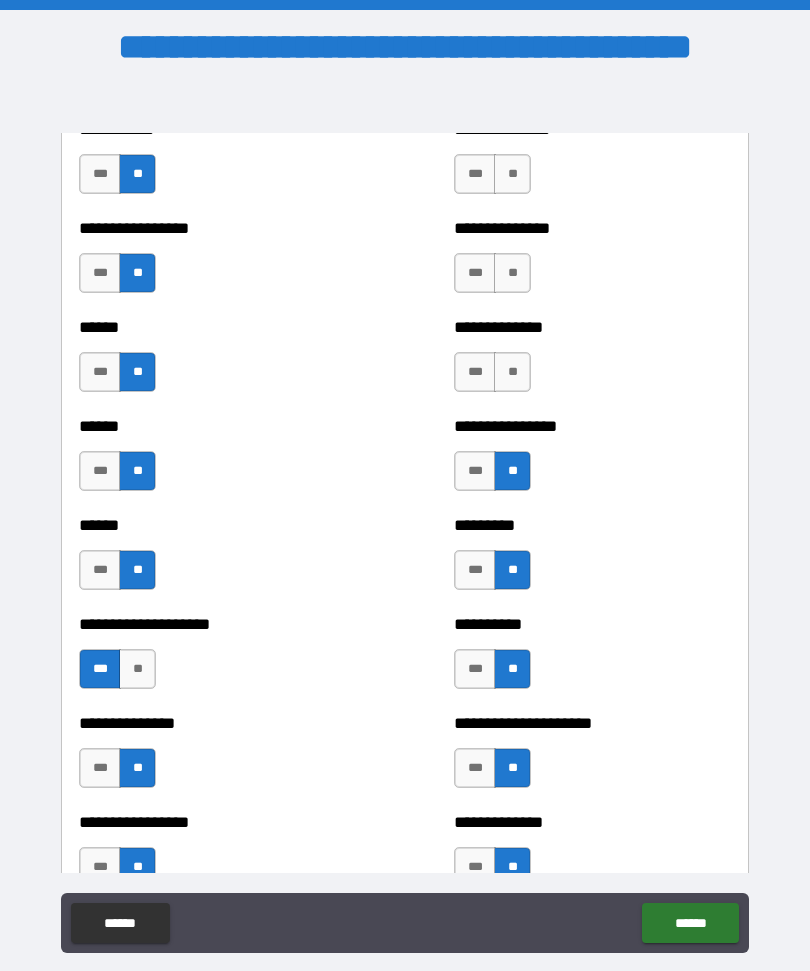 scroll, scrollTop: 2950, scrollLeft: 0, axis: vertical 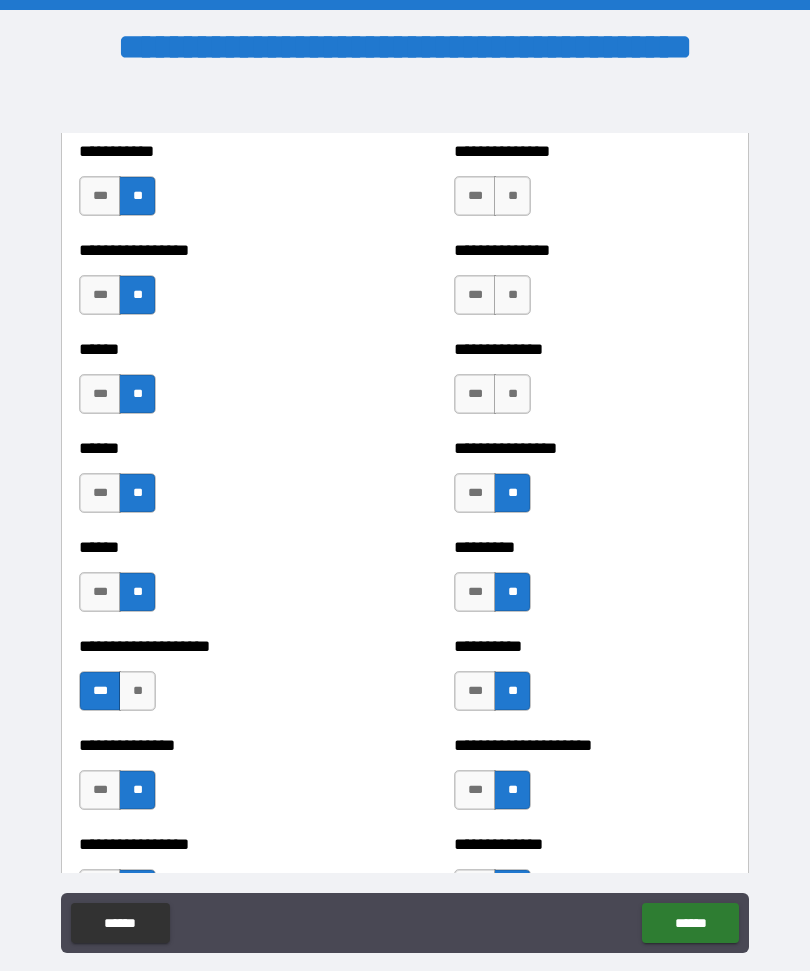click on "**" at bounding box center (512, 394) 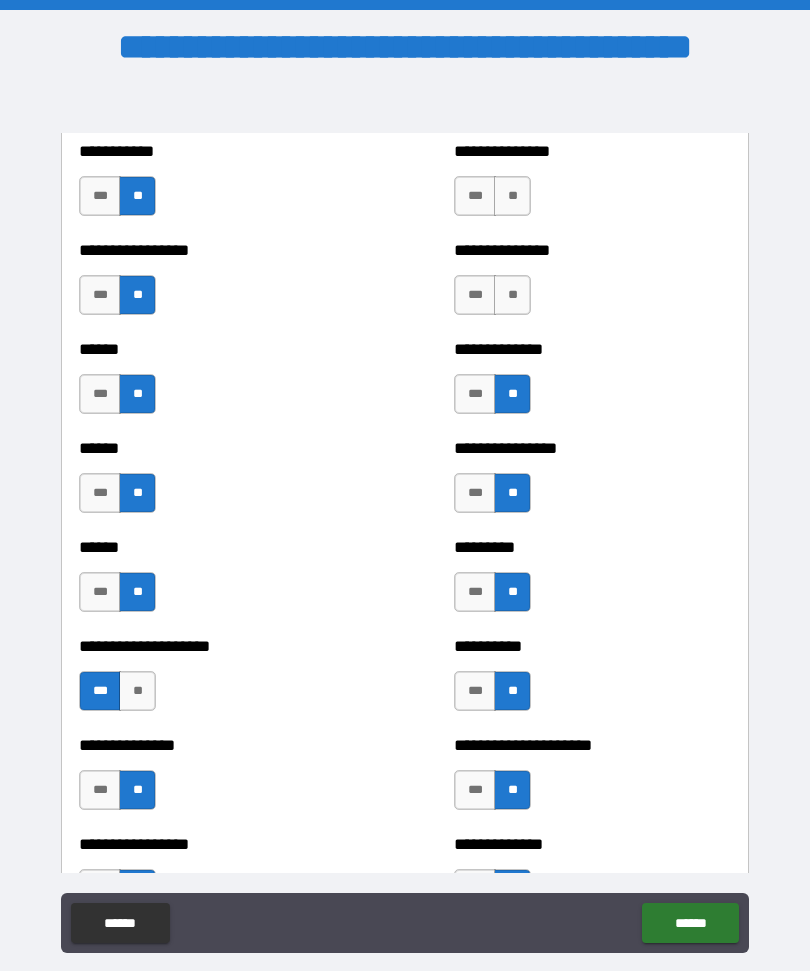 click on "**" at bounding box center (512, 295) 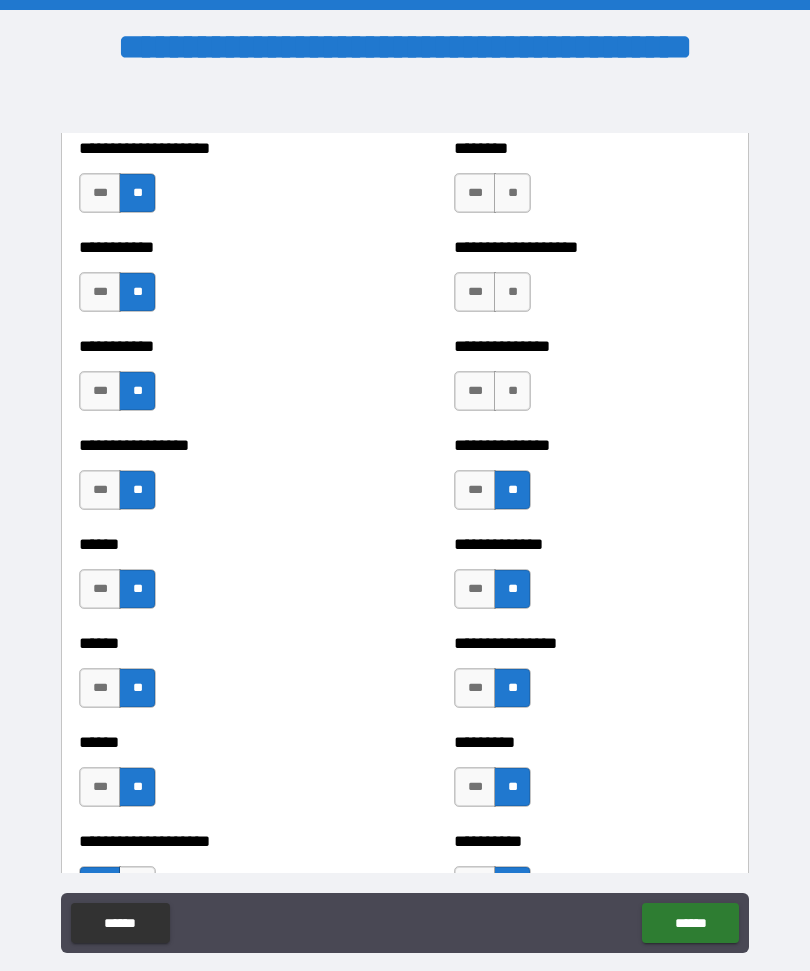 click on "**" at bounding box center [512, 391] 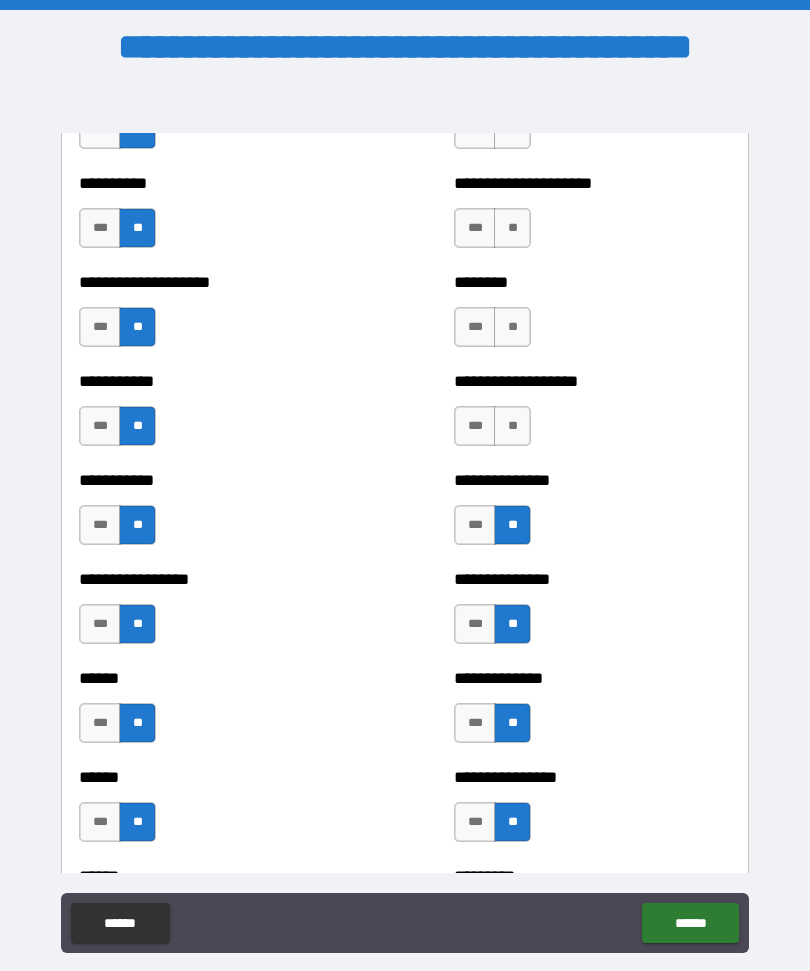 scroll, scrollTop: 2624, scrollLeft: 0, axis: vertical 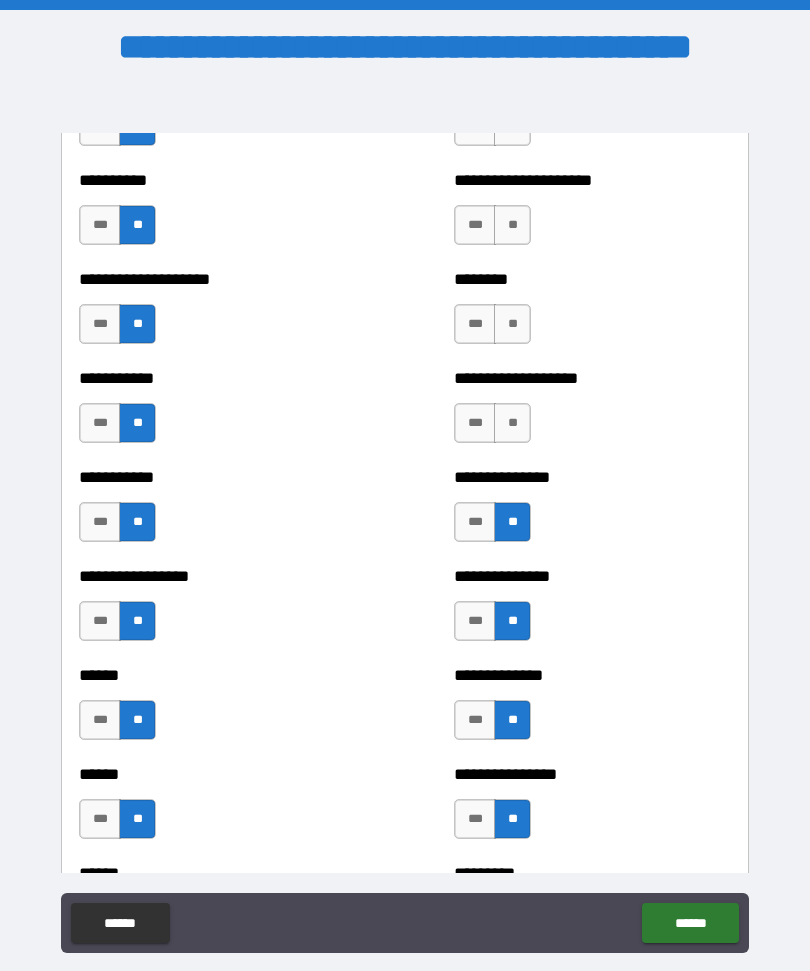 click on "**" at bounding box center (512, 423) 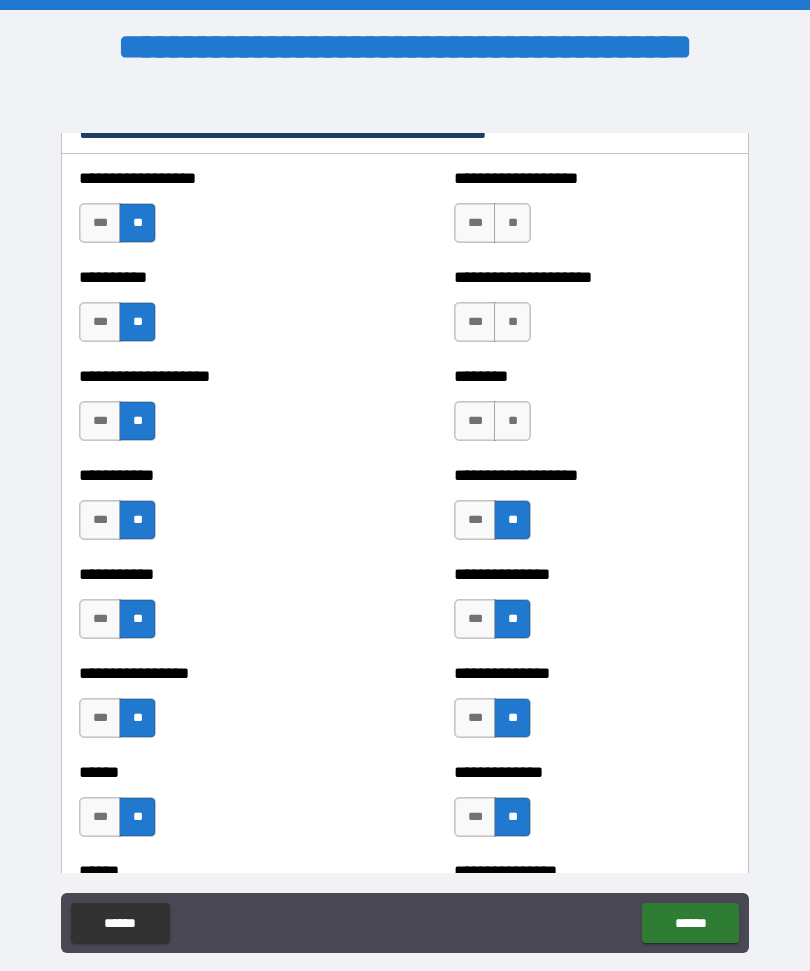scroll, scrollTop: 2511, scrollLeft: 0, axis: vertical 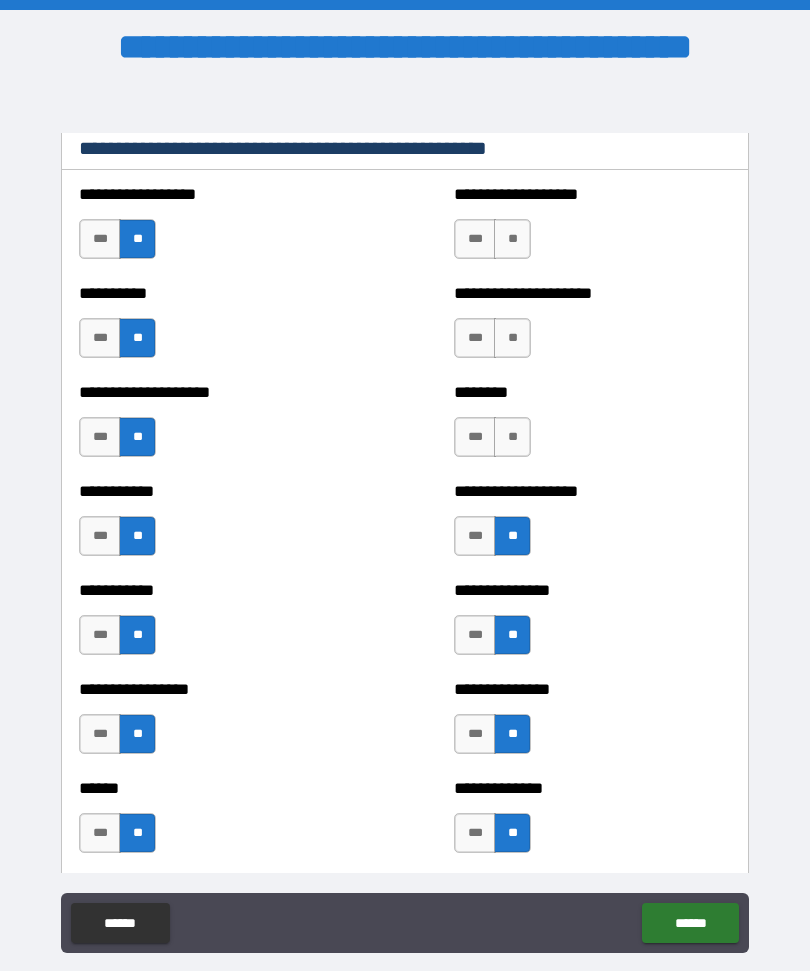 click on "**" at bounding box center [512, 437] 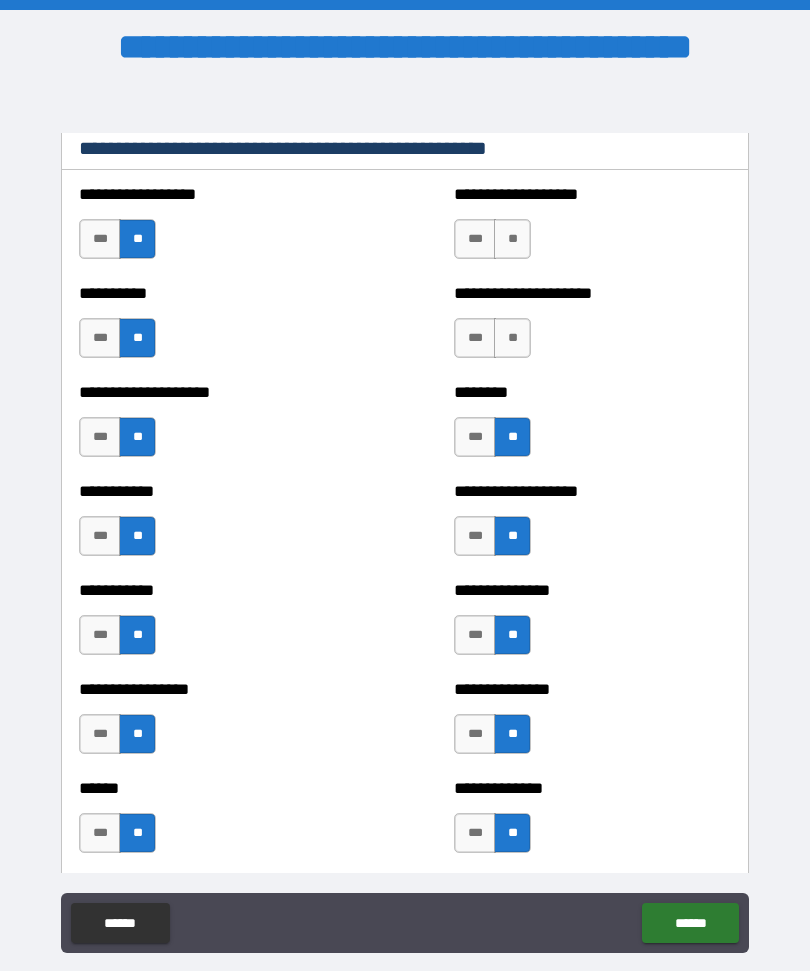 click on "**" at bounding box center [512, 338] 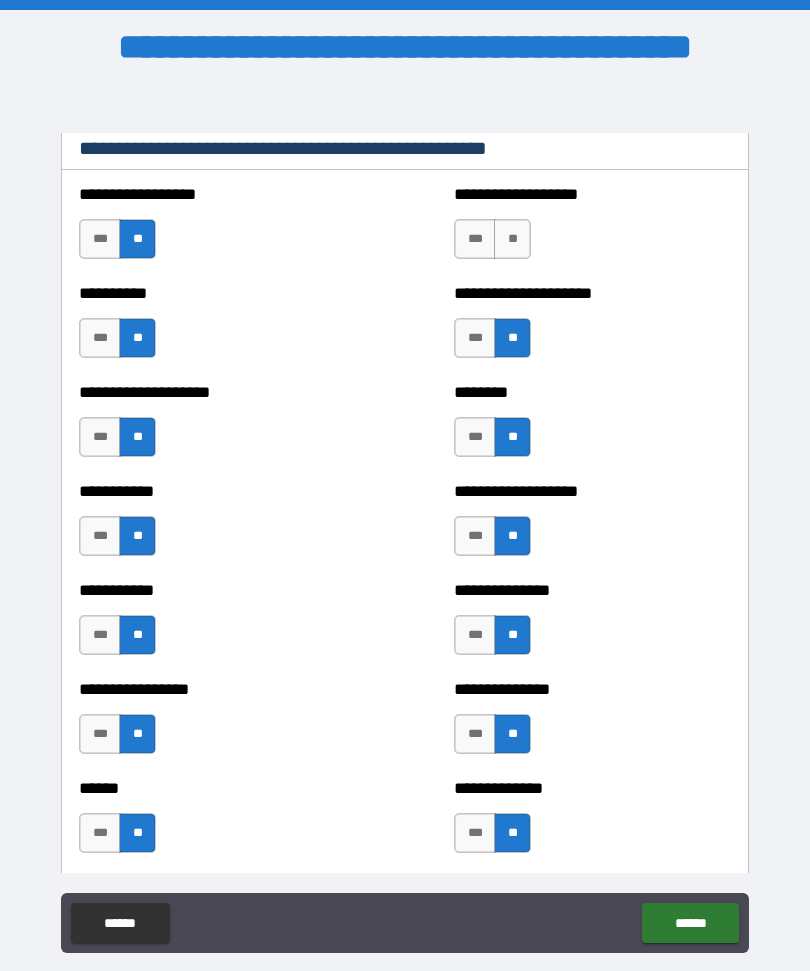 click on "**" at bounding box center [512, 239] 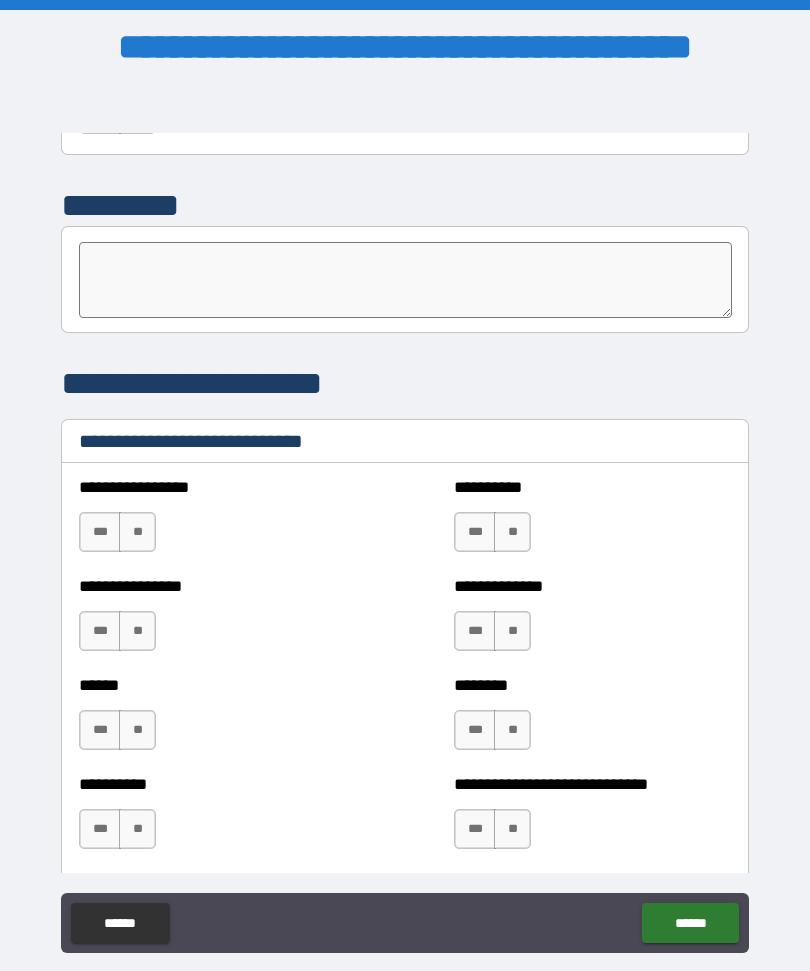 scroll, scrollTop: 6498, scrollLeft: 0, axis: vertical 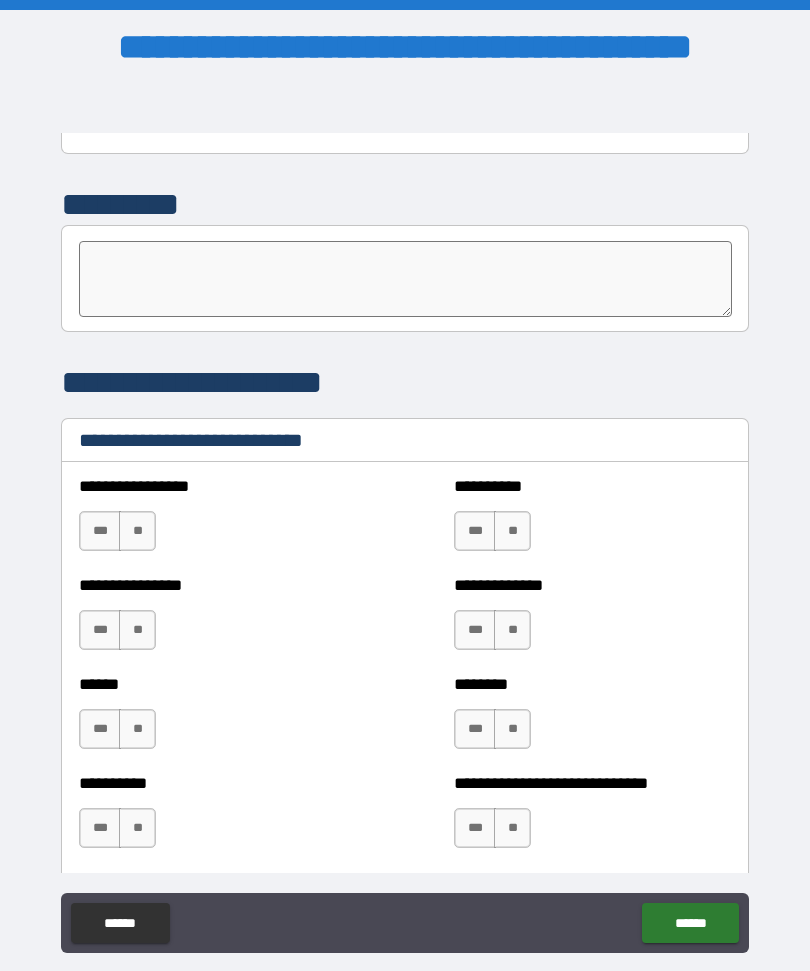 click on "**" at bounding box center (137, 531) 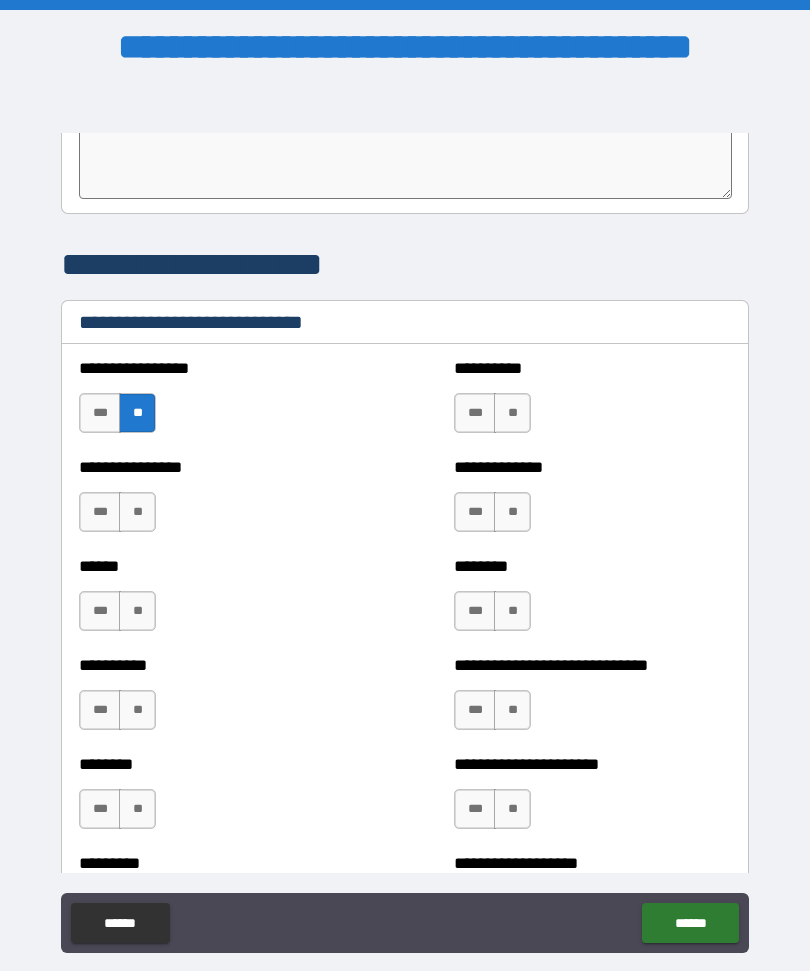 scroll, scrollTop: 6630, scrollLeft: 0, axis: vertical 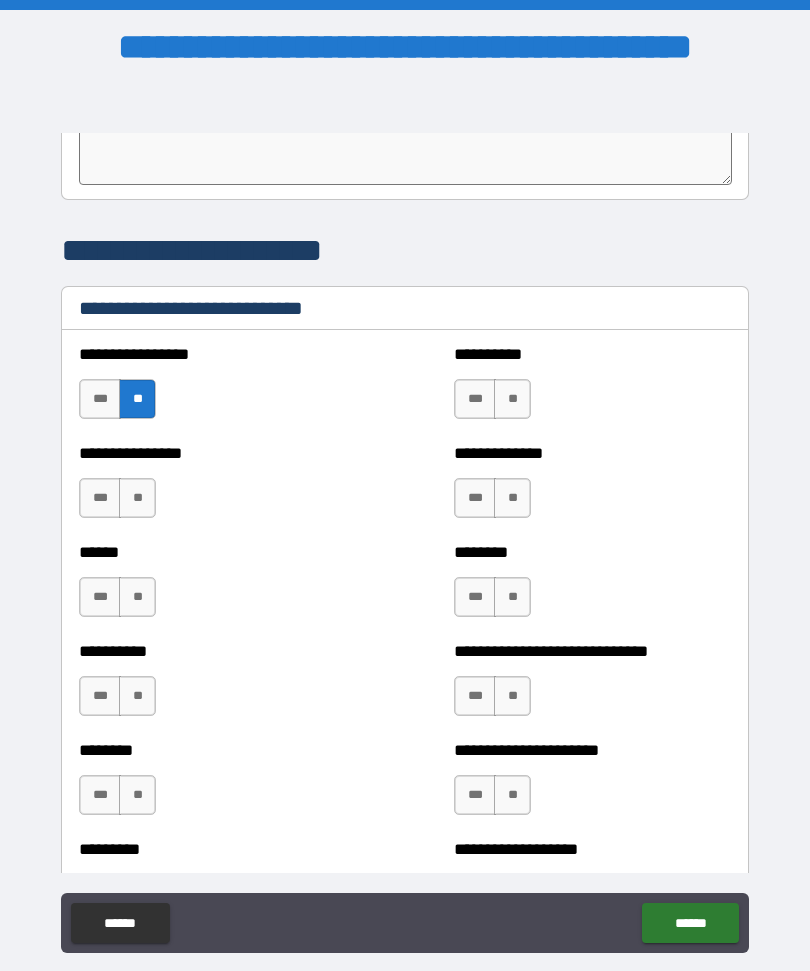 click on "***" at bounding box center (100, 498) 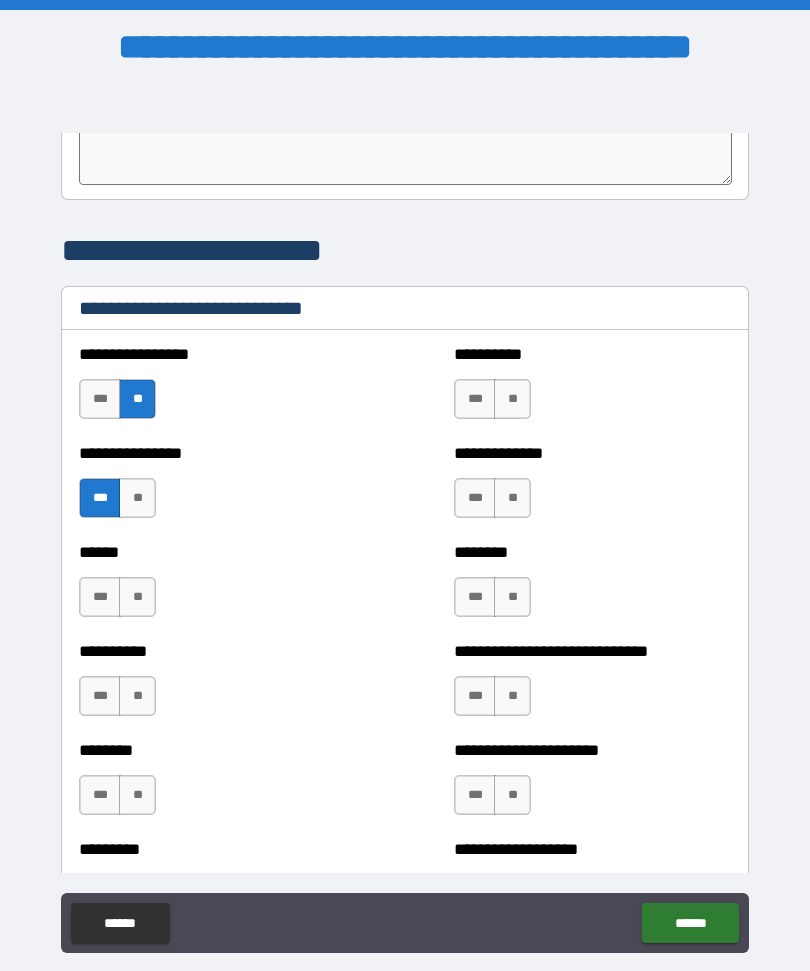 click on "**" at bounding box center (137, 597) 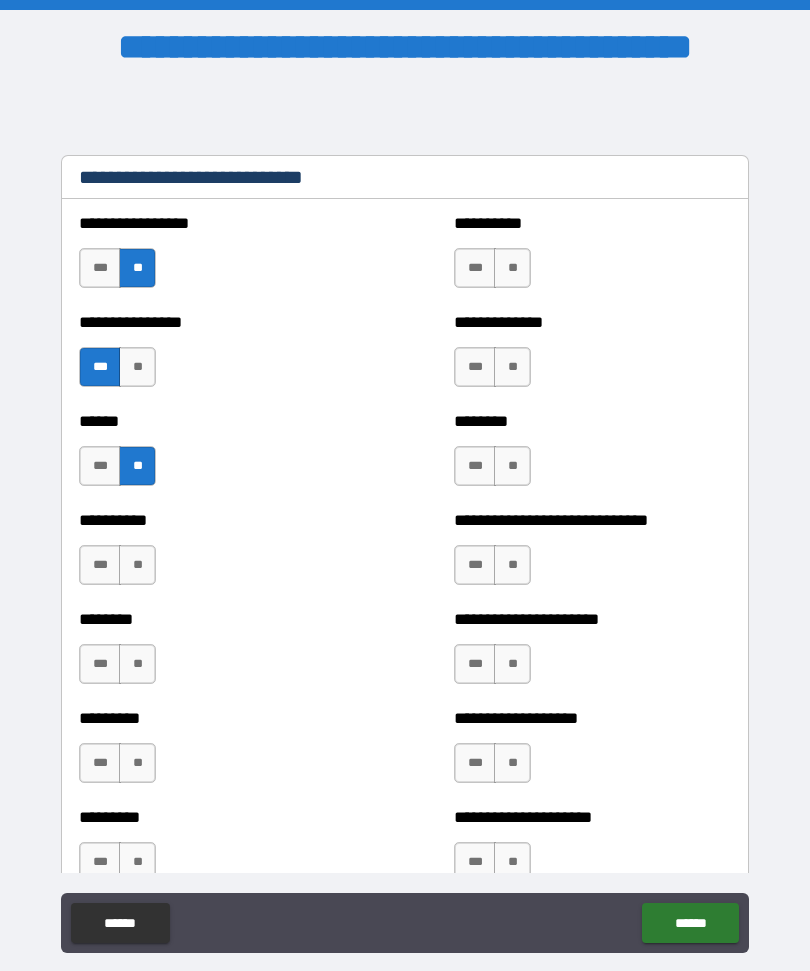click on "**" at bounding box center [137, 565] 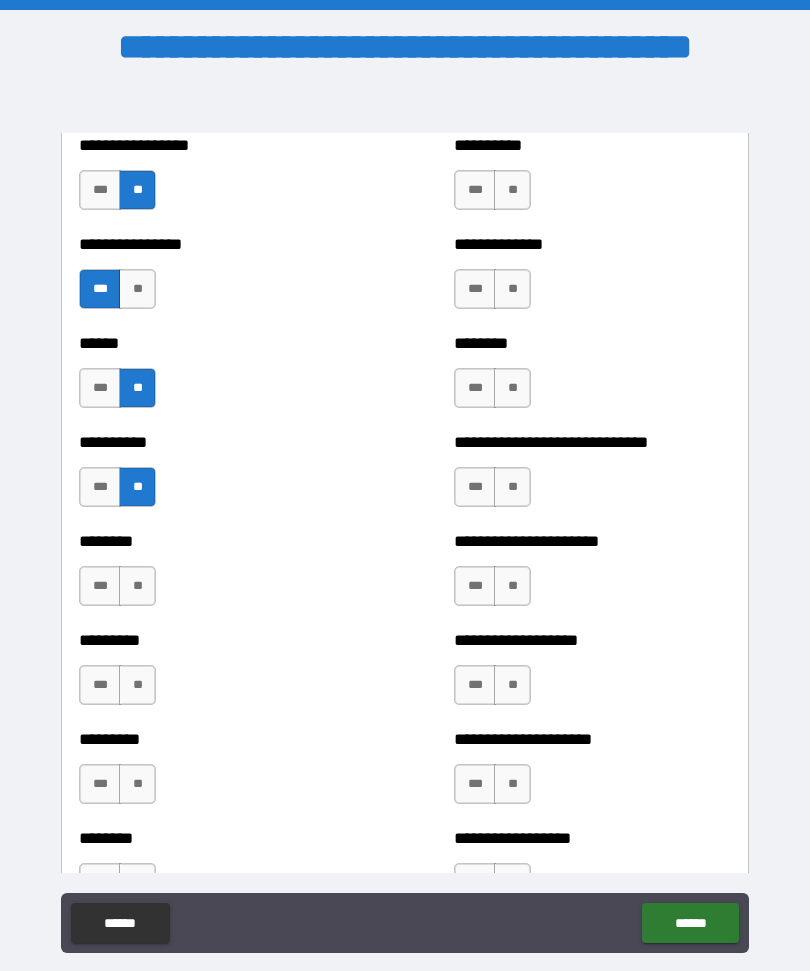 click on "**" at bounding box center [137, 586] 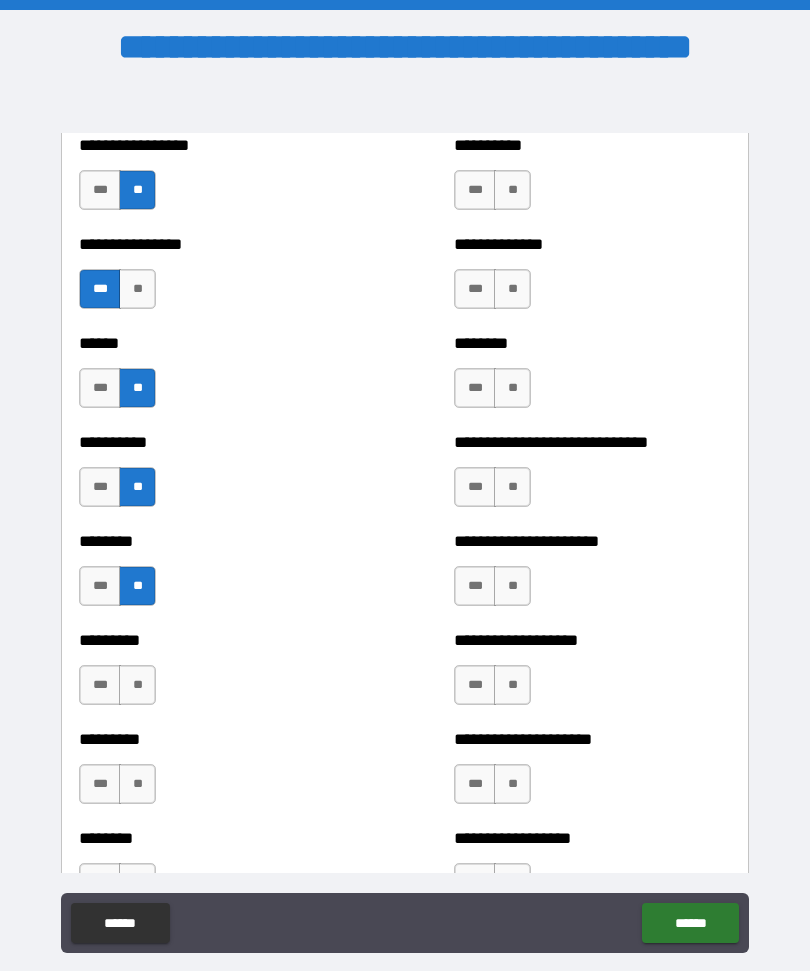 scroll, scrollTop: 6956, scrollLeft: 0, axis: vertical 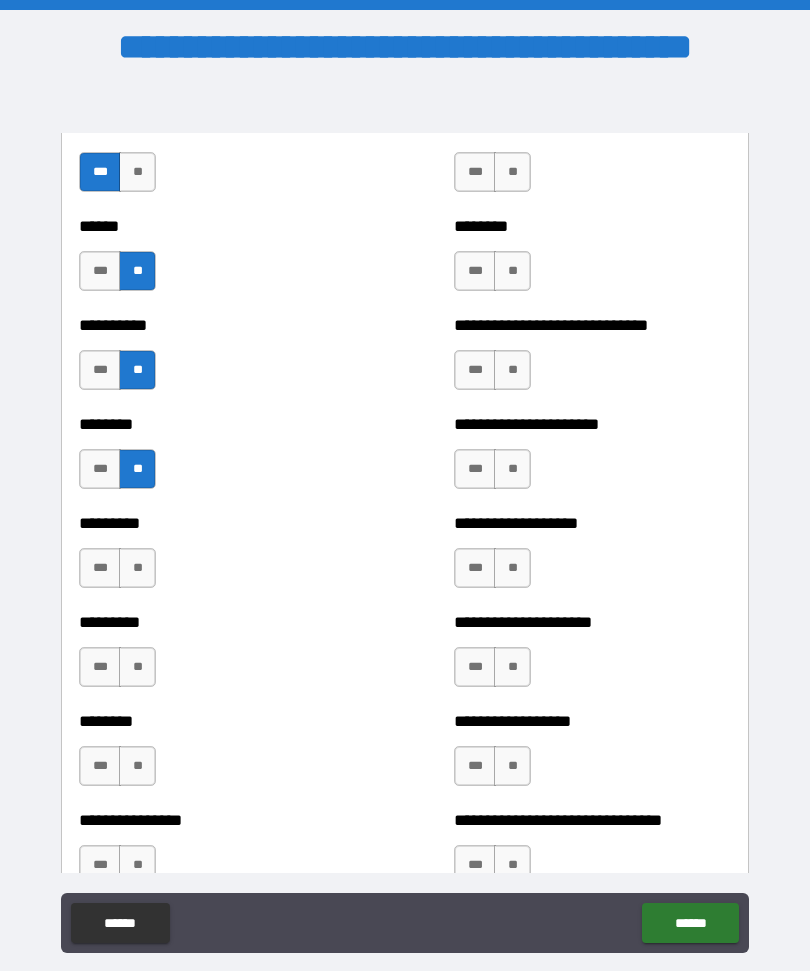 click on "**" at bounding box center [137, 568] 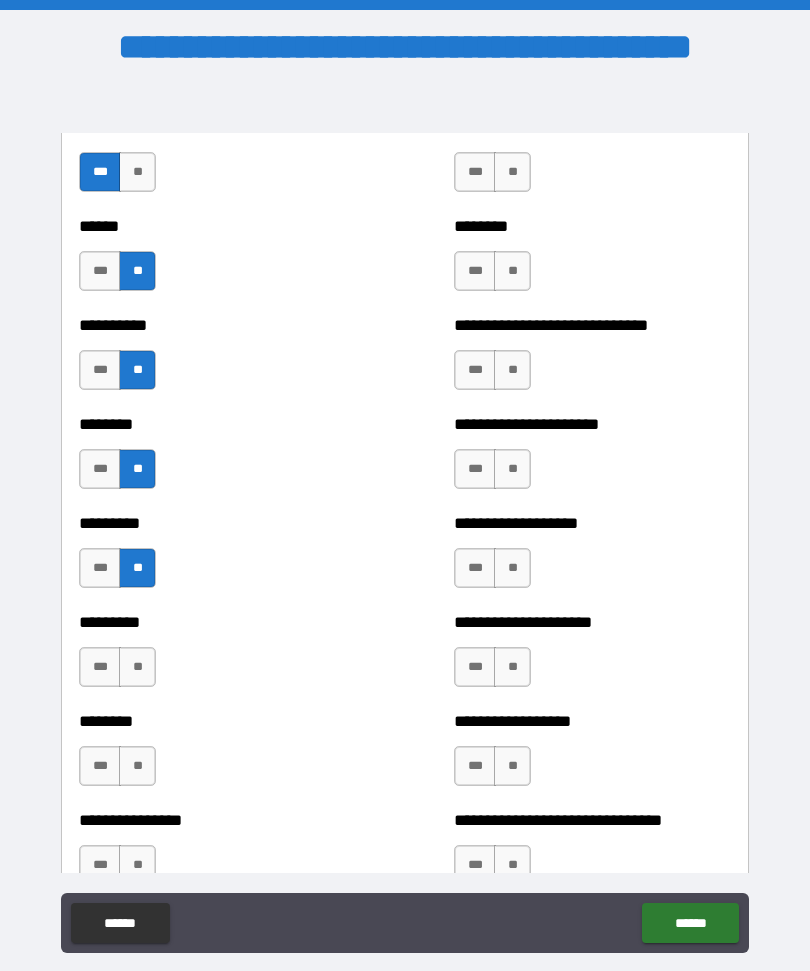 click on "***" at bounding box center [100, 667] 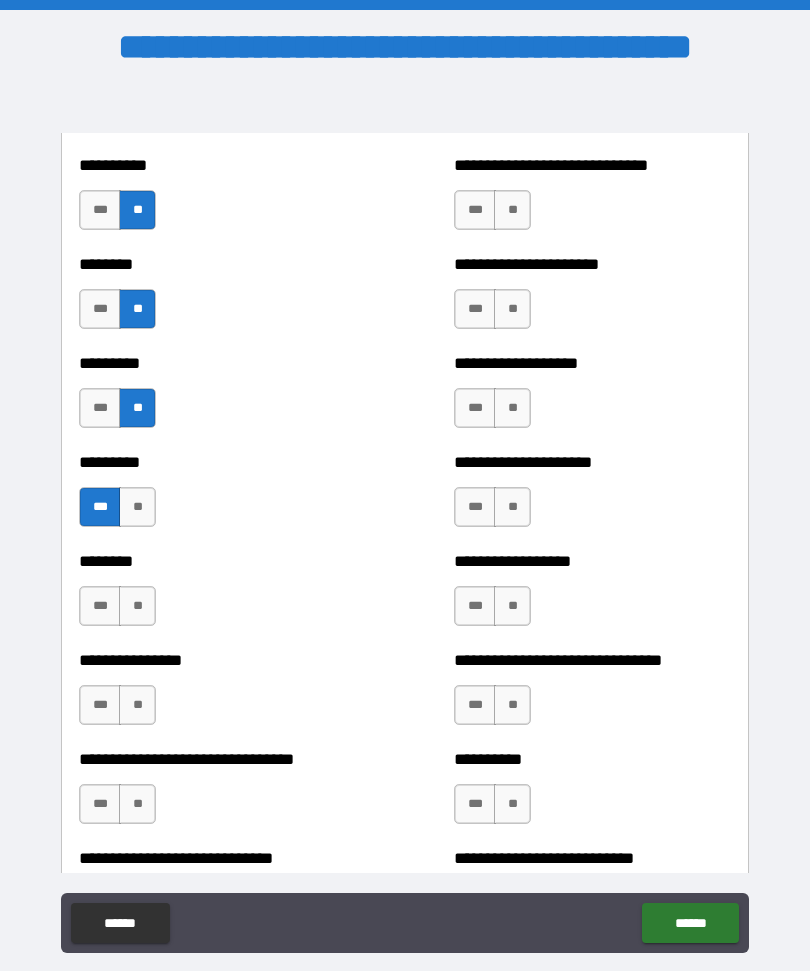click on "***" at bounding box center [100, 606] 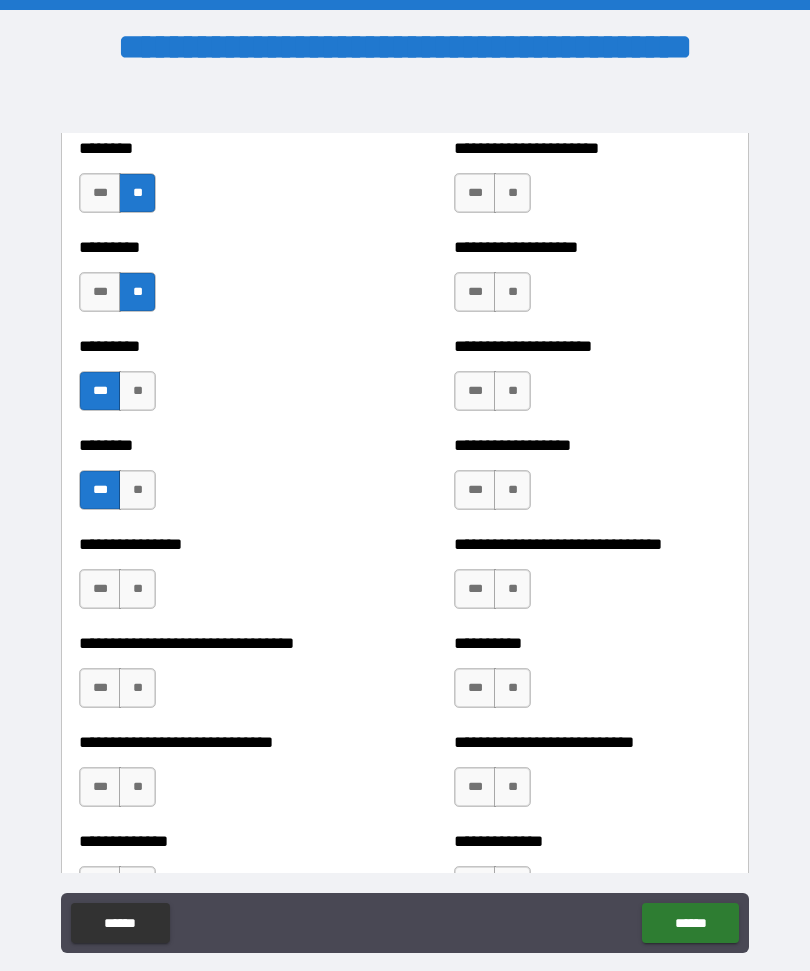 scroll, scrollTop: 7234, scrollLeft: 0, axis: vertical 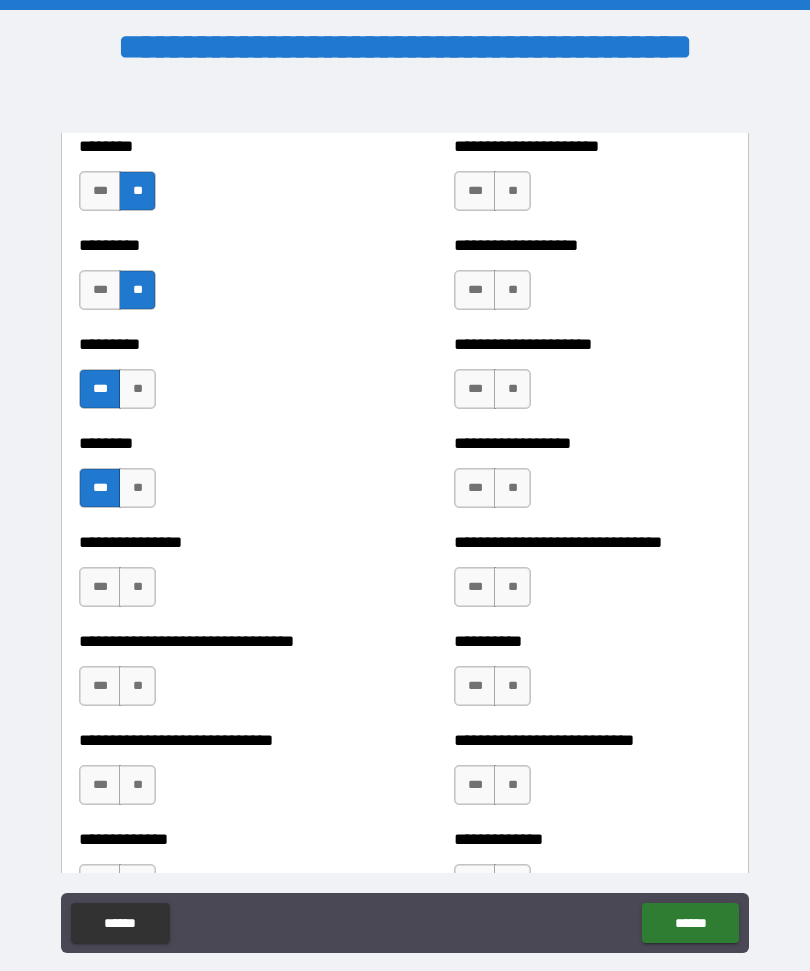 click on "**" at bounding box center (137, 587) 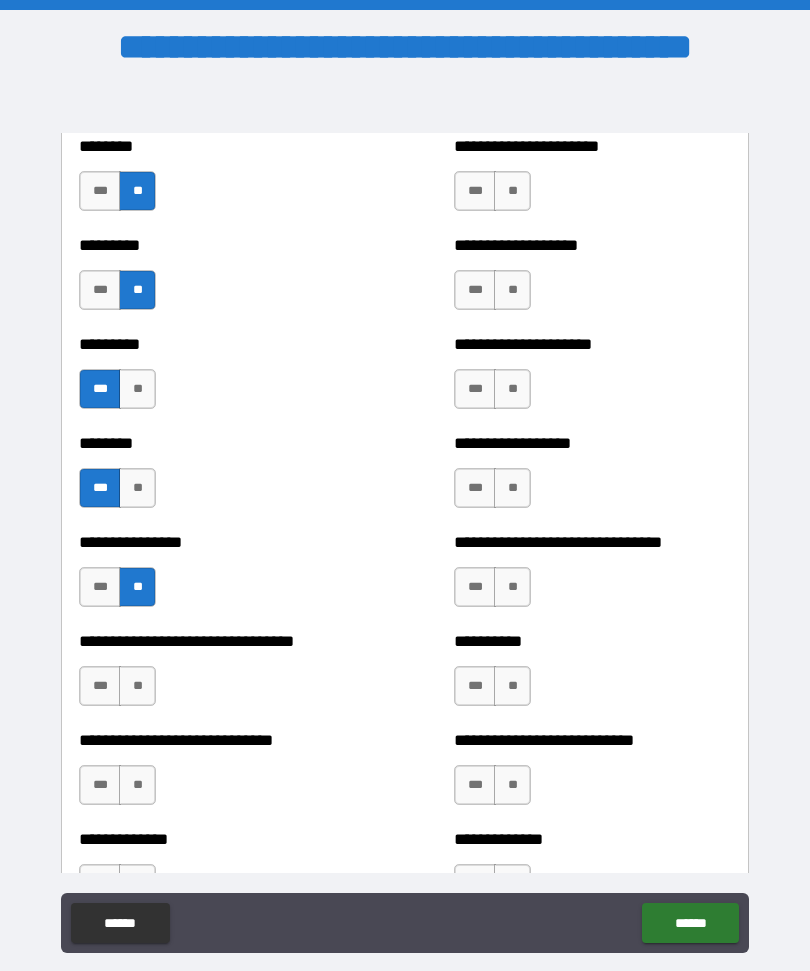 click on "**" at bounding box center [137, 686] 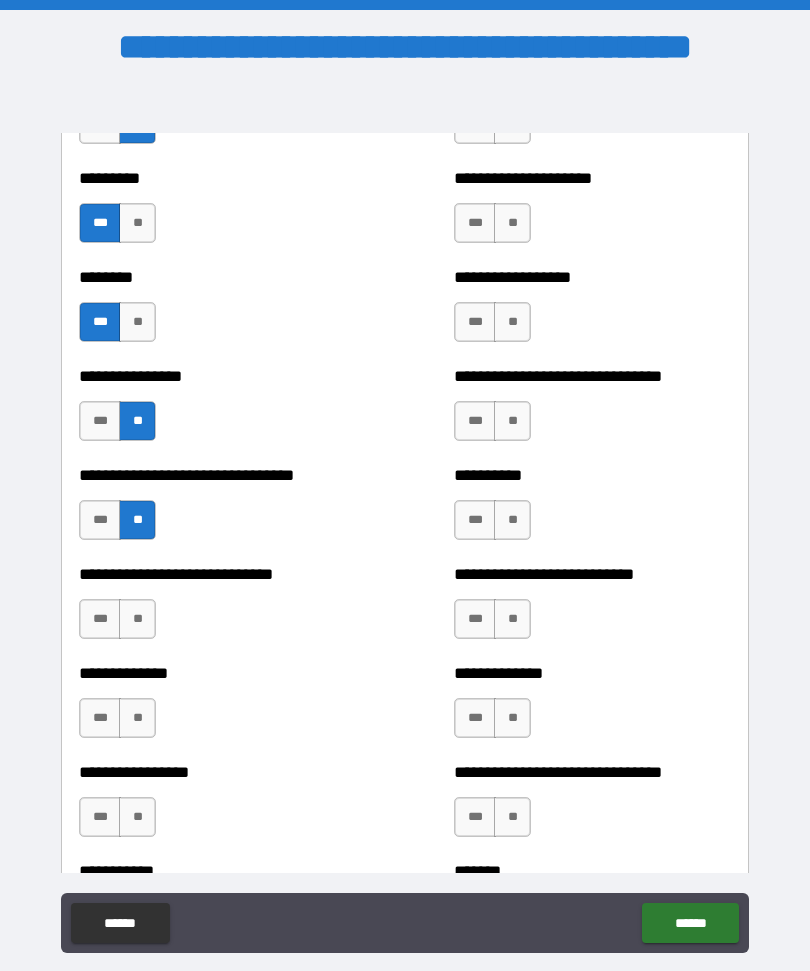 click on "**" at bounding box center [137, 619] 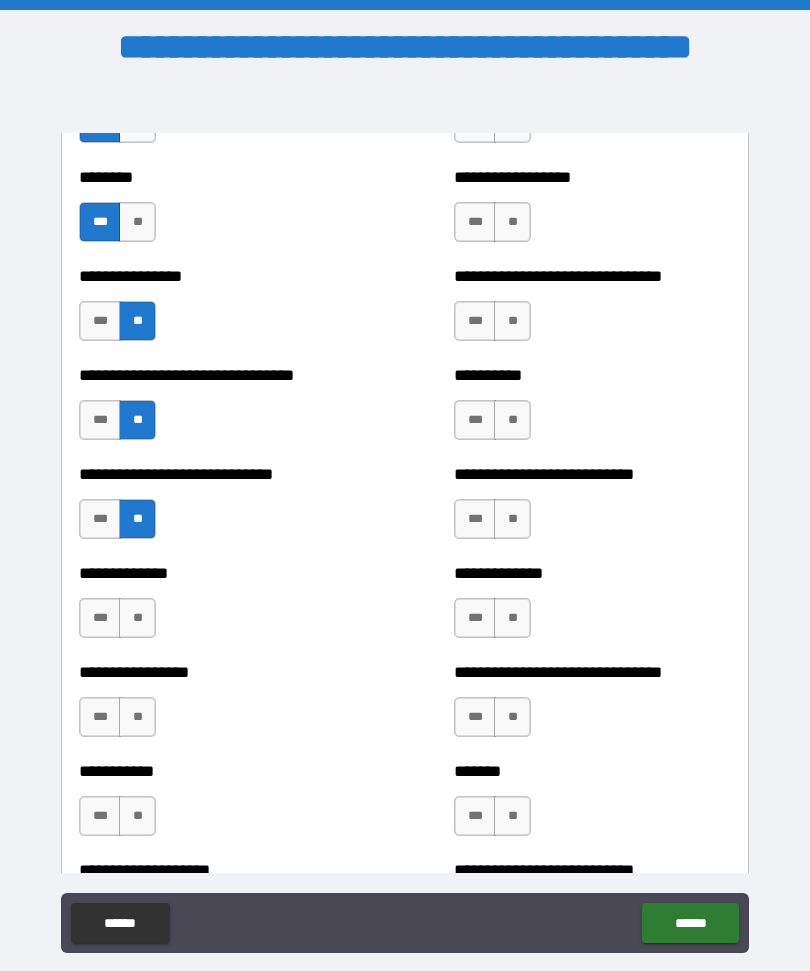 click on "**" at bounding box center [137, 618] 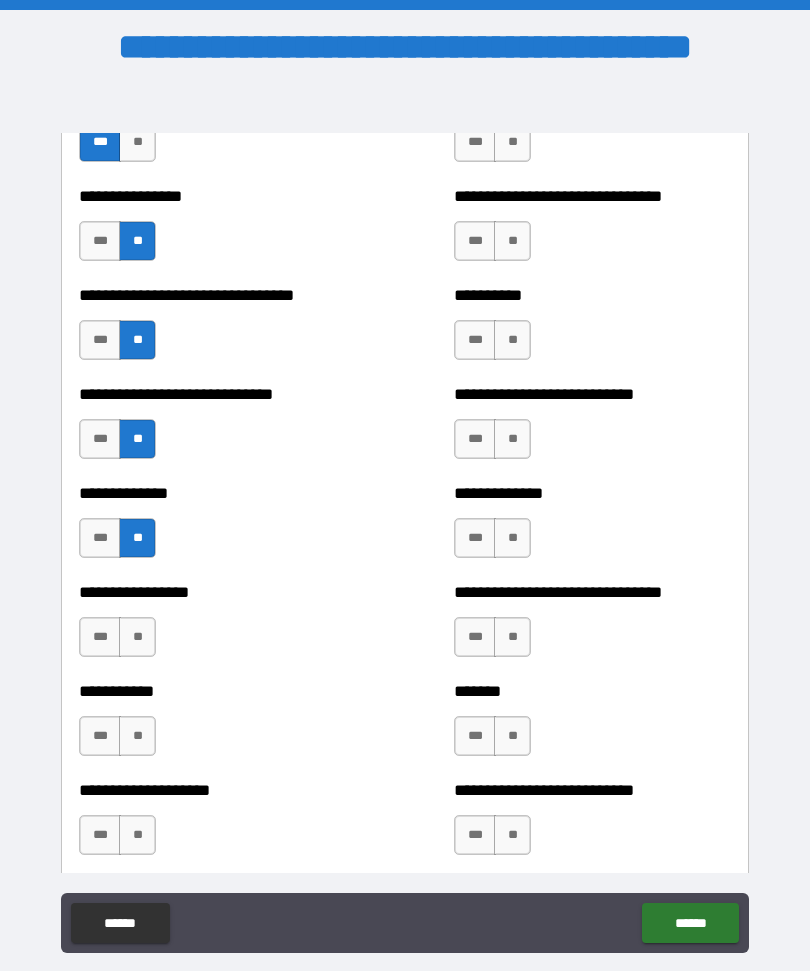 scroll, scrollTop: 7604, scrollLeft: 0, axis: vertical 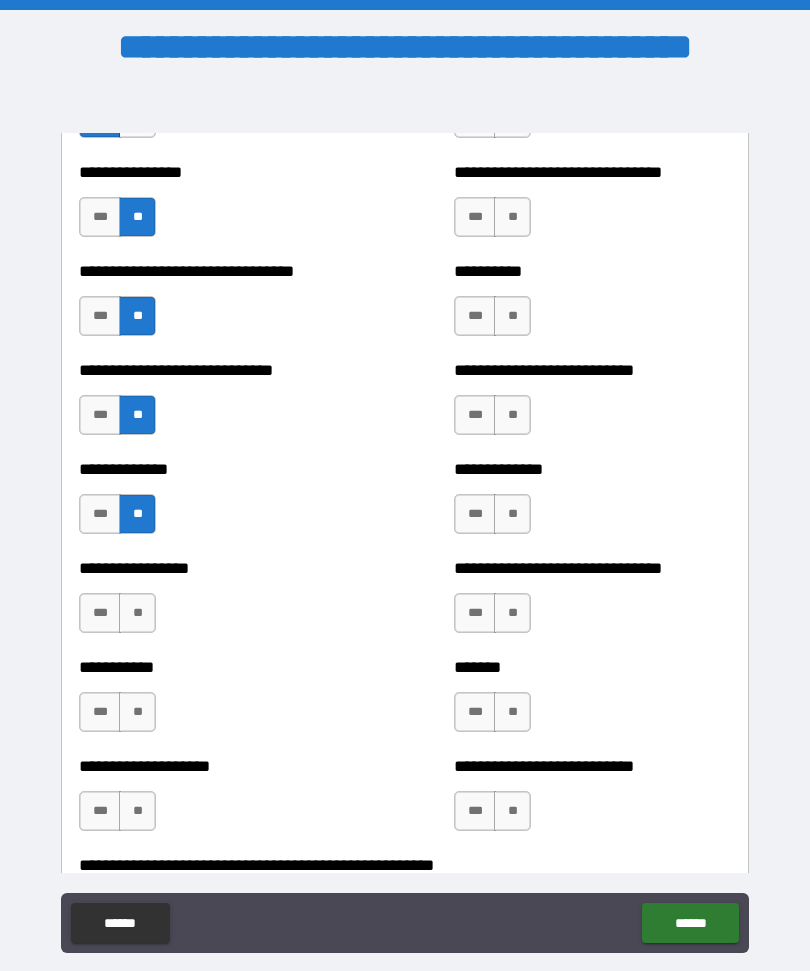 click on "***" at bounding box center [100, 613] 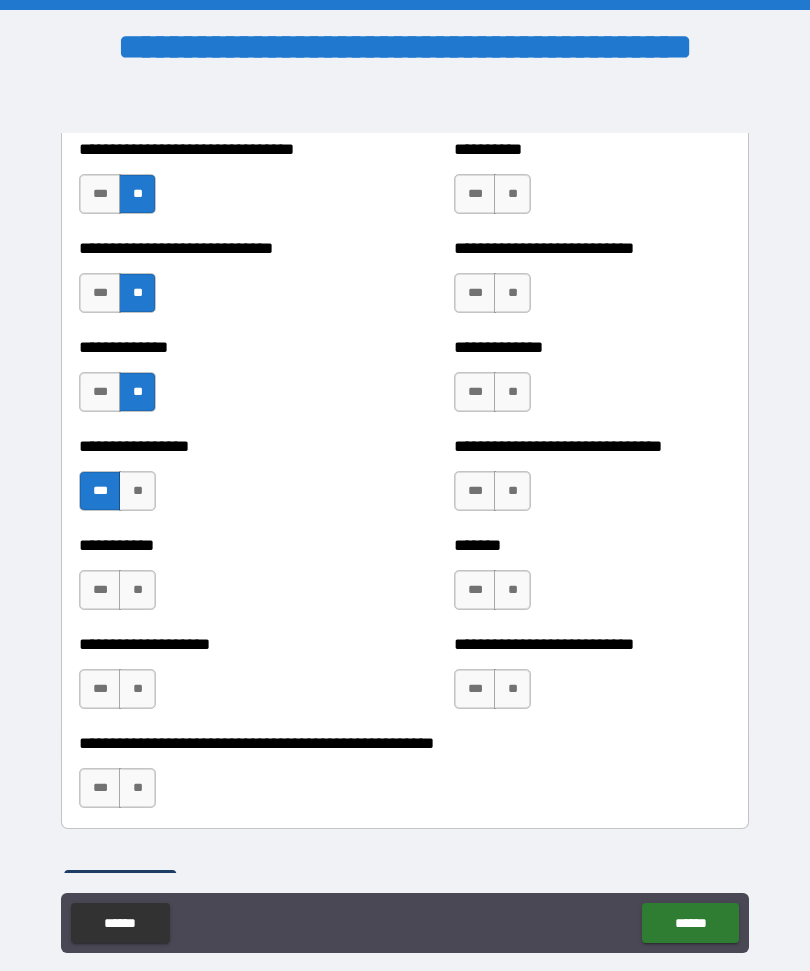 scroll, scrollTop: 7746, scrollLeft: 0, axis: vertical 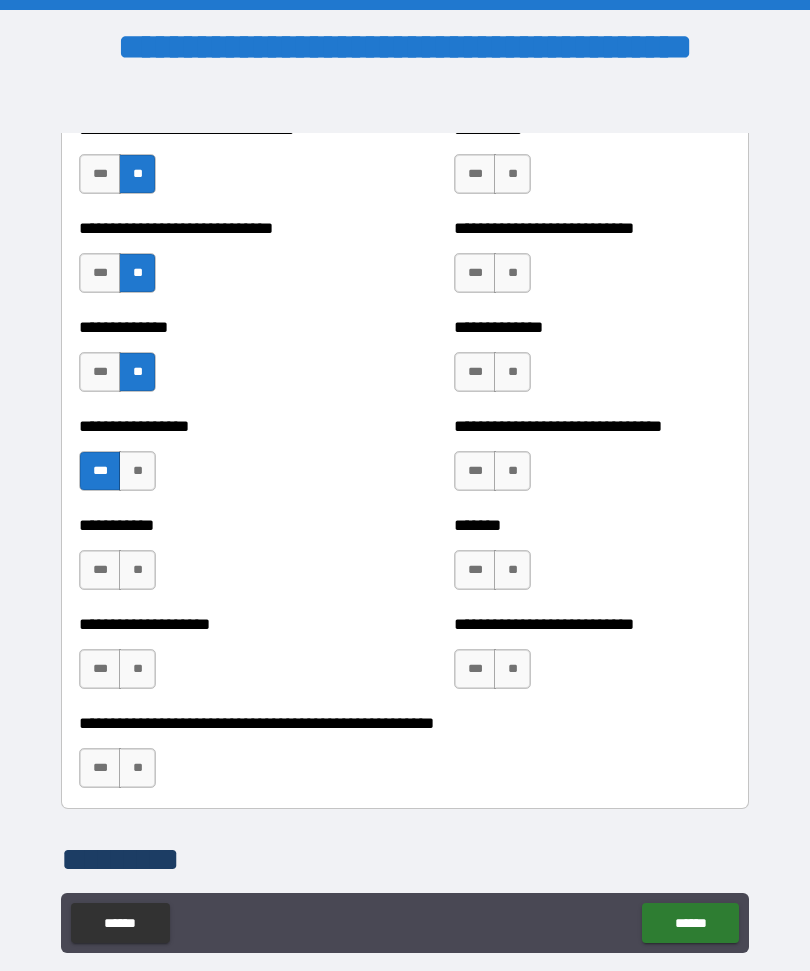 click on "***" at bounding box center (100, 570) 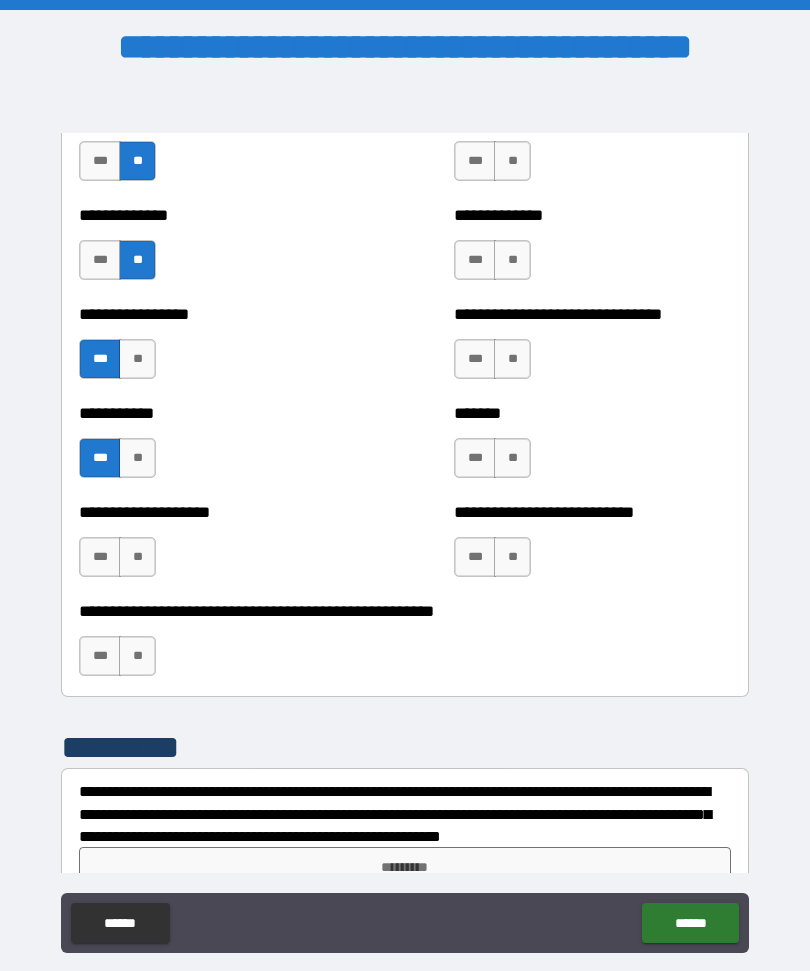 scroll, scrollTop: 7862, scrollLeft: 0, axis: vertical 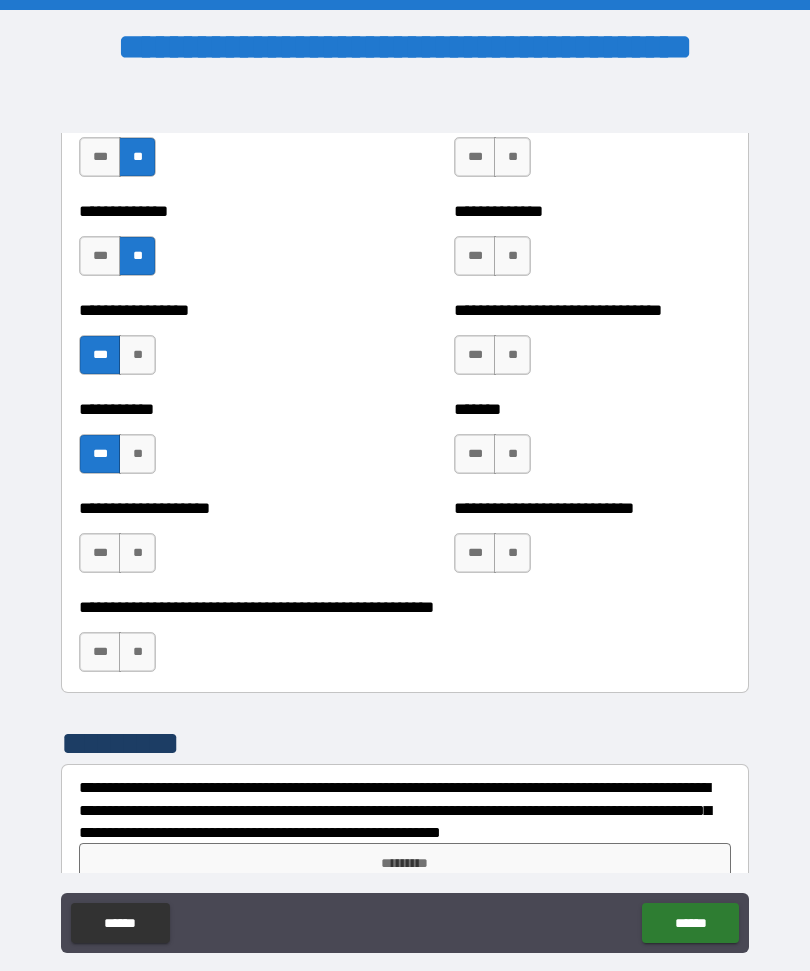 click on "**" at bounding box center [137, 553] 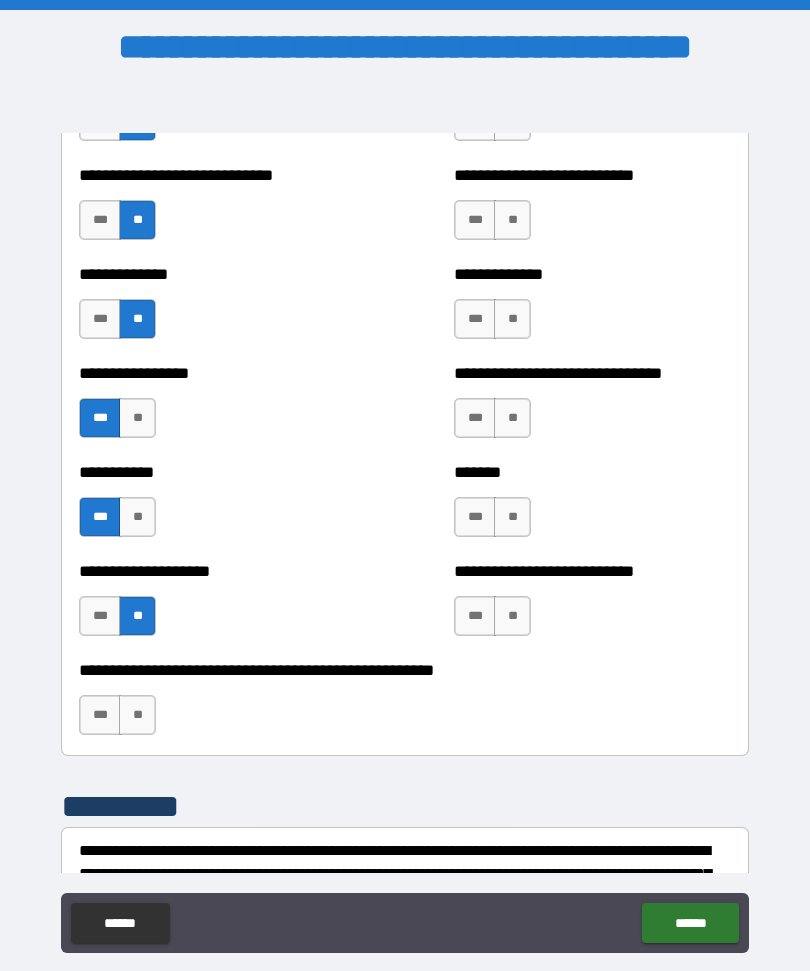 scroll, scrollTop: 7796, scrollLeft: 0, axis: vertical 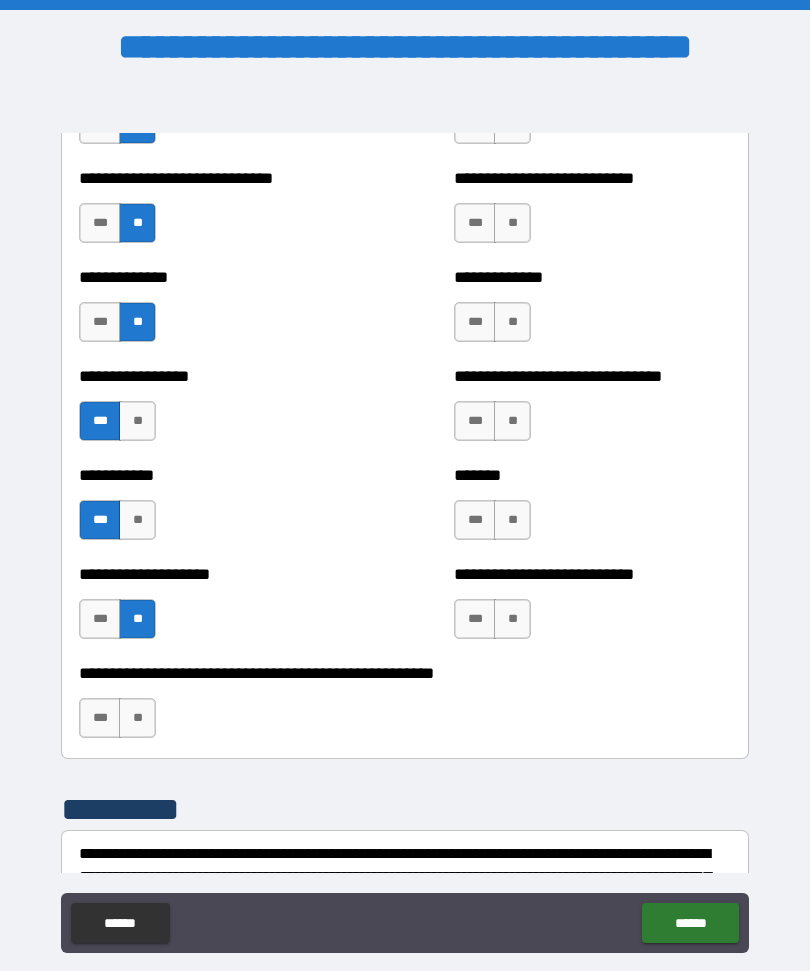 click on "**" at bounding box center (137, 718) 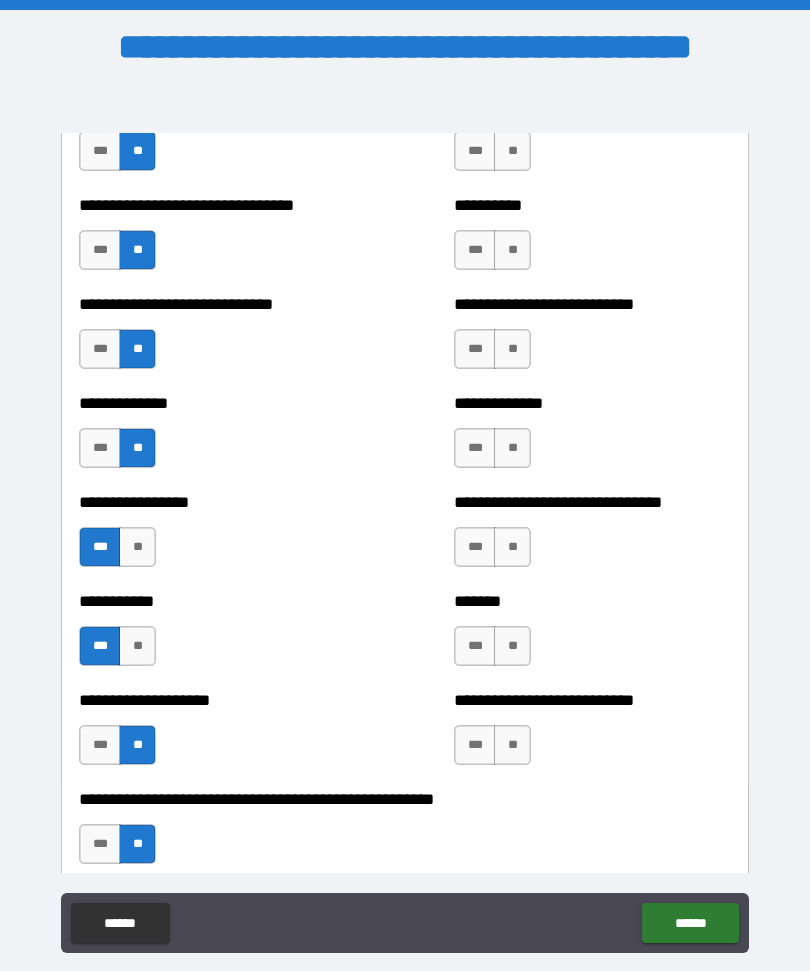 click on "**" at bounding box center (512, 745) 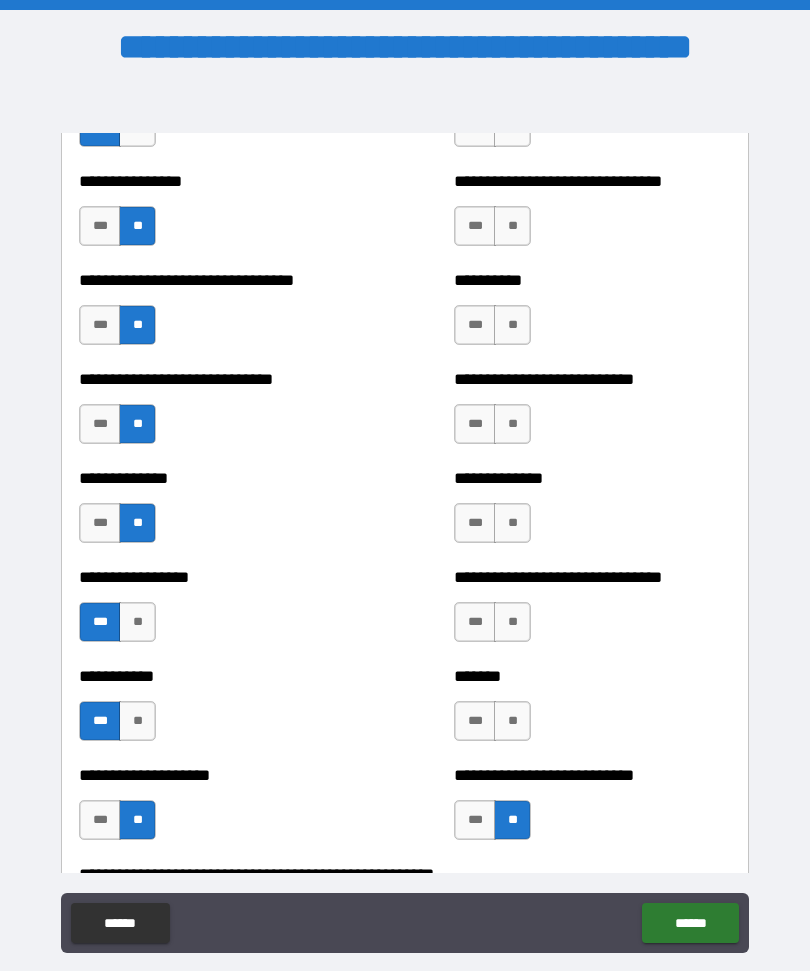 click on "***" at bounding box center (475, 721) 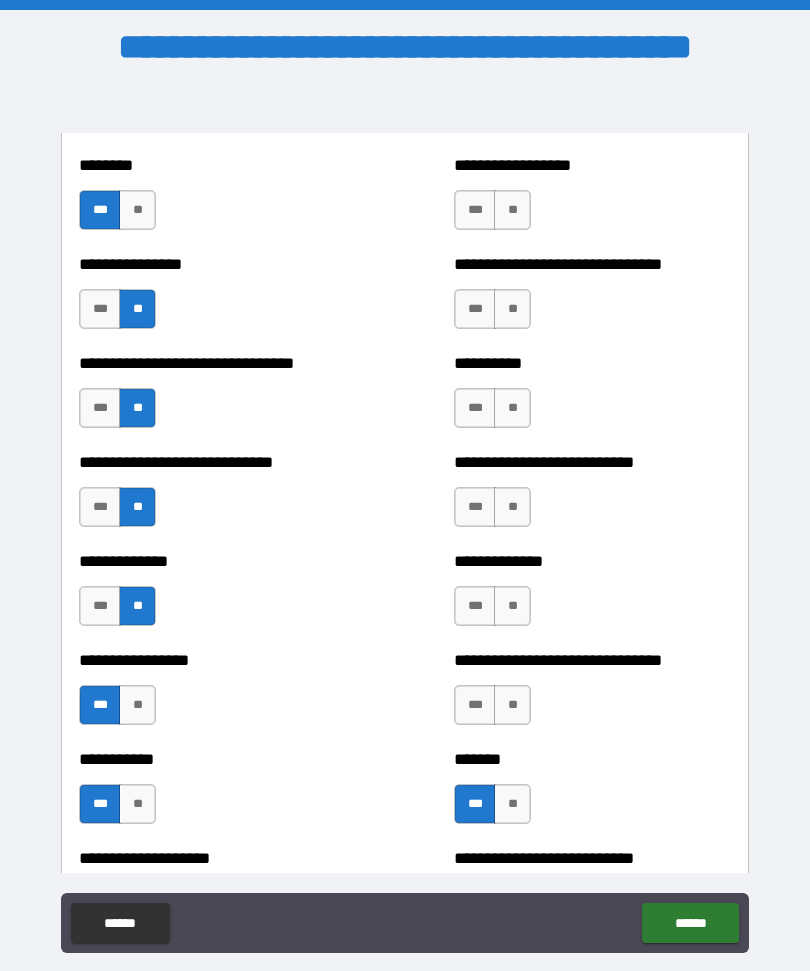 click on "***" at bounding box center [475, 705] 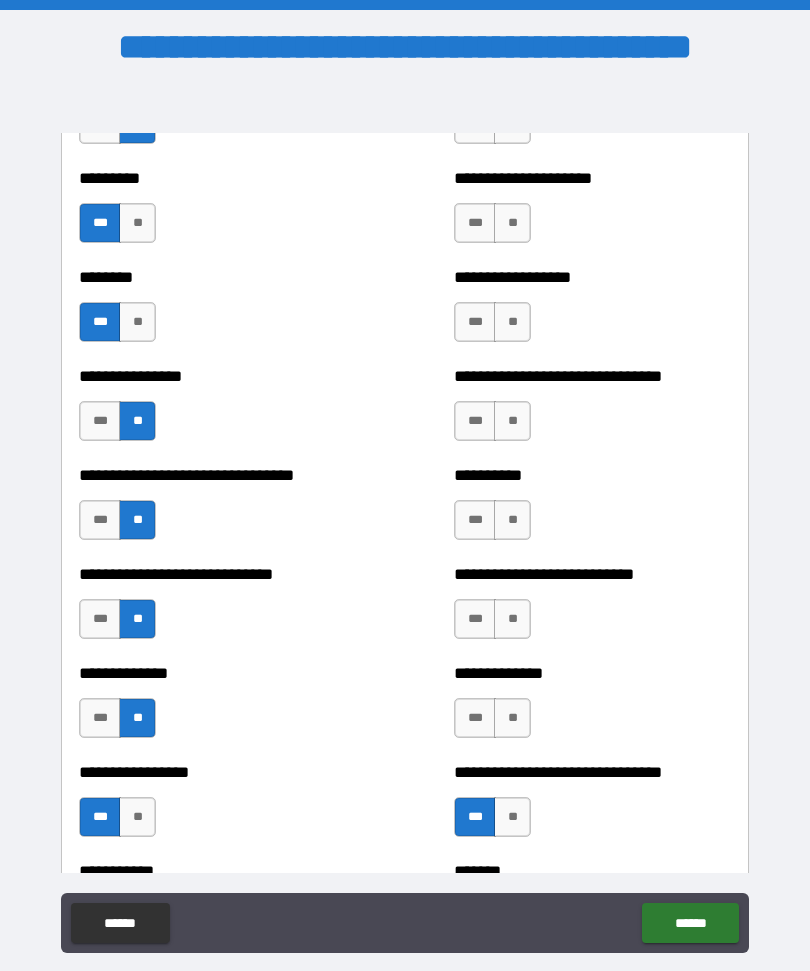 click on "***" at bounding box center [475, 718] 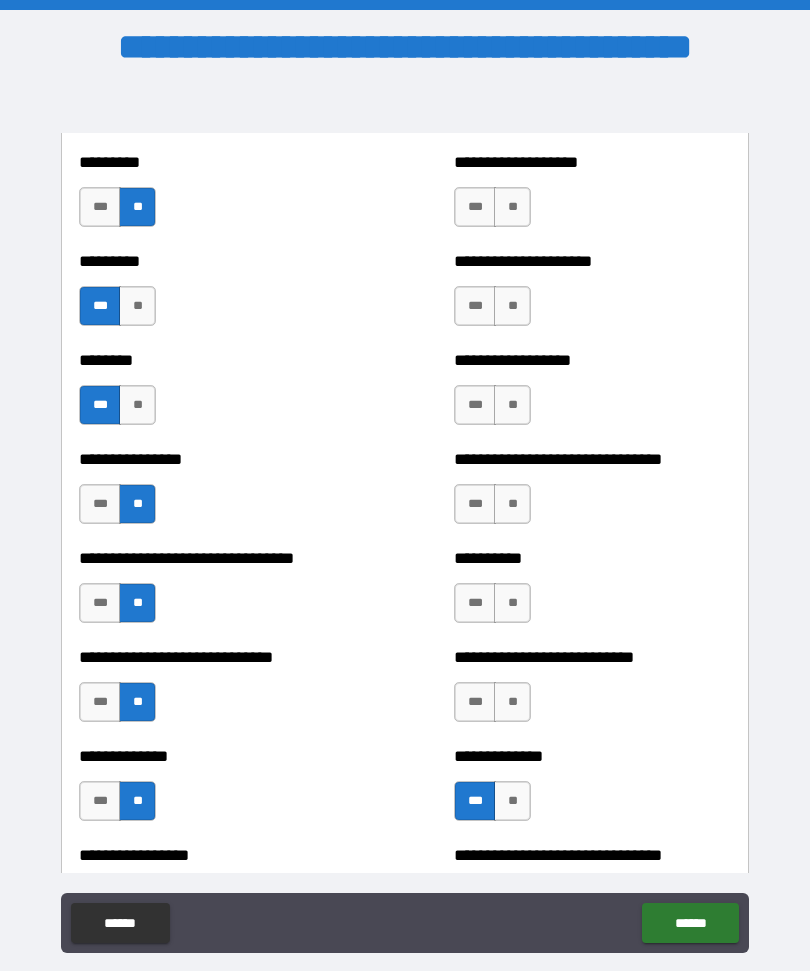 click on "**" at bounding box center (512, 702) 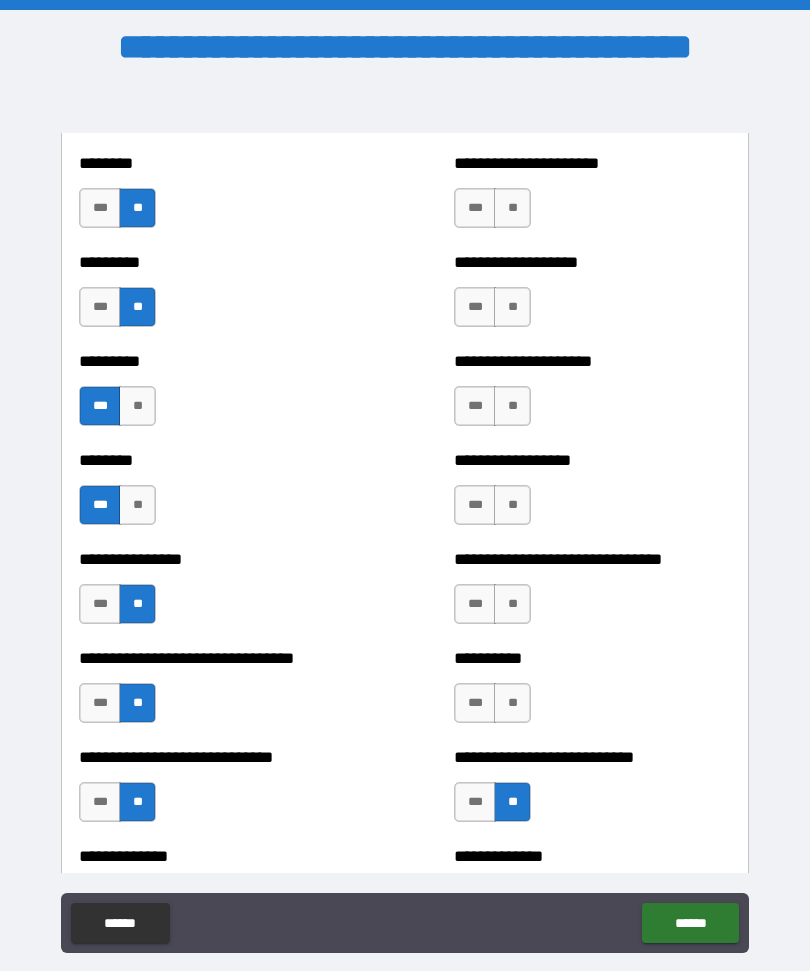 click on "**" at bounding box center (512, 703) 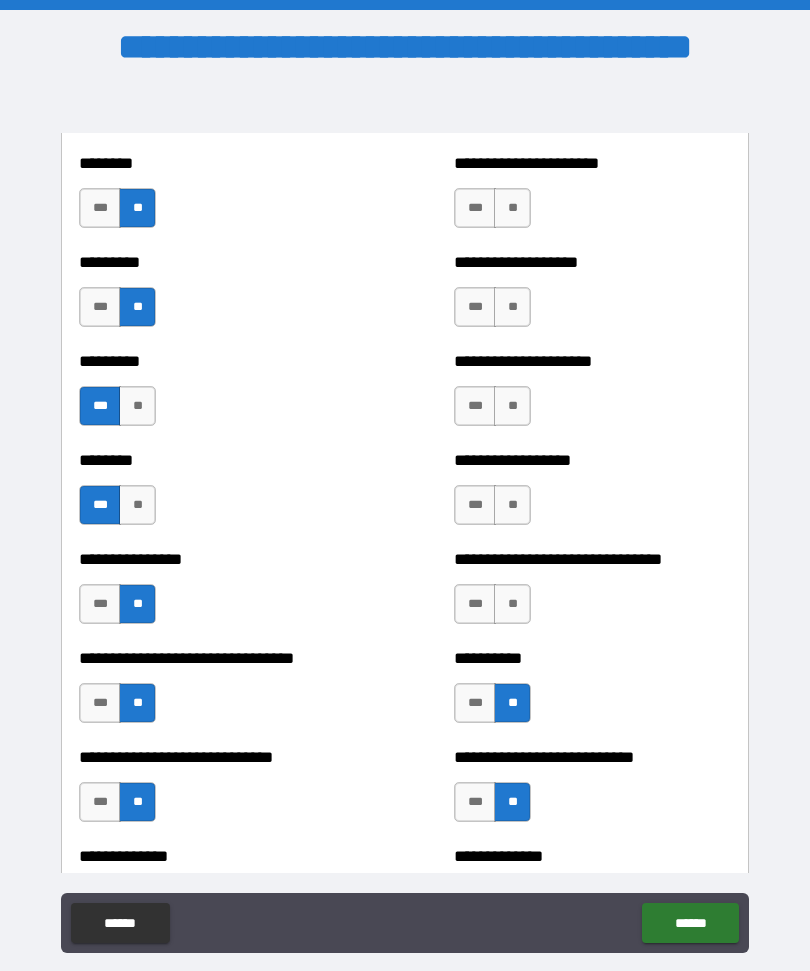 scroll, scrollTop: 7110, scrollLeft: 0, axis: vertical 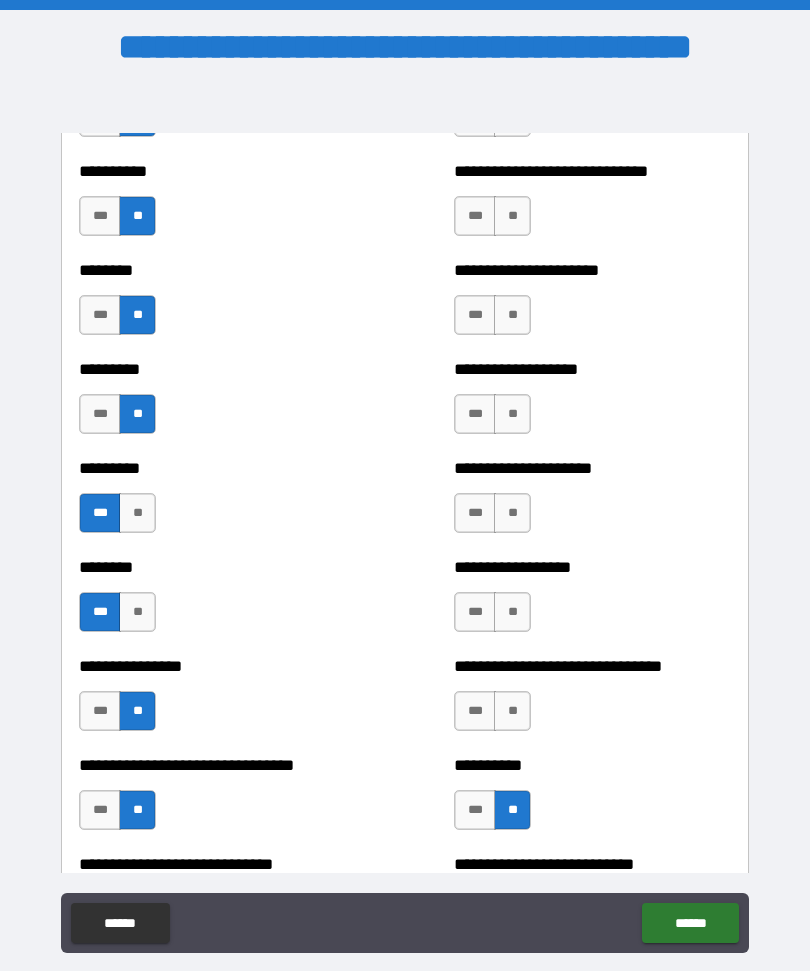 click on "***" at bounding box center (475, 711) 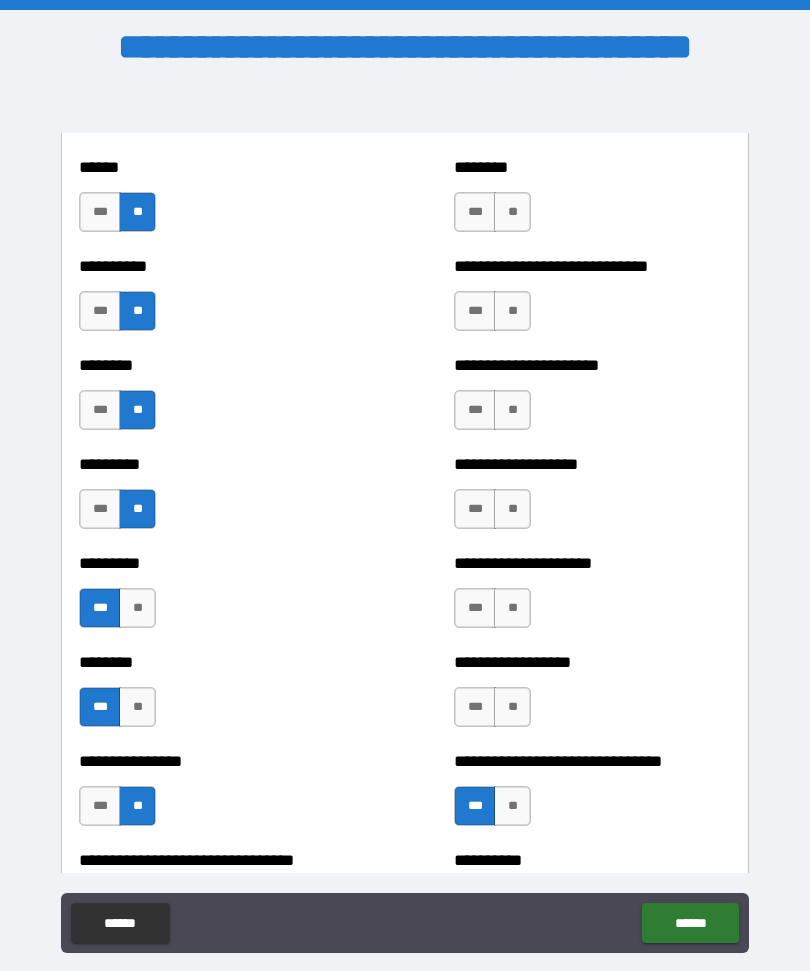 click on "**" at bounding box center (512, 707) 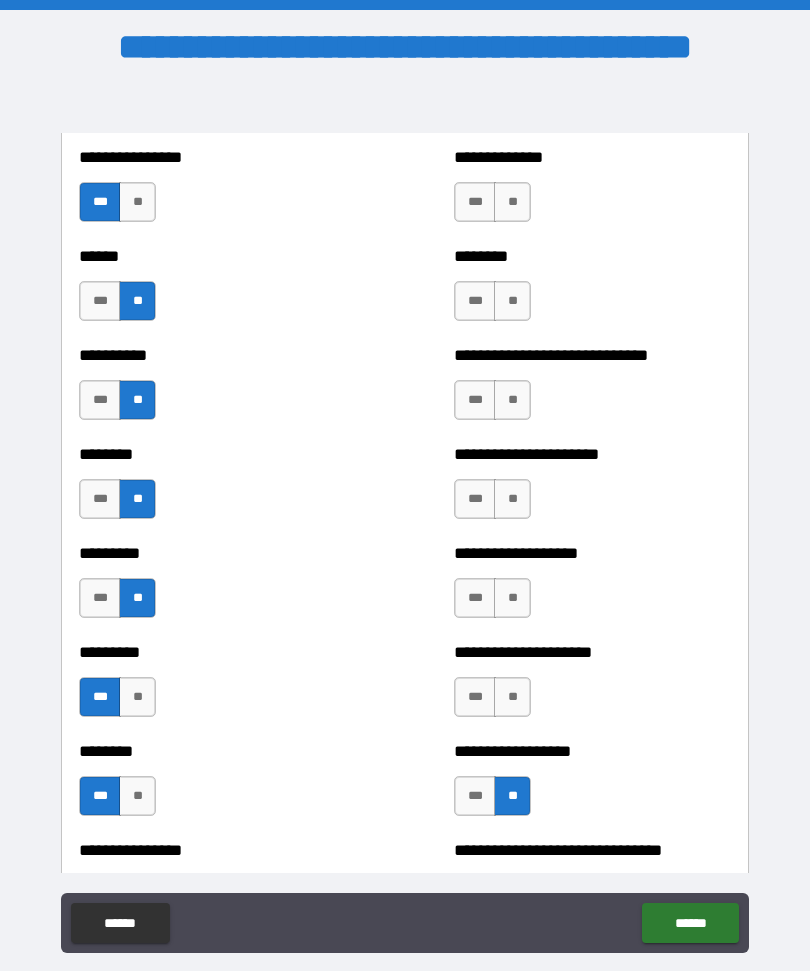 click on "***" at bounding box center (475, 697) 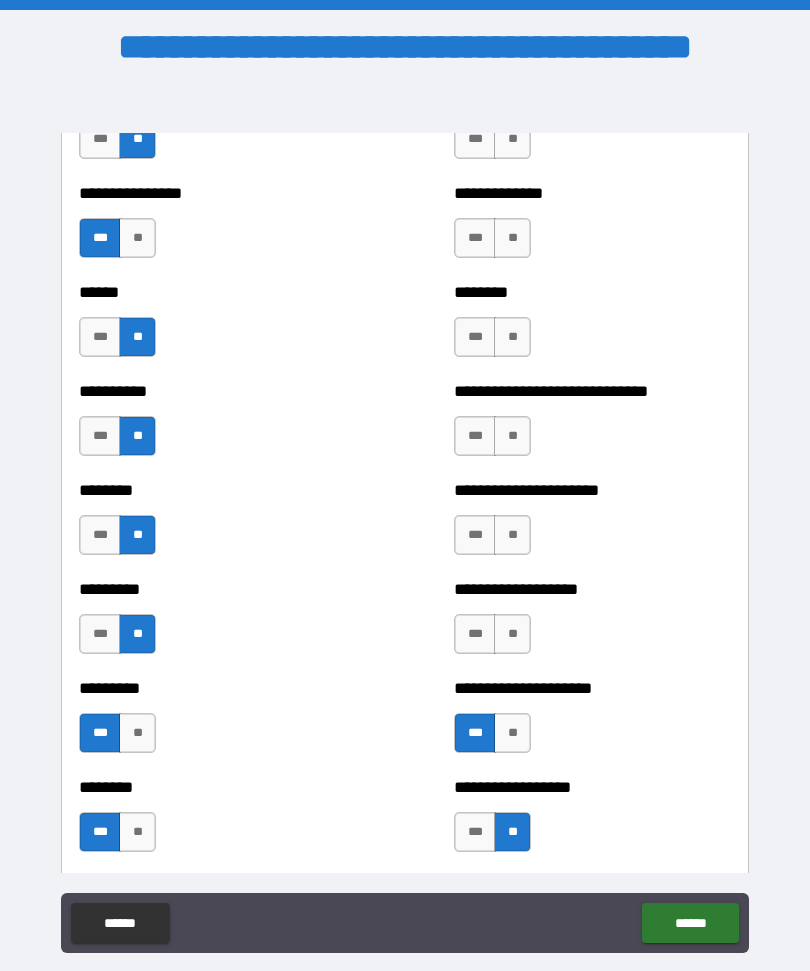 scroll, scrollTop: 6842, scrollLeft: 0, axis: vertical 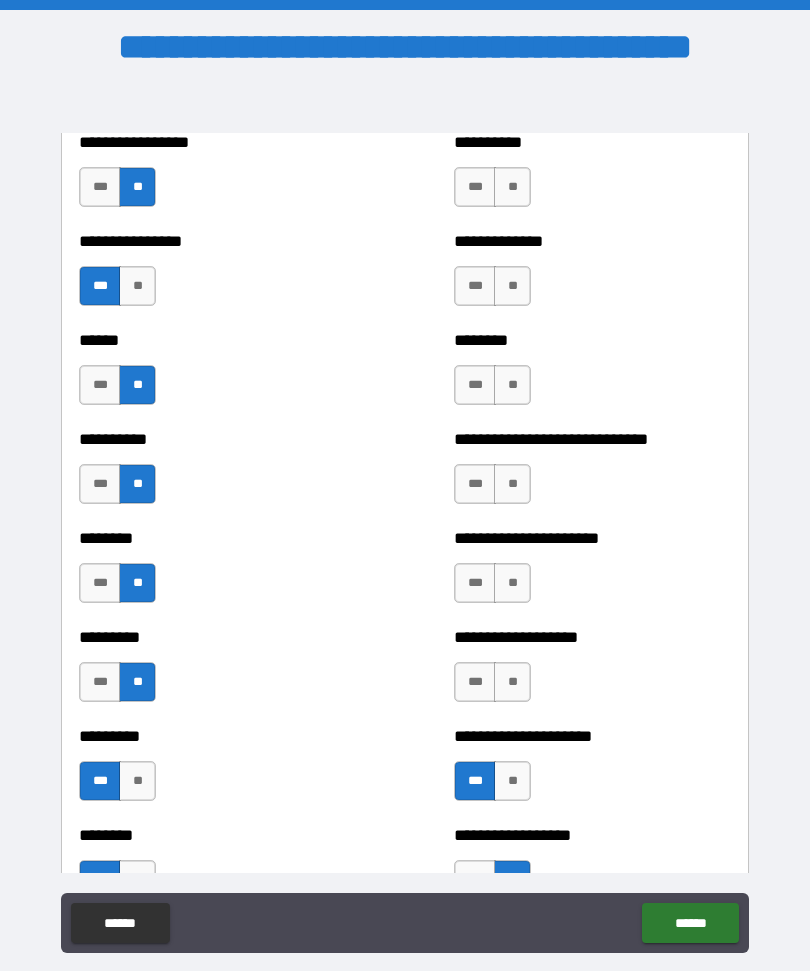 click on "***" at bounding box center [475, 682] 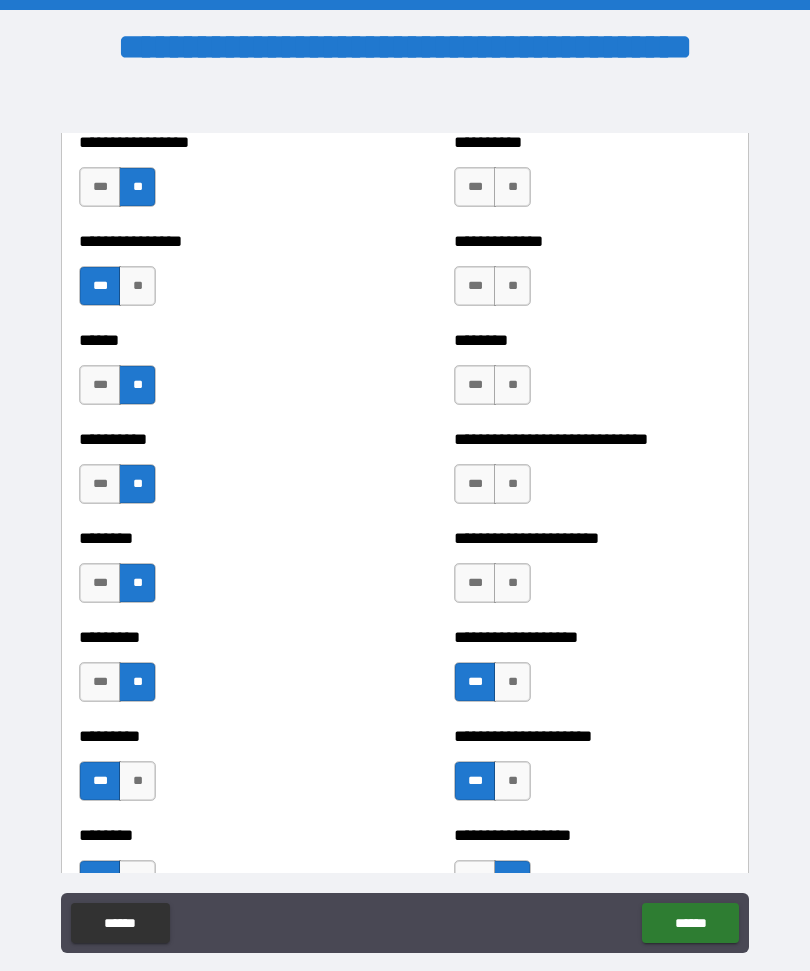 click on "**" at bounding box center [512, 682] 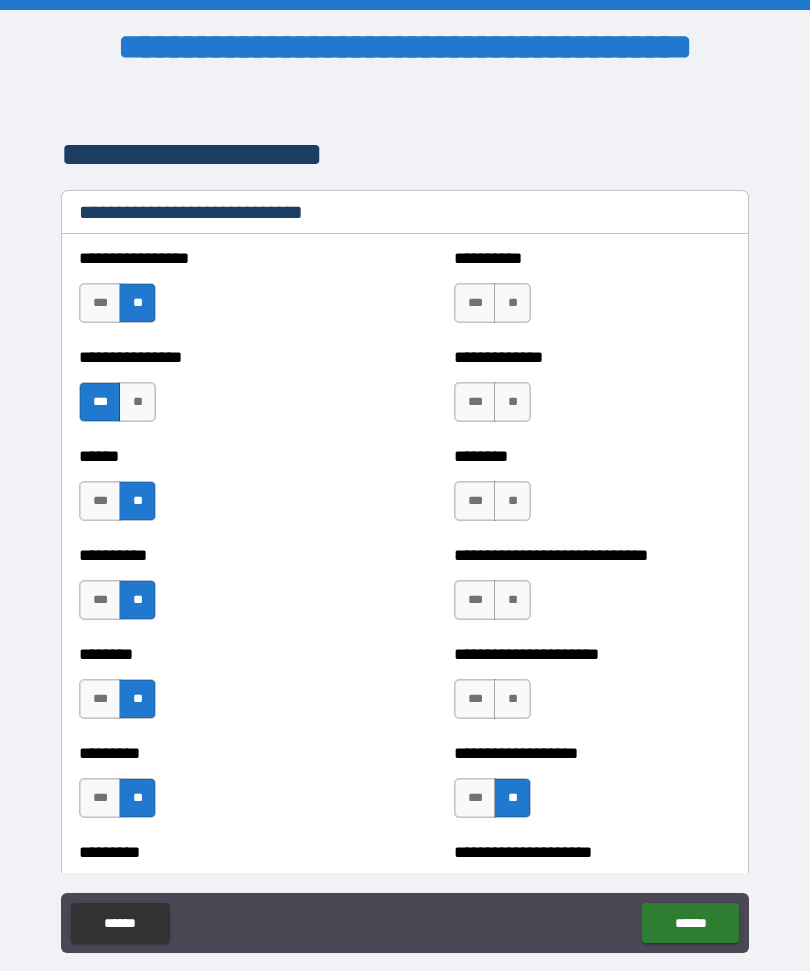 scroll, scrollTop: 6712, scrollLeft: 0, axis: vertical 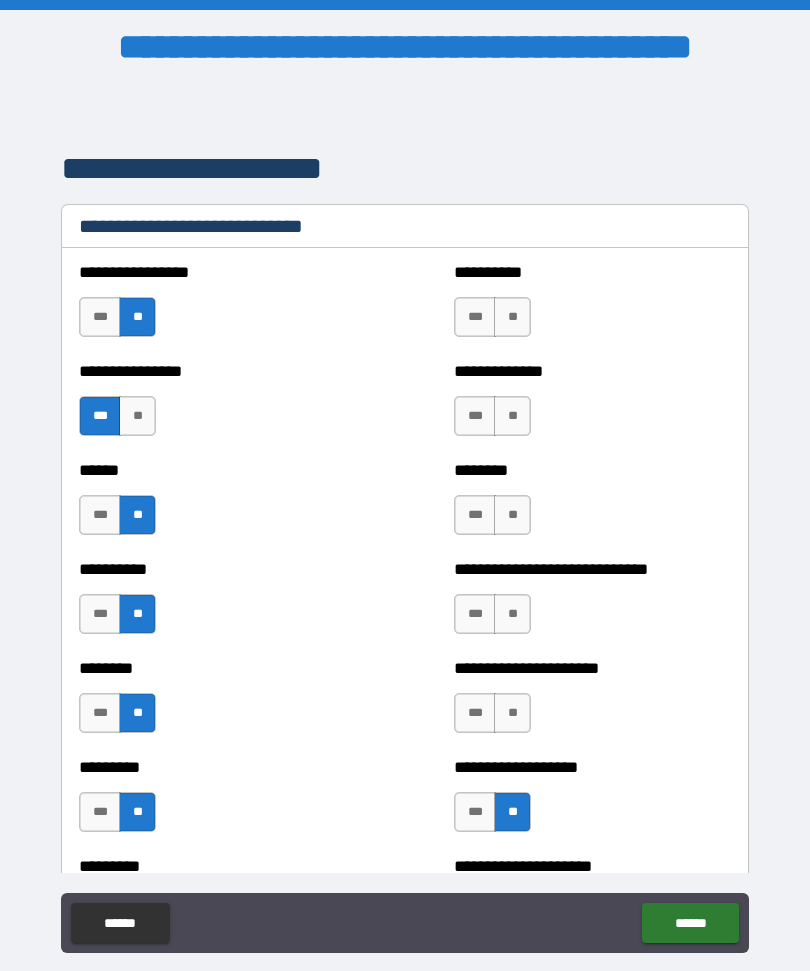 click on "**" at bounding box center [512, 812] 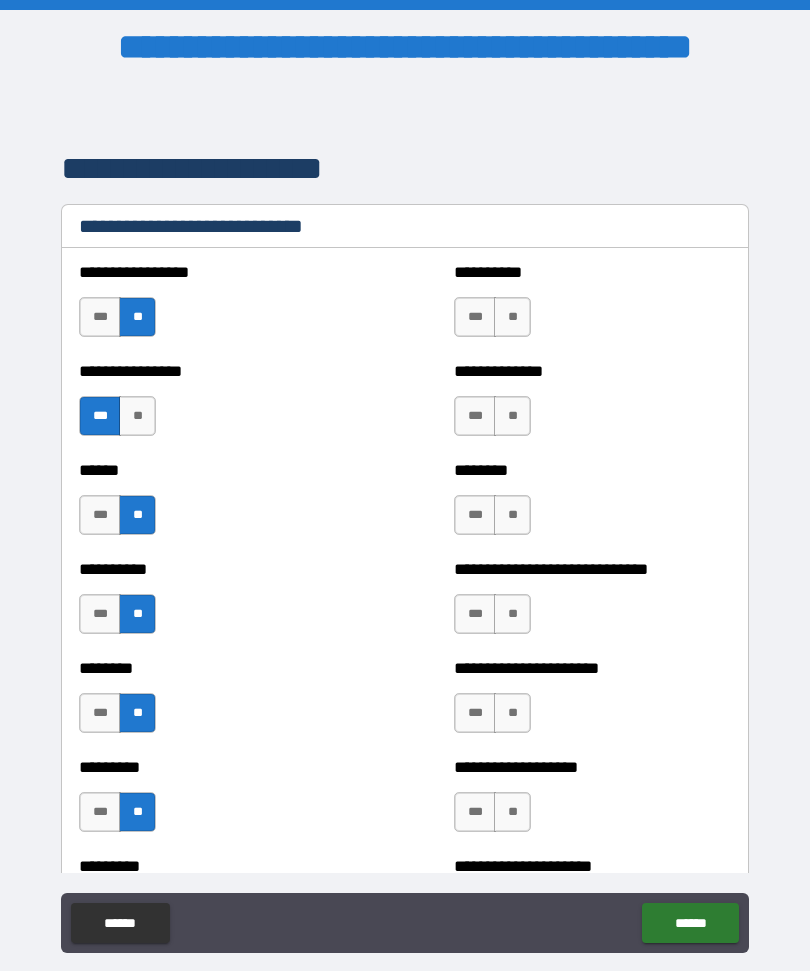 click on "***" at bounding box center (475, 812) 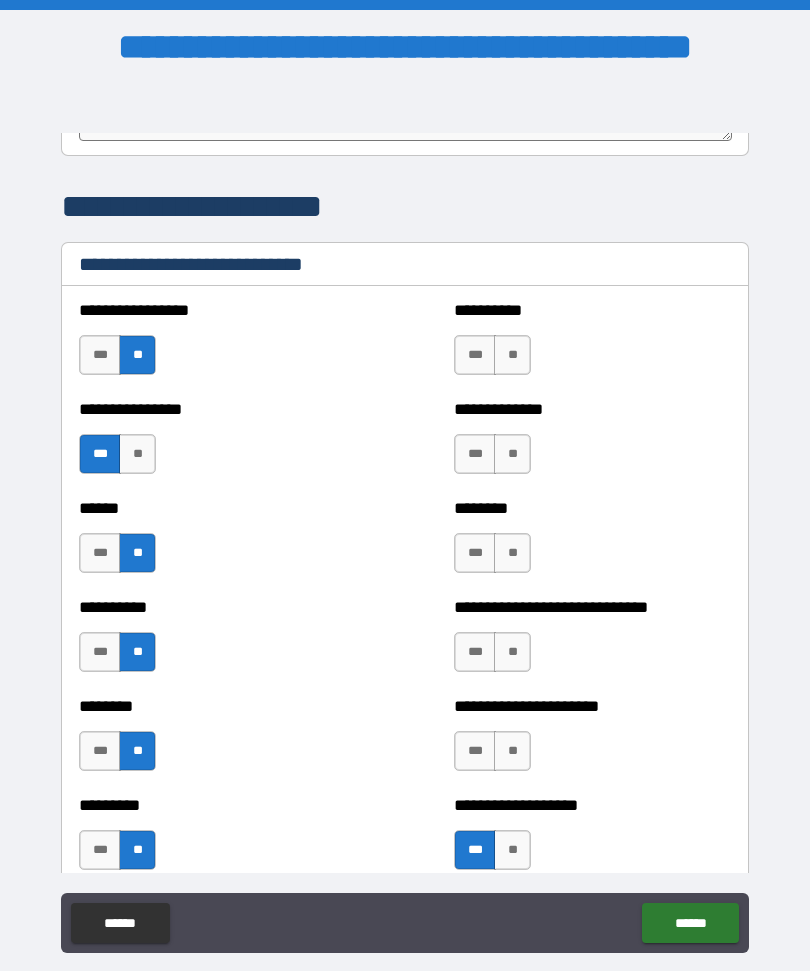 scroll, scrollTop: 6670, scrollLeft: 0, axis: vertical 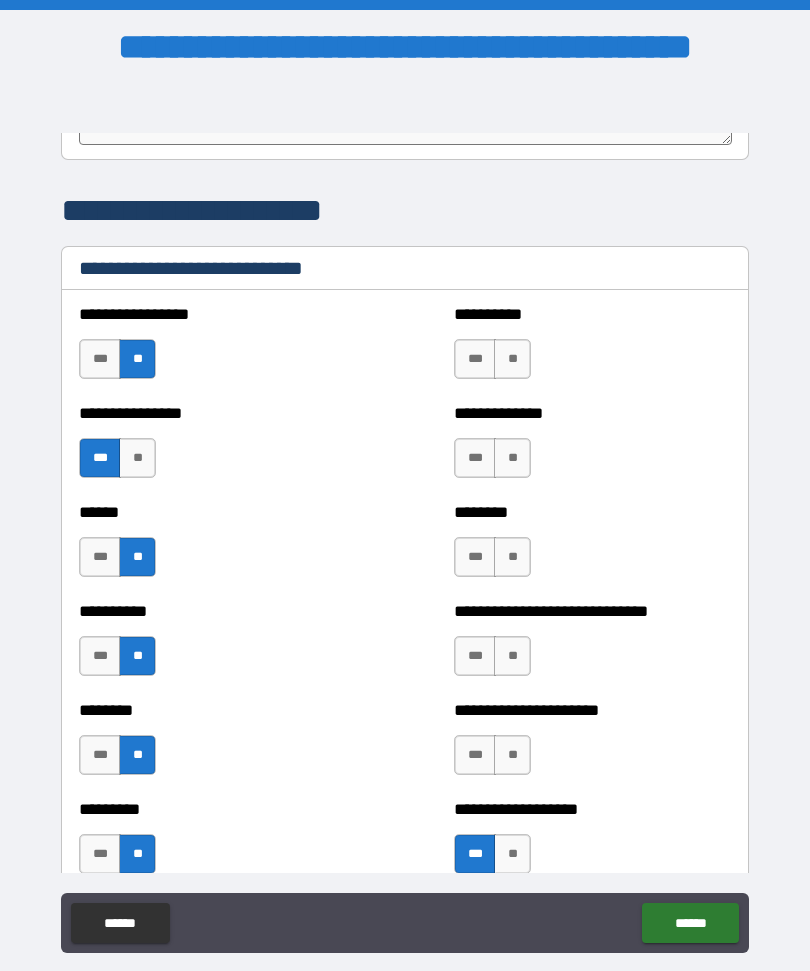 click on "**" at bounding box center (512, 755) 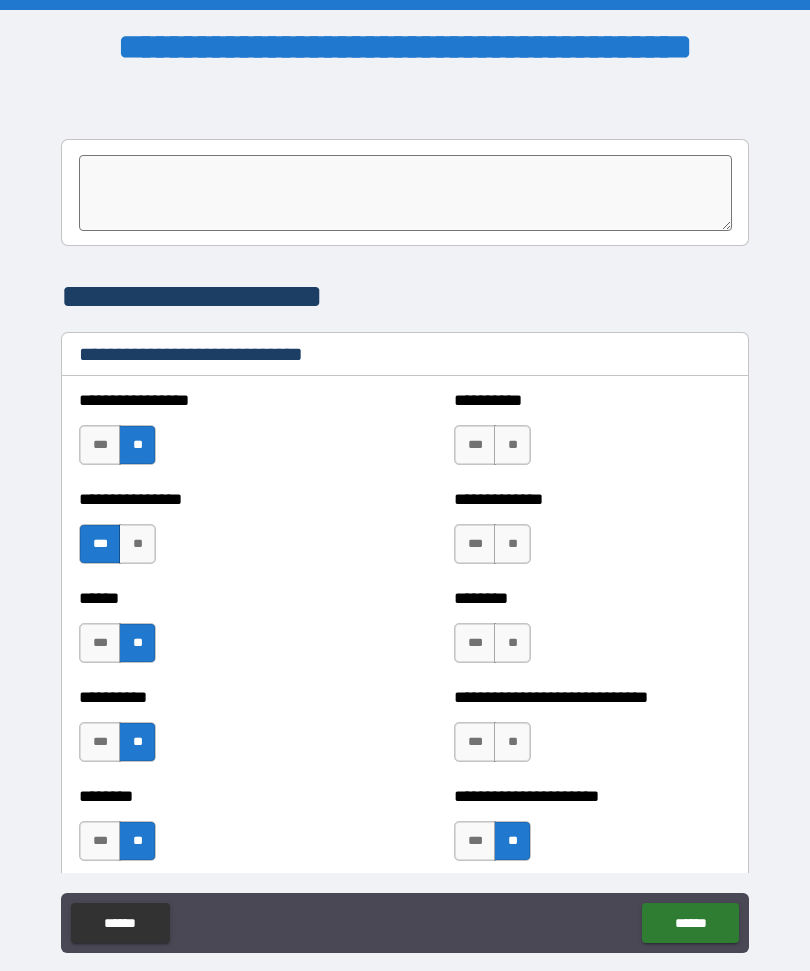 scroll, scrollTop: 6577, scrollLeft: 0, axis: vertical 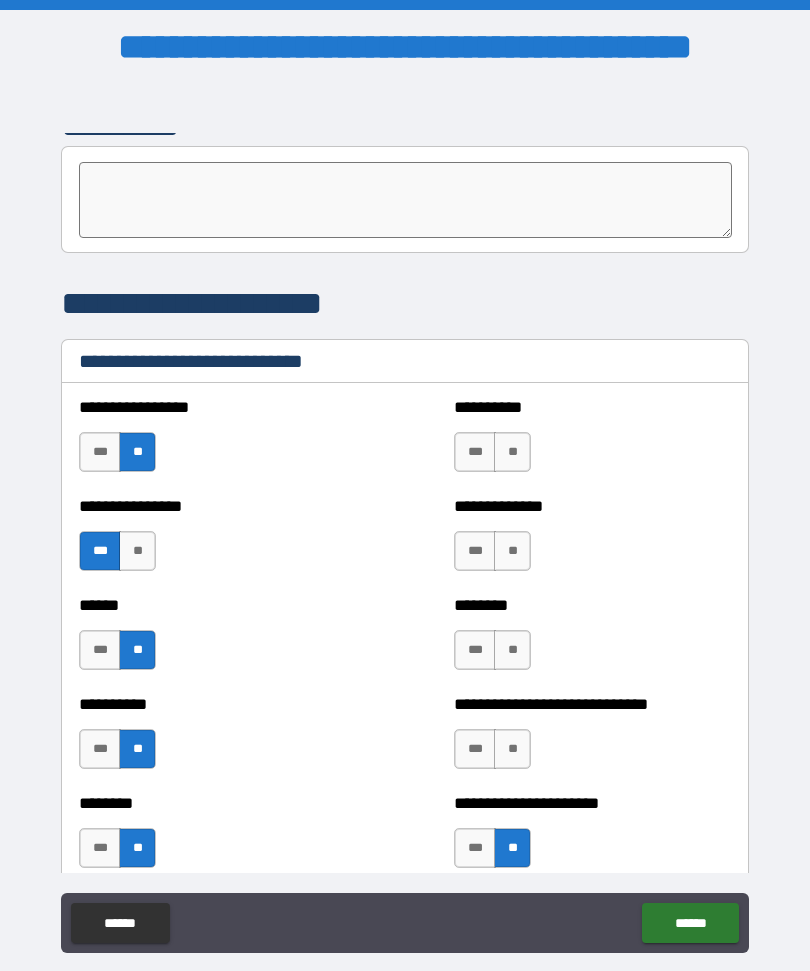 click on "***" at bounding box center [475, 749] 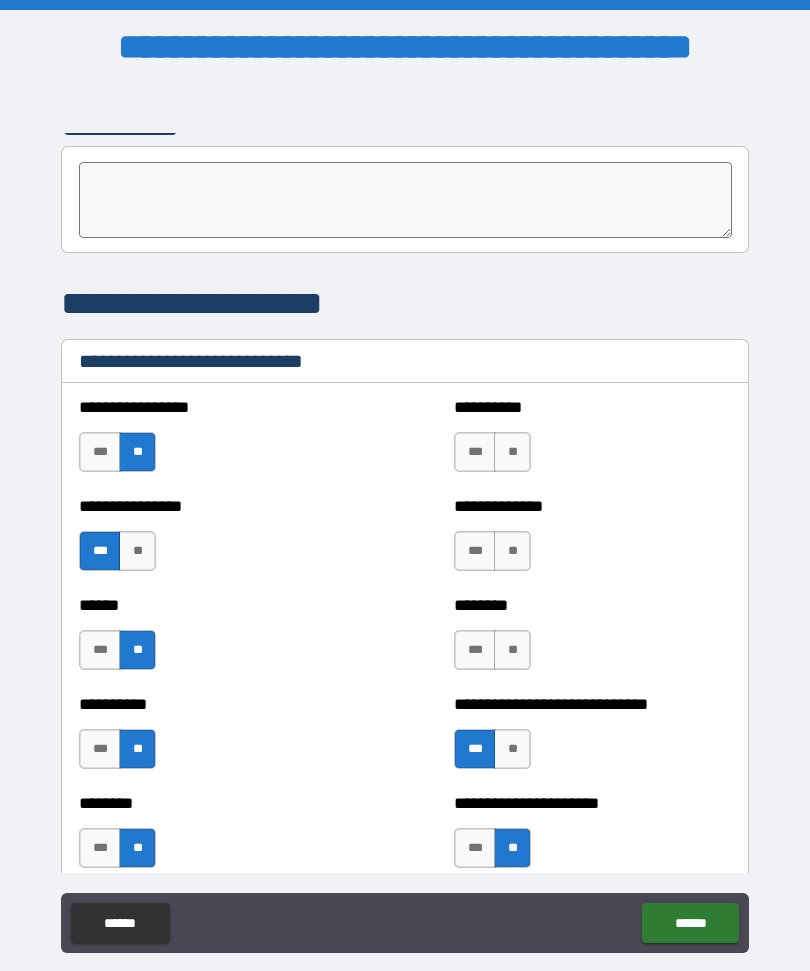 scroll, scrollTop: 6508, scrollLeft: 0, axis: vertical 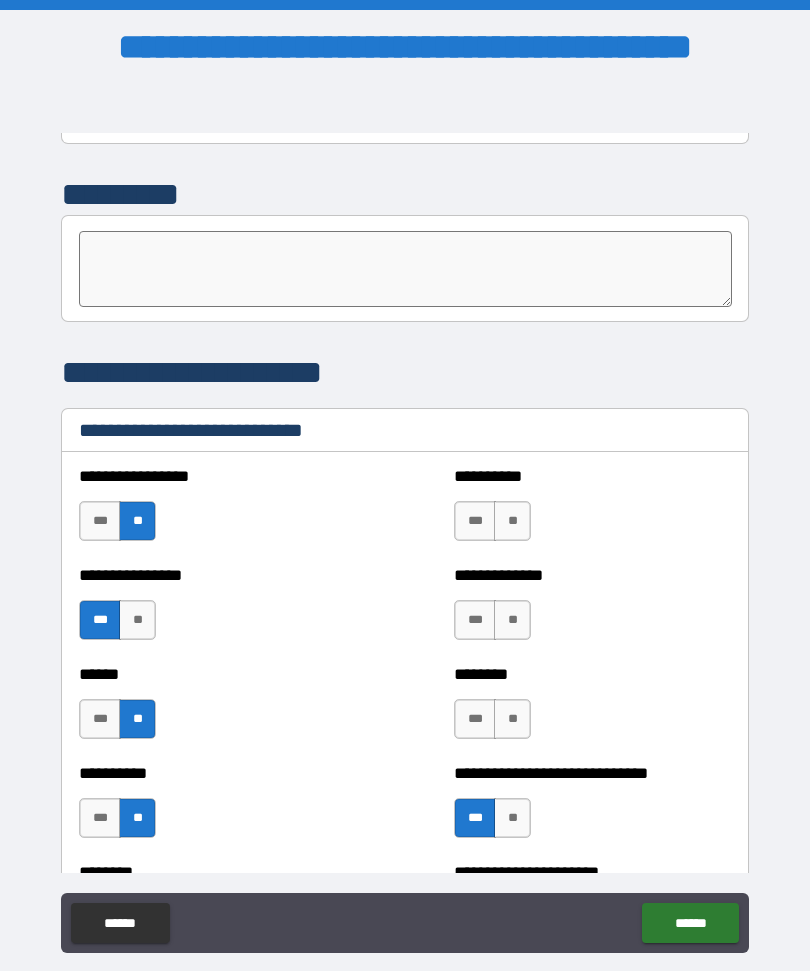 click on "***" at bounding box center (475, 719) 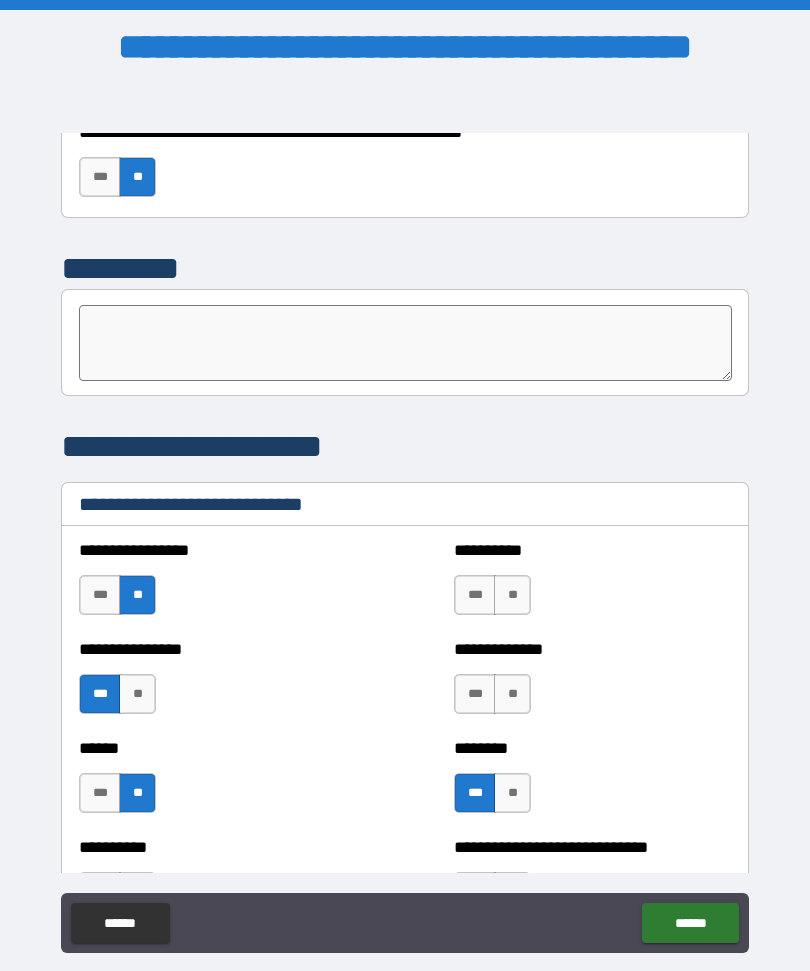 scroll, scrollTop: 6427, scrollLeft: 0, axis: vertical 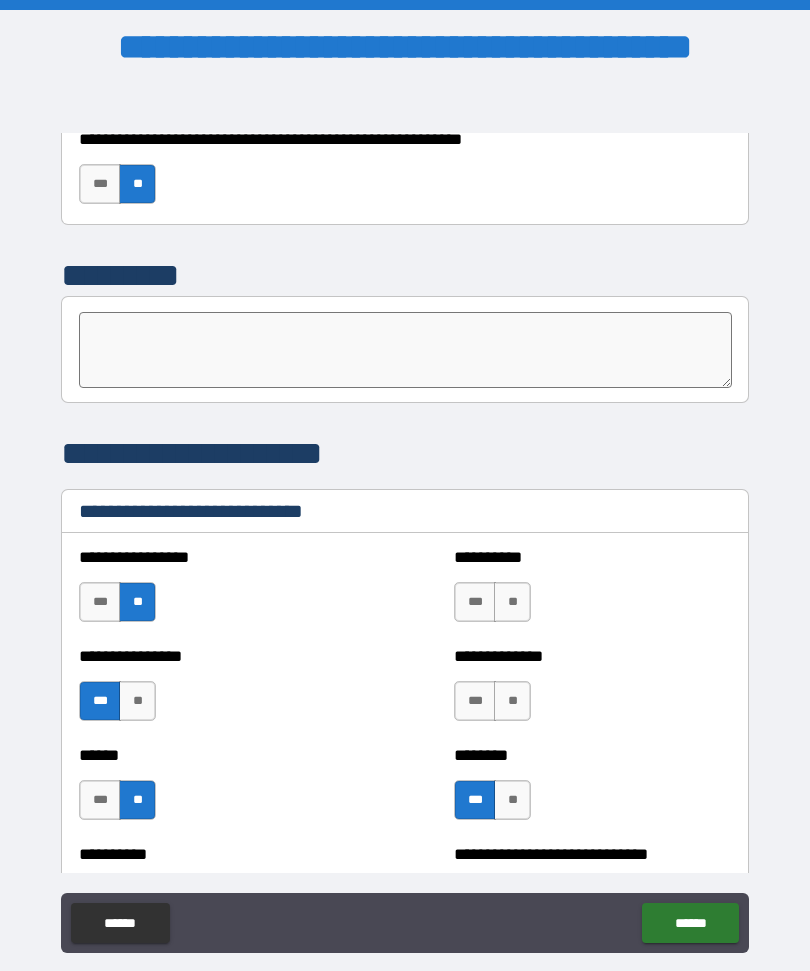 click on "***" at bounding box center (475, 701) 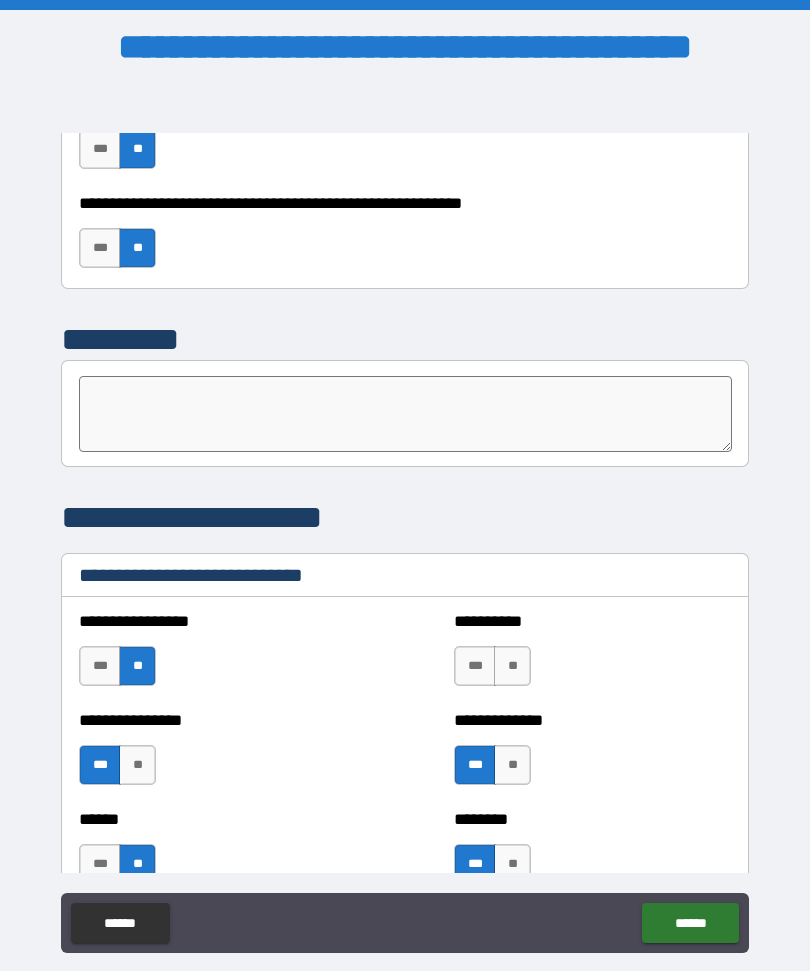 scroll, scrollTop: 6342, scrollLeft: 0, axis: vertical 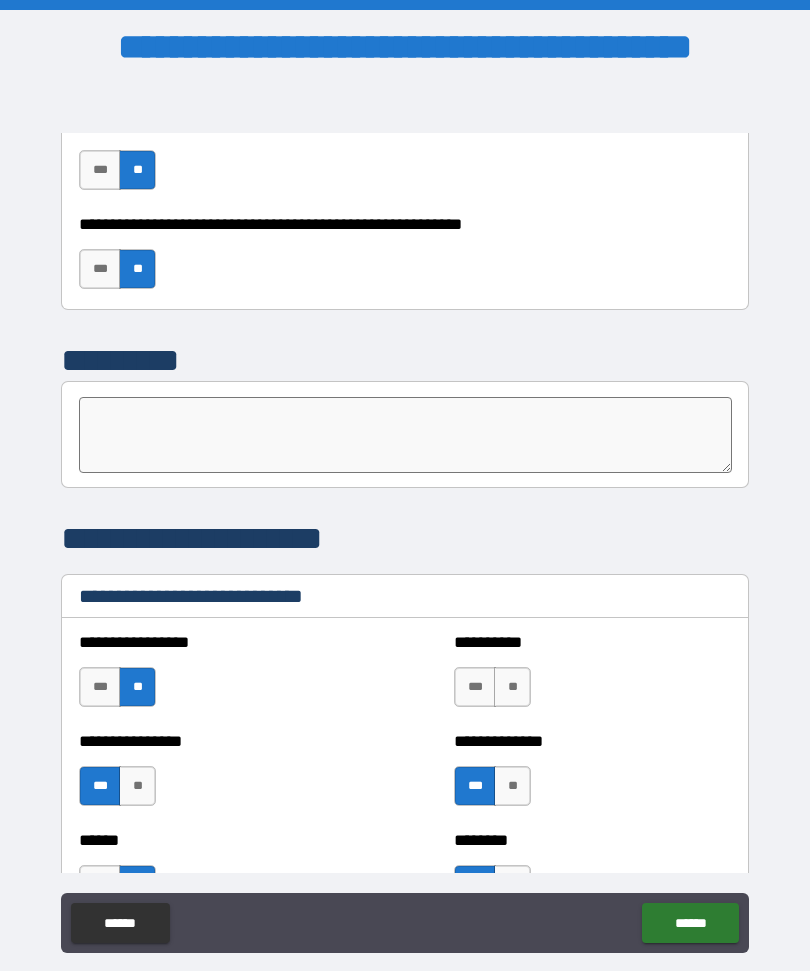 click on "**" at bounding box center [512, 687] 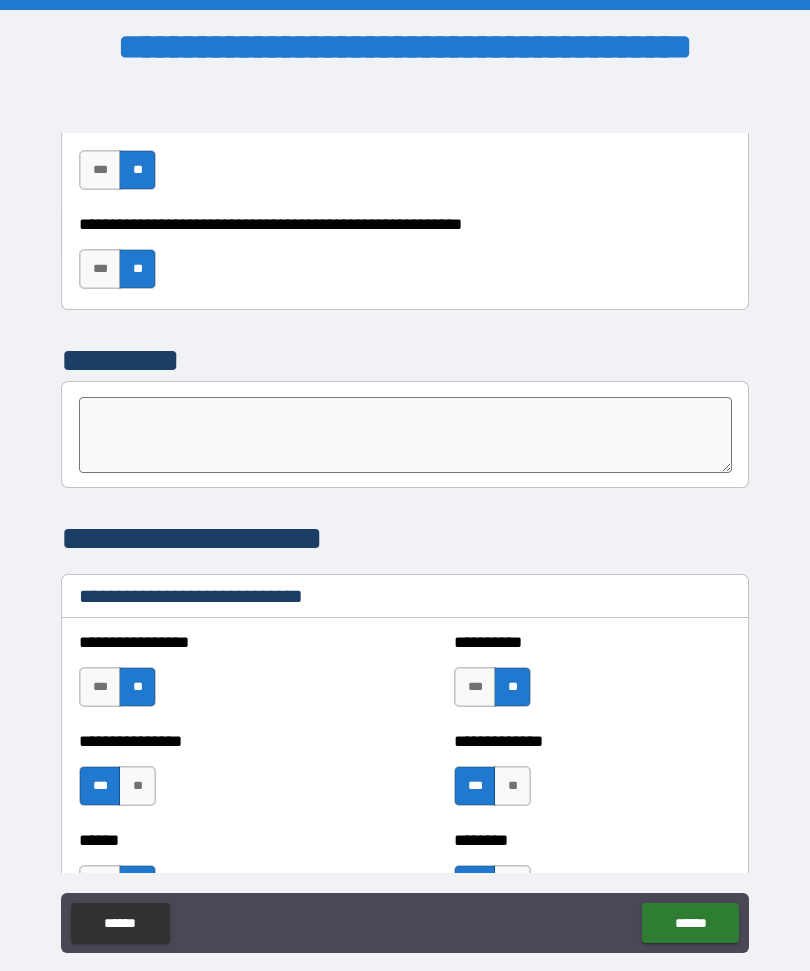 click on "******" at bounding box center (690, 923) 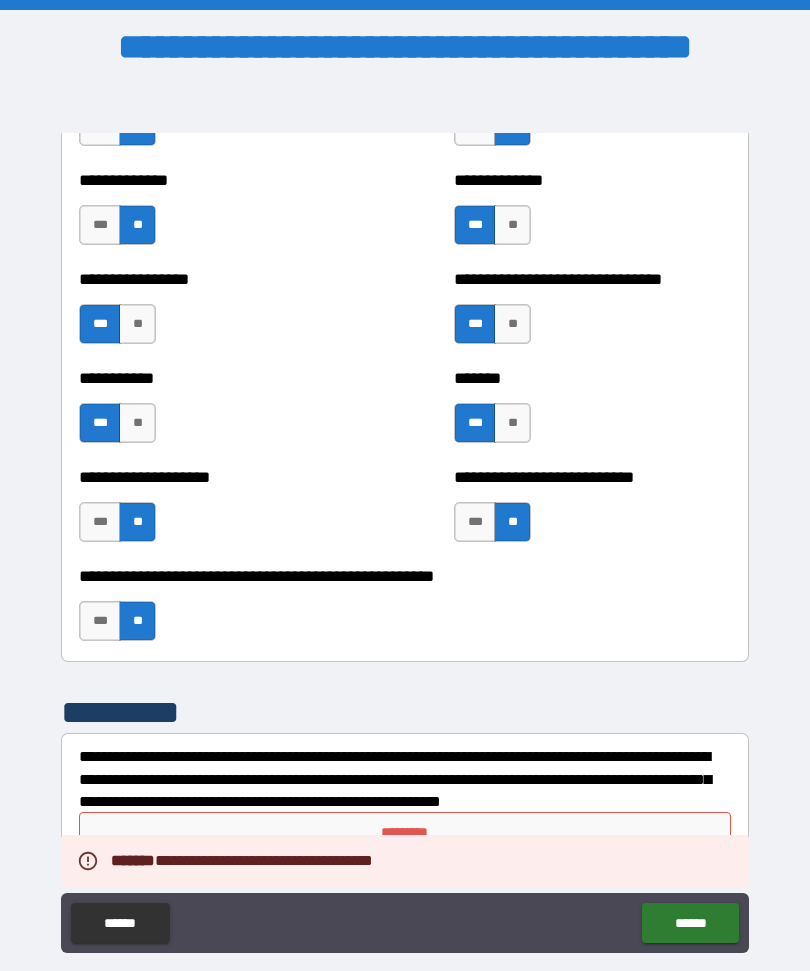 scroll, scrollTop: 7893, scrollLeft: 0, axis: vertical 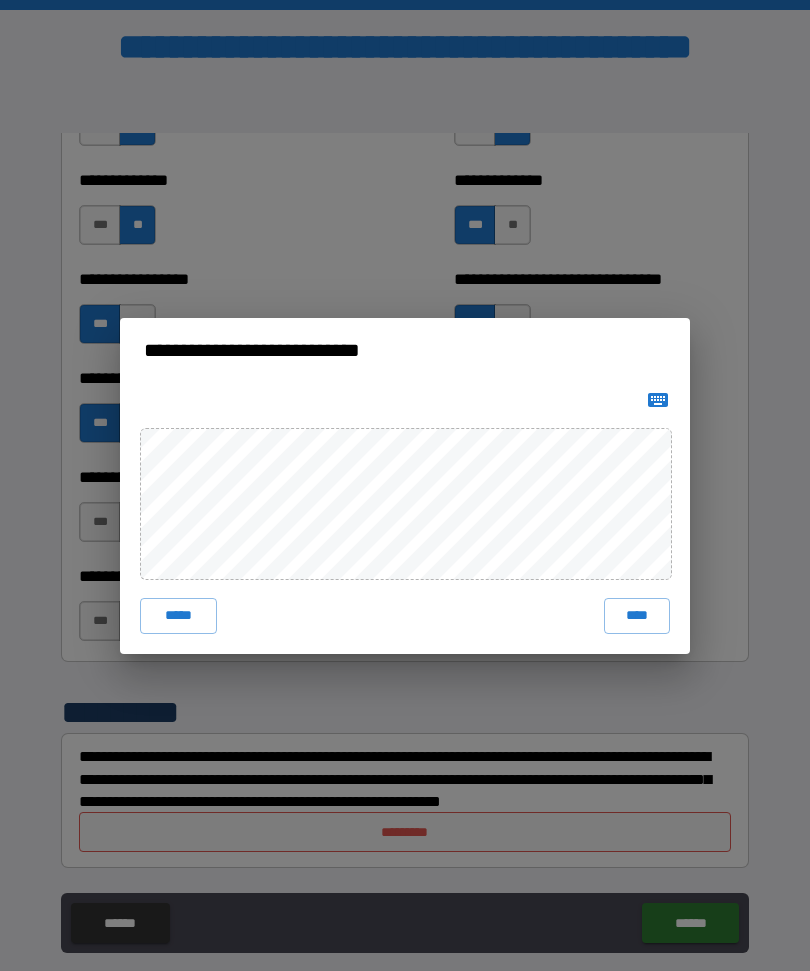 click on "****" at bounding box center [637, 616] 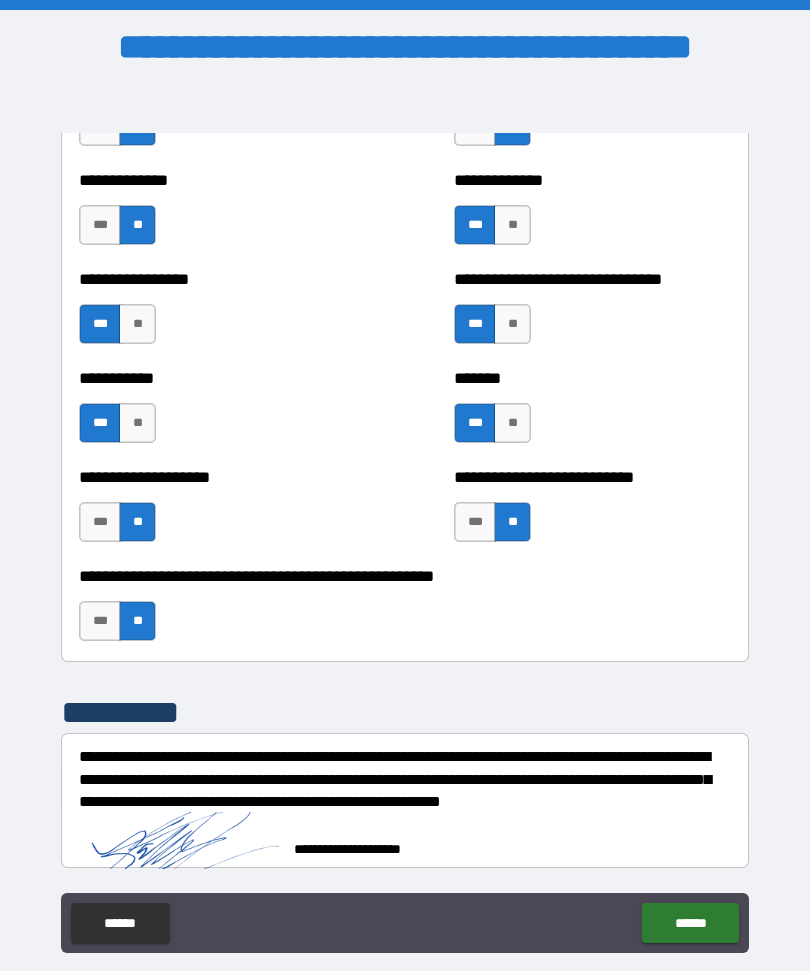 scroll, scrollTop: 7883, scrollLeft: 0, axis: vertical 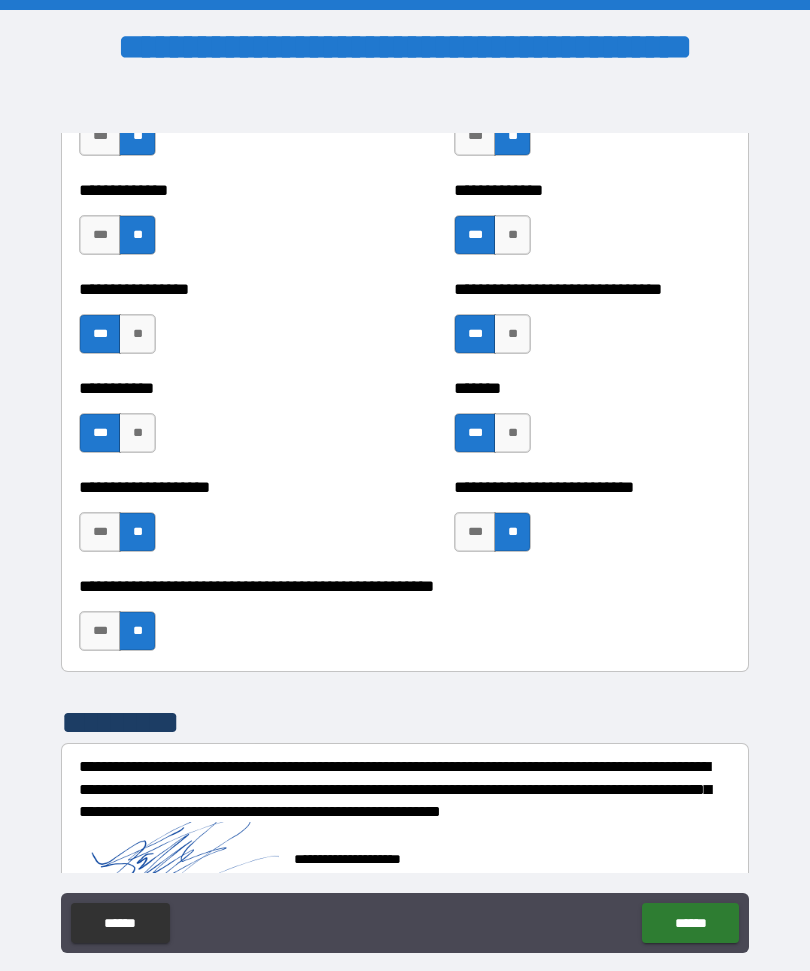 click on "******" at bounding box center (690, 923) 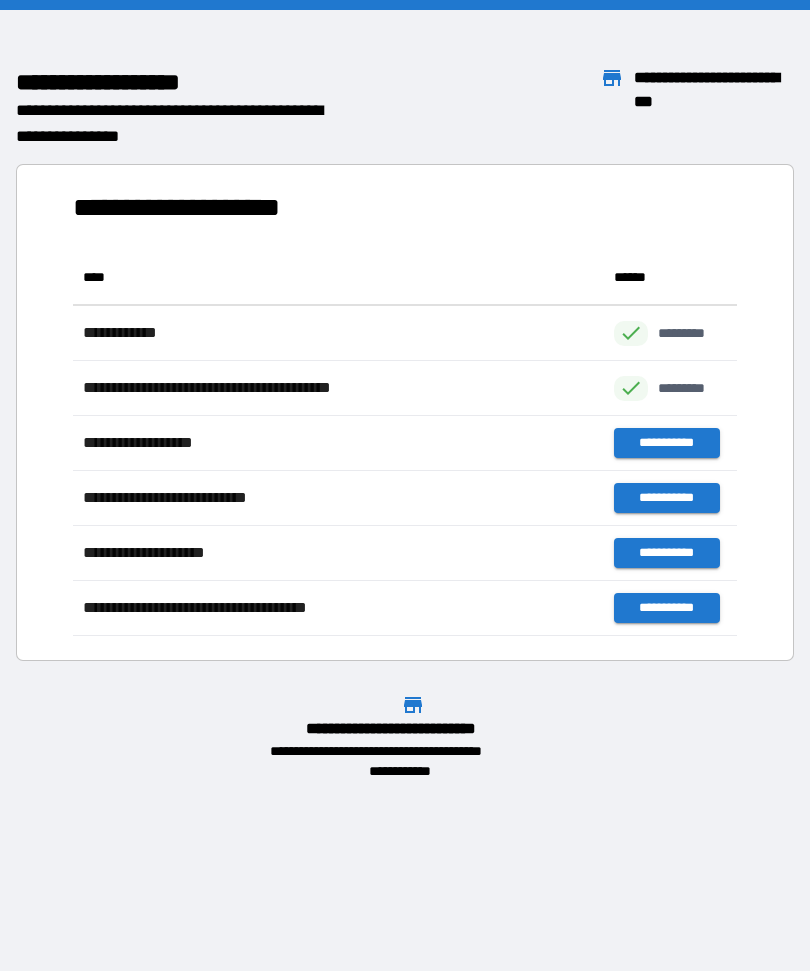 scroll, scrollTop: 1, scrollLeft: 1, axis: both 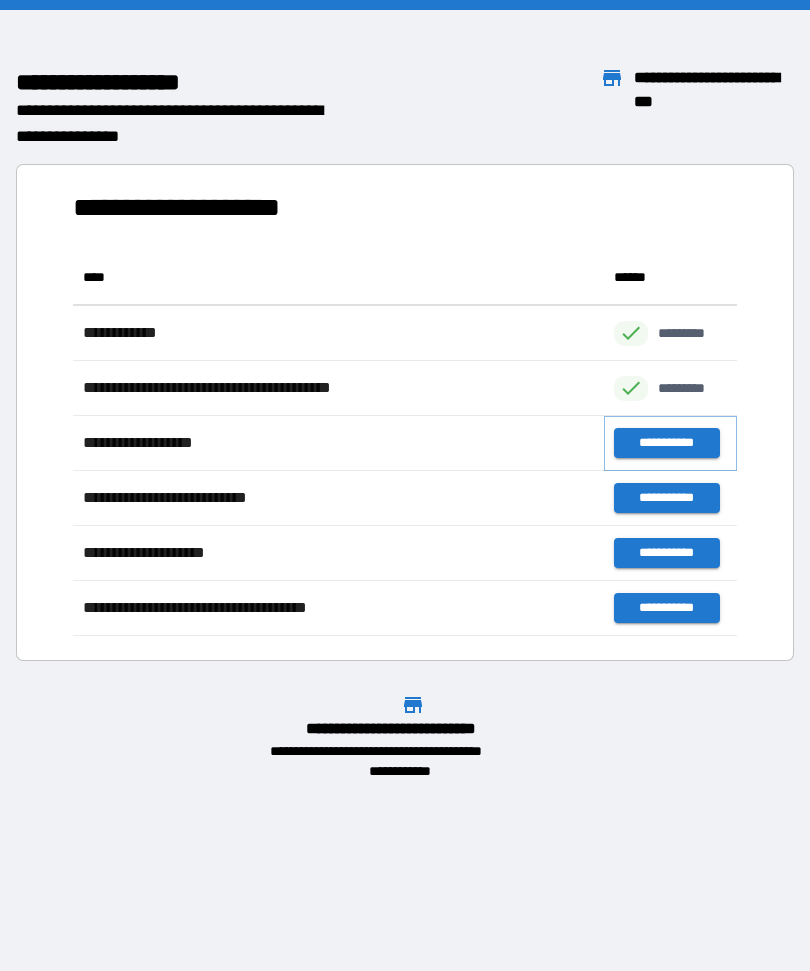click on "**********" at bounding box center (666, 443) 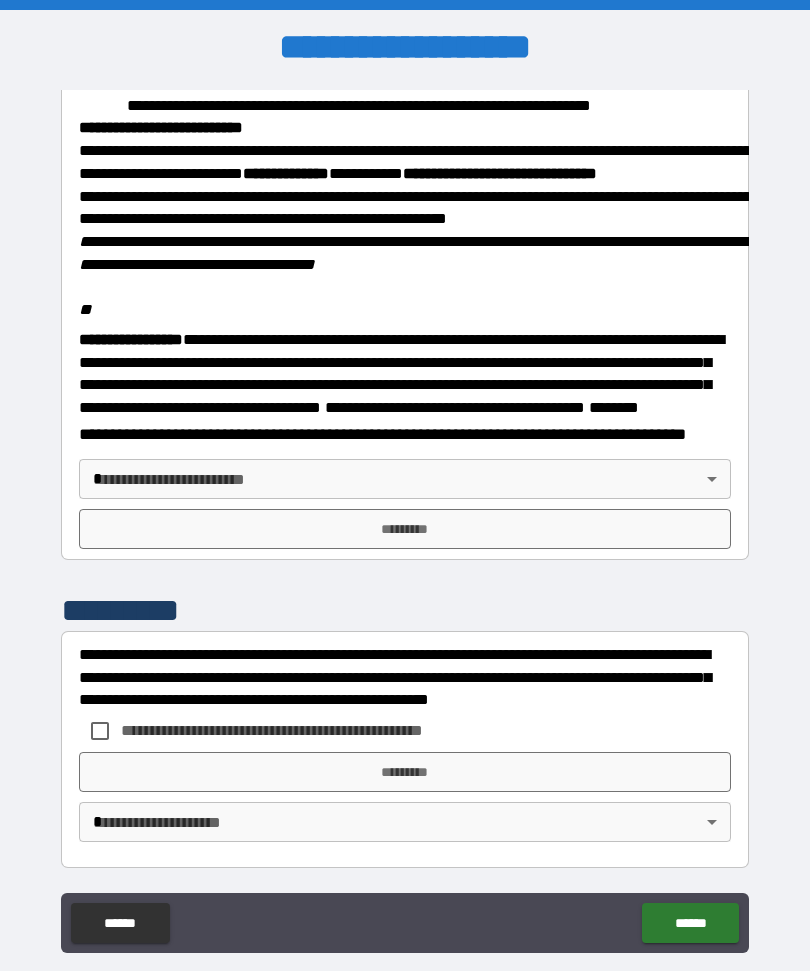 scroll, scrollTop: 2326, scrollLeft: 0, axis: vertical 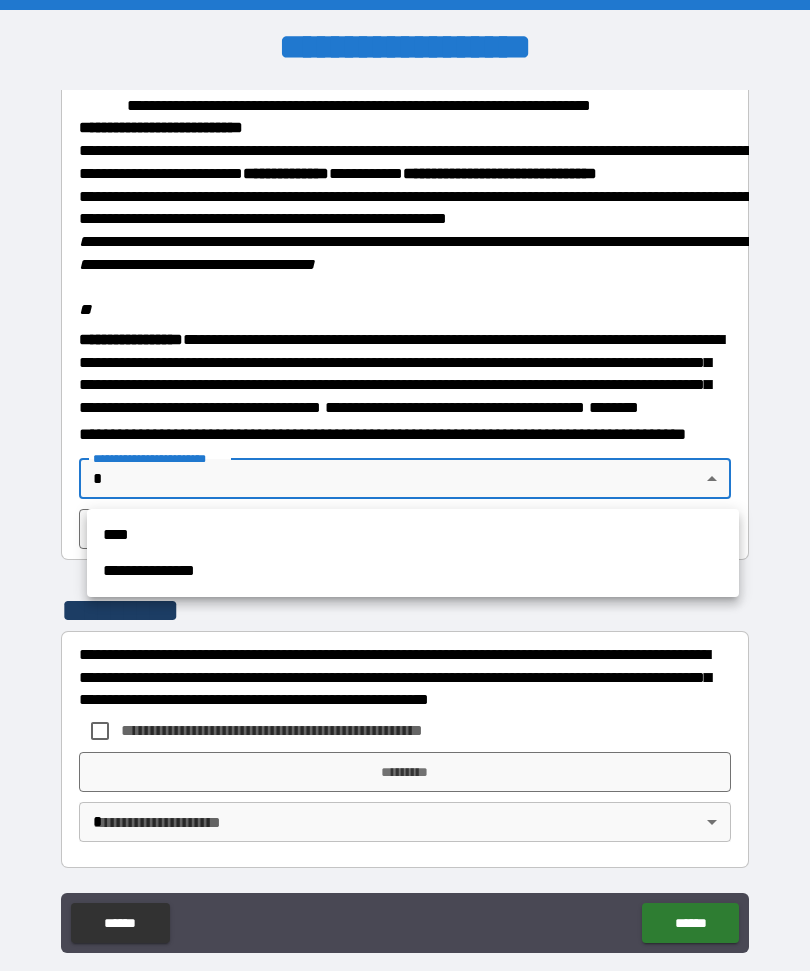 click on "****" at bounding box center [413, 535] 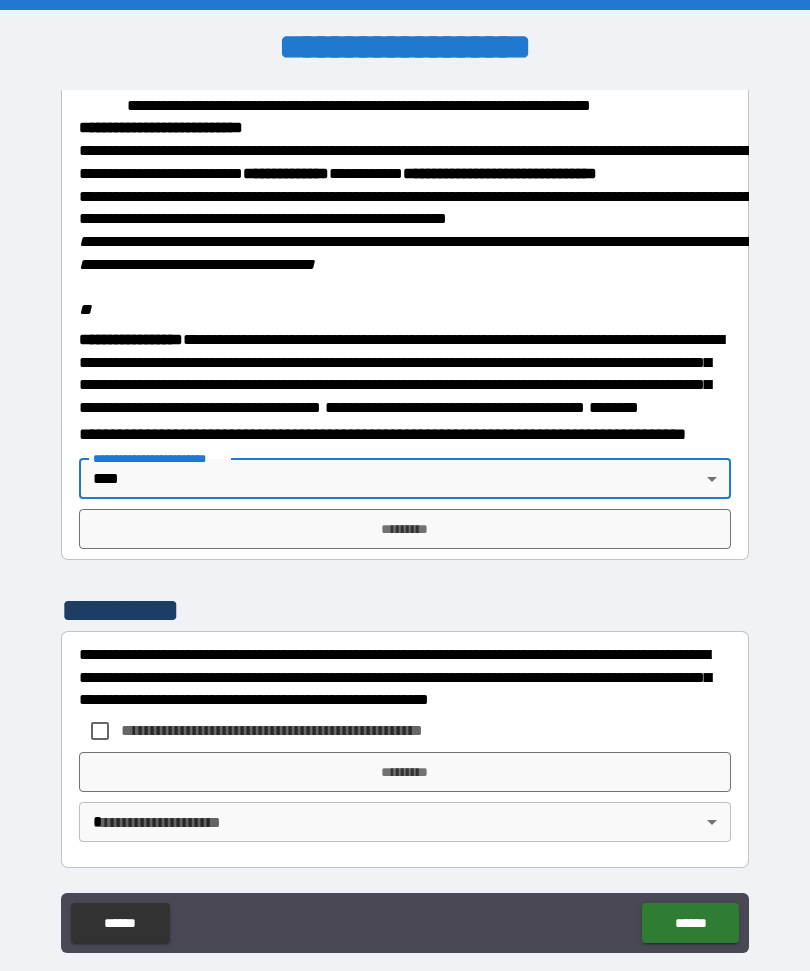 click on "*********" at bounding box center (405, 529) 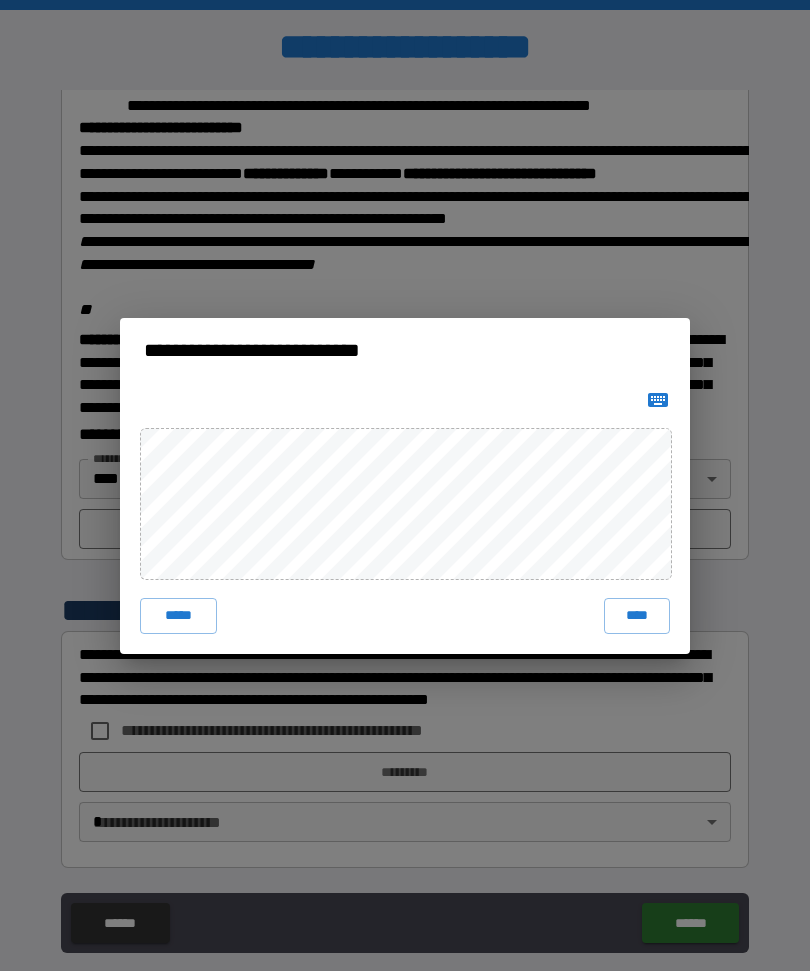 click on "****" at bounding box center [637, 616] 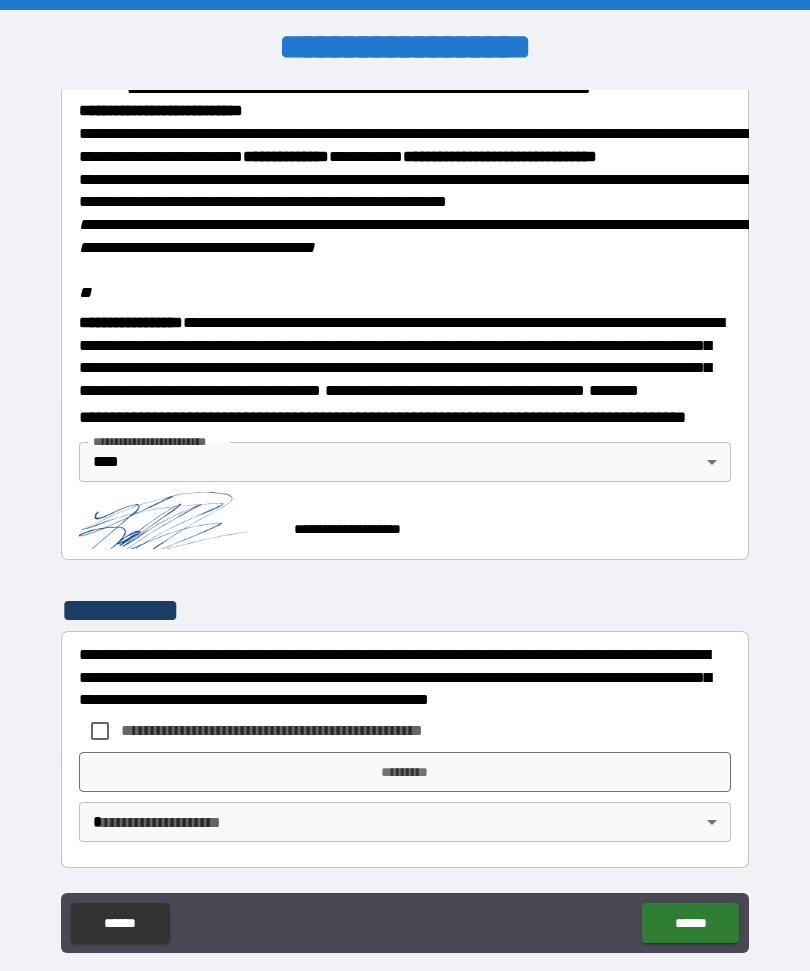 scroll, scrollTop: 2343, scrollLeft: 0, axis: vertical 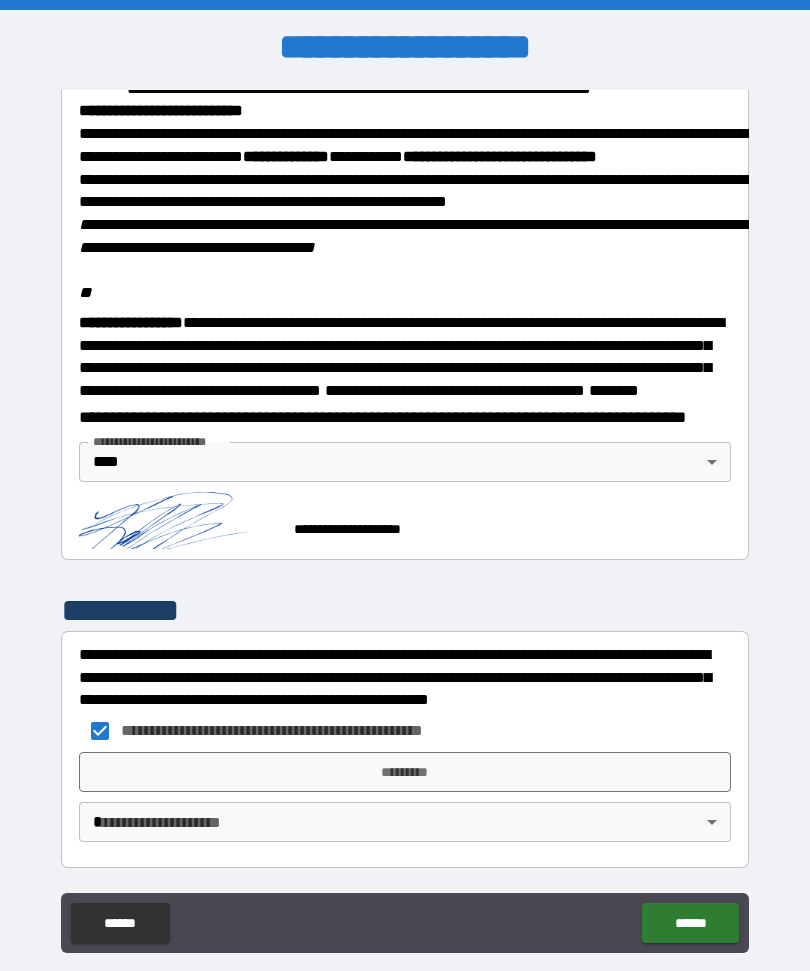 click on "*********" at bounding box center [405, 772] 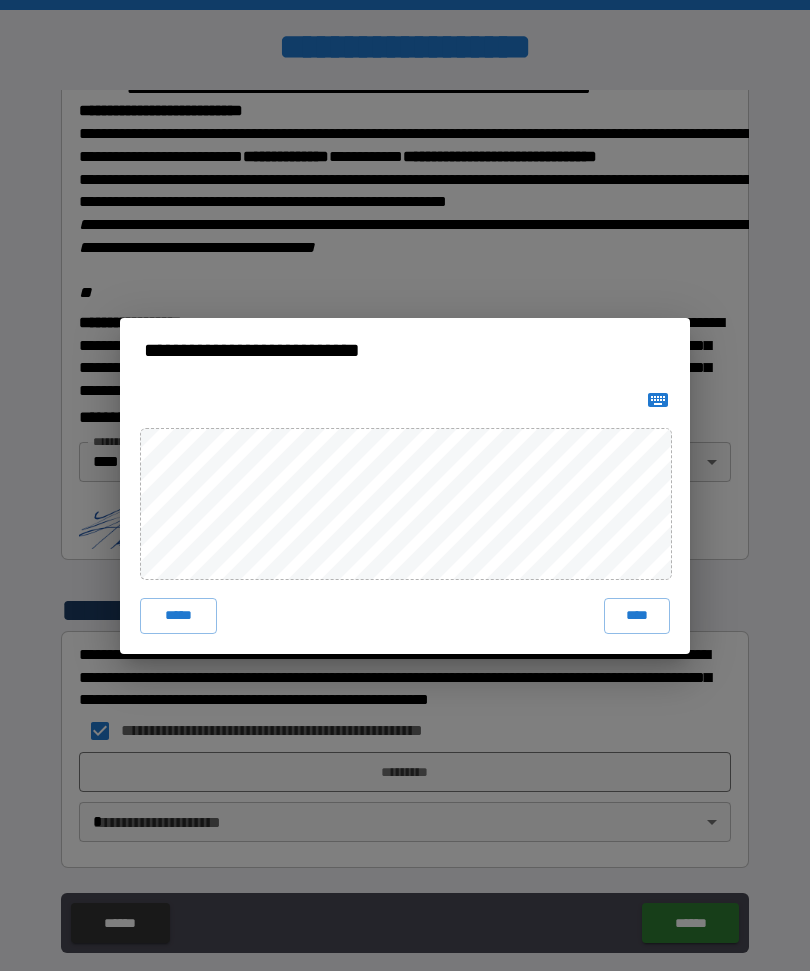 click on "****" at bounding box center (637, 616) 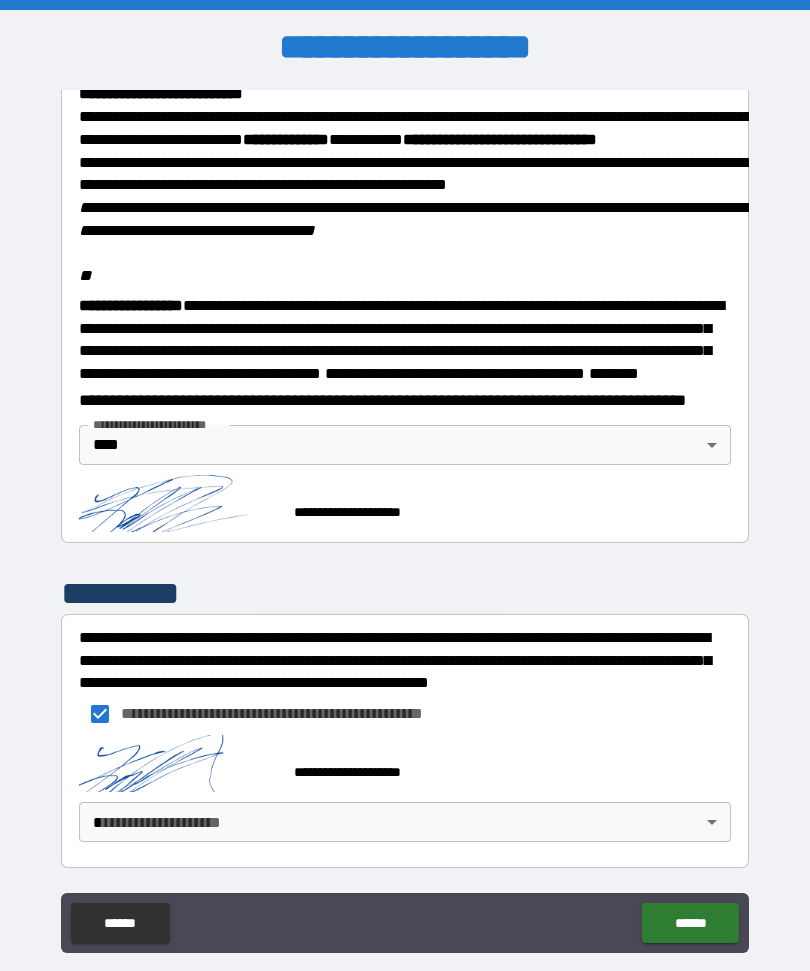 scroll, scrollTop: 2360, scrollLeft: 0, axis: vertical 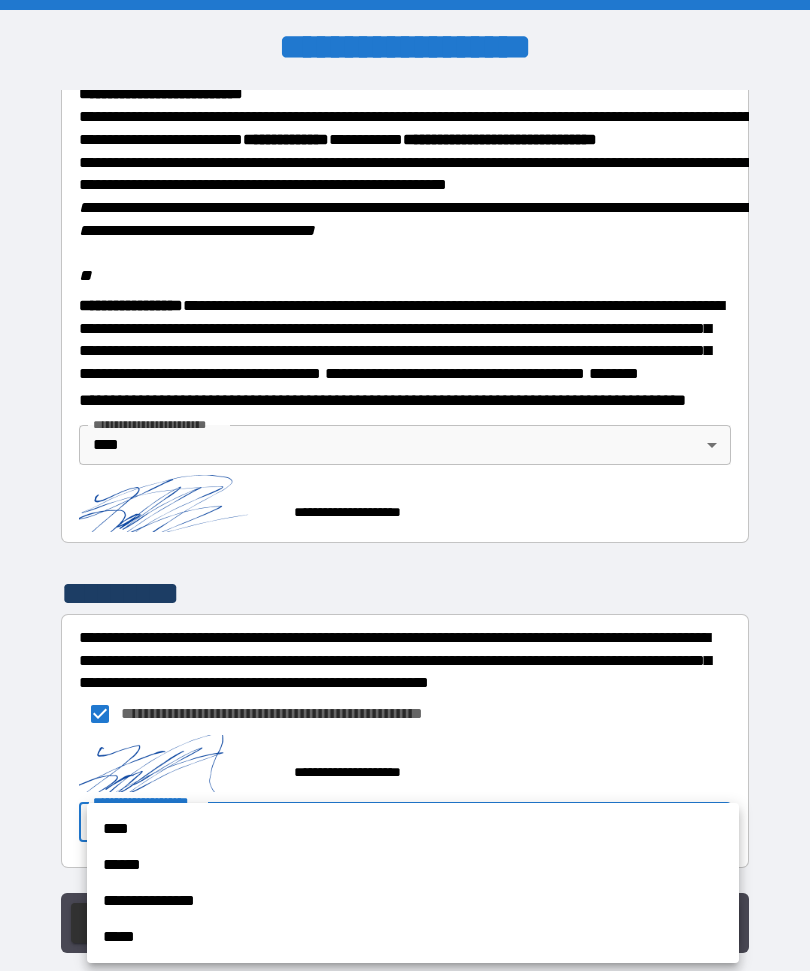 click on "****" at bounding box center [413, 829] 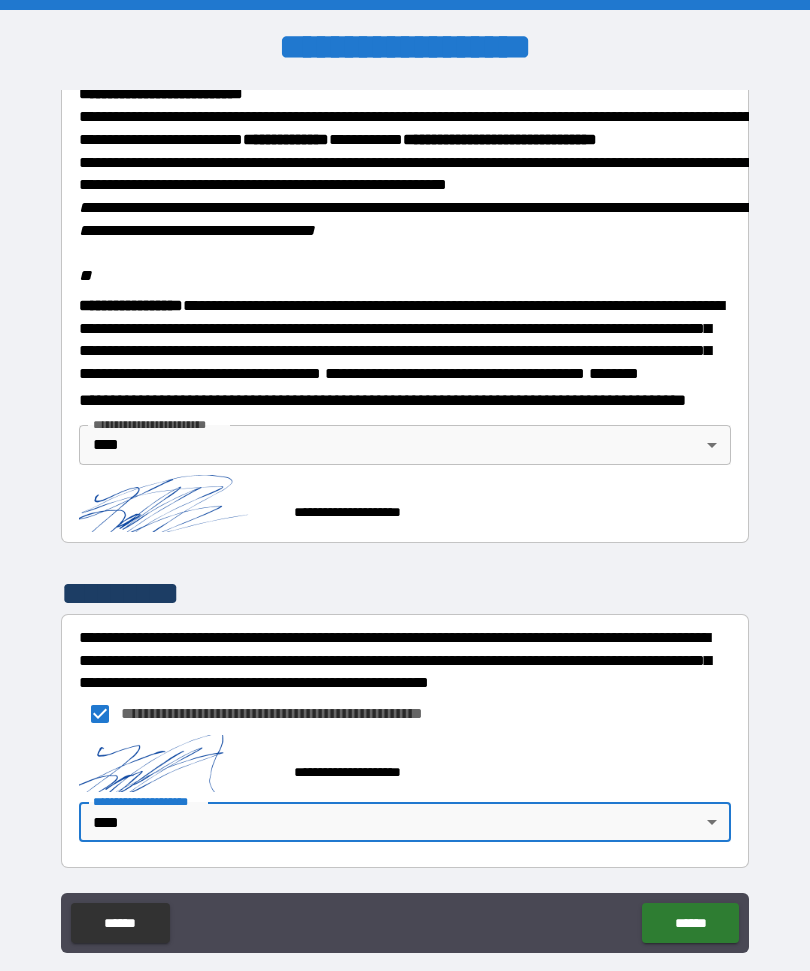 click on "******" at bounding box center [690, 923] 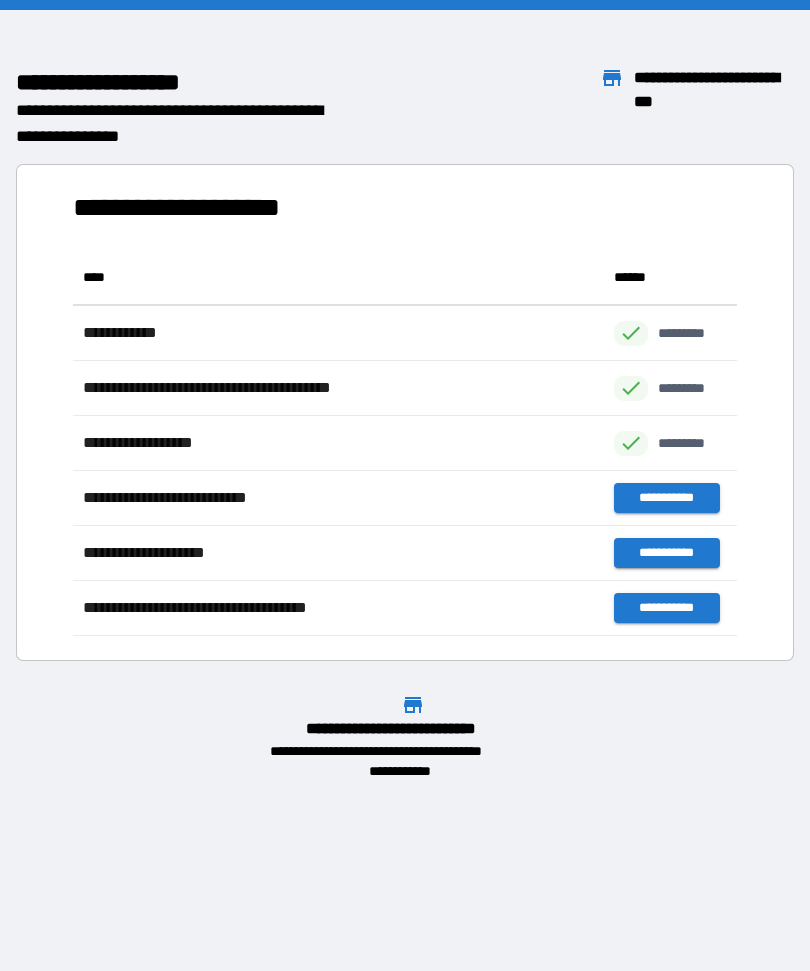 scroll, scrollTop: 386, scrollLeft: 664, axis: both 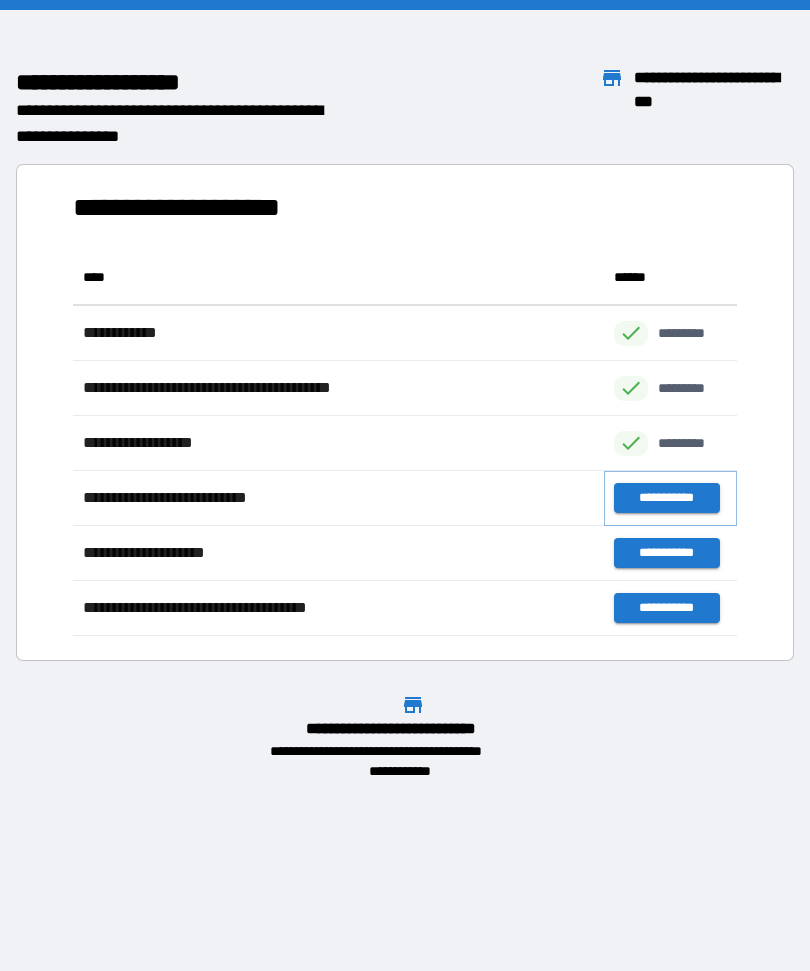 click on "**********" at bounding box center [666, 498] 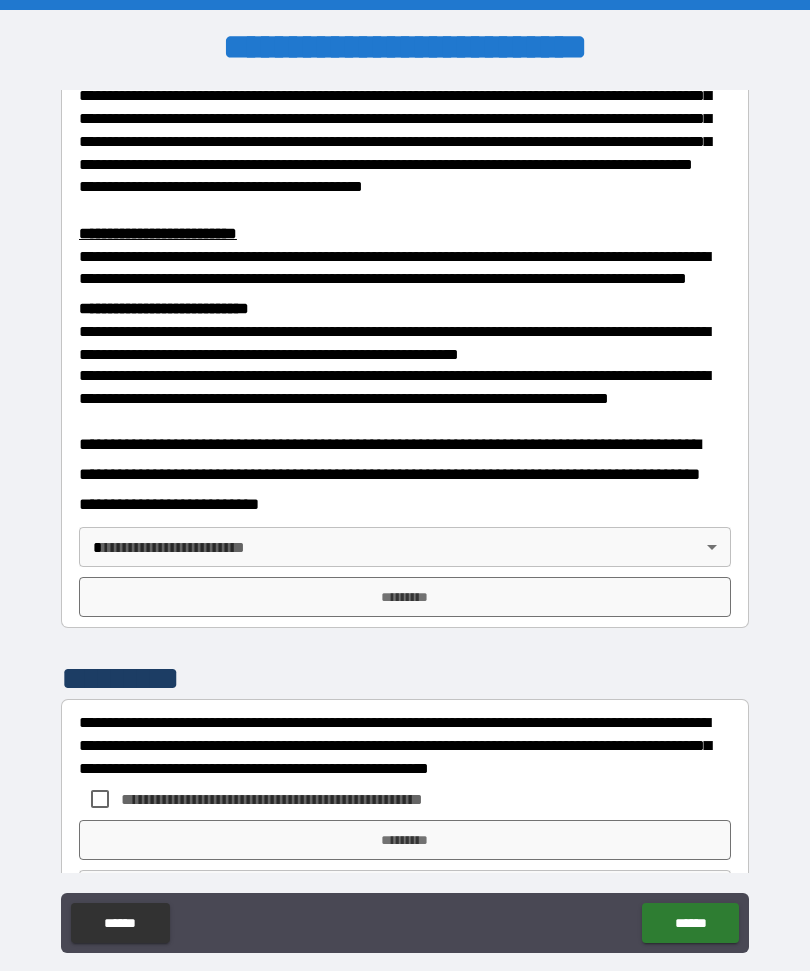 scroll, scrollTop: 538, scrollLeft: 0, axis: vertical 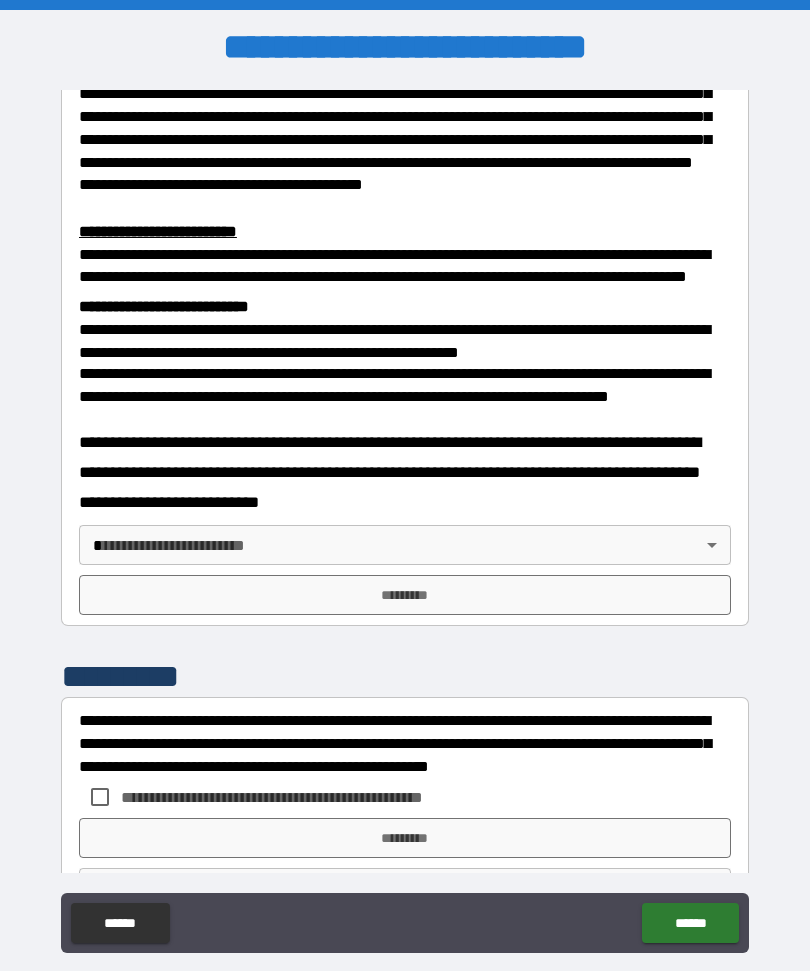 click on "[FIRST] [LAST] [CITY] [STATE] [POSTAL_CODE] [STREET] [NUMBER] [COUNTRY] [ADDRESS] [PHONE] [EMAIL] [CREDIT_CARD] [SSN] [PASSPORT] [DRIVER_LICENSE] [DOB] [AGE] [TIME]" at bounding box center (405, 519) 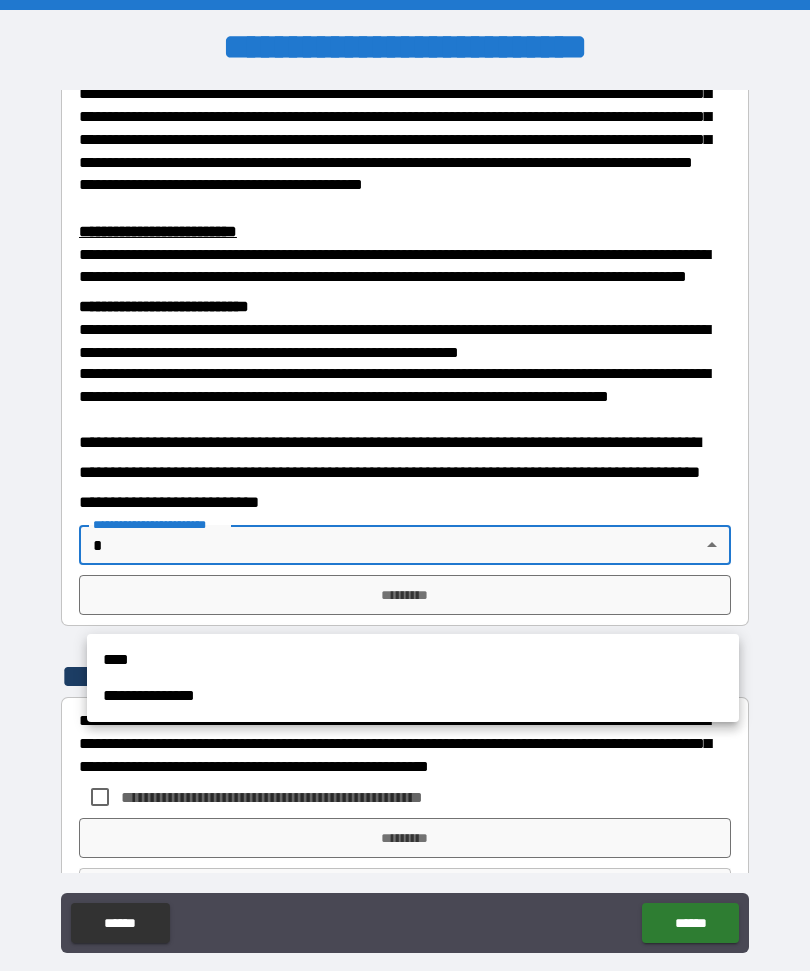click on "****" at bounding box center [413, 660] 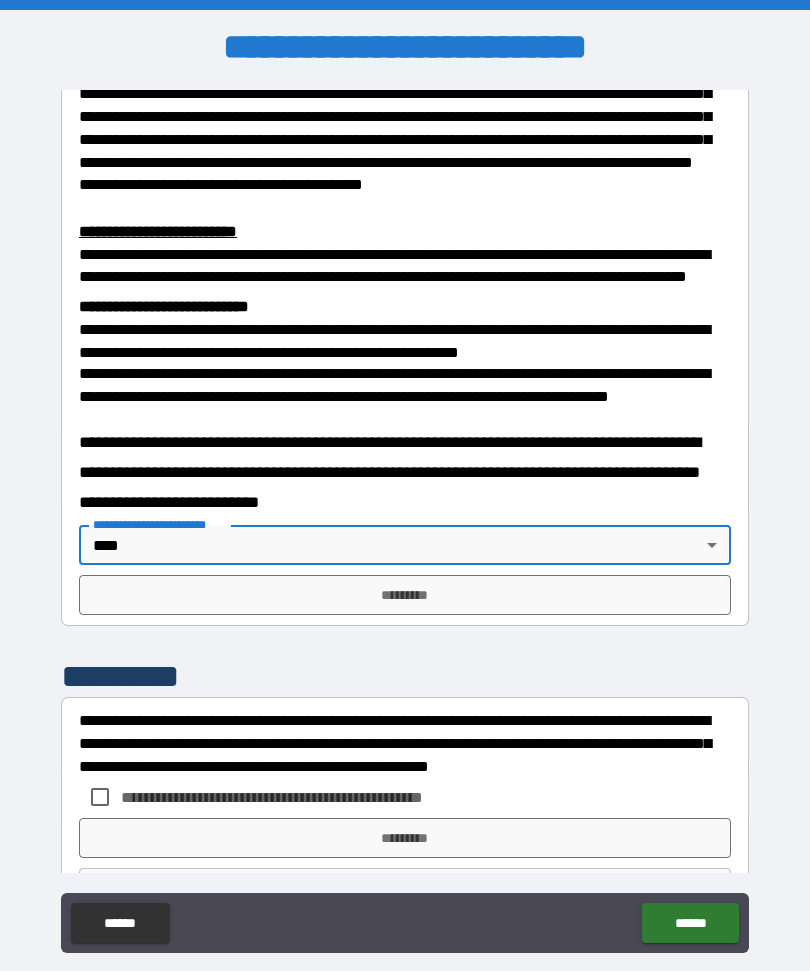 click on "*********" at bounding box center [405, 595] 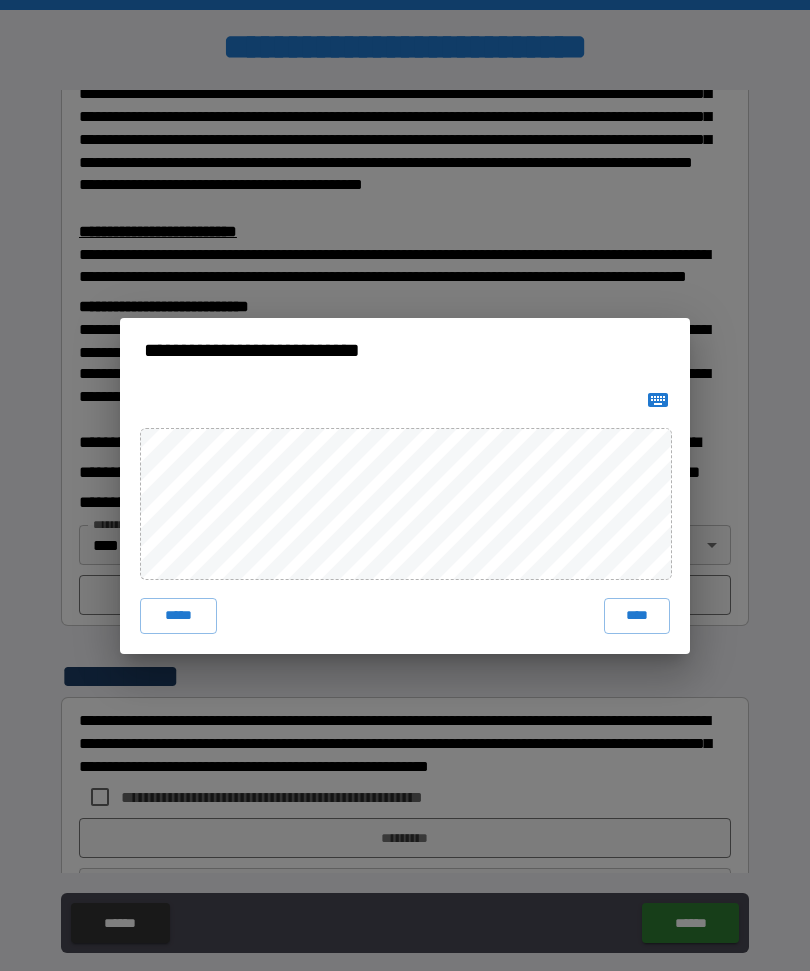 click on "****" at bounding box center (637, 616) 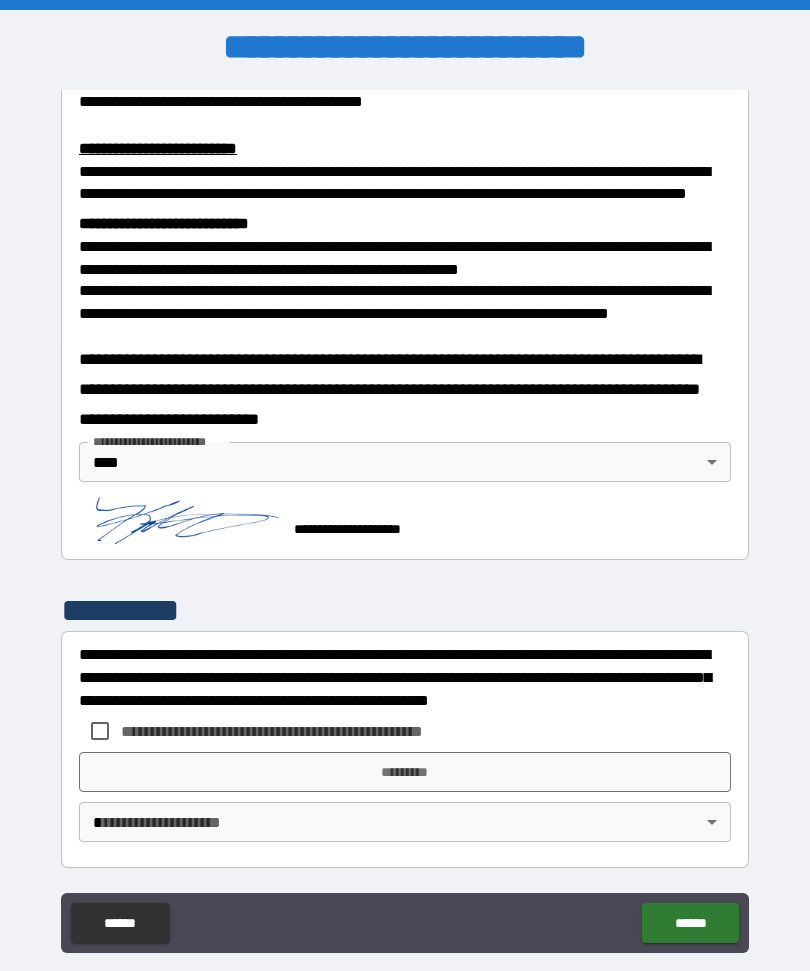 scroll, scrollTop: 680, scrollLeft: 0, axis: vertical 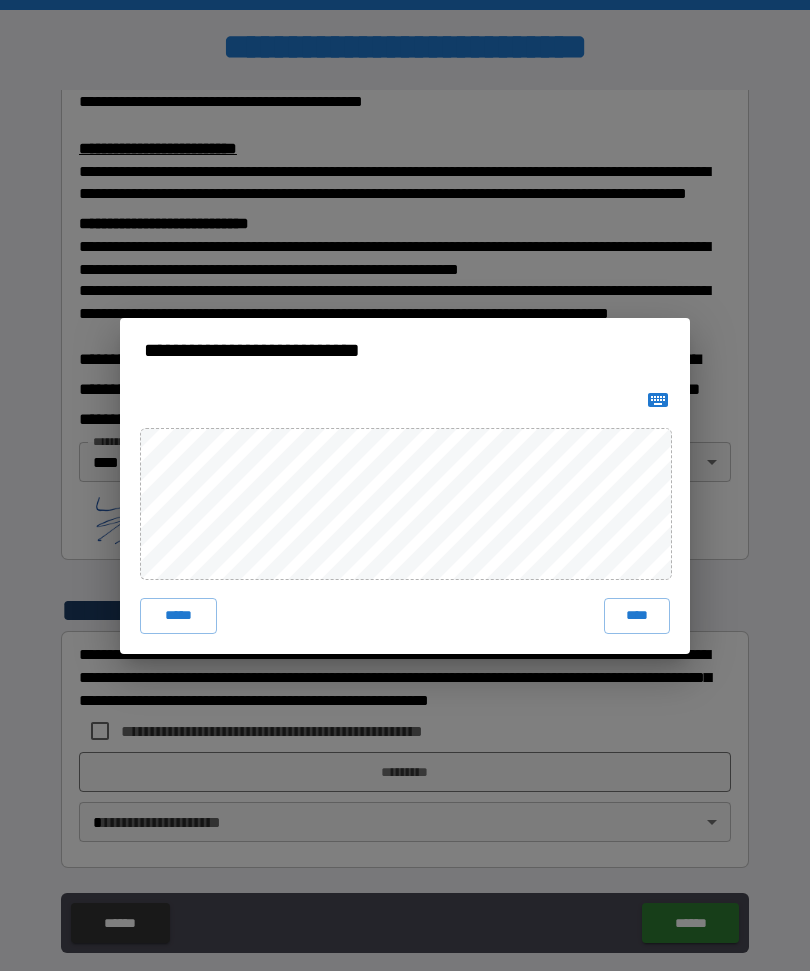 click on "****" at bounding box center [637, 616] 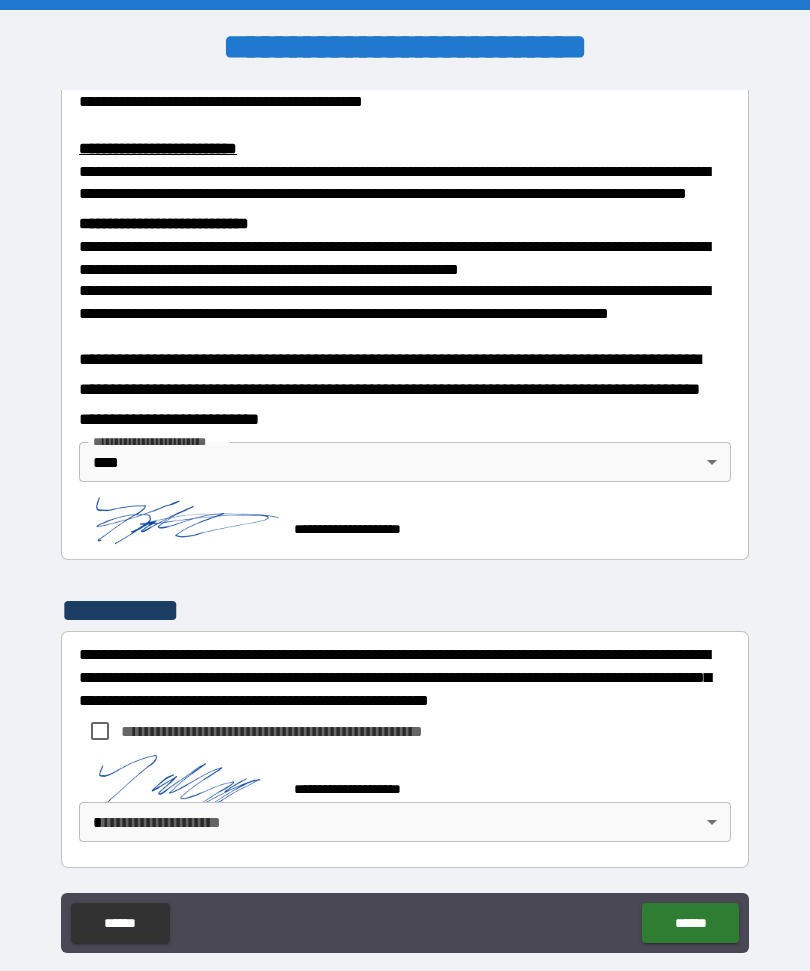 scroll, scrollTop: 670, scrollLeft: 0, axis: vertical 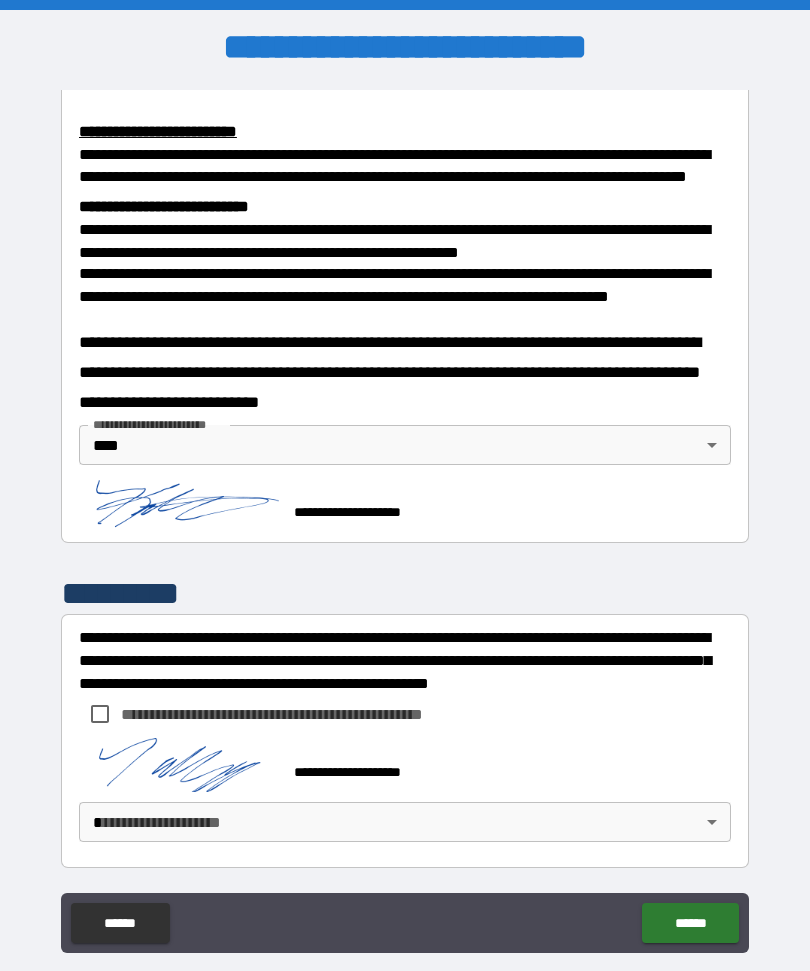 click on "[FIRST] [LAST] [CITY] [STATE] [POSTAL_CODE] [STREET] [NUMBER] [COUNTRY] [ADDRESS] [PHONE] [EMAIL] [CREDIT_CARD] [SSN] [PASSPORT] [DRIVER_LICENSE] [DOB] [AGE] [TIME]" at bounding box center (405, 519) 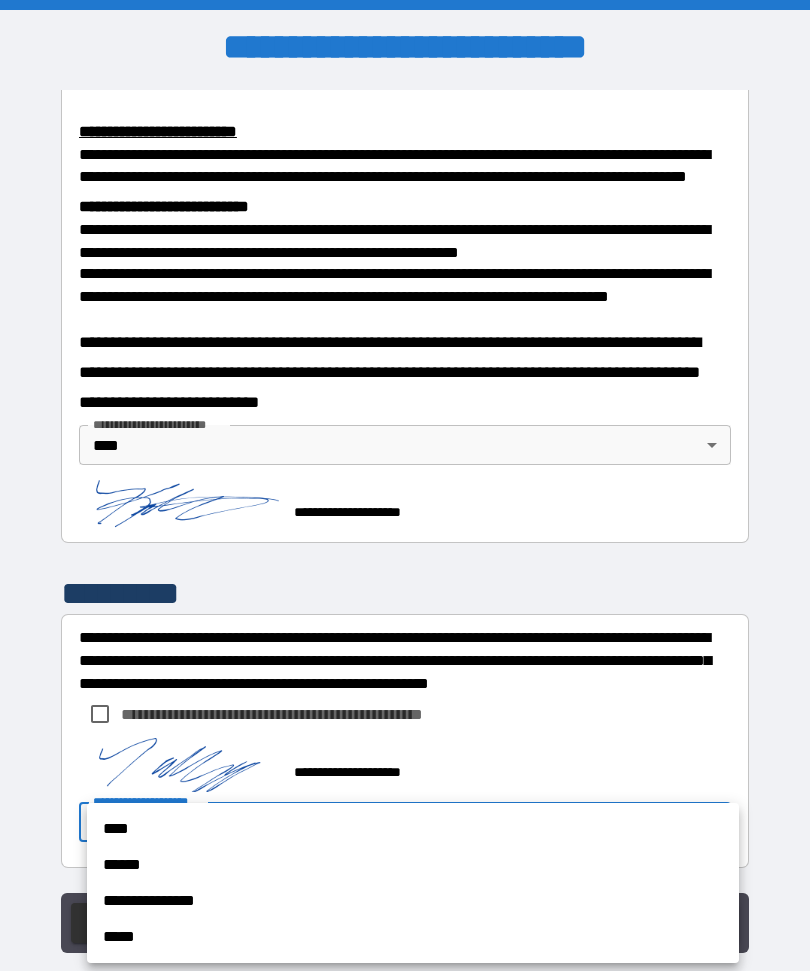 click at bounding box center (405, 485) 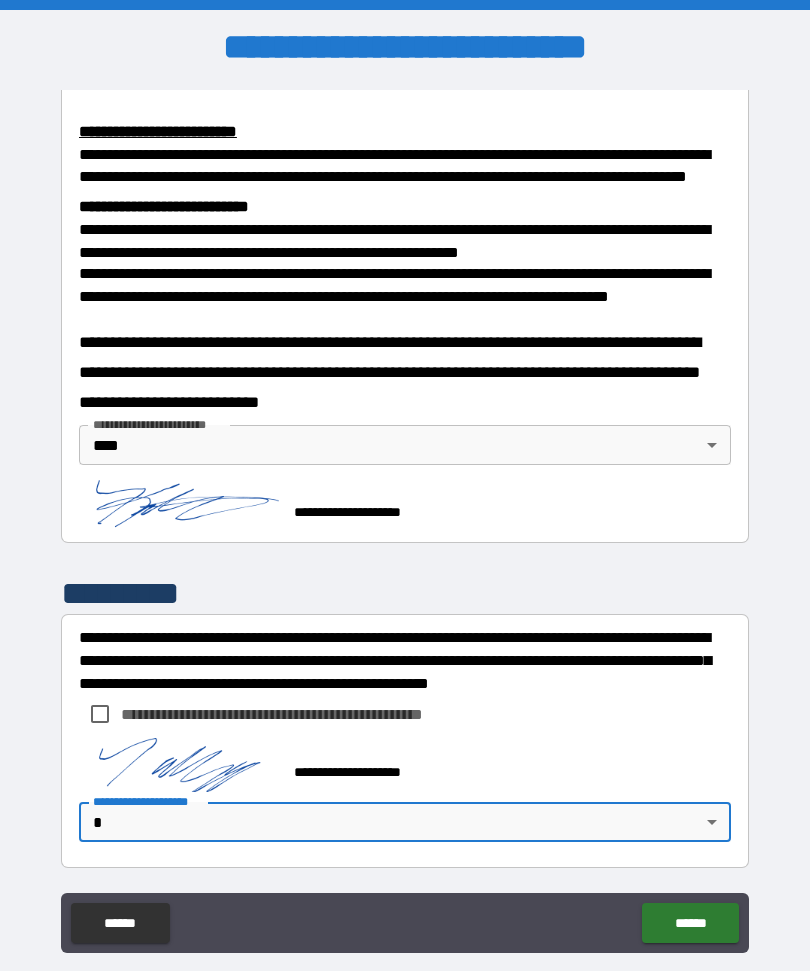 click on "[FIRST] [LAST] [CITY] [STATE] [POSTAL_CODE] [STREET] [NUMBER] [COUNTRY] [ADDRESS] [PHONE] [EMAIL] [CREDIT_CARD] [SSN] [PASSPORT] [DRIVER_LICENSE] [DOB] [AGE] [TIME]" at bounding box center [405, 519] 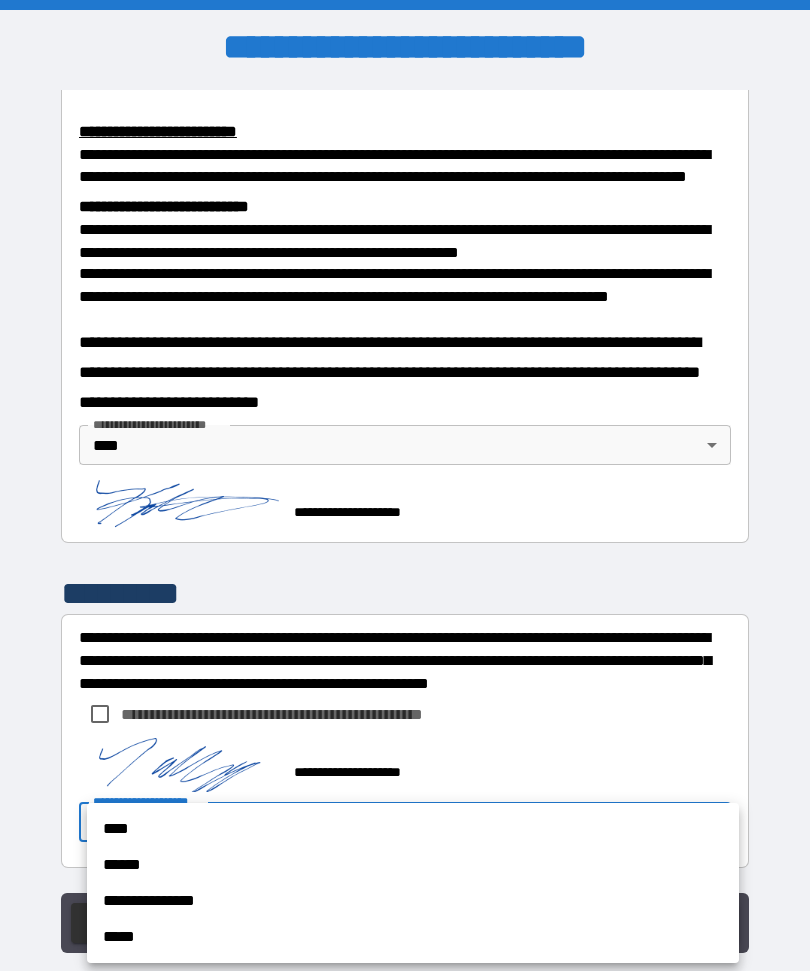 click on "****" at bounding box center (413, 829) 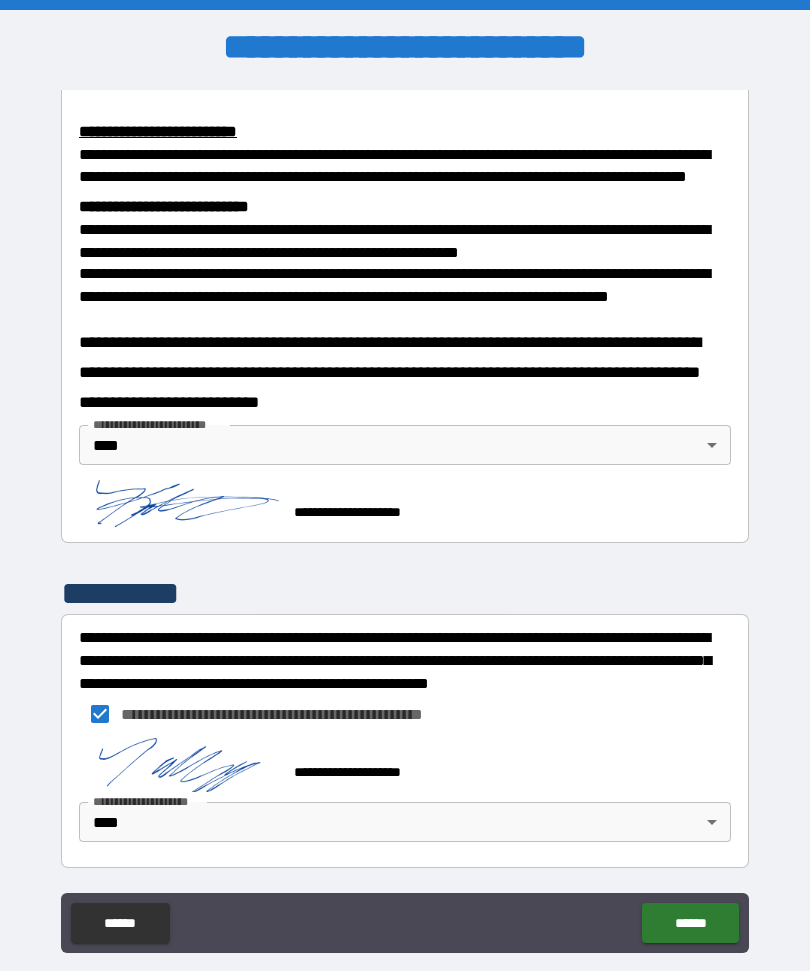 click on "******" at bounding box center [690, 923] 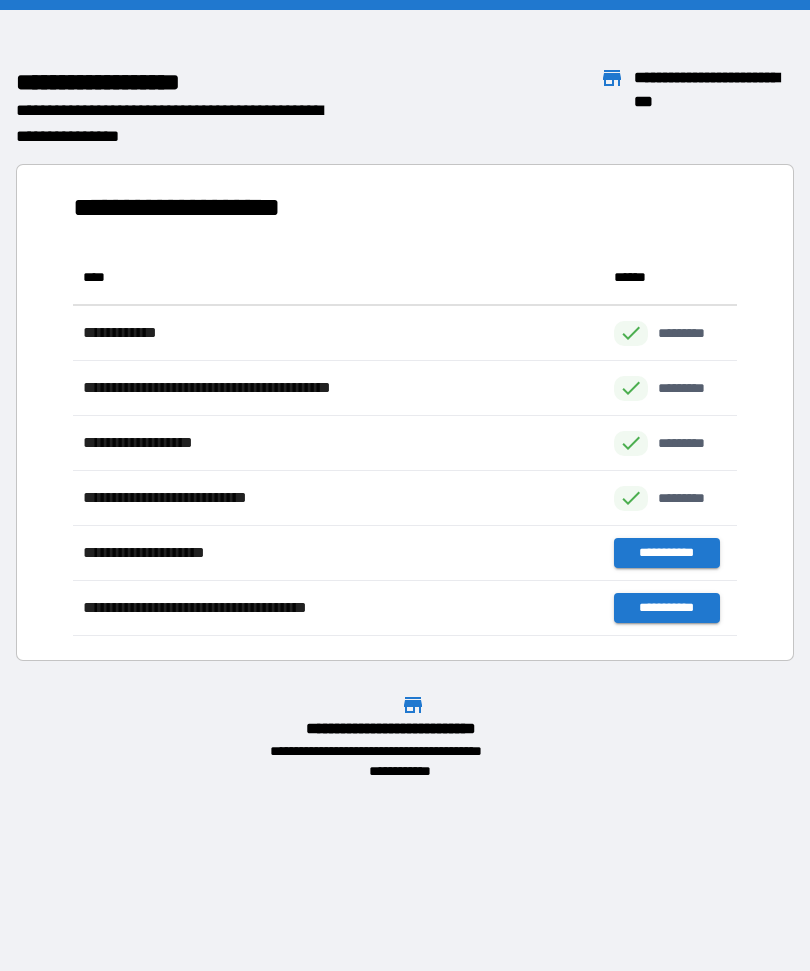 scroll, scrollTop: 386, scrollLeft: 664, axis: both 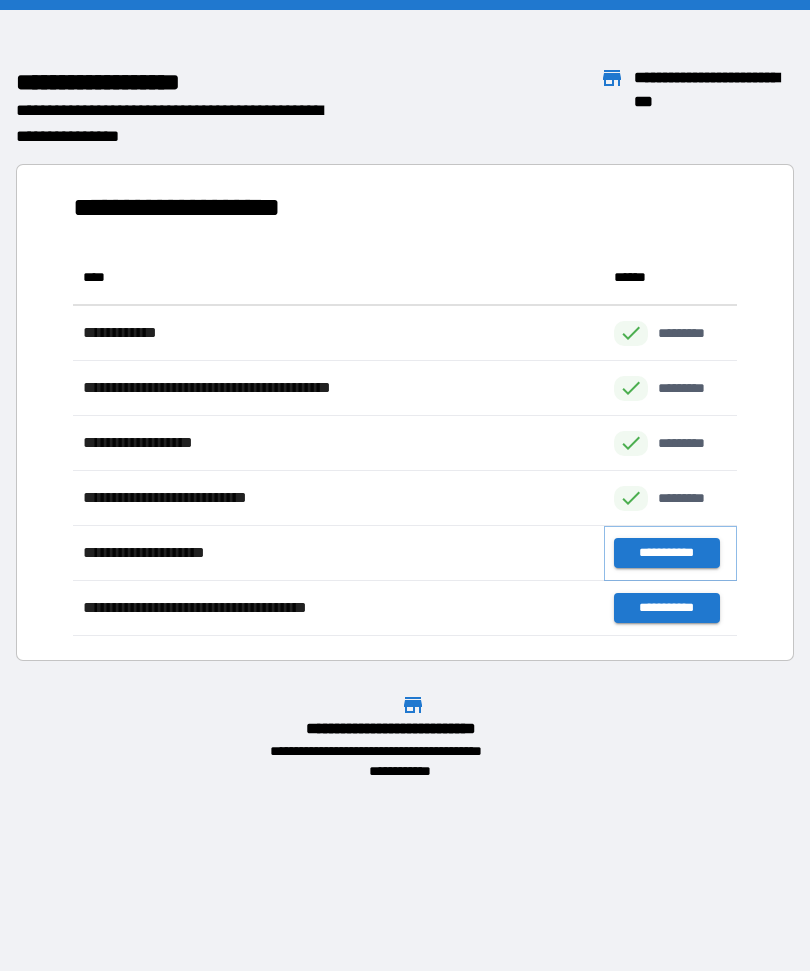 click on "**********" at bounding box center (666, 553) 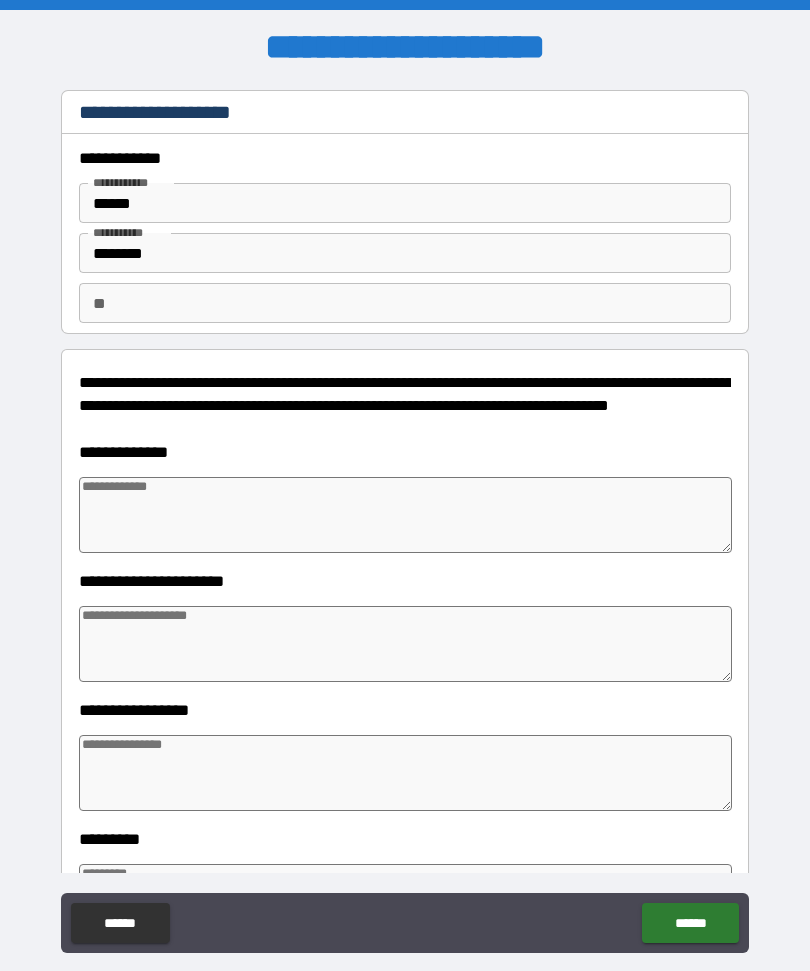 type on "*" 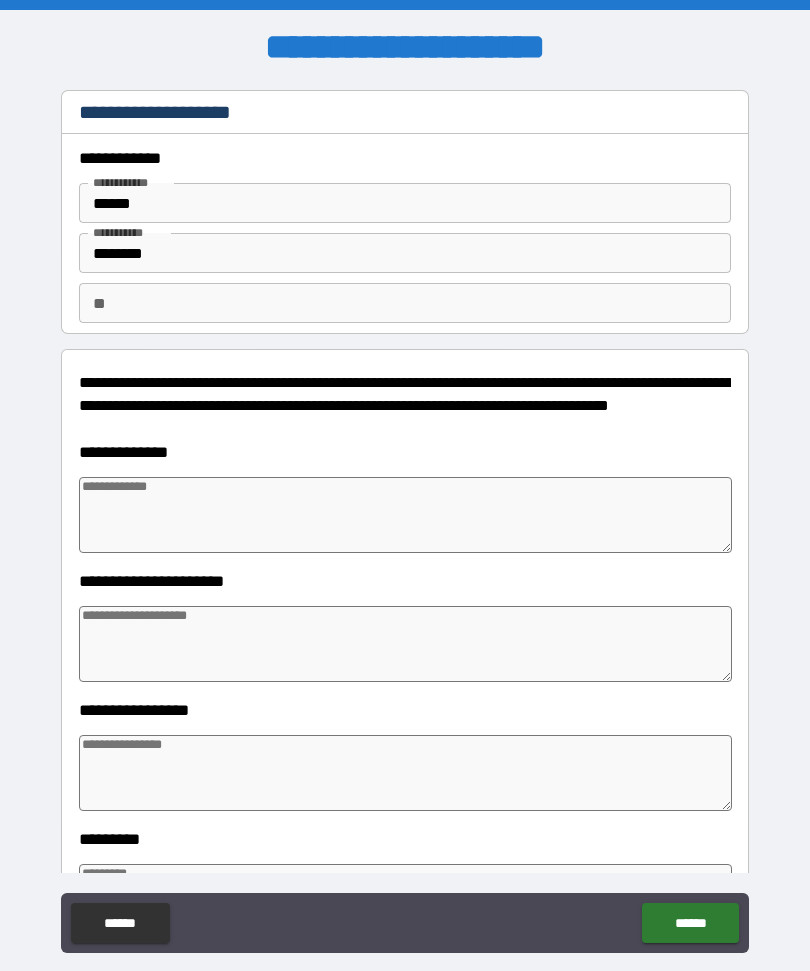 type on "*" 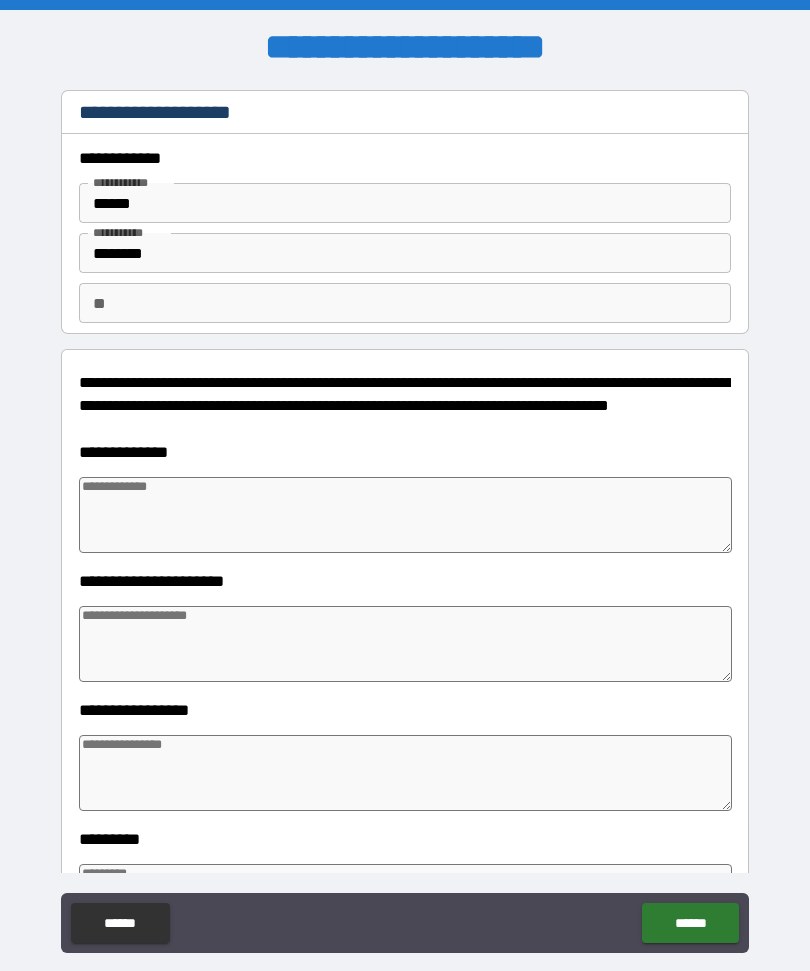 type on "*" 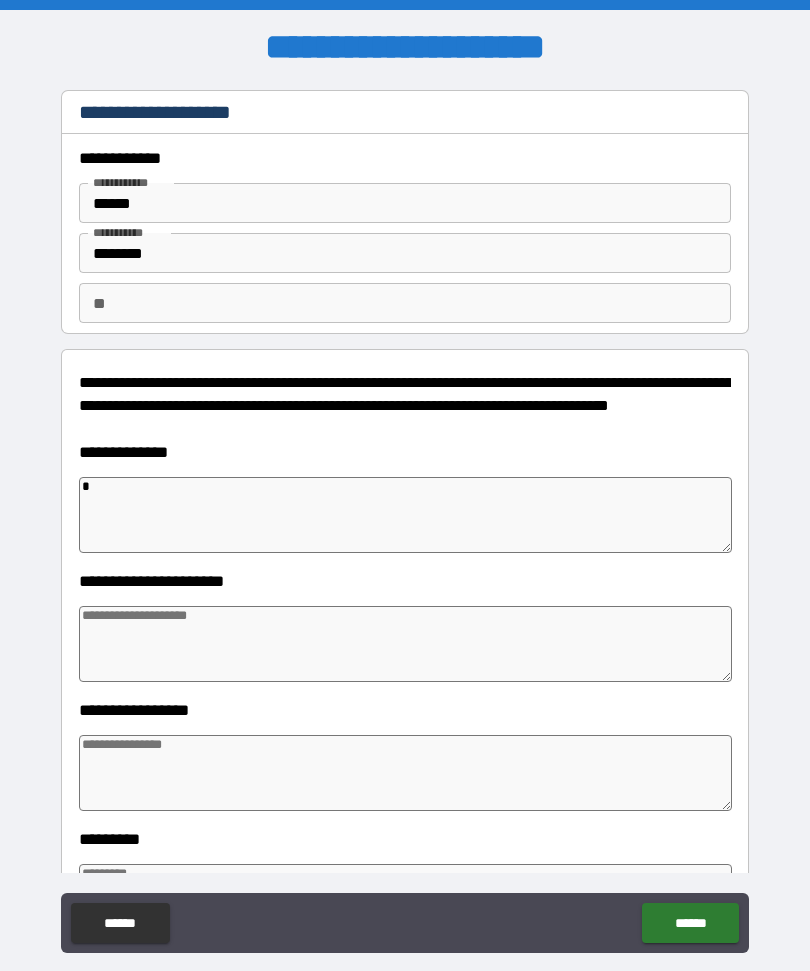 type on "*" 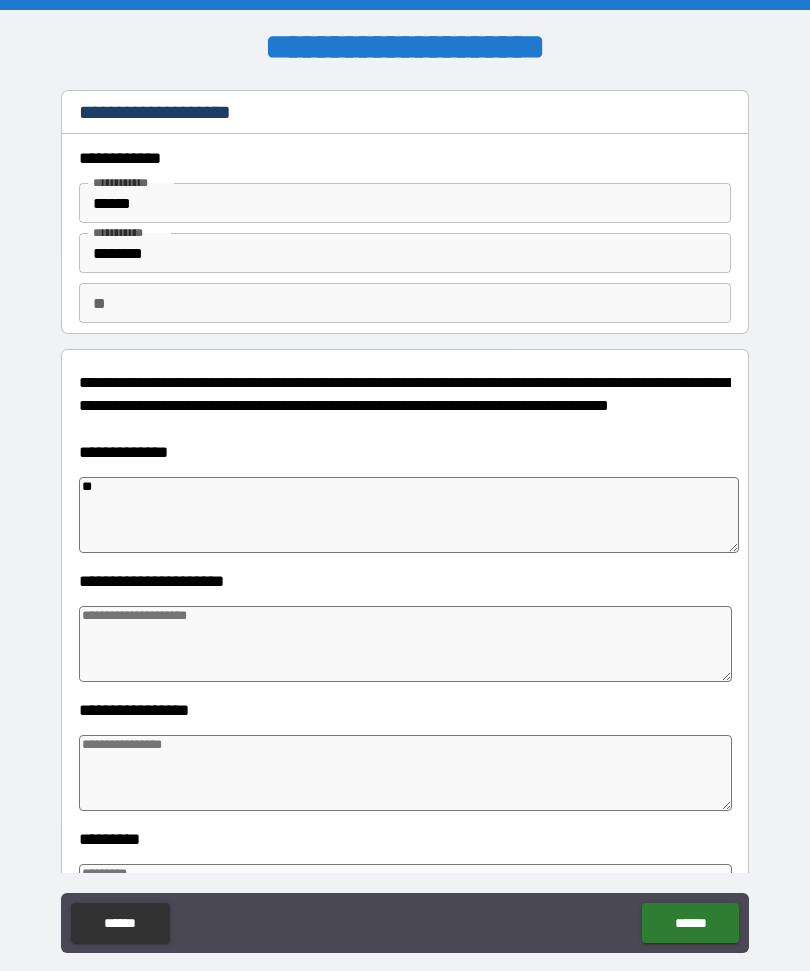 type on "***" 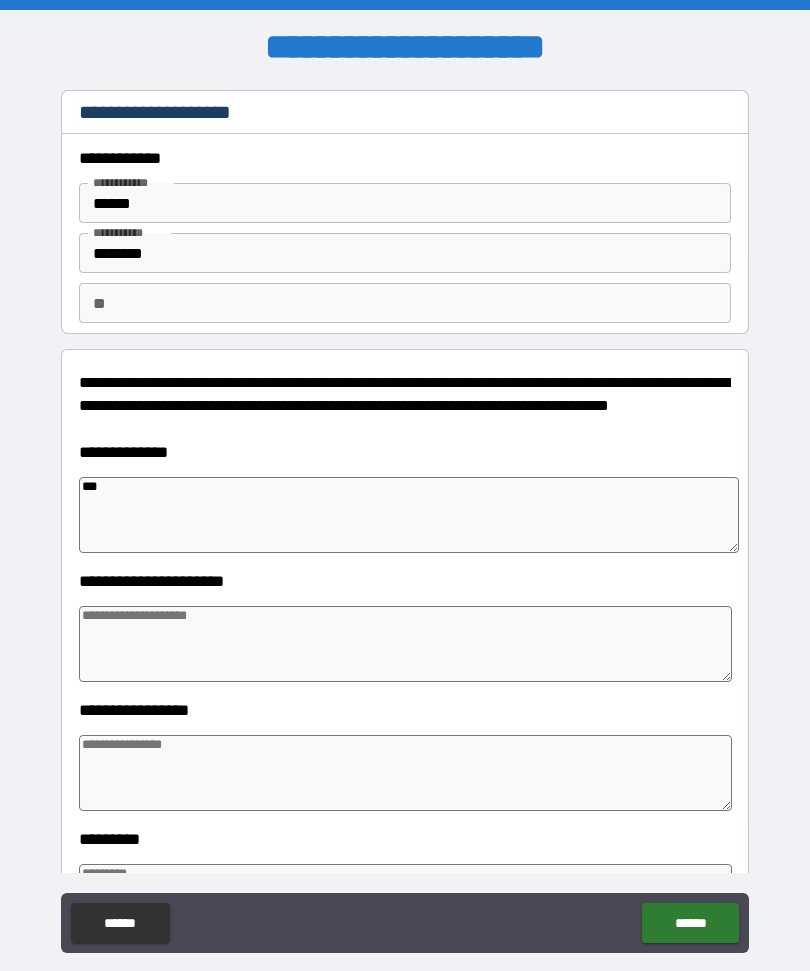 type on "*" 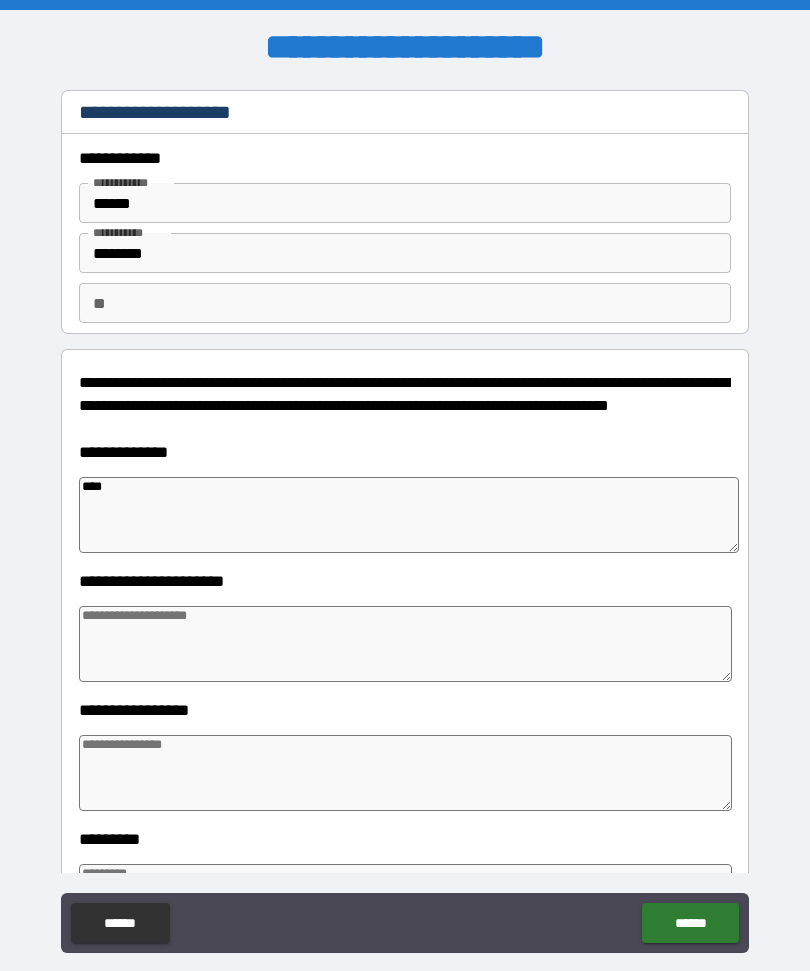 type on "*****" 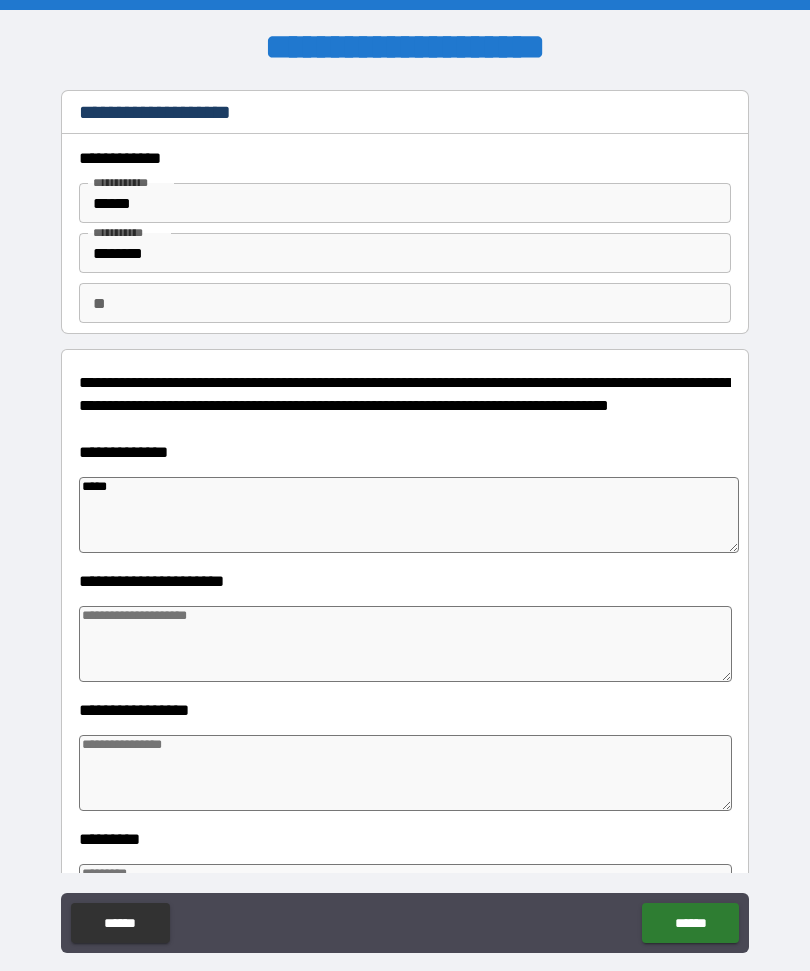 type on "*" 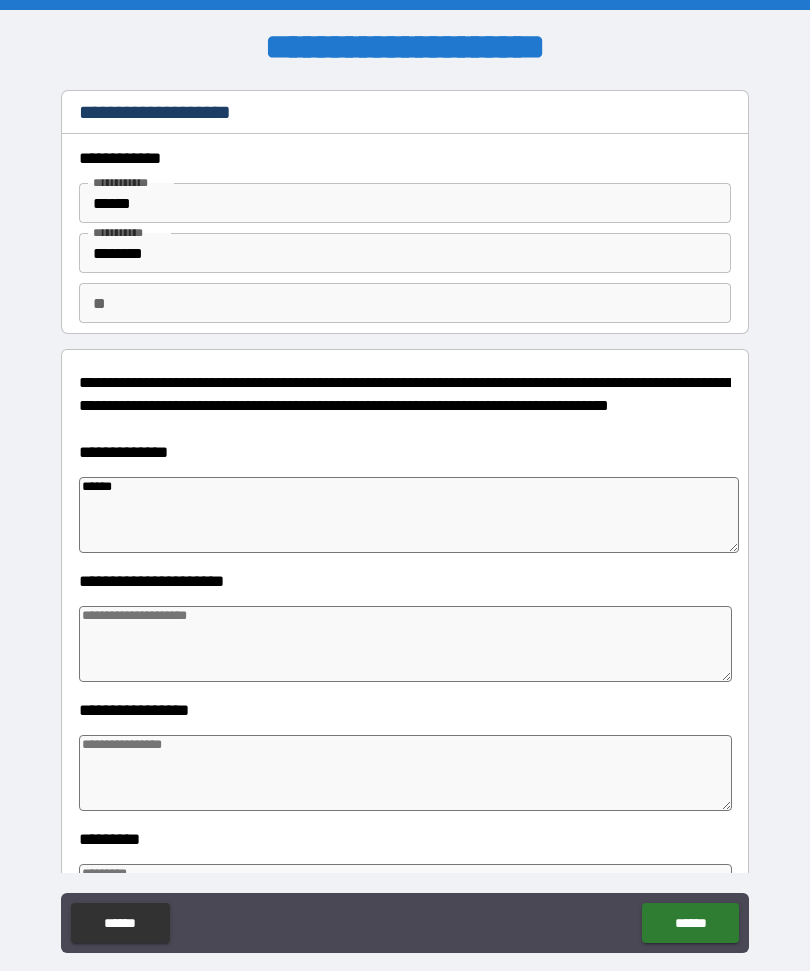 type on "*******" 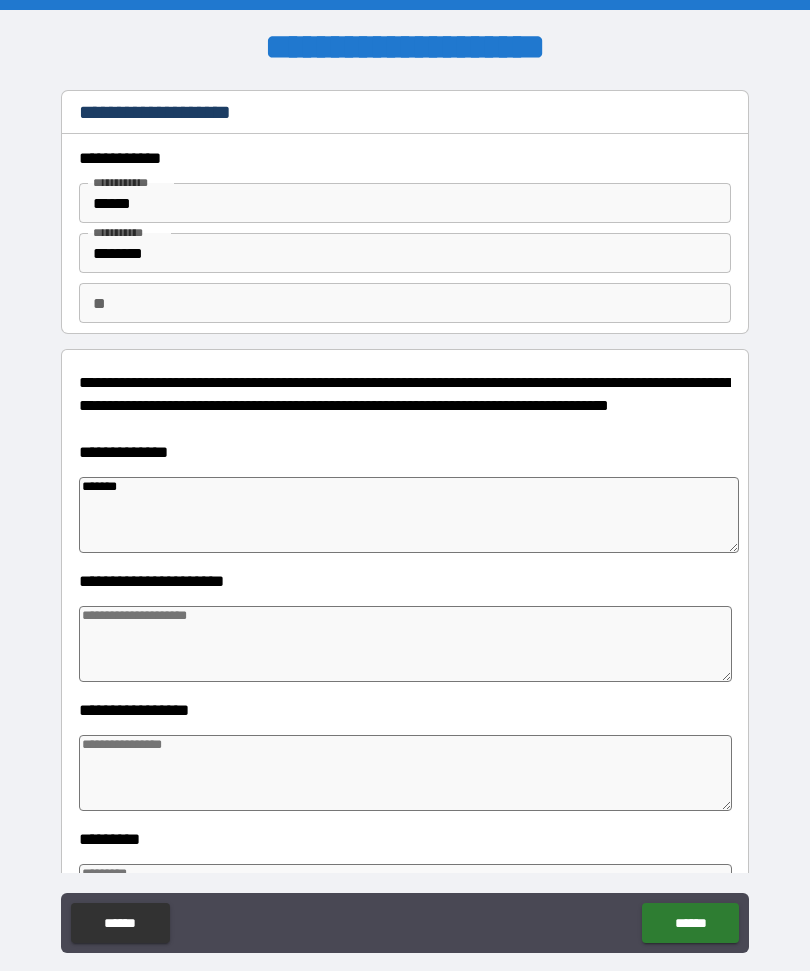 type on "*" 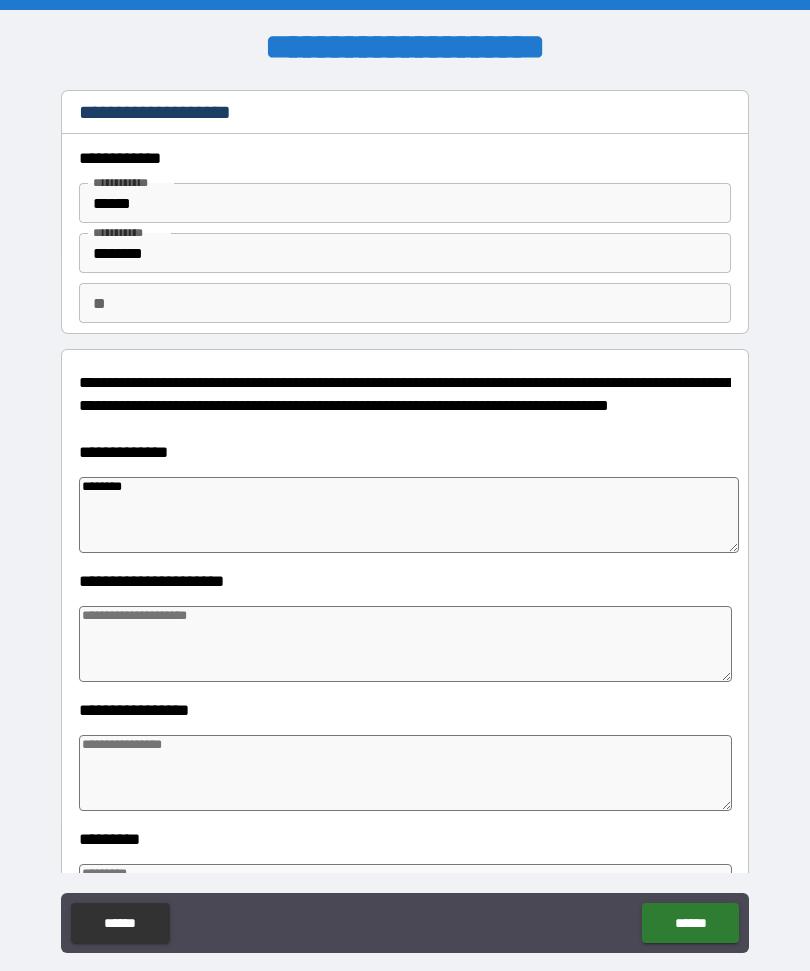 type on "*" 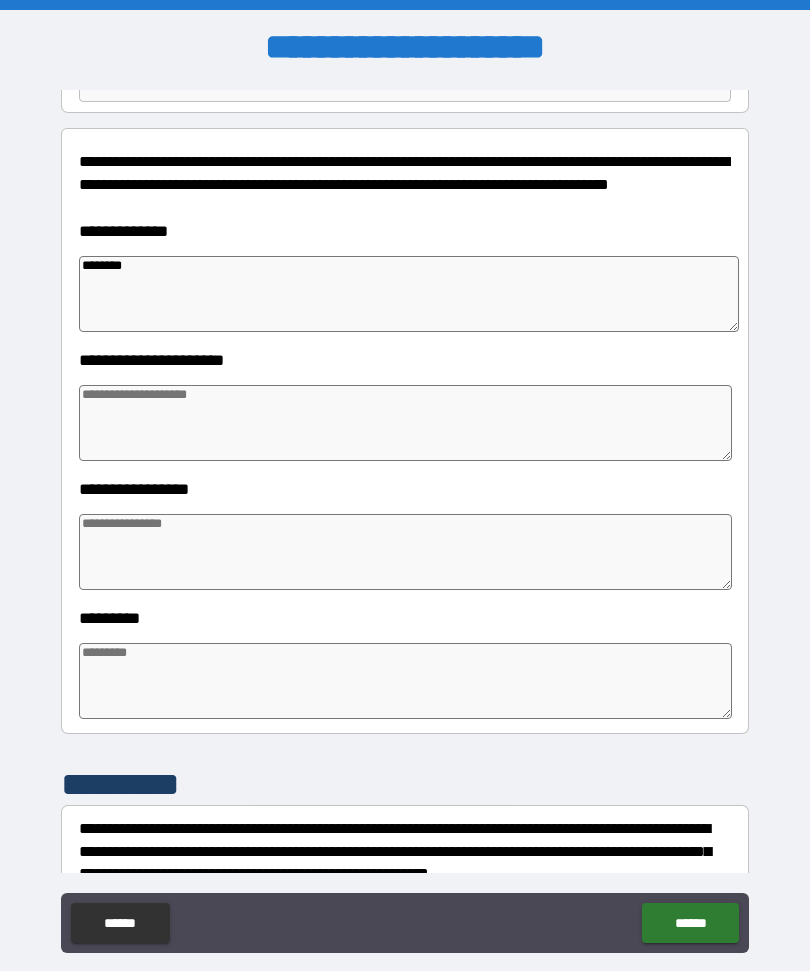 scroll, scrollTop: 235, scrollLeft: 0, axis: vertical 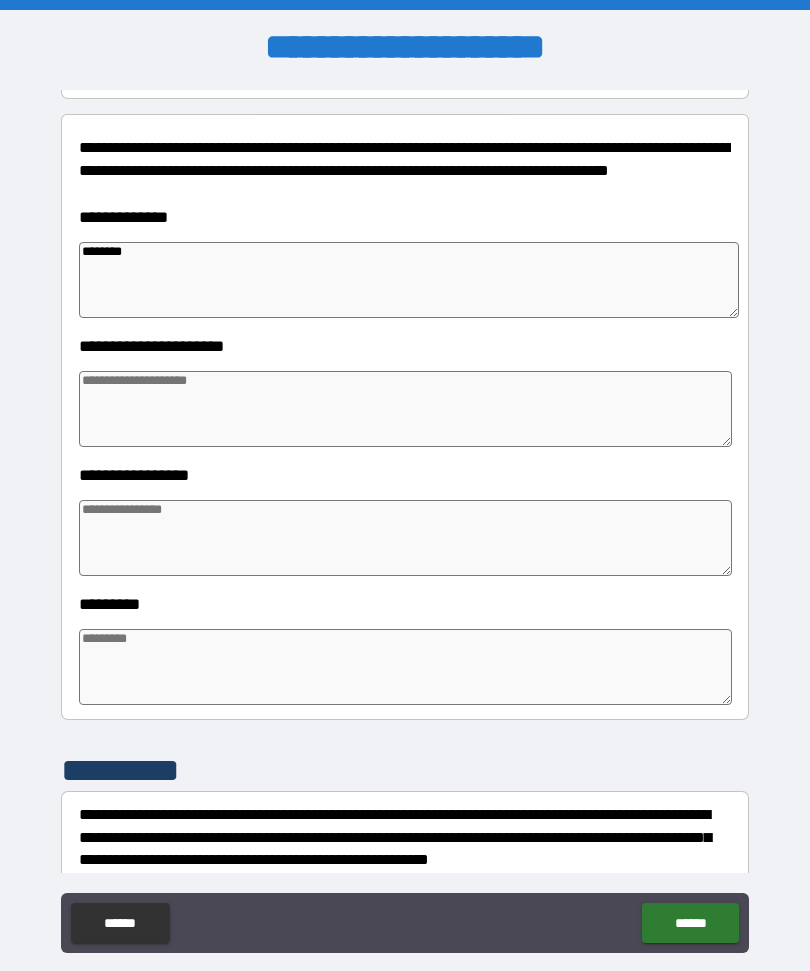 type on "********" 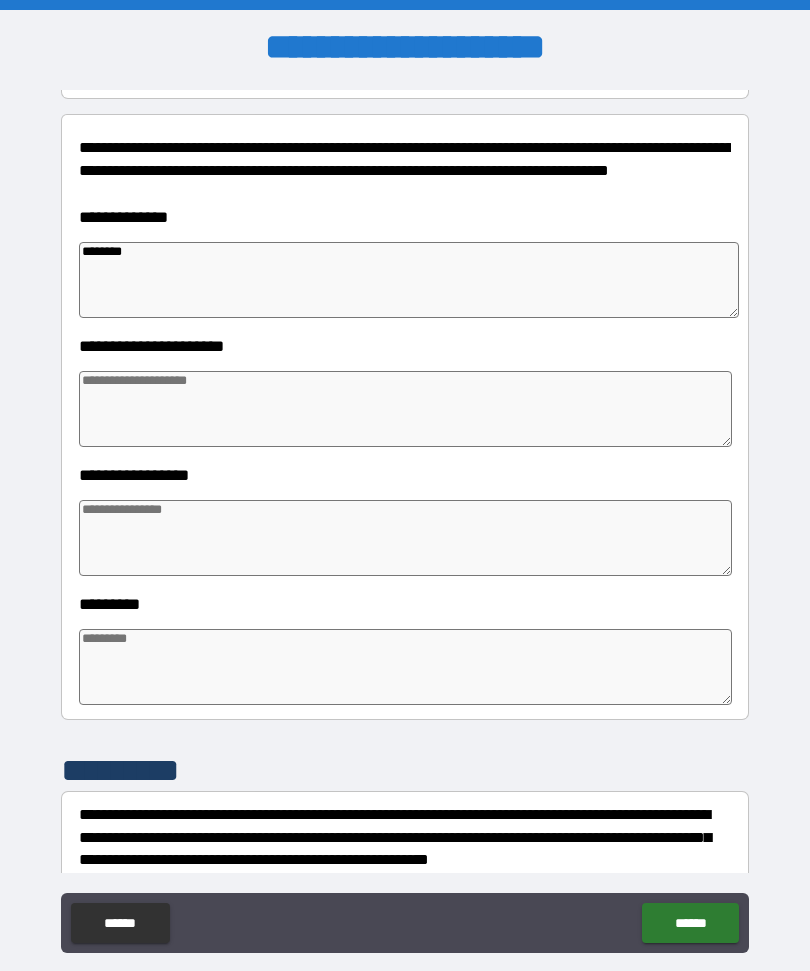 type on "*" 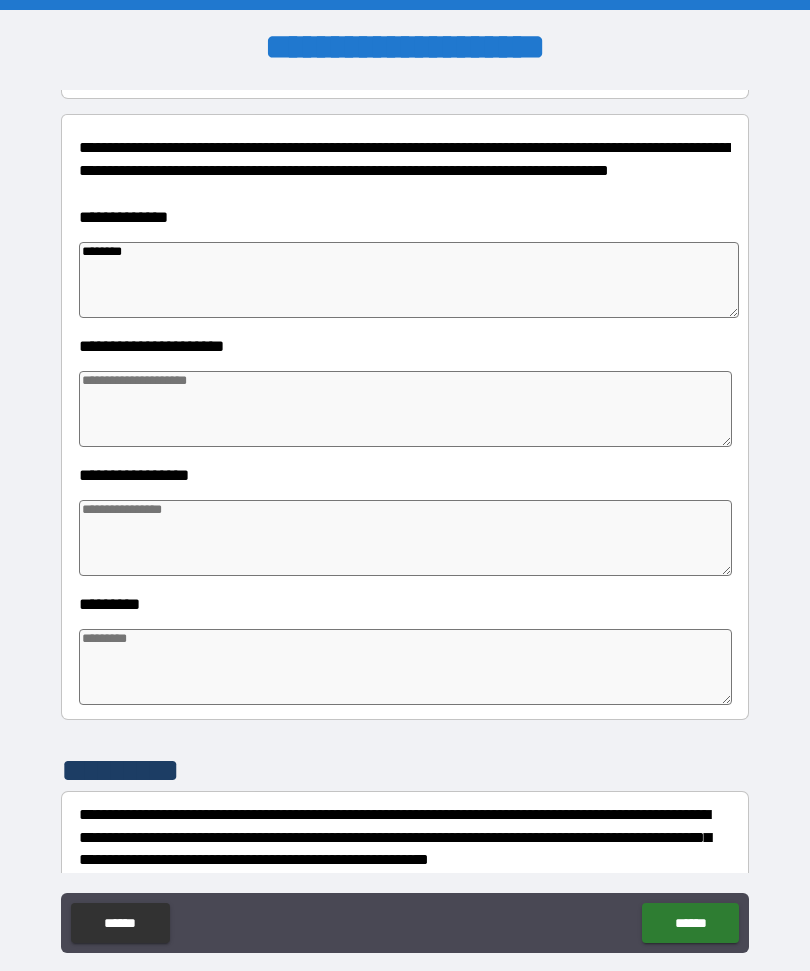 type on "*" 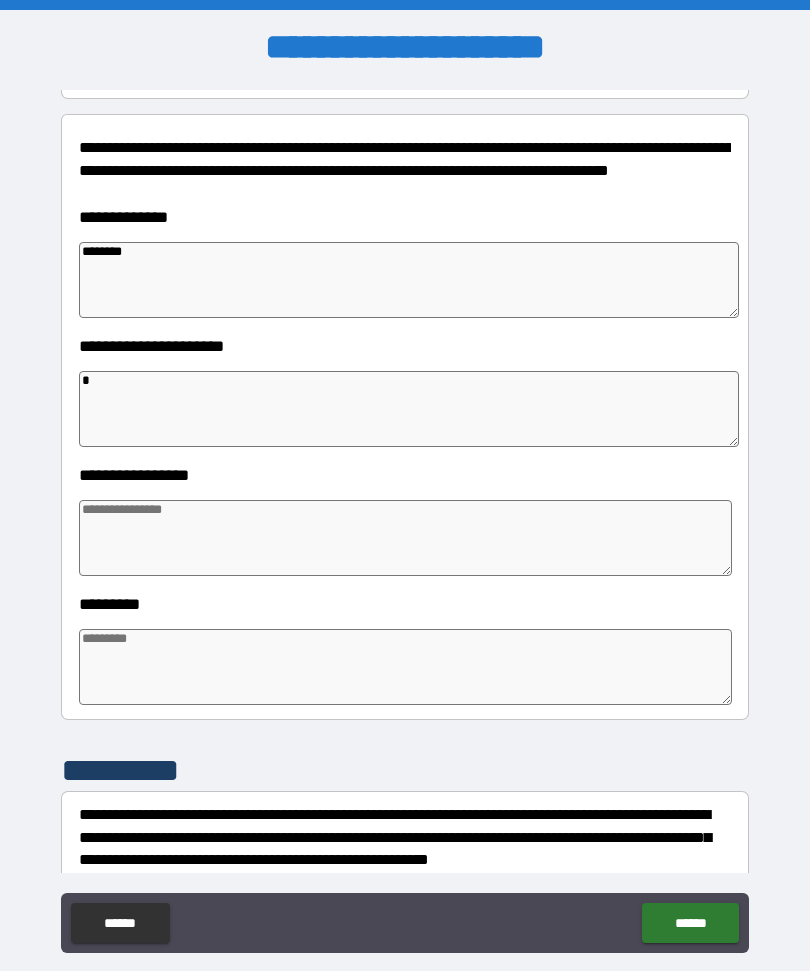 type on "*" 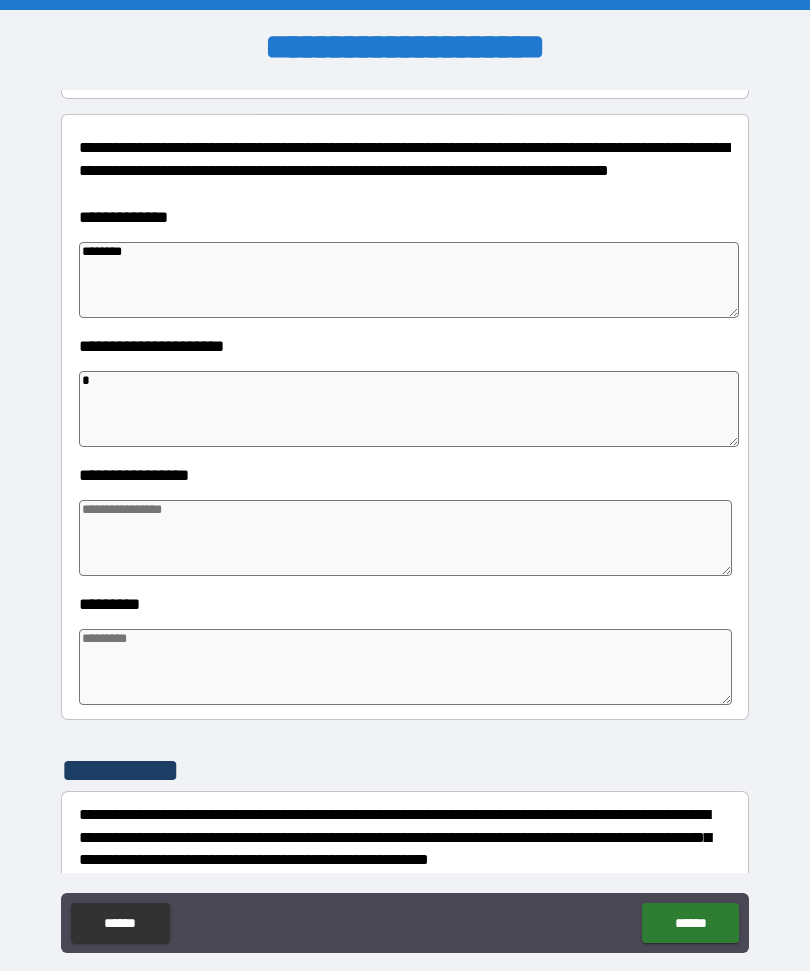 type on "*" 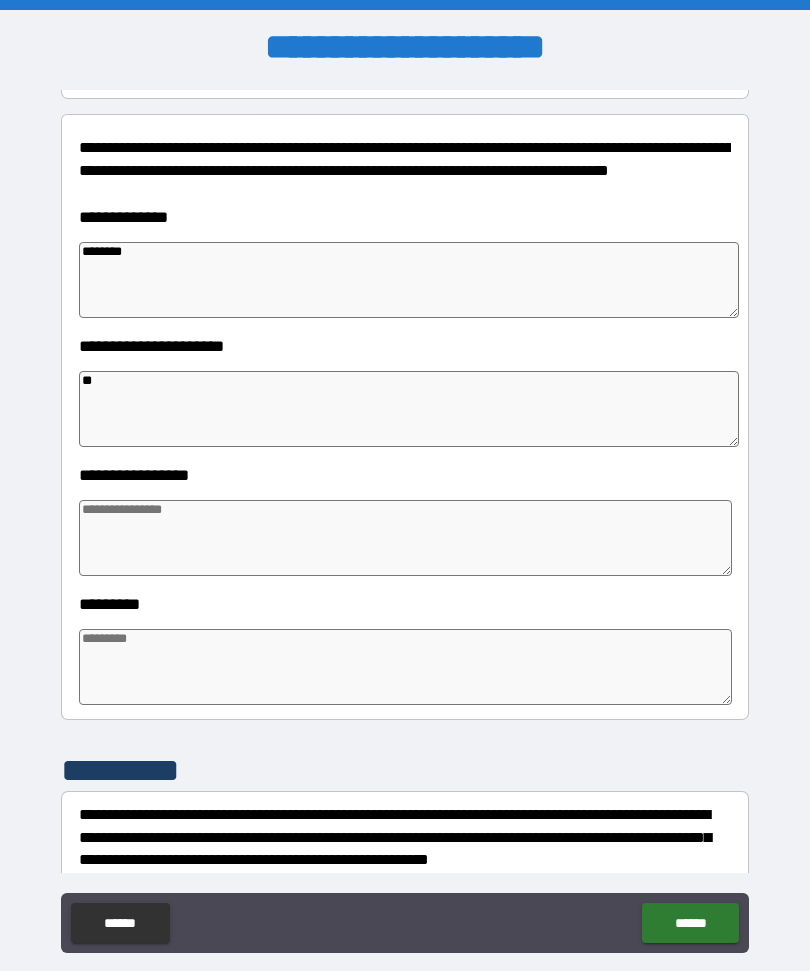 type on "*" 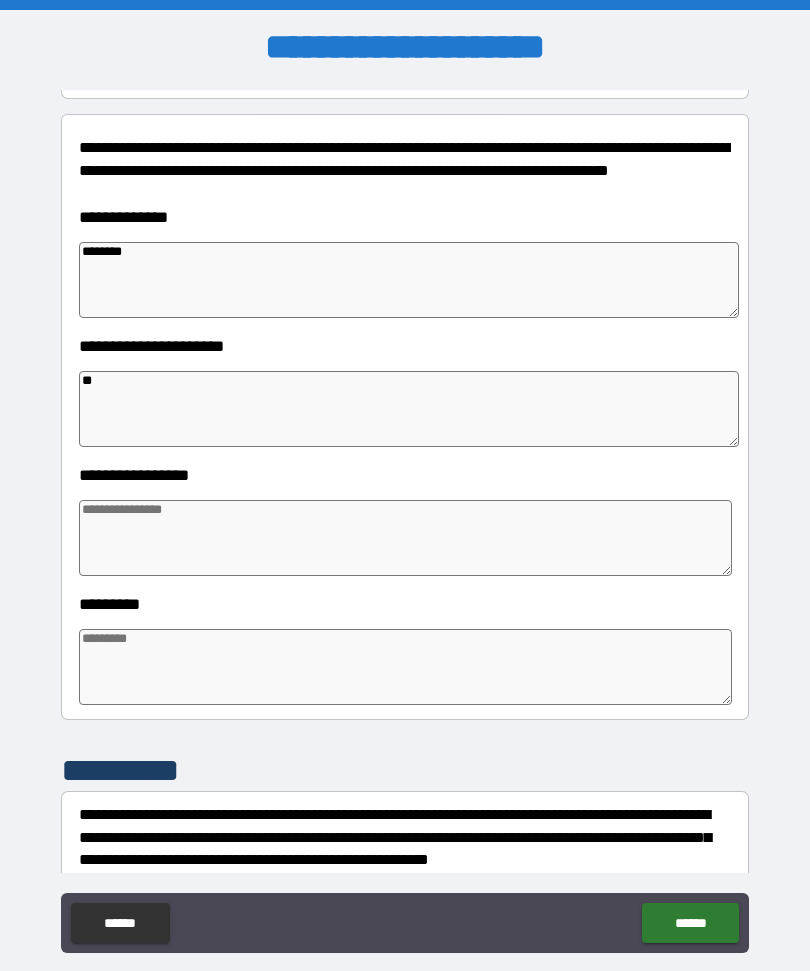 type on "*" 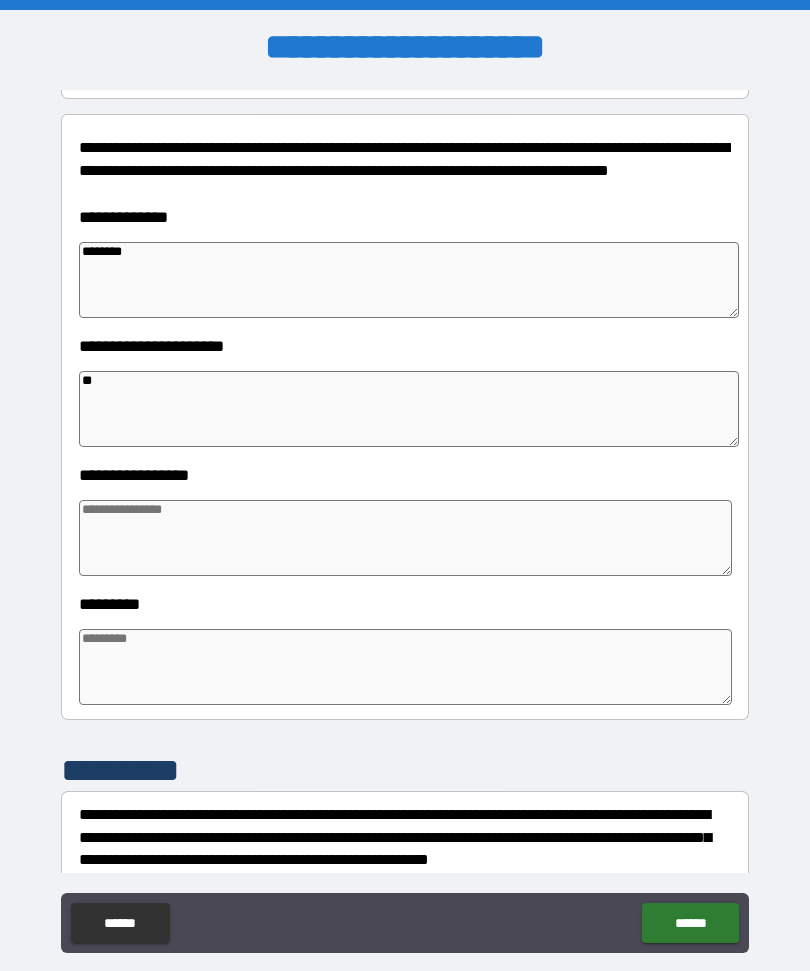 type on "*" 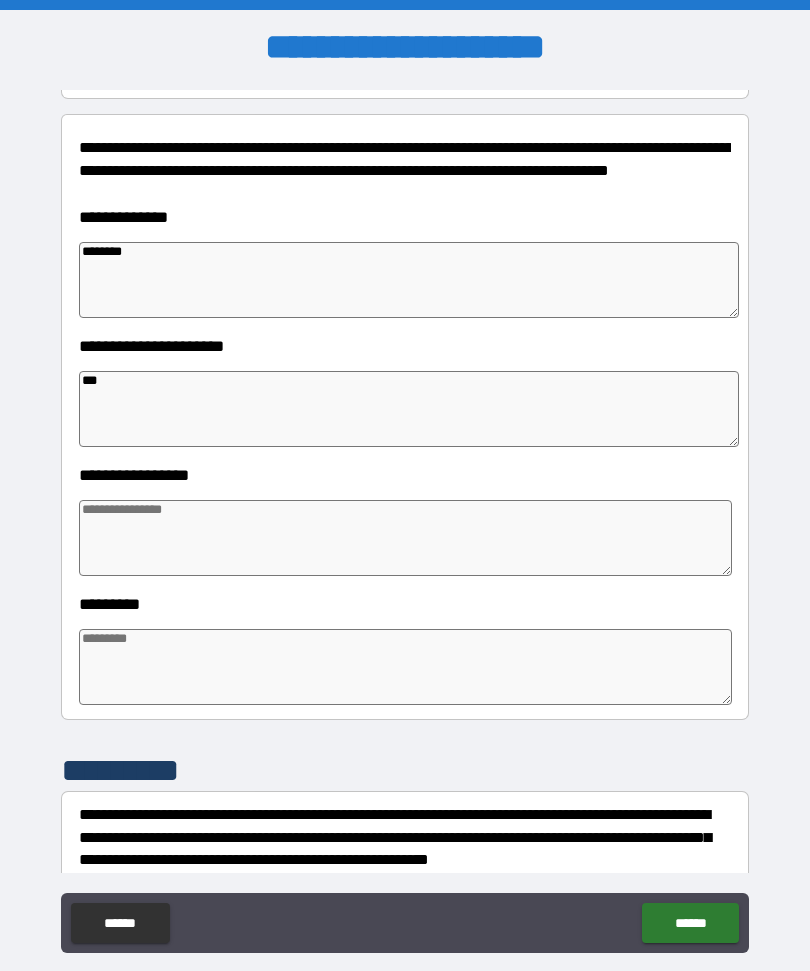 type on "*" 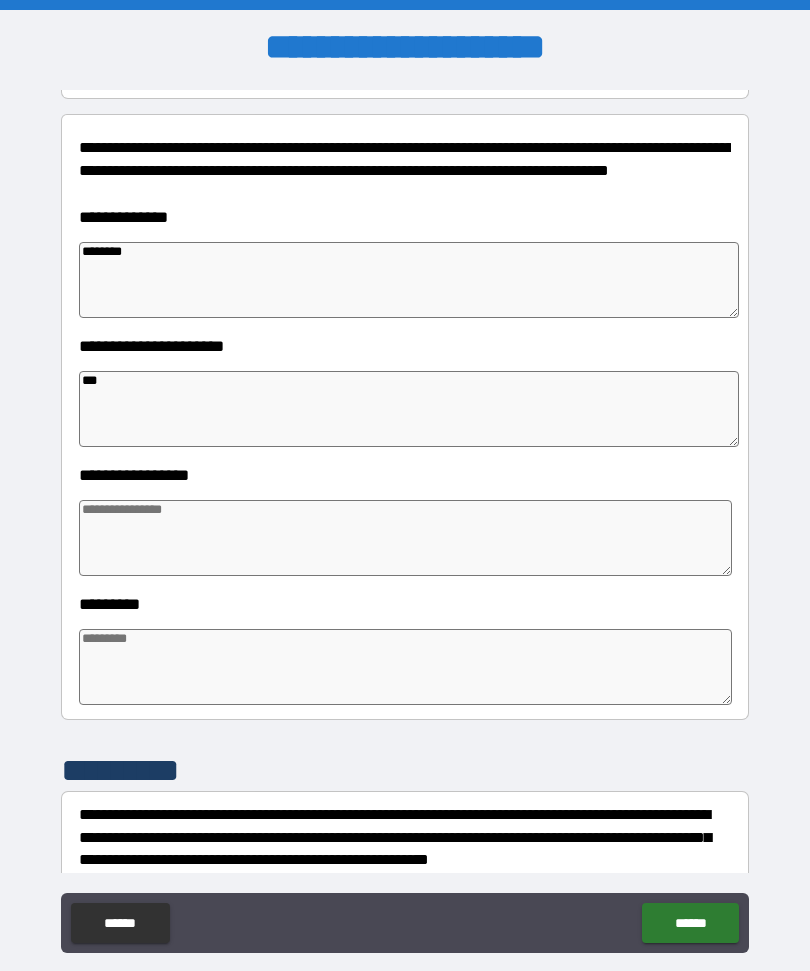 type on "*" 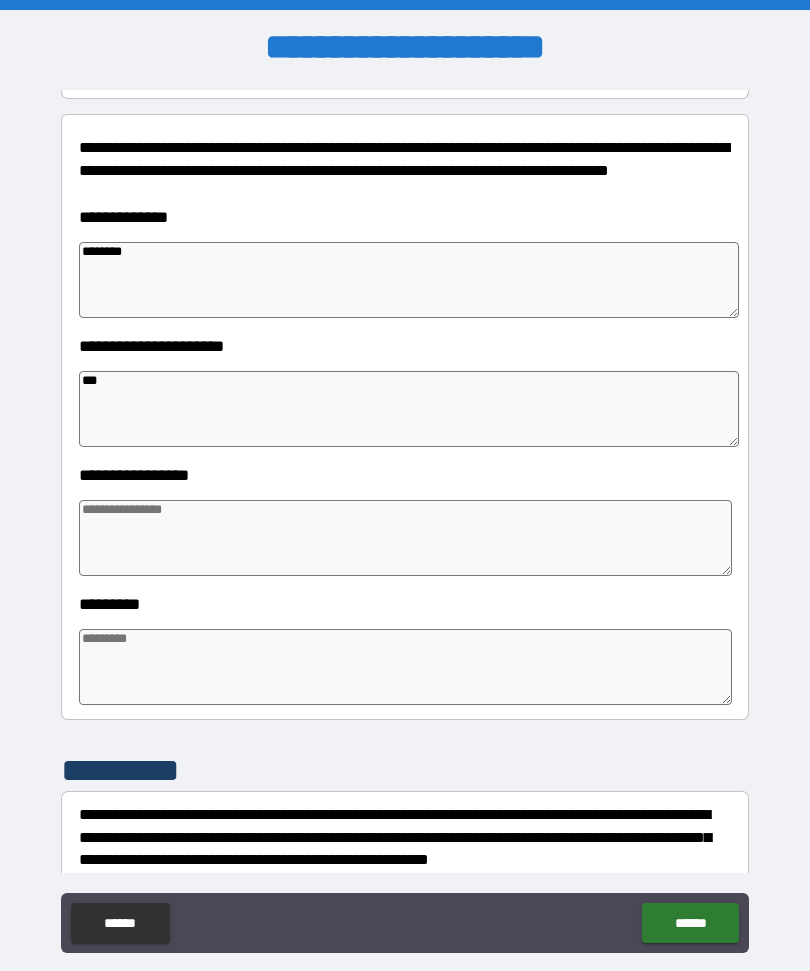 type on "*" 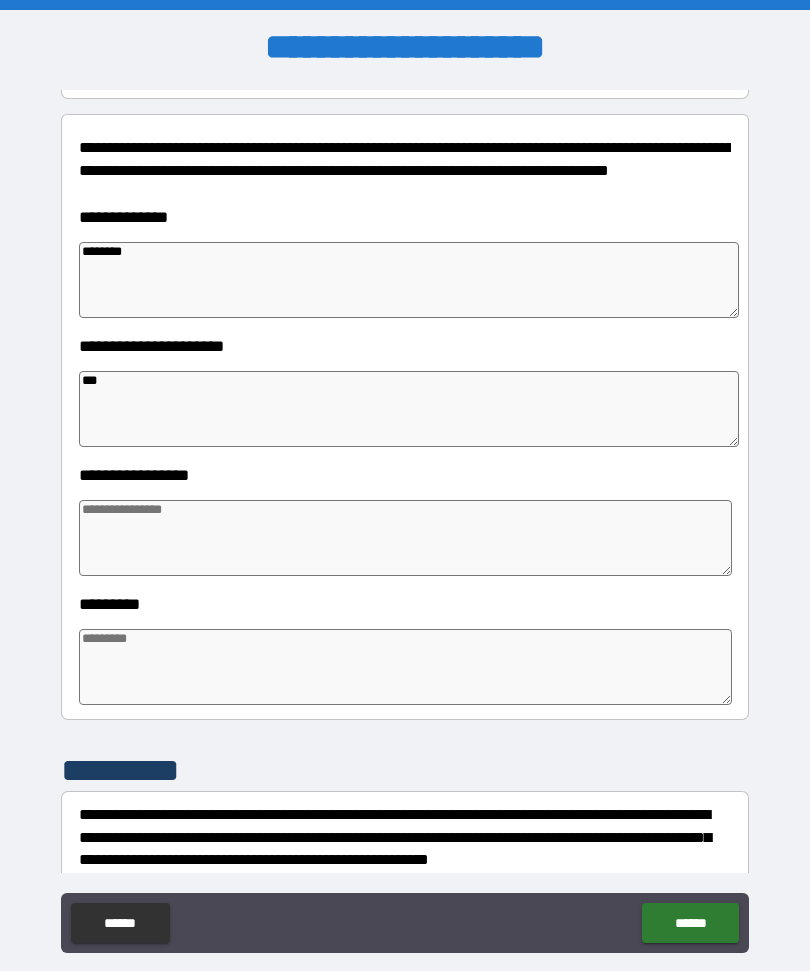 type on "****" 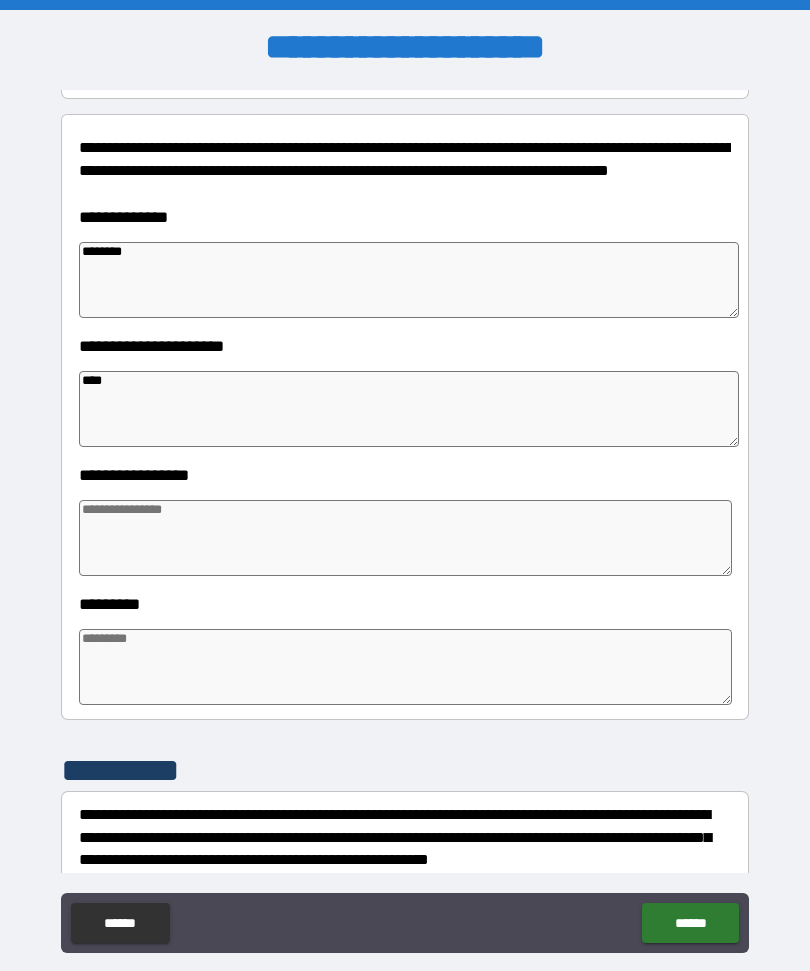type on "*" 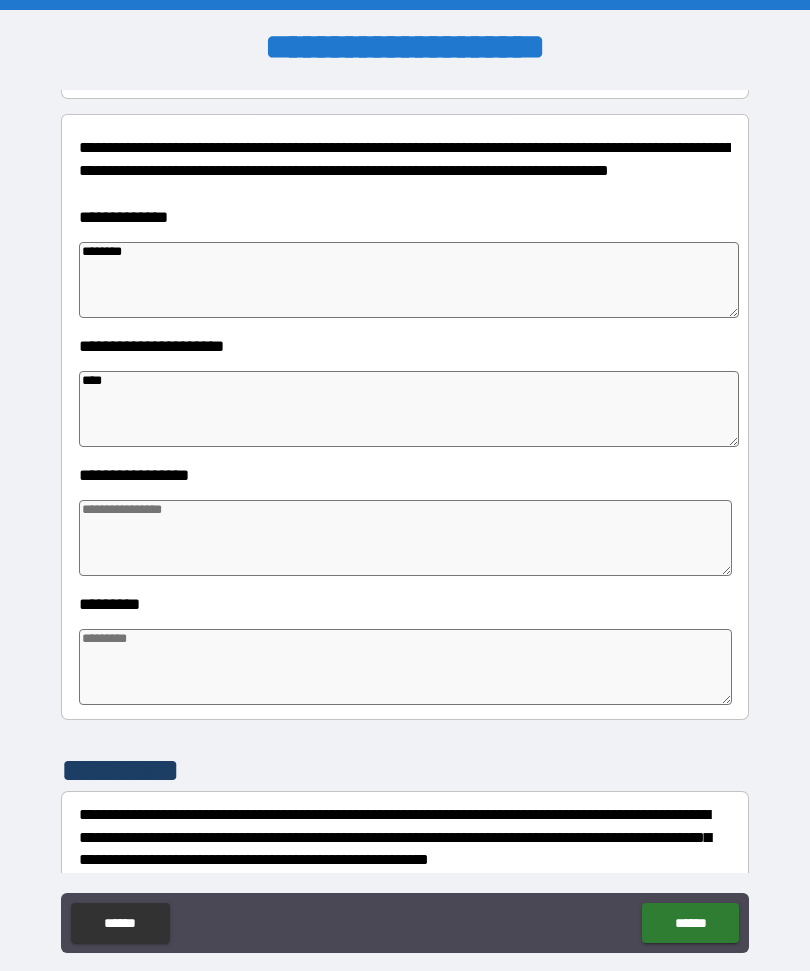 type on "*" 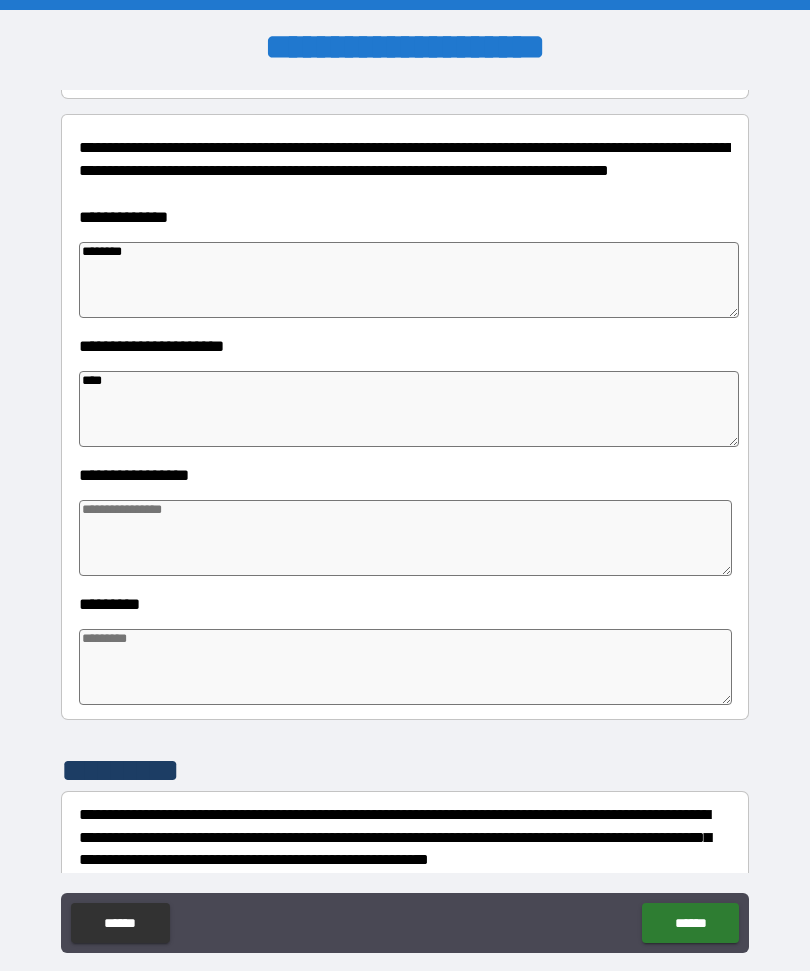 type on "*" 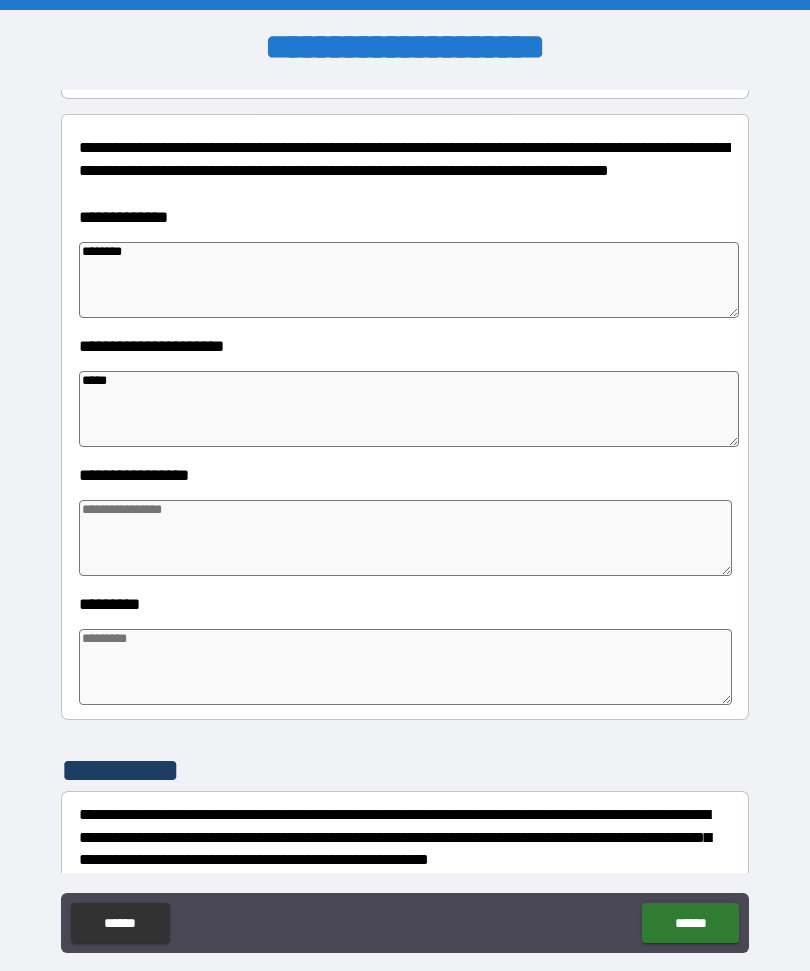 type on "*" 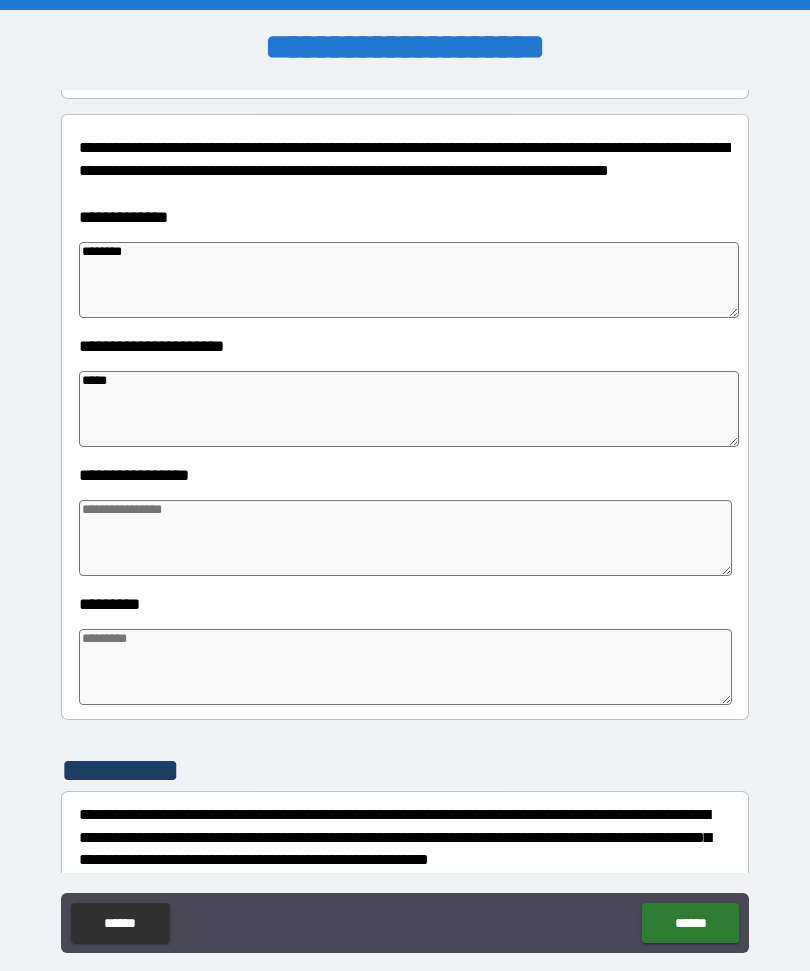 type on "******" 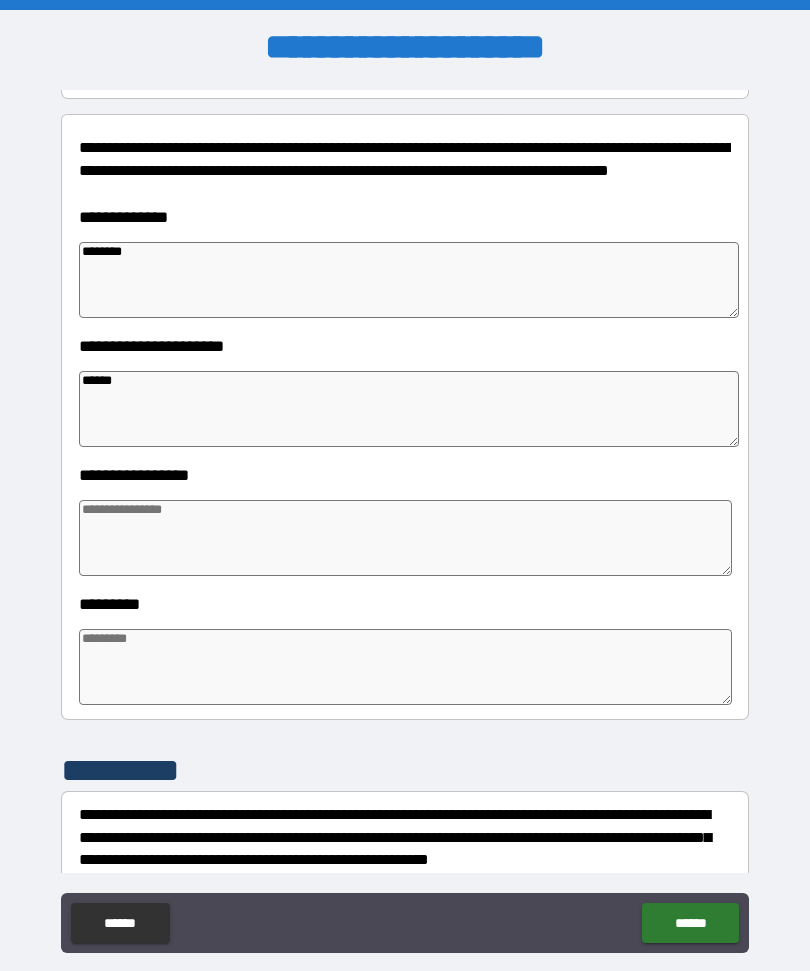 type on "*" 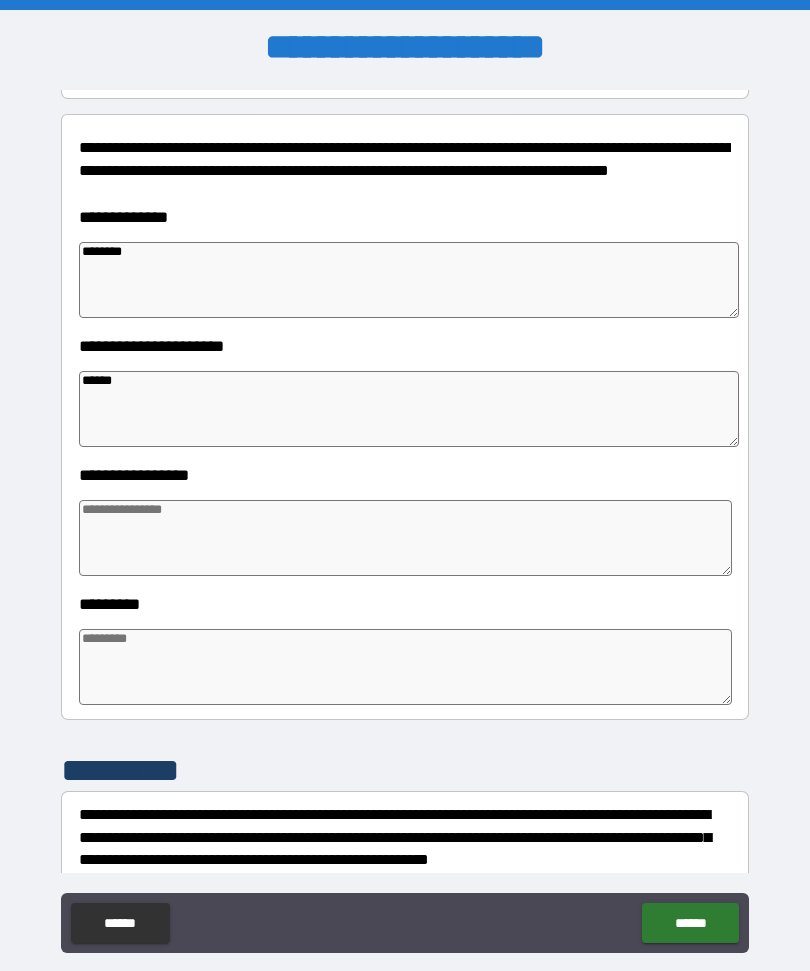 type on "*" 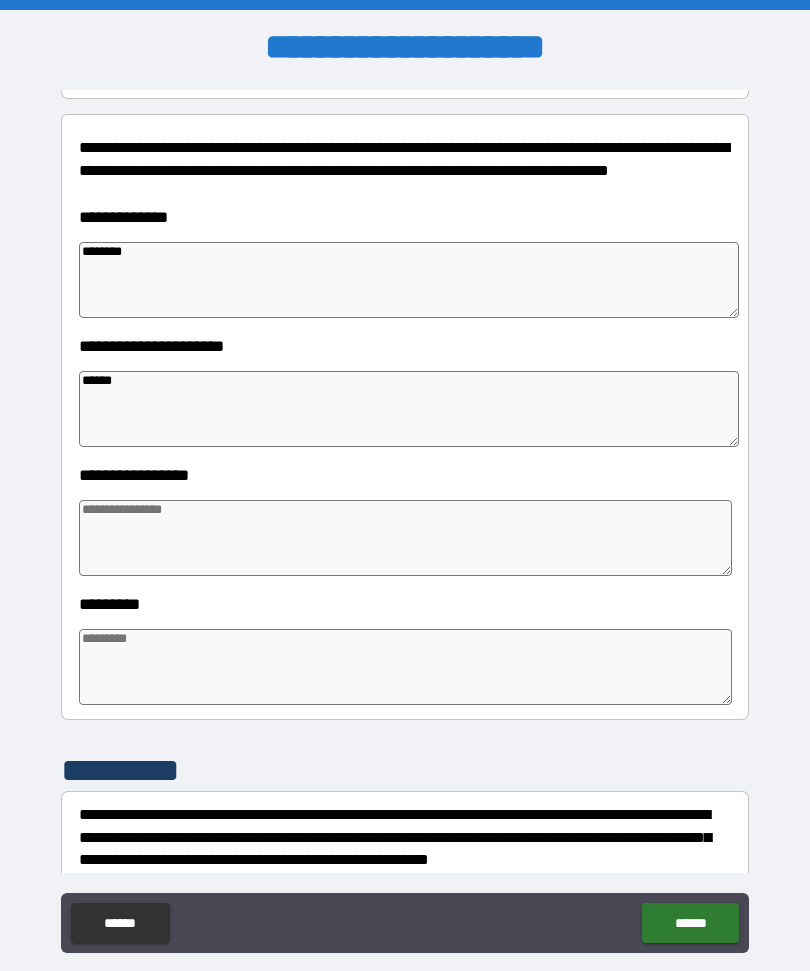 type on "*" 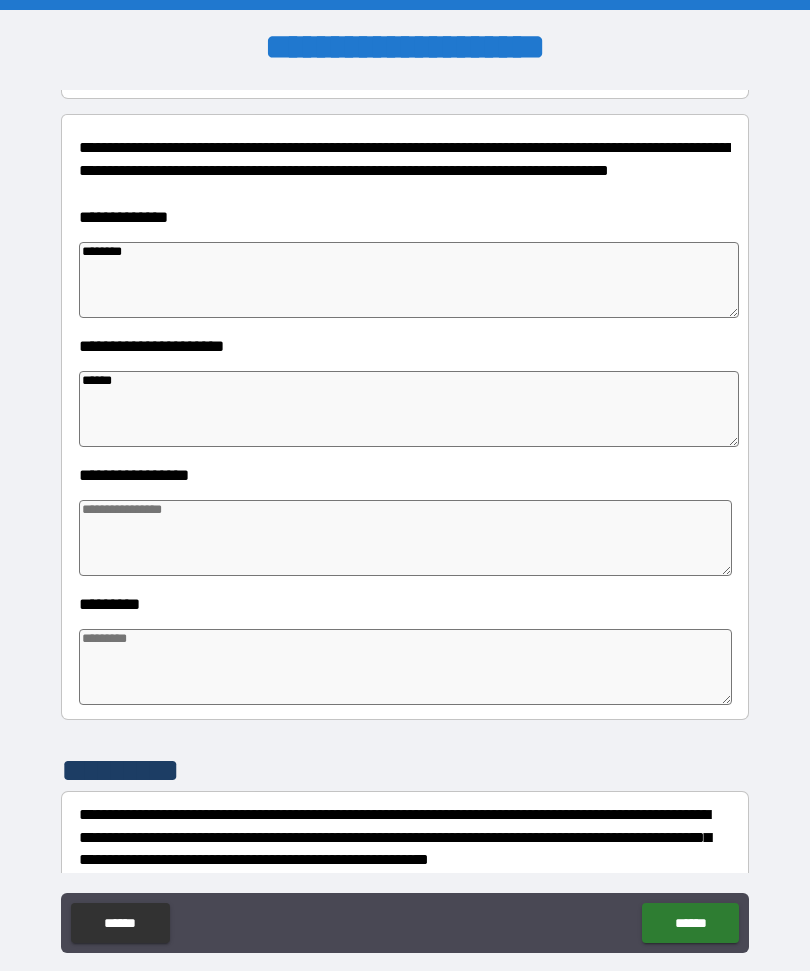 type on "*" 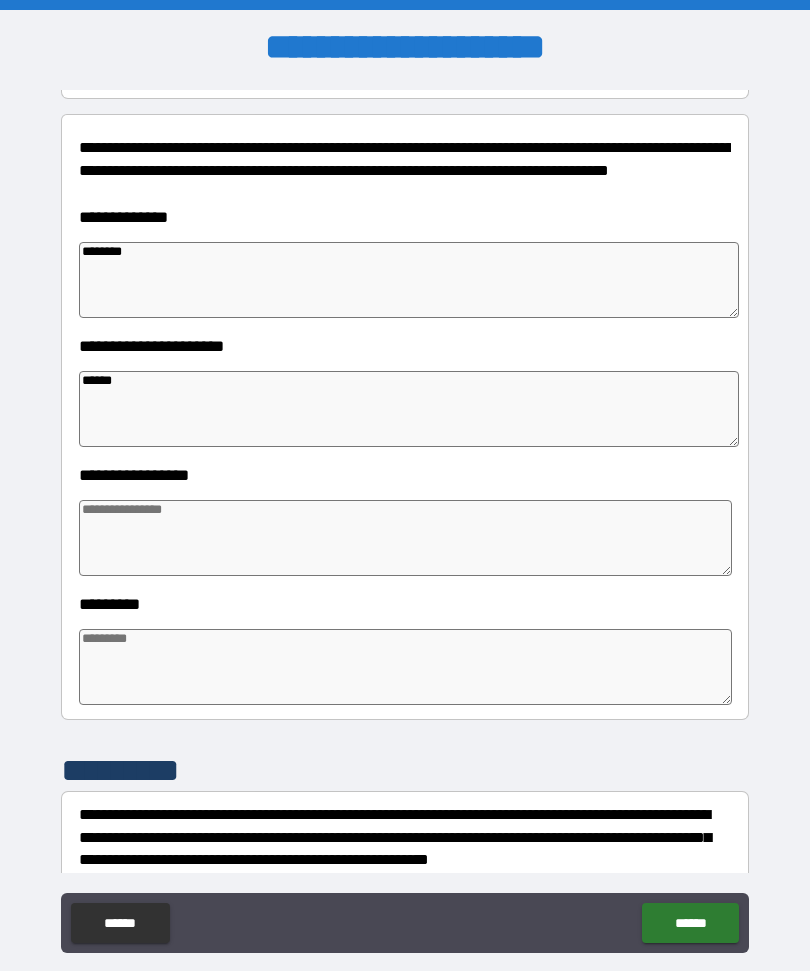 type on "*******" 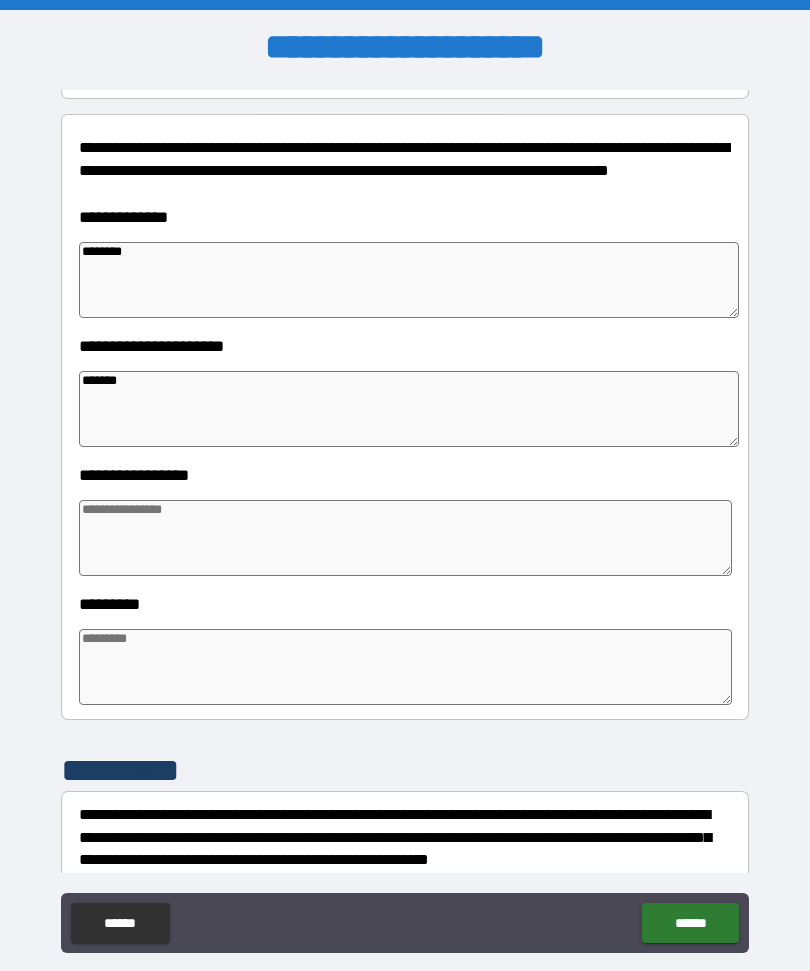 type on "*" 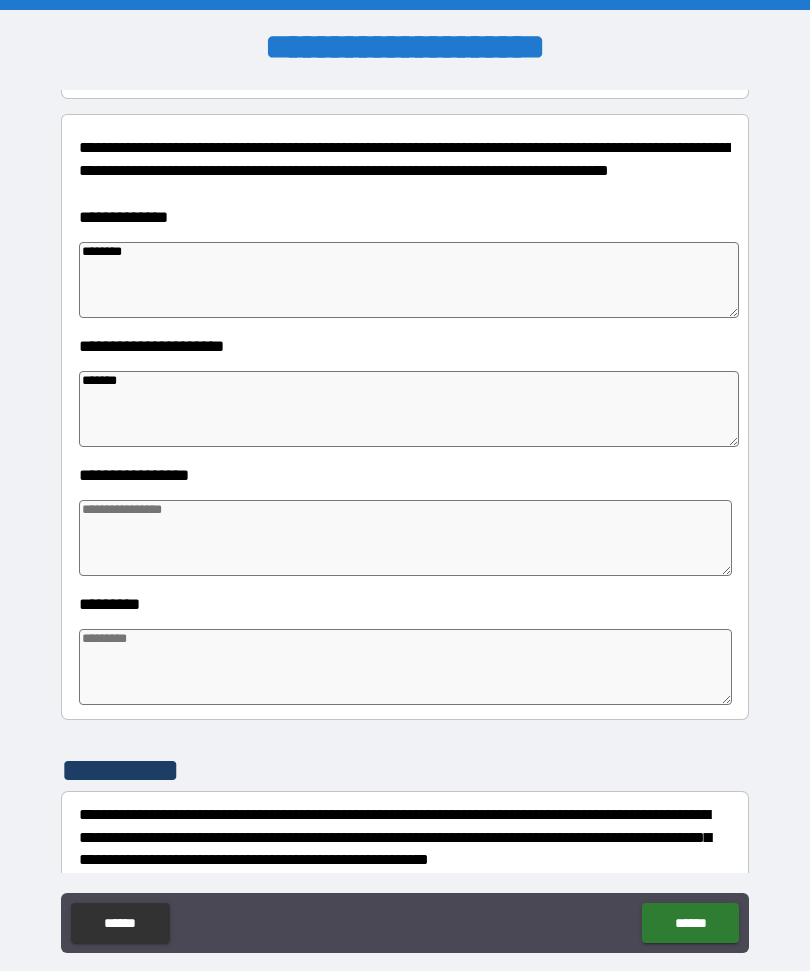 type on "********" 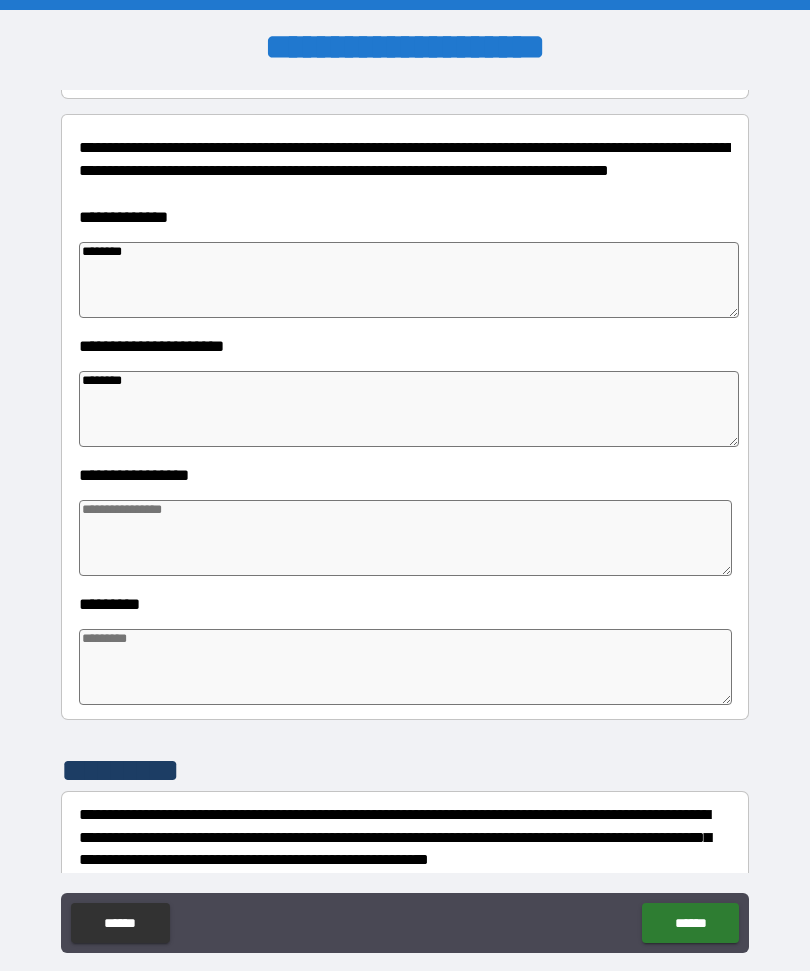 type on "*" 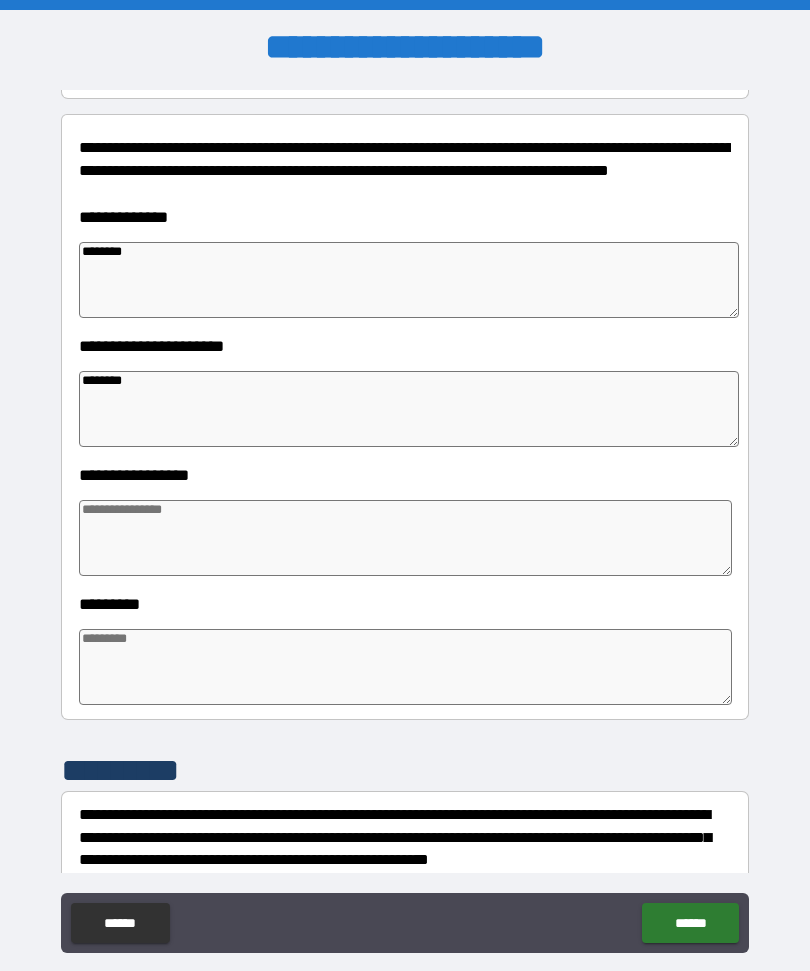 type on "*" 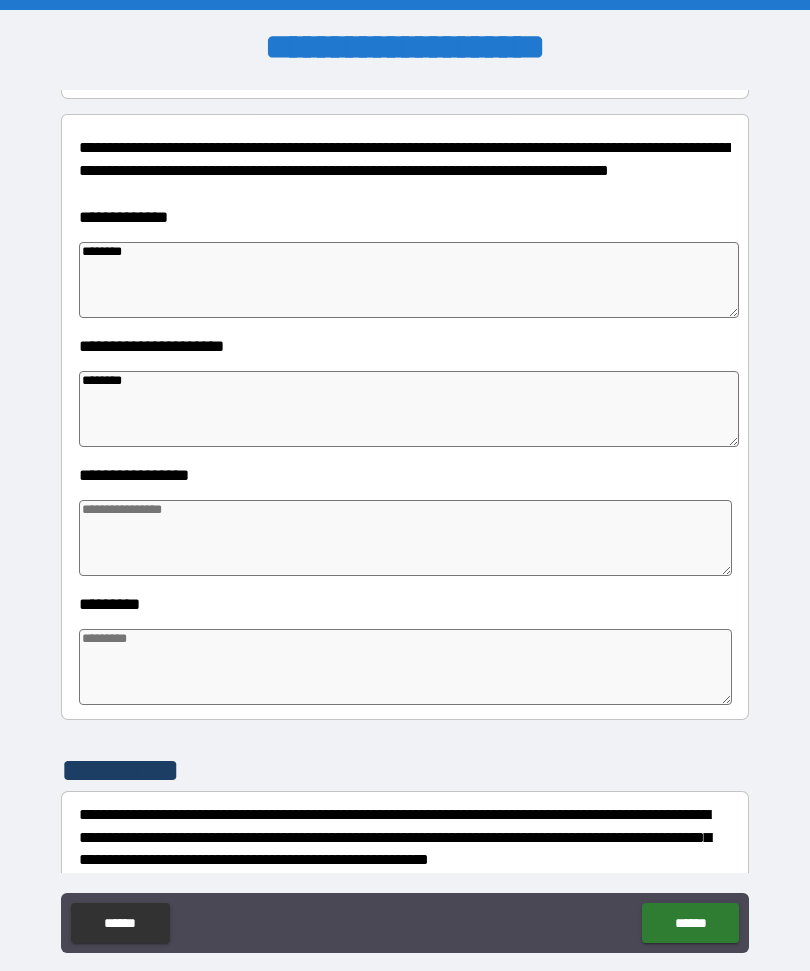 type on "*" 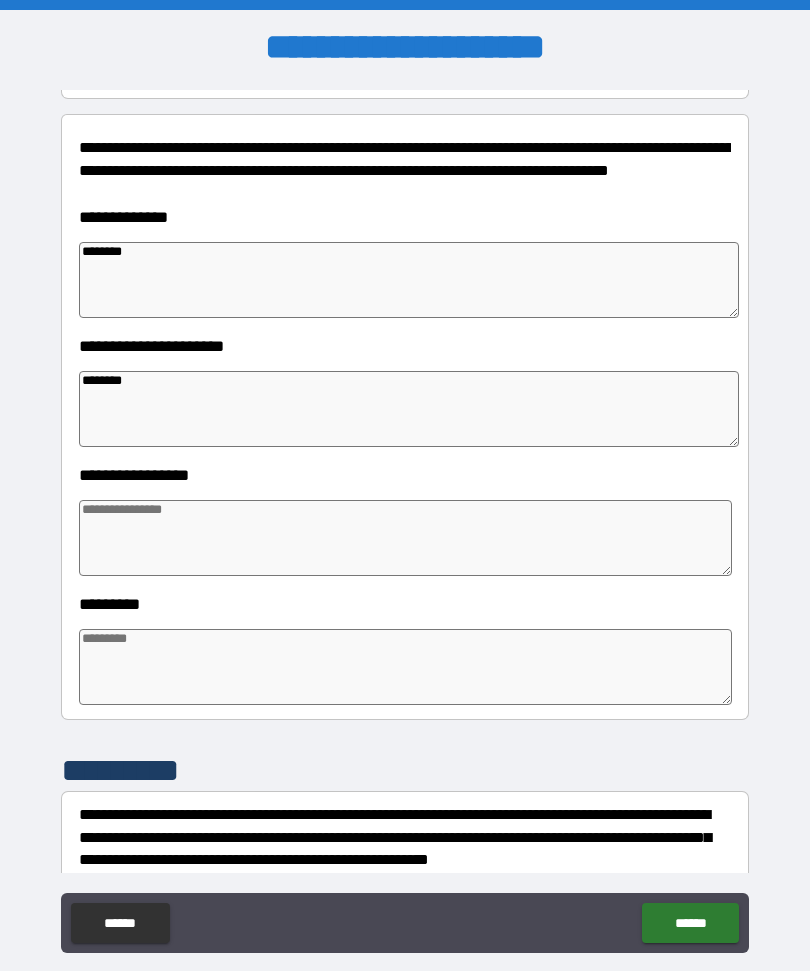 type on "*" 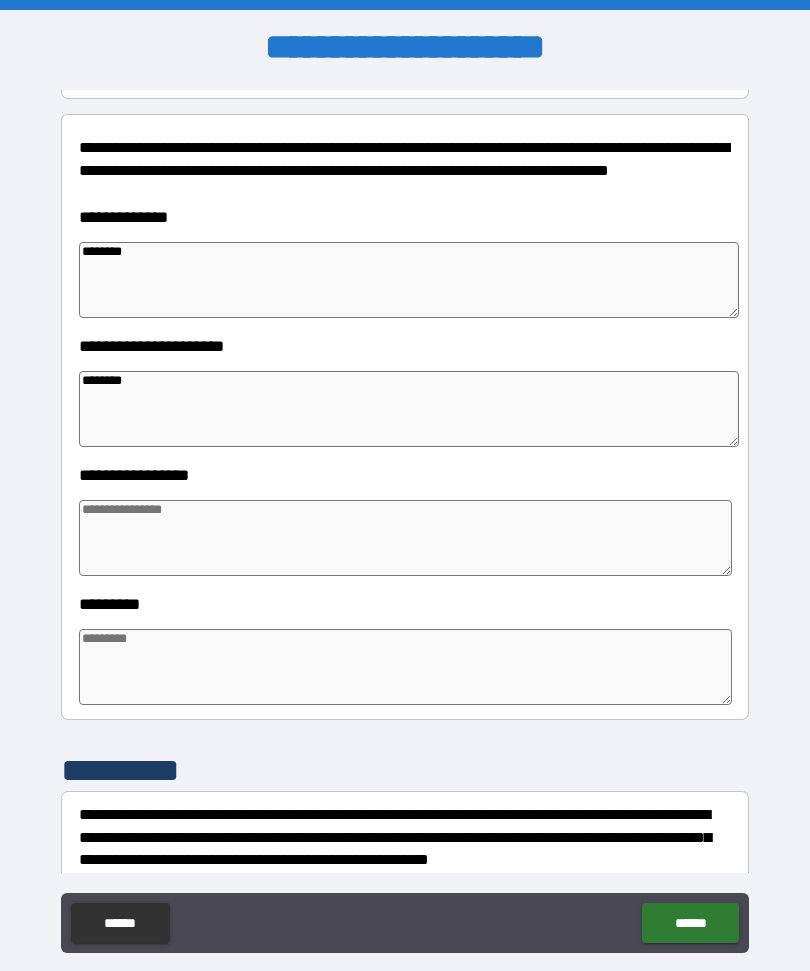 type on "*********" 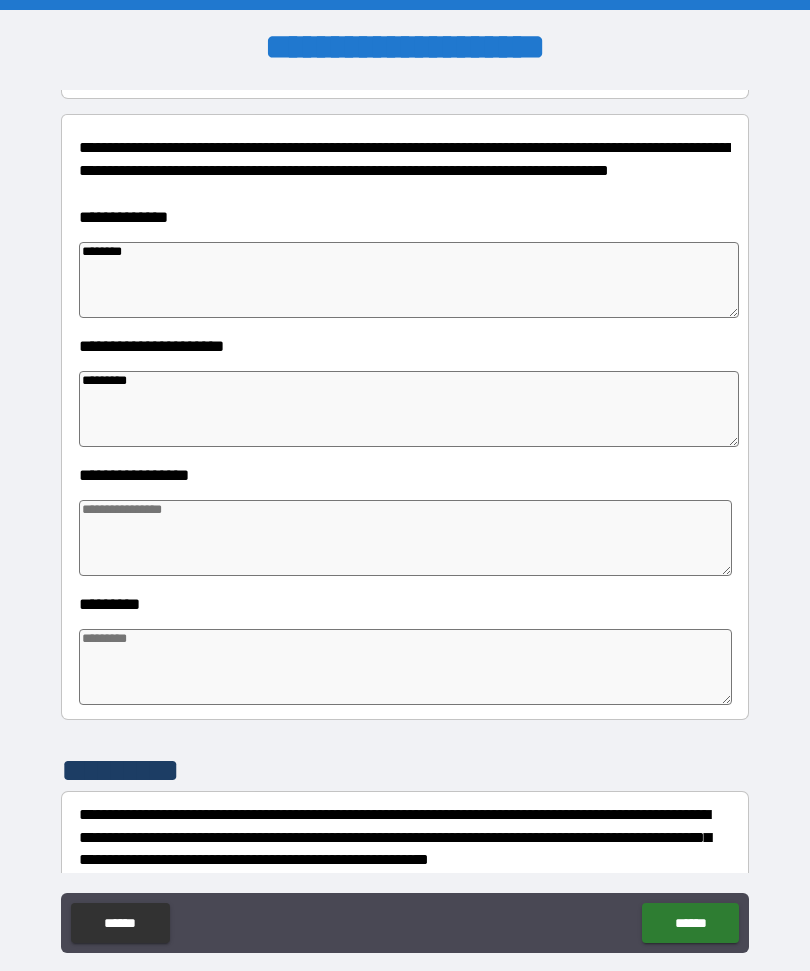 type on "*" 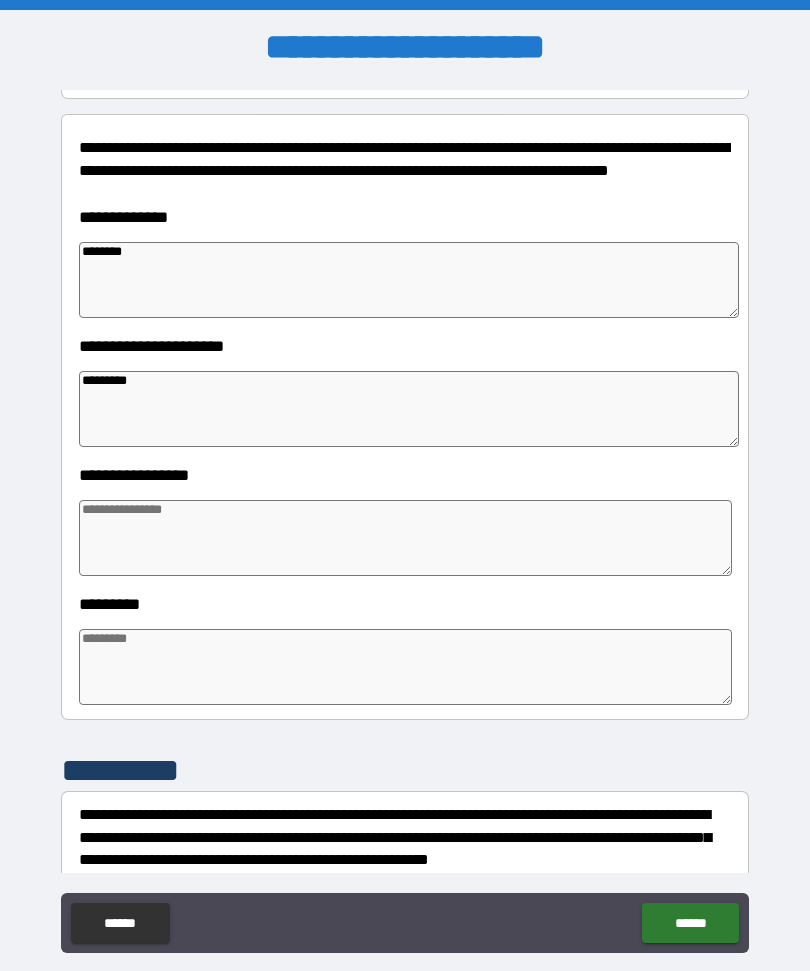 type on "**********" 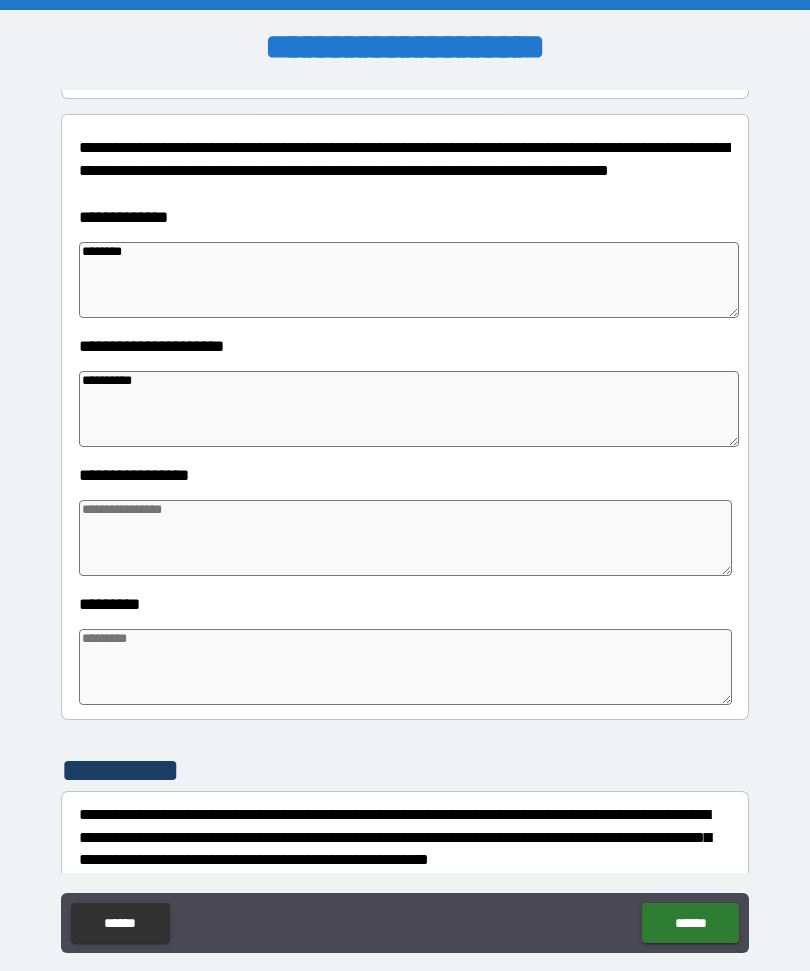 type on "*" 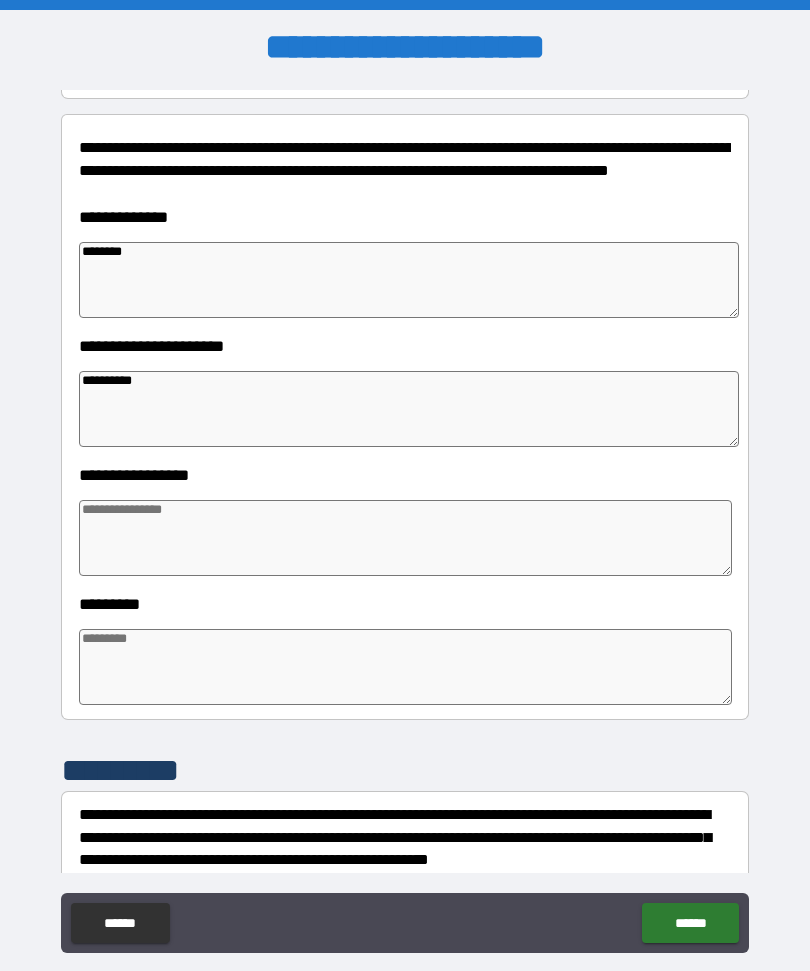 type on "*" 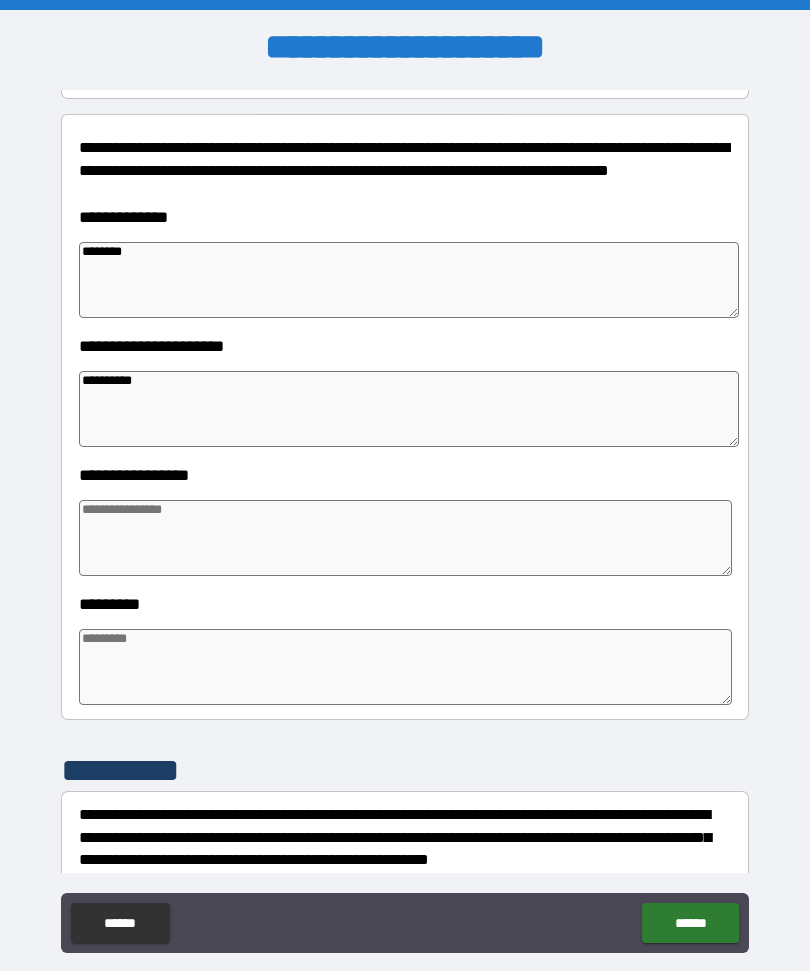 type on "*" 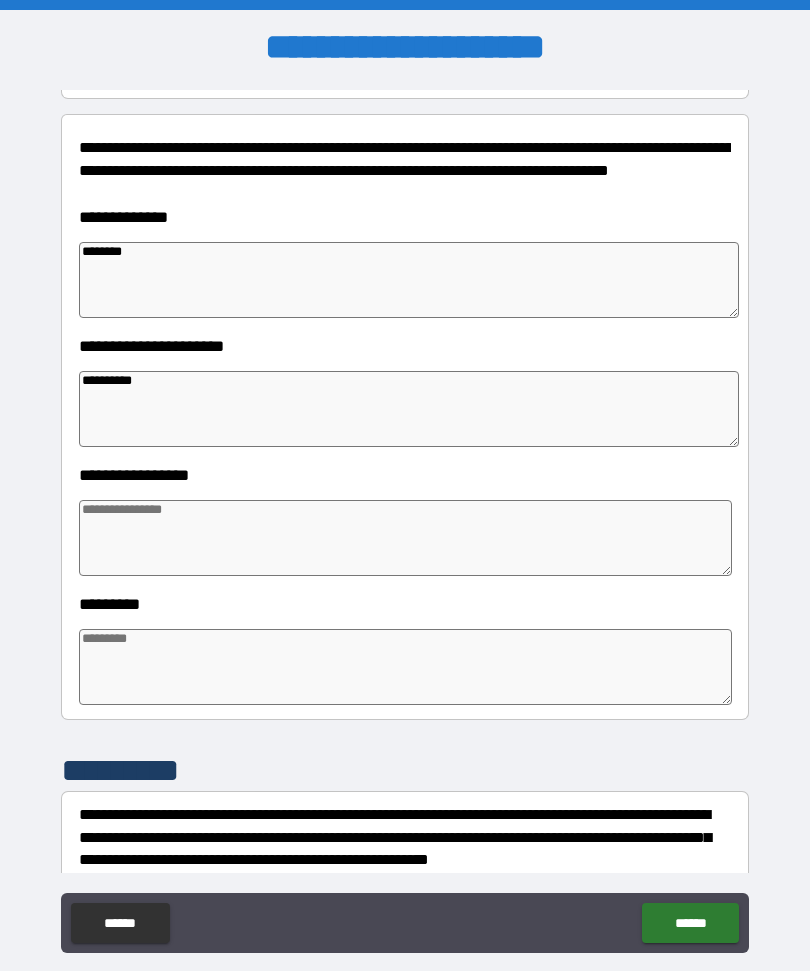 type on "*" 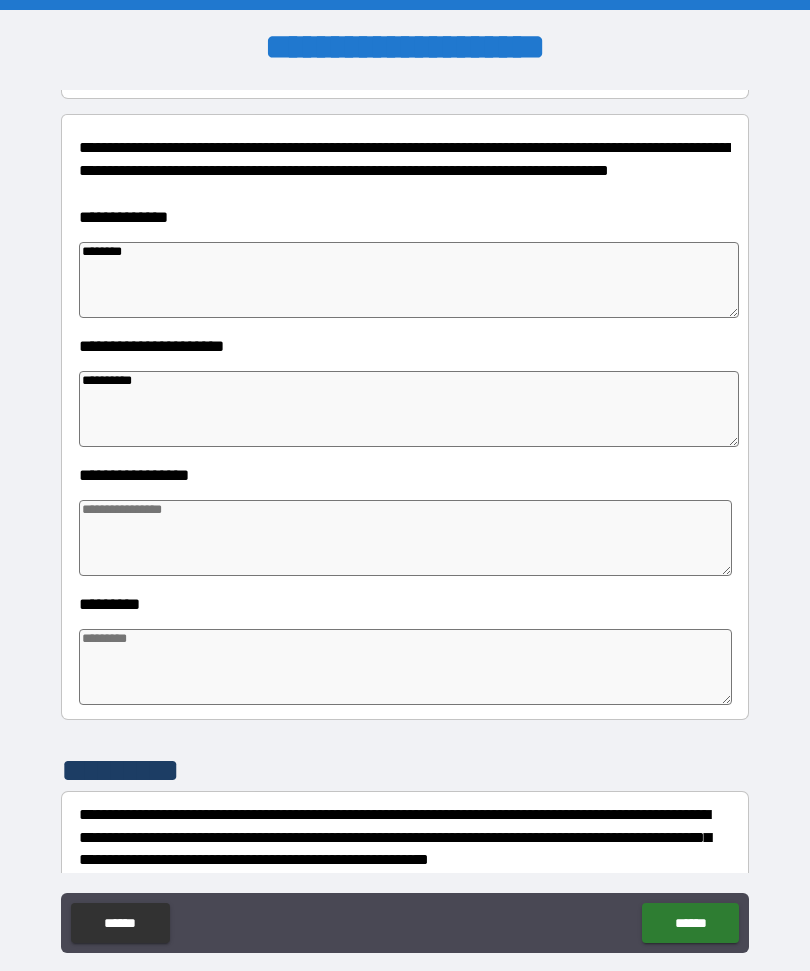 type on "*" 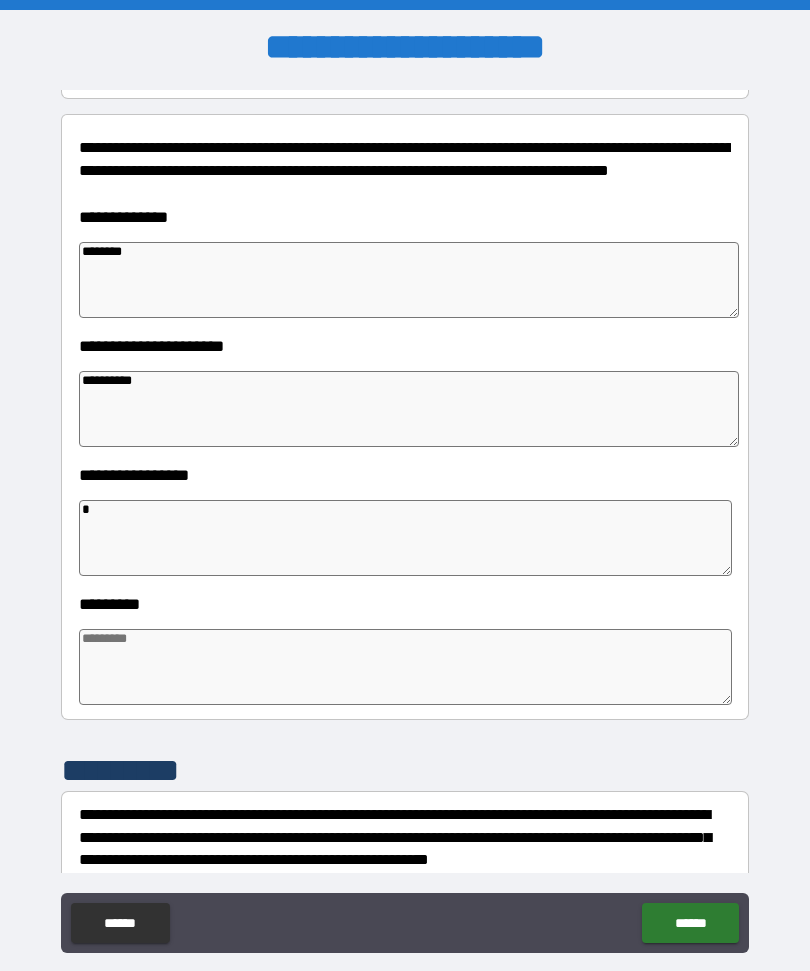 type on "*" 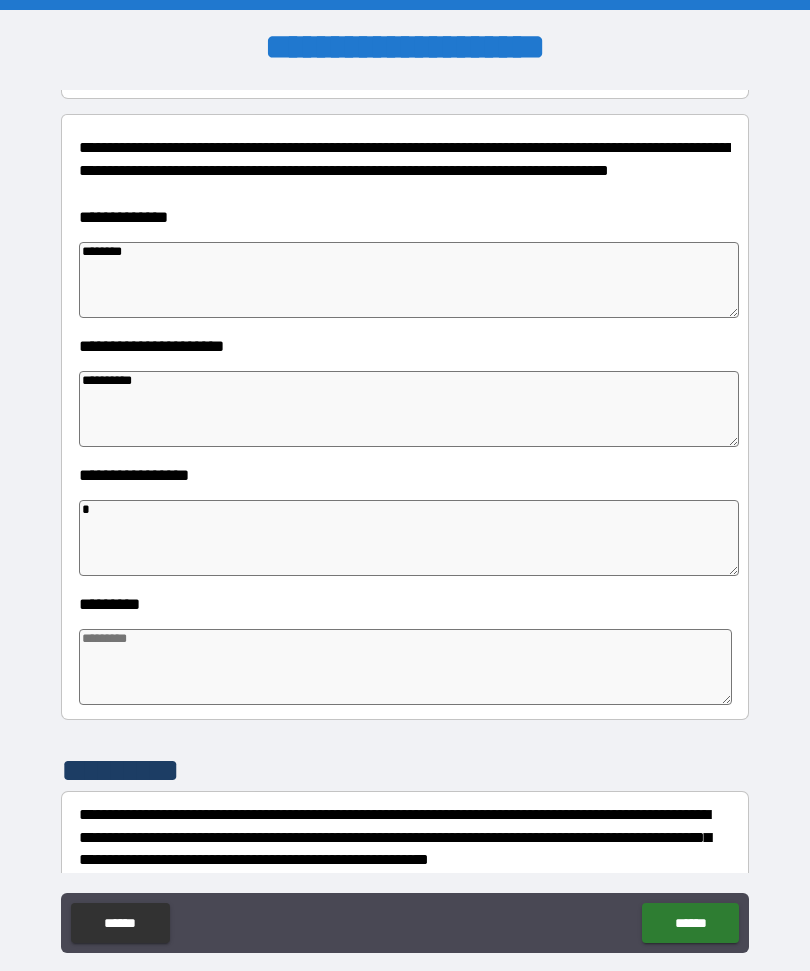 type on "**" 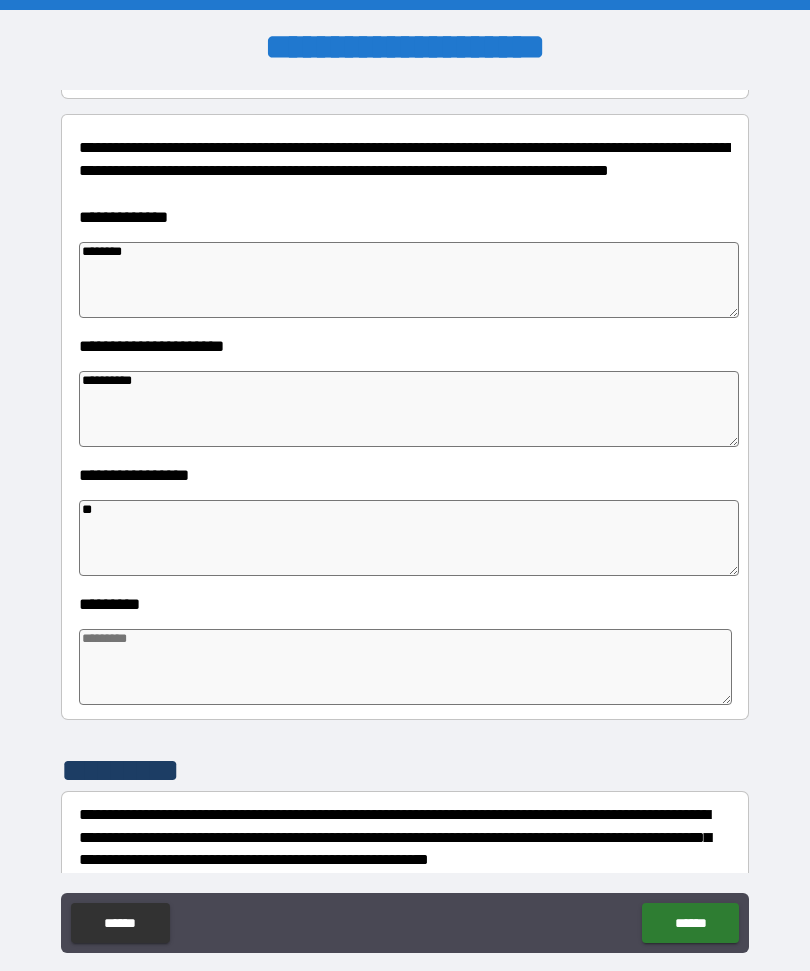 type on "*" 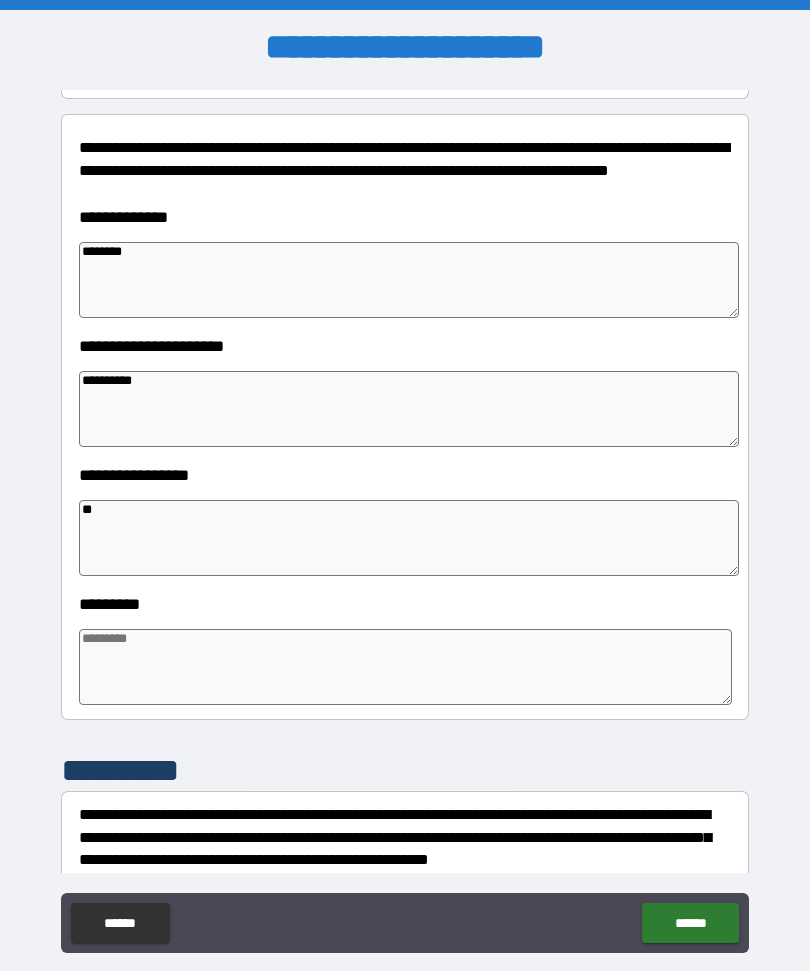 type on "*" 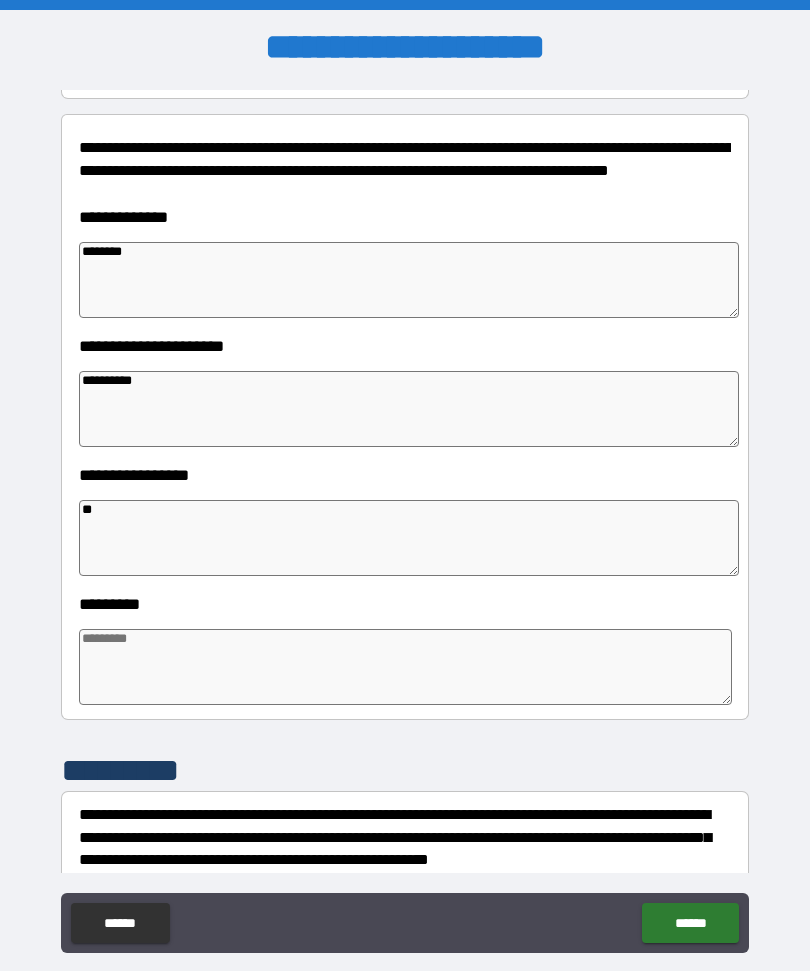type on "*" 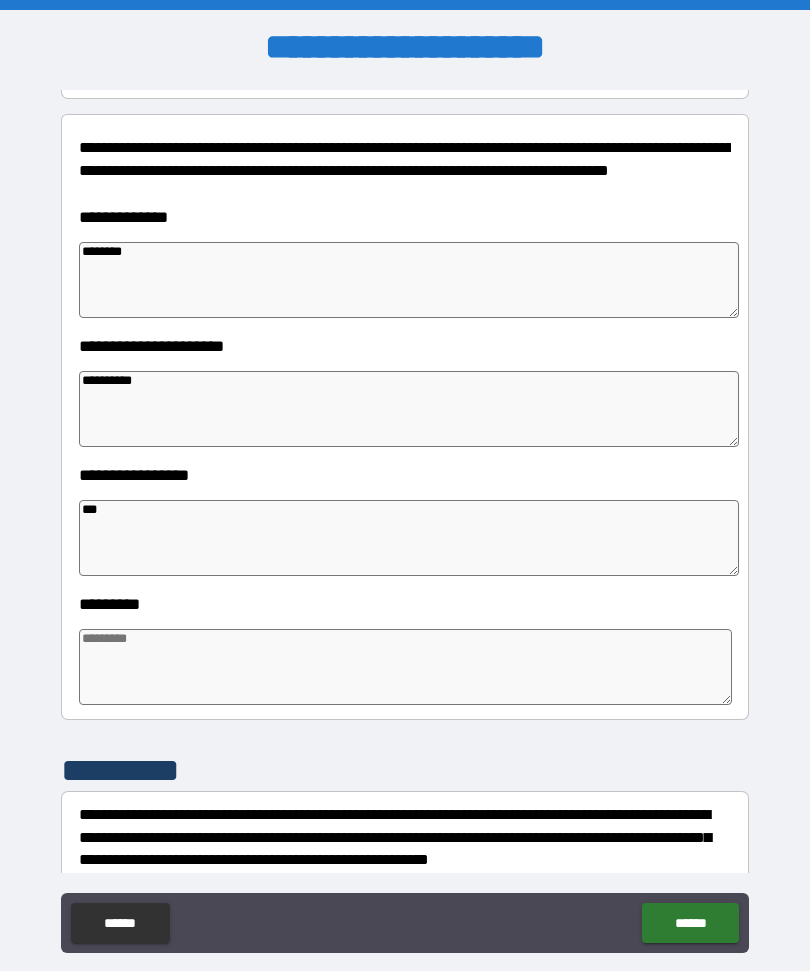 type on "*" 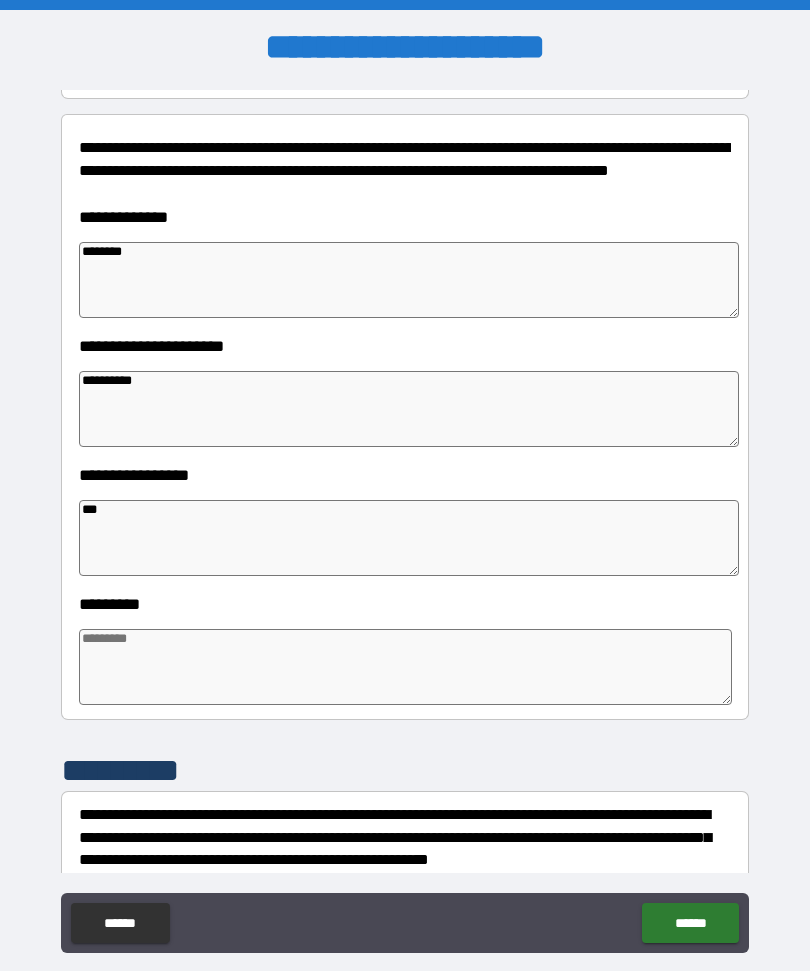 type on "*" 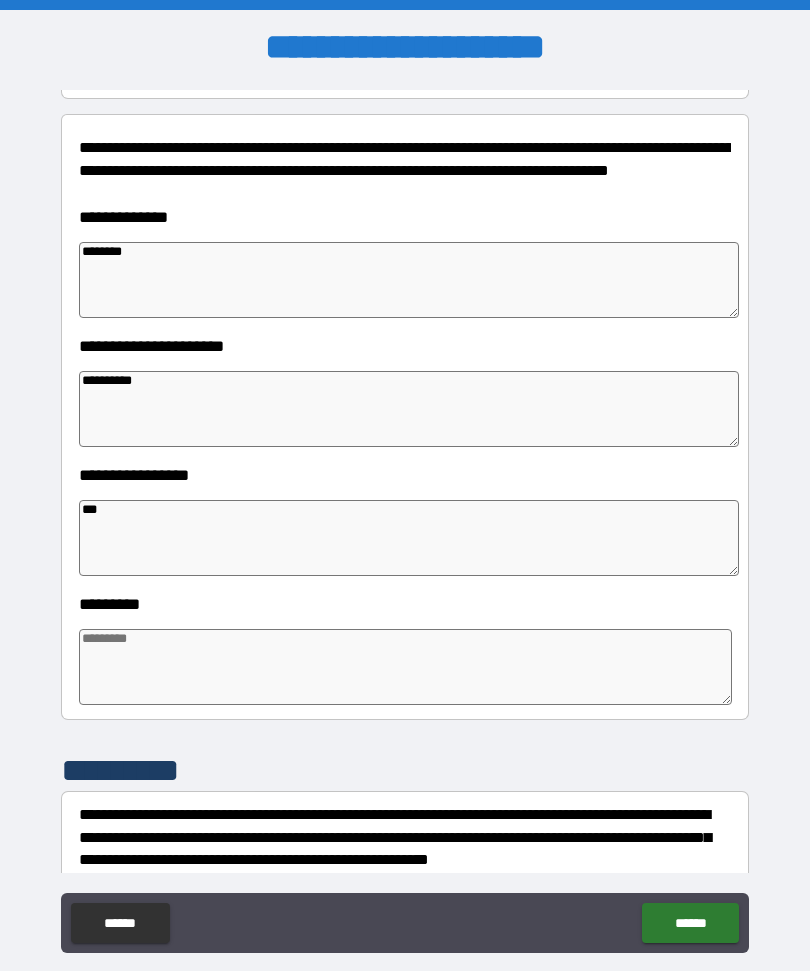 type on "*" 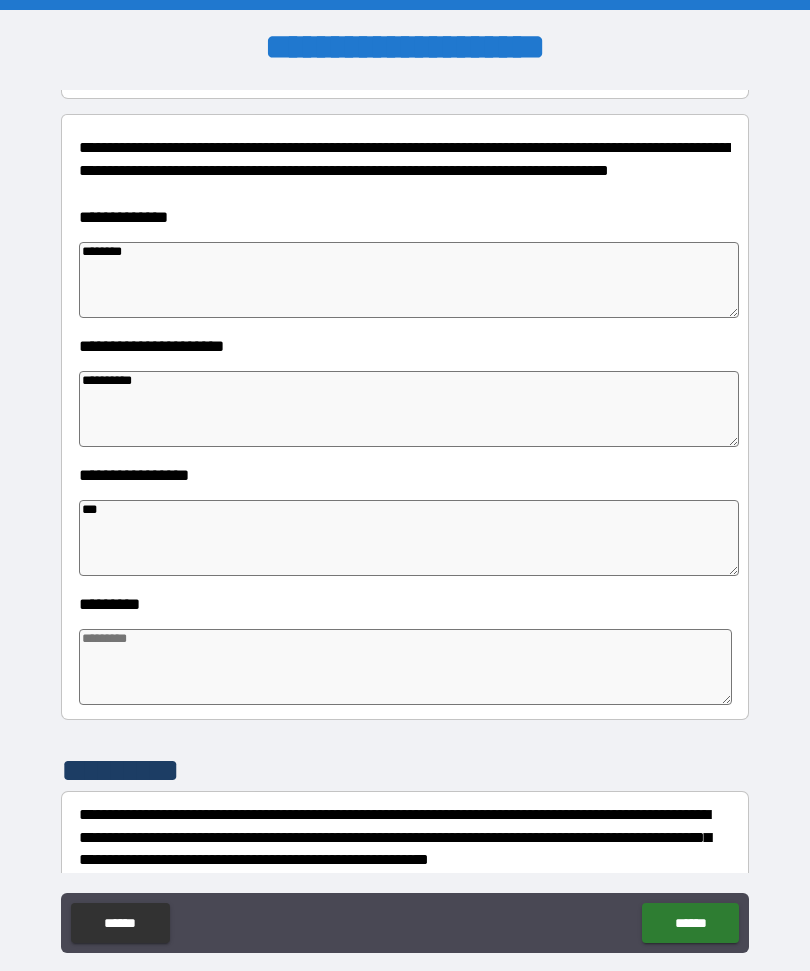 type on "*" 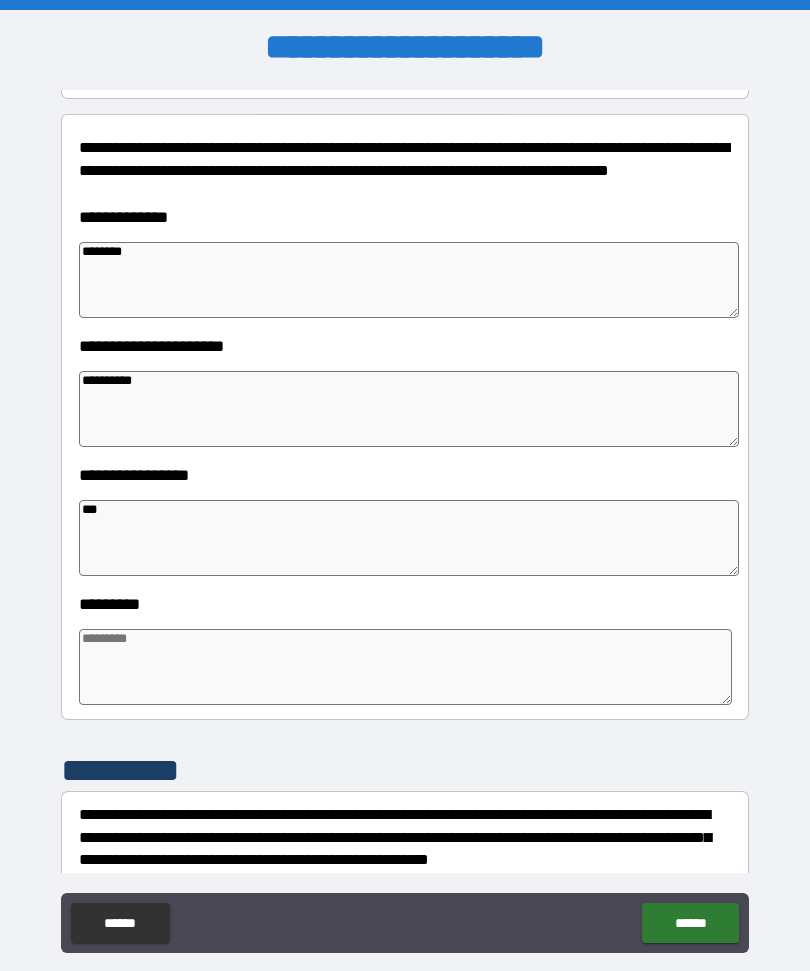 type on "*" 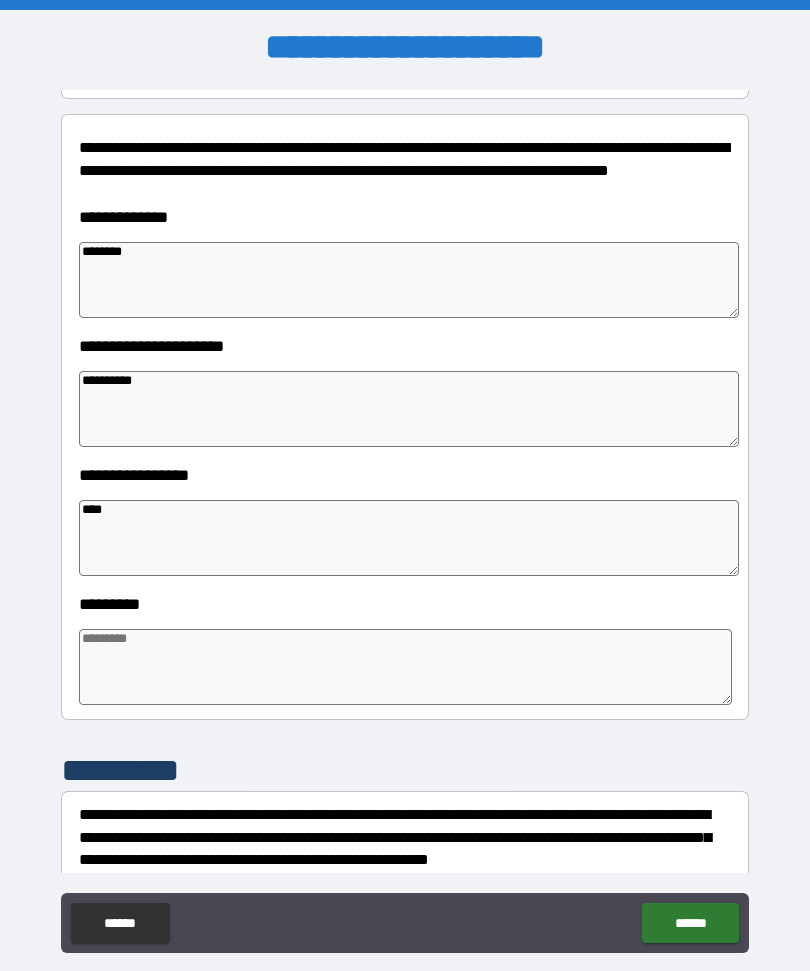 type on "*" 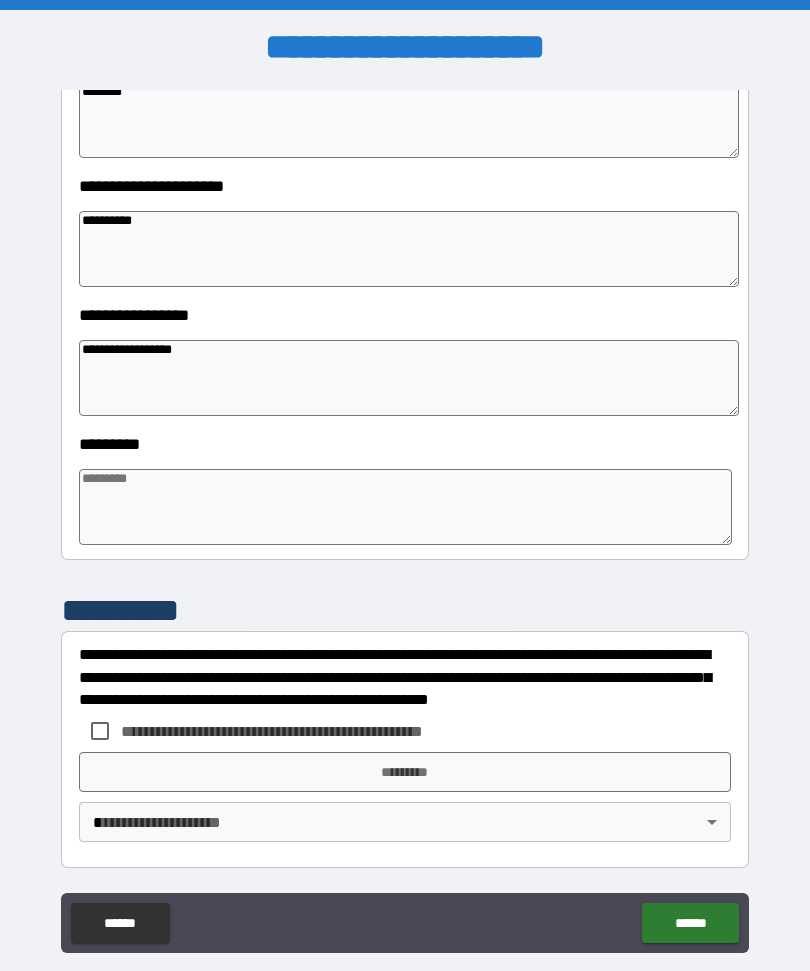 scroll, scrollTop: 395, scrollLeft: 0, axis: vertical 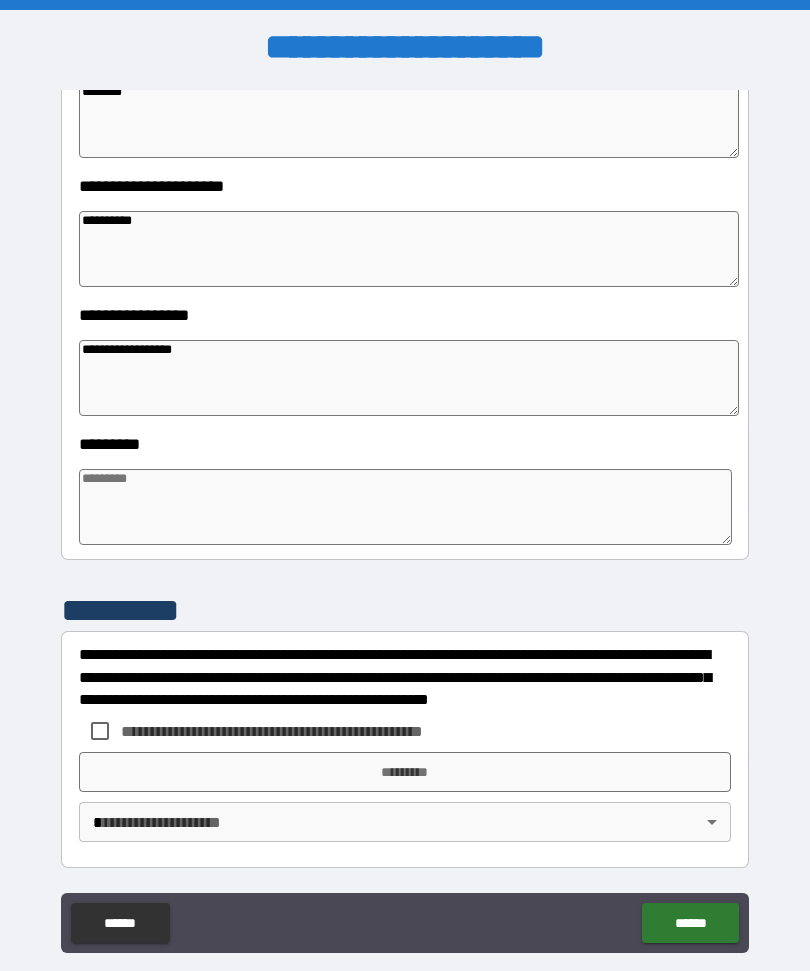 click at bounding box center (405, 507) 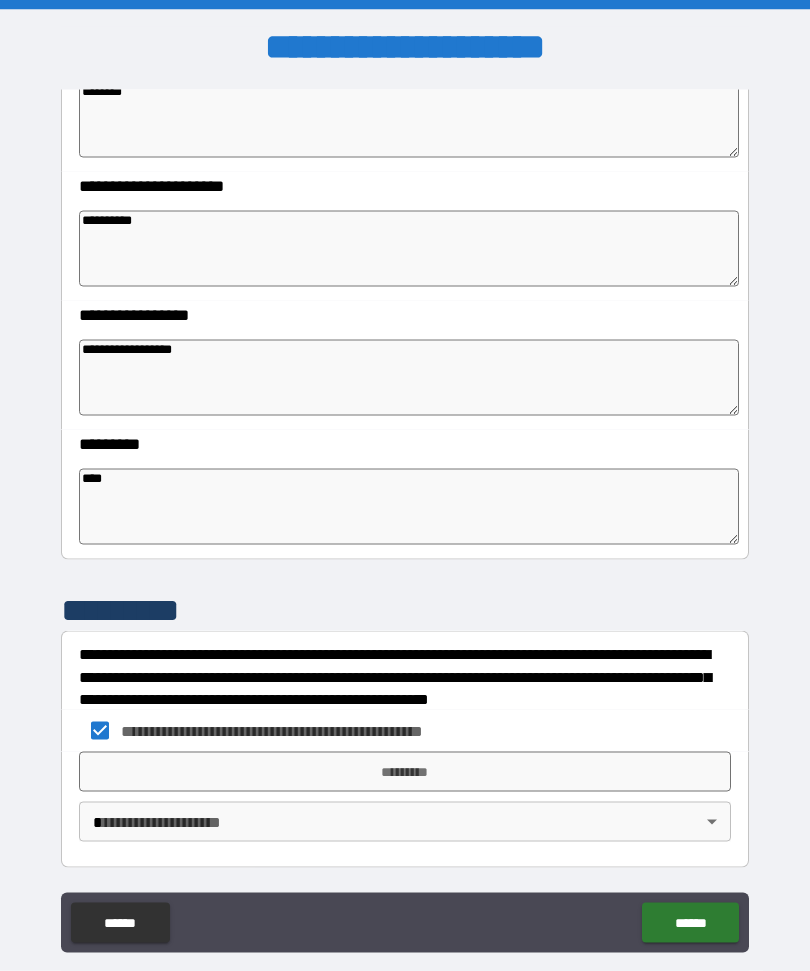 scroll, scrollTop: 0, scrollLeft: 0, axis: both 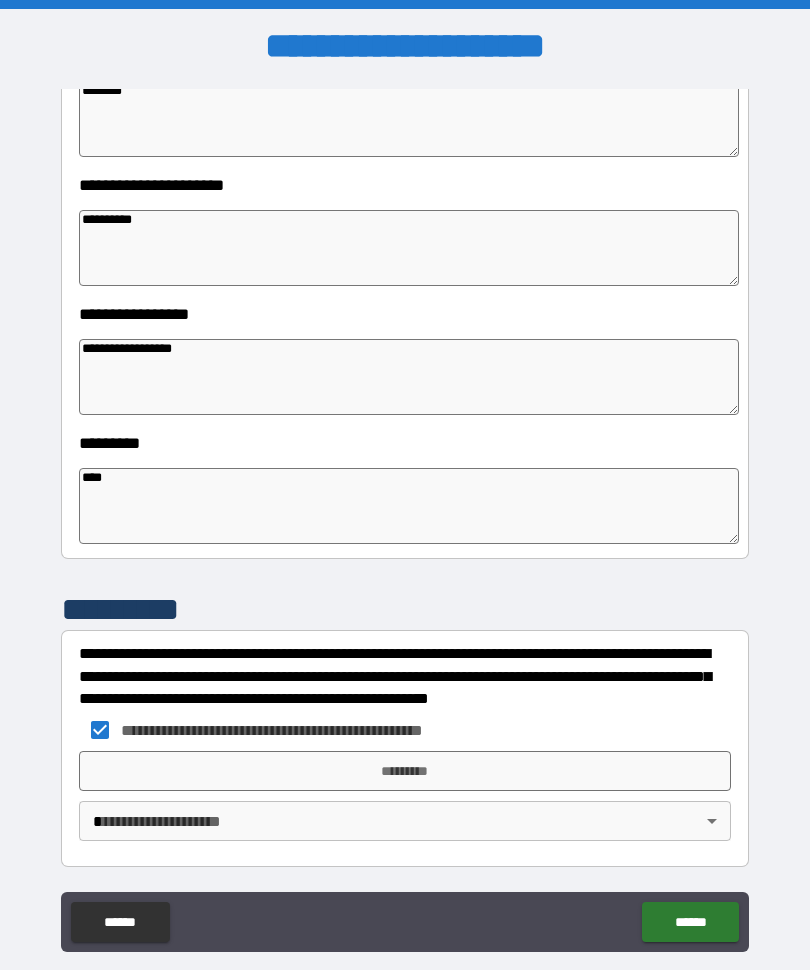 click on "*********" at bounding box center [405, 772] 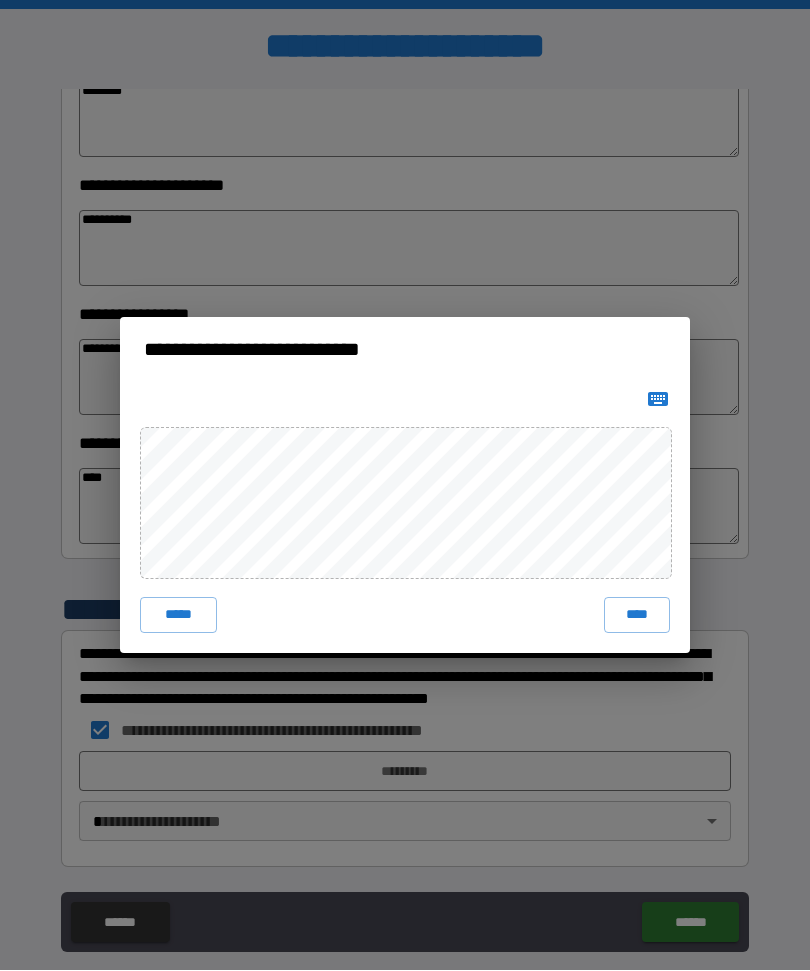 click on "****" at bounding box center (637, 616) 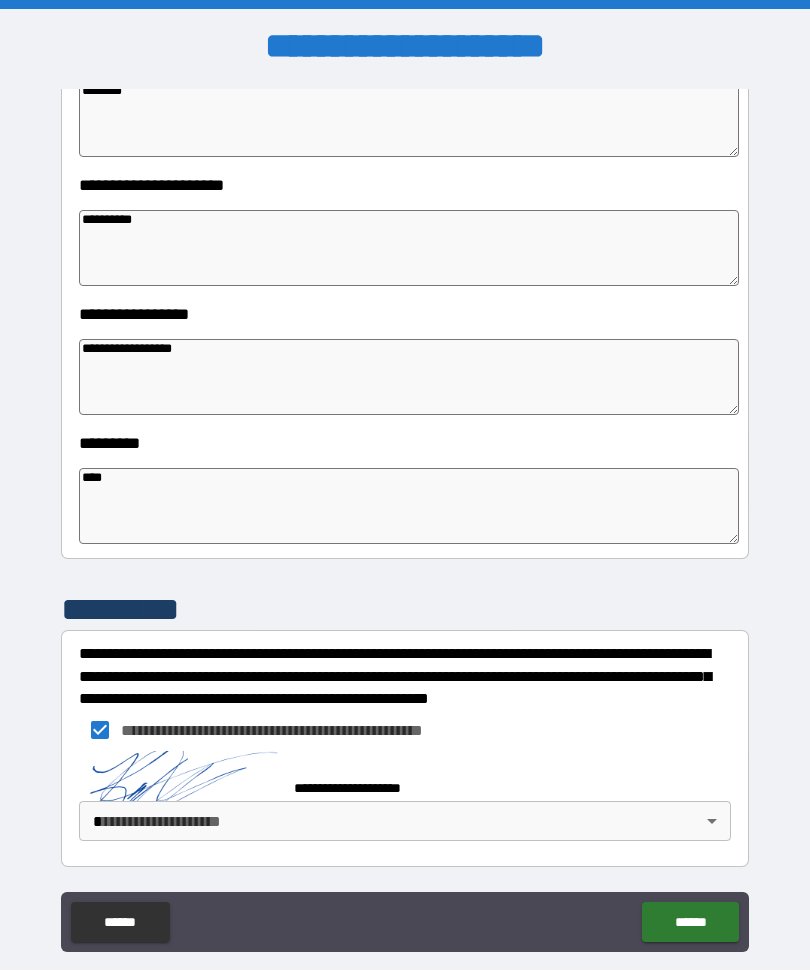 scroll, scrollTop: 385, scrollLeft: 0, axis: vertical 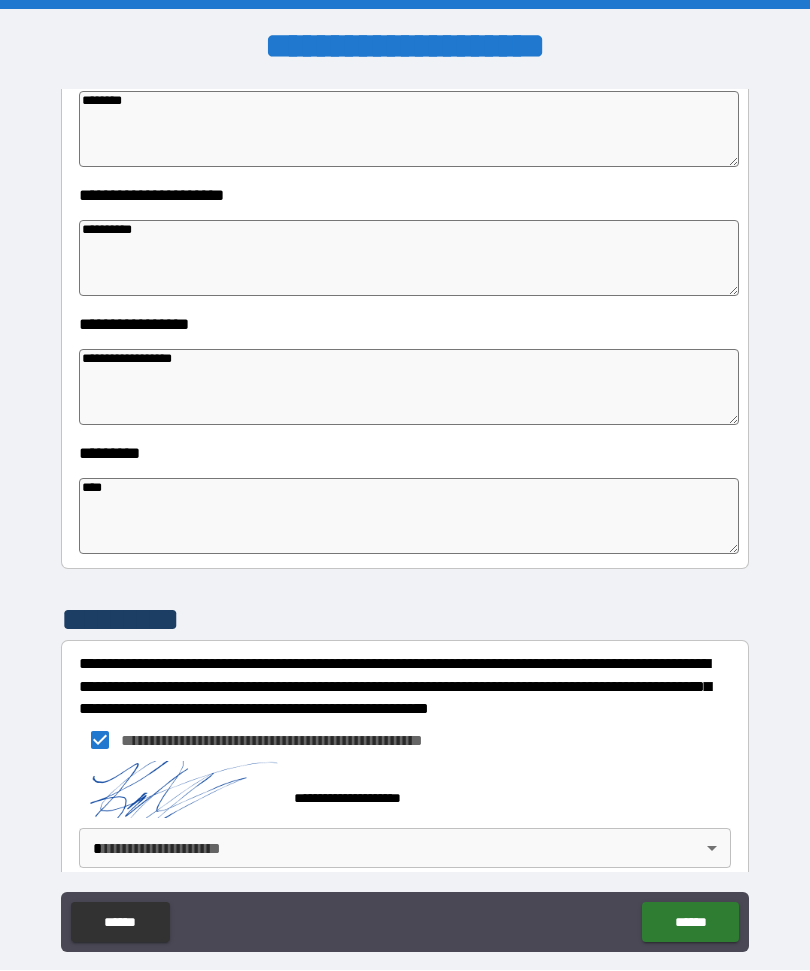 click on "[FIRST] [LAST] [CITY] [STATE] [POSTAL_CODE] [STREET] [NUMBER] [COUNTRY] [ADDRESS] [PHONE] [EMAIL] [CREDIT_CARD] [SSN] [PASSPORT] [DRIVER_LICENSE] [DOB] [AGE] [TIME]" at bounding box center (405, 519) 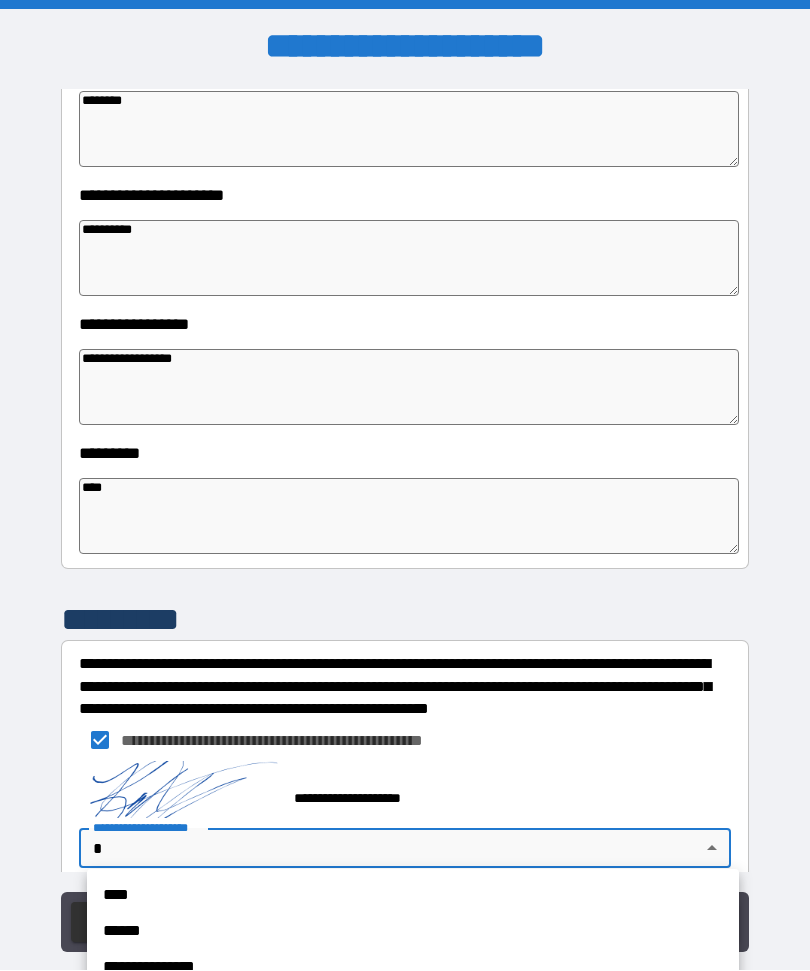 click on "****" at bounding box center (413, 896) 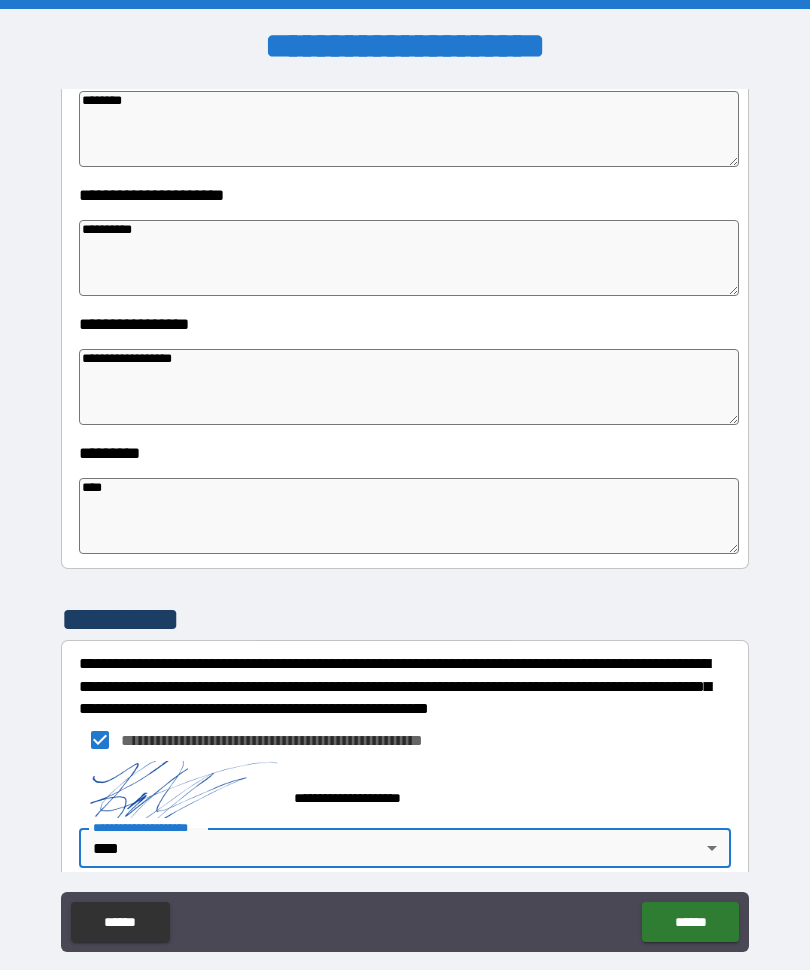 click on "******" at bounding box center (690, 923) 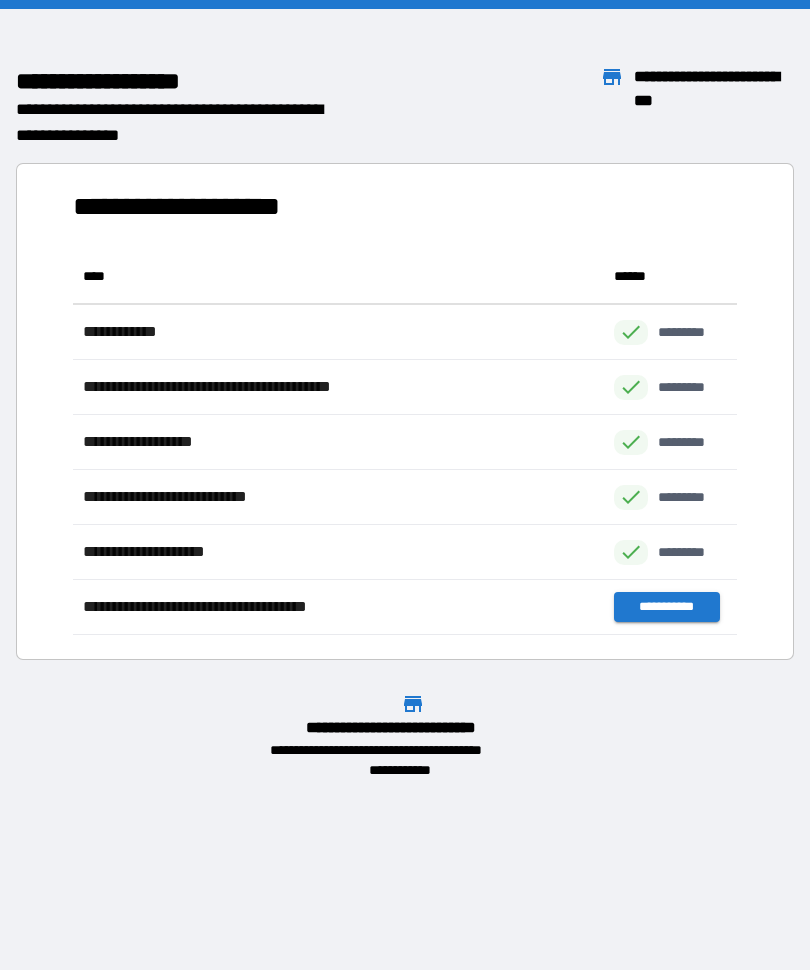 scroll, scrollTop: 1, scrollLeft: 1, axis: both 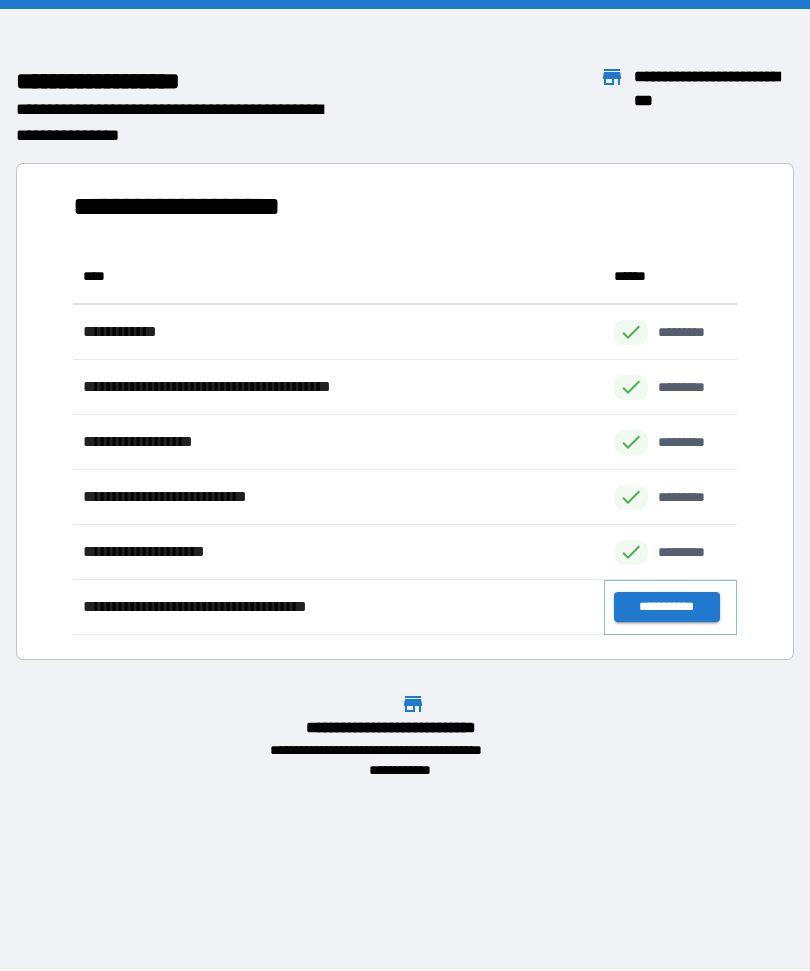 click on "**********" at bounding box center (666, 608) 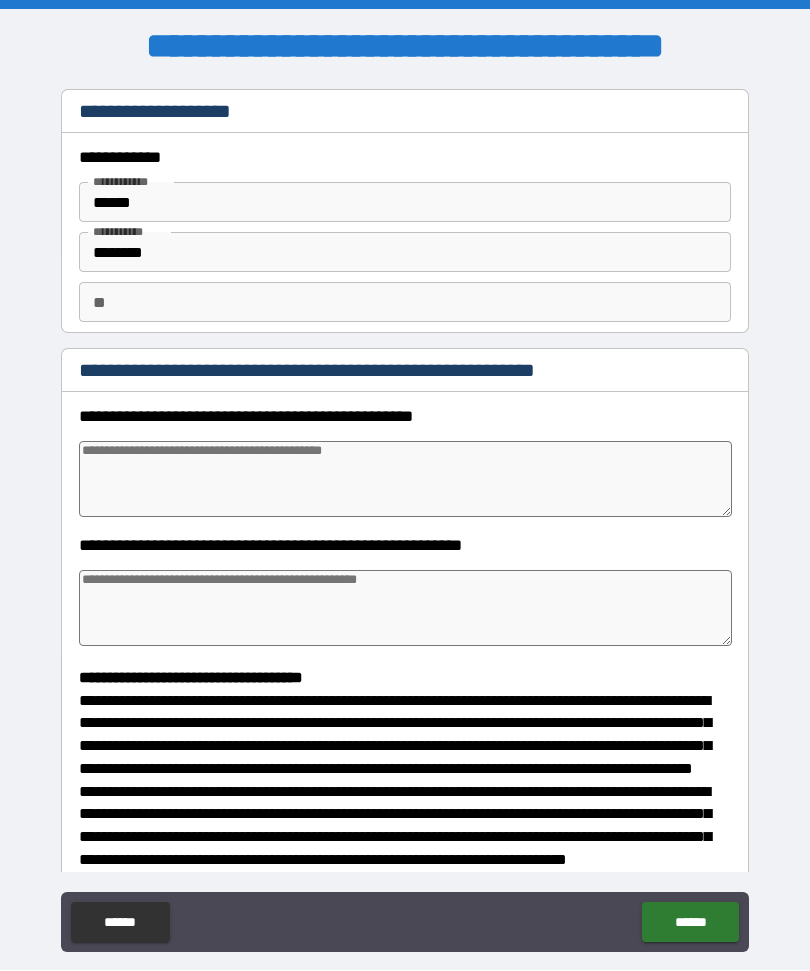 scroll, scrollTop: 0, scrollLeft: 0, axis: both 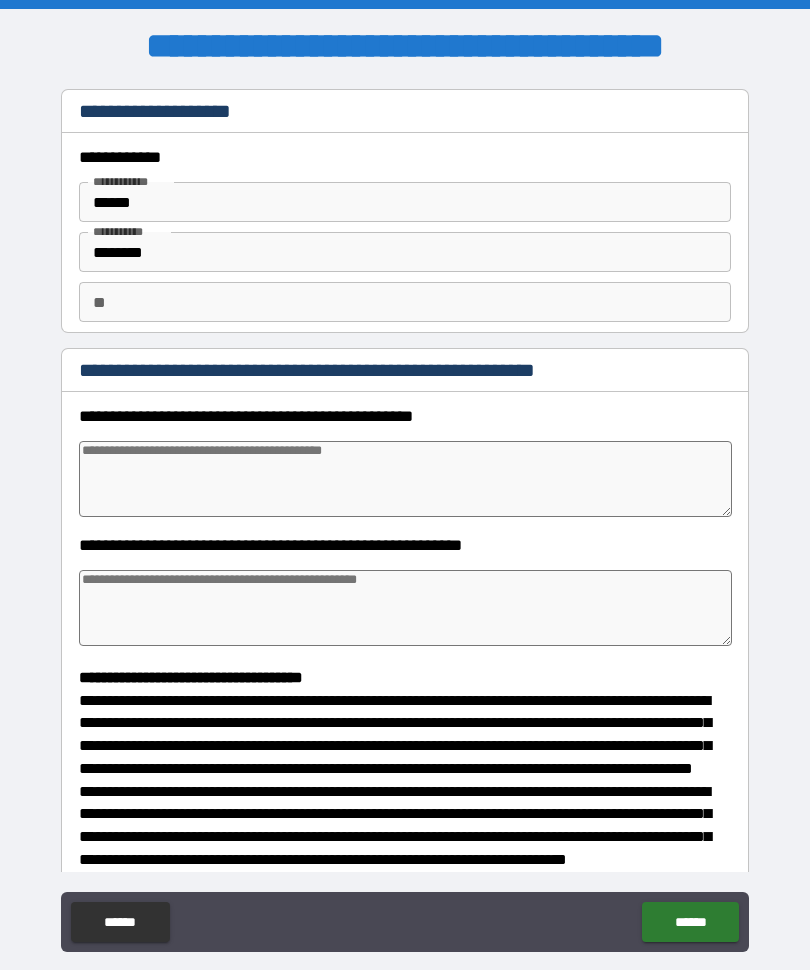 click at bounding box center (405, 480) 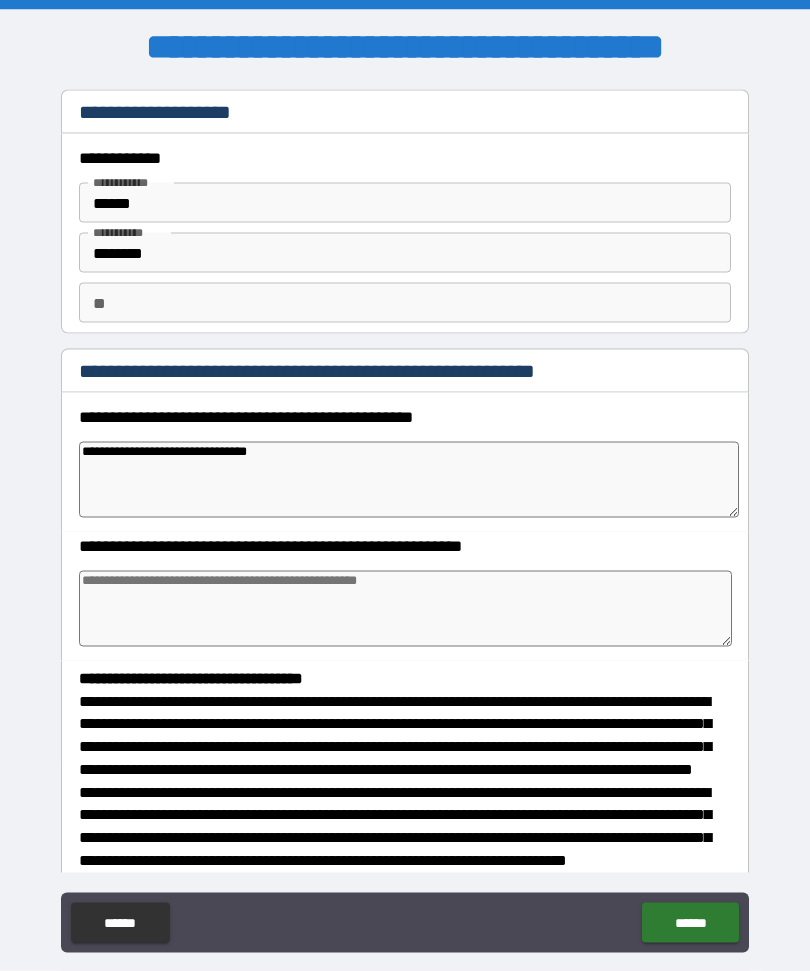 click at bounding box center [405, 609] 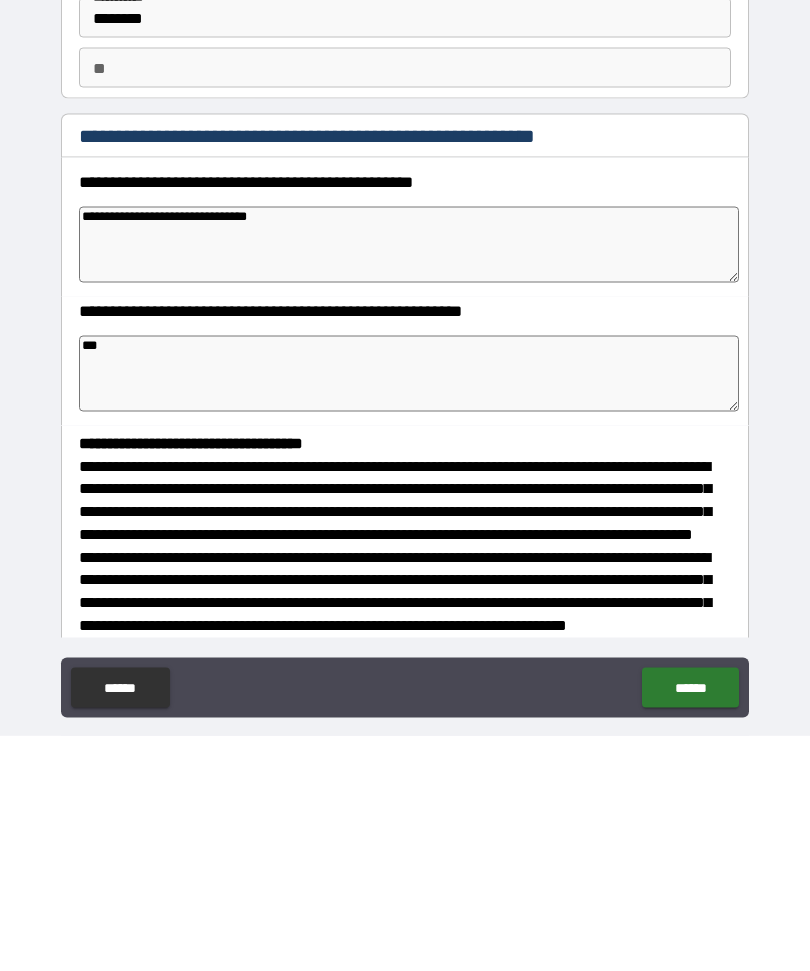 scroll, scrollTop: 67, scrollLeft: 0, axis: vertical 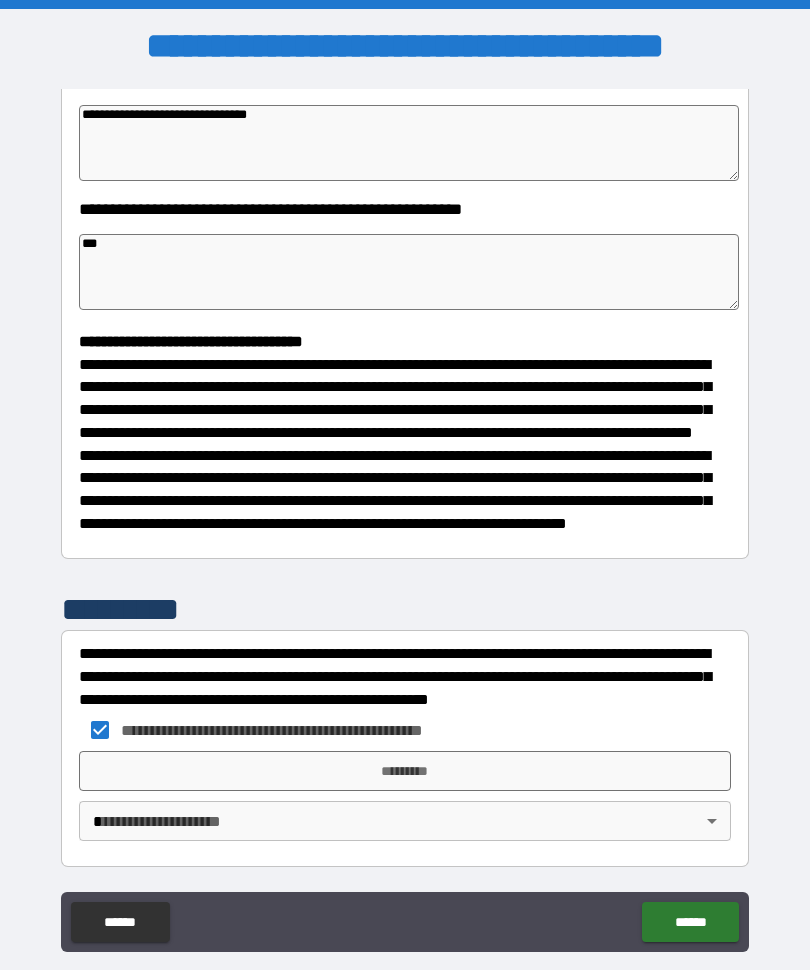 click on "*********" at bounding box center (405, 772) 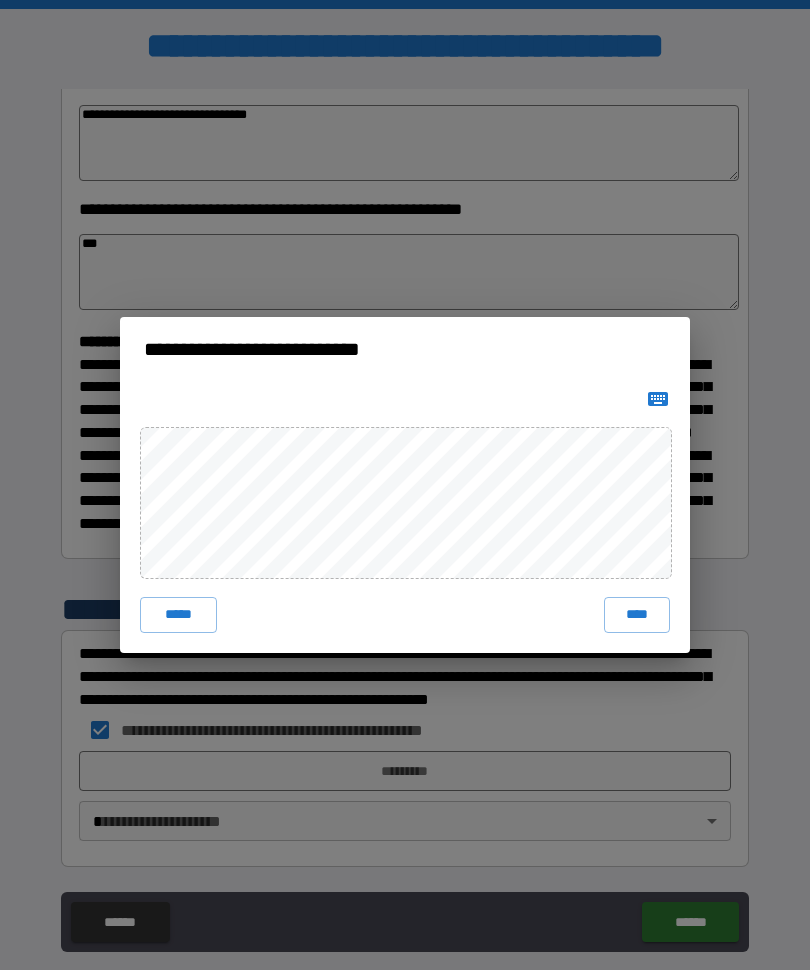 click on "****" at bounding box center [637, 616] 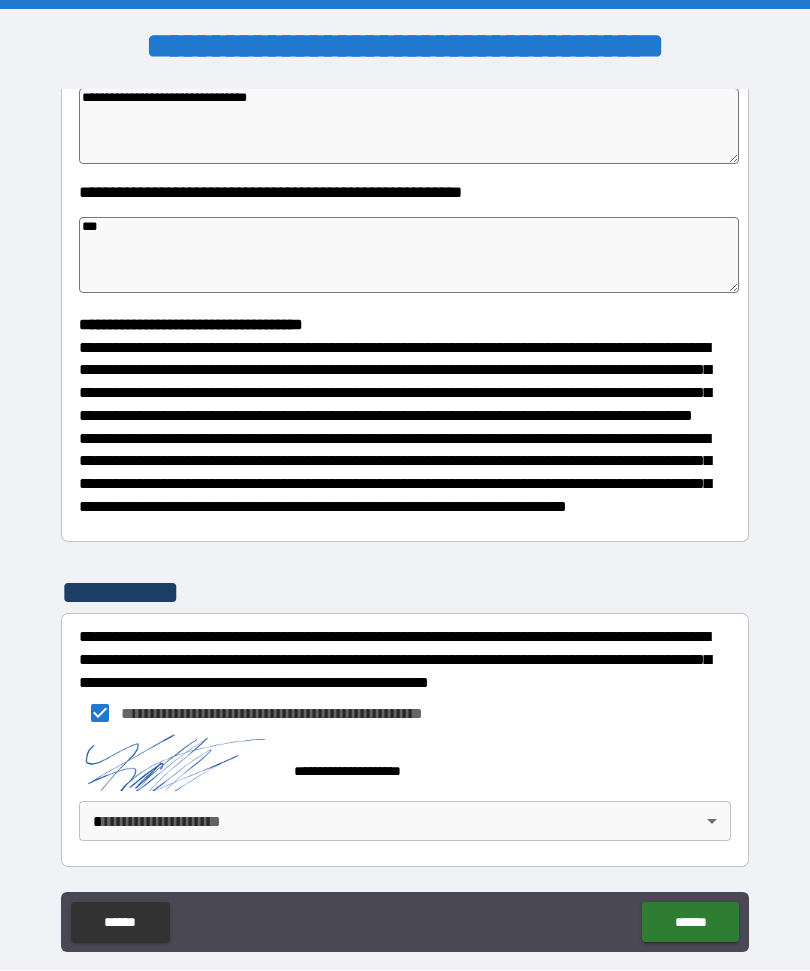 scroll, scrollTop: 390, scrollLeft: 0, axis: vertical 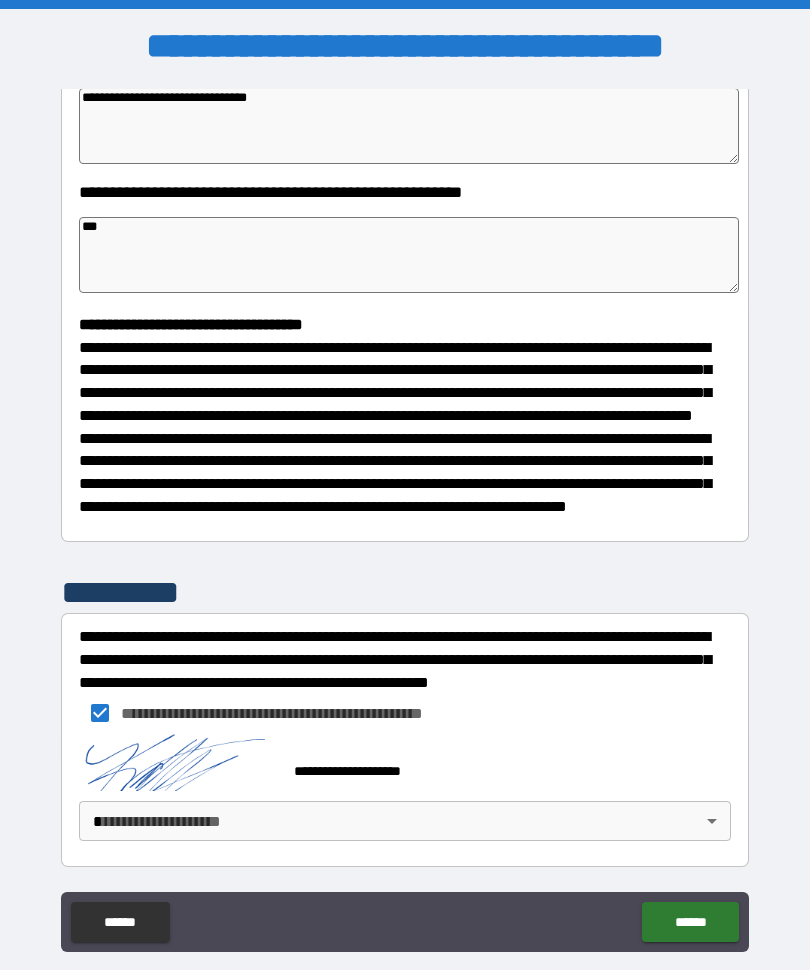click on "[FIRST] [LAST] [CITY] [STATE] [POSTAL_CODE] [STREET] [NUMBER] [COUNTRY] [ADDRESS] [PHONE] [EMAIL] [CREDIT_CARD] [SSN] [PASSPORT] [DRIVER_LICENSE] [DOB] [AGE] [TIME]" at bounding box center (405, 519) 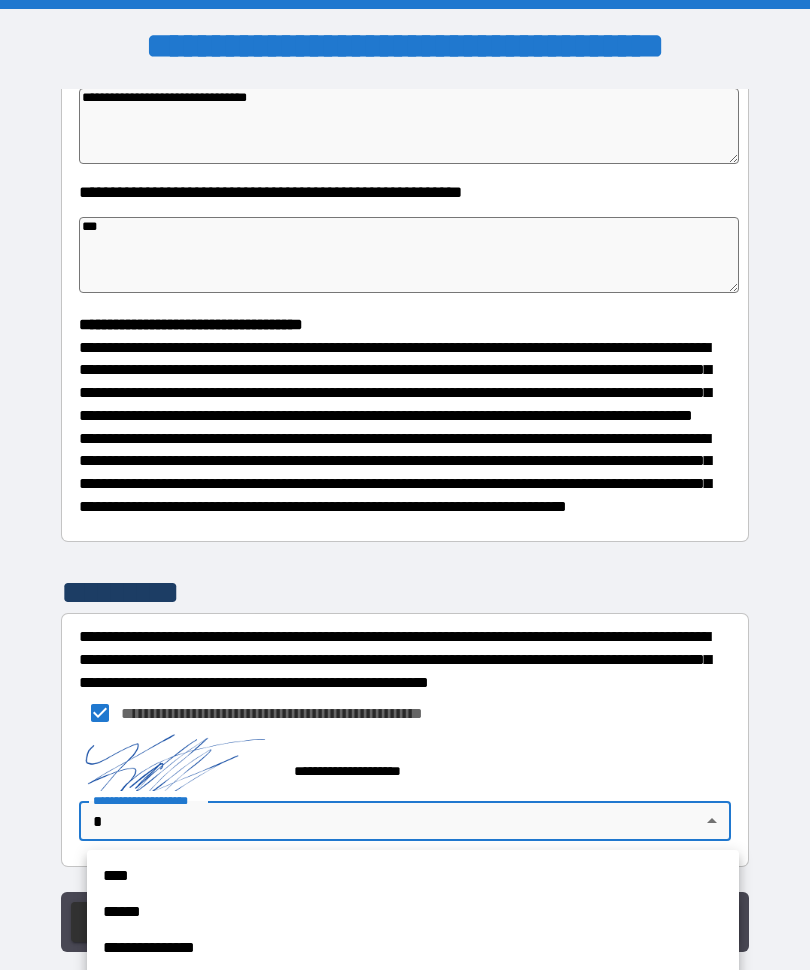 click on "****" at bounding box center [413, 877] 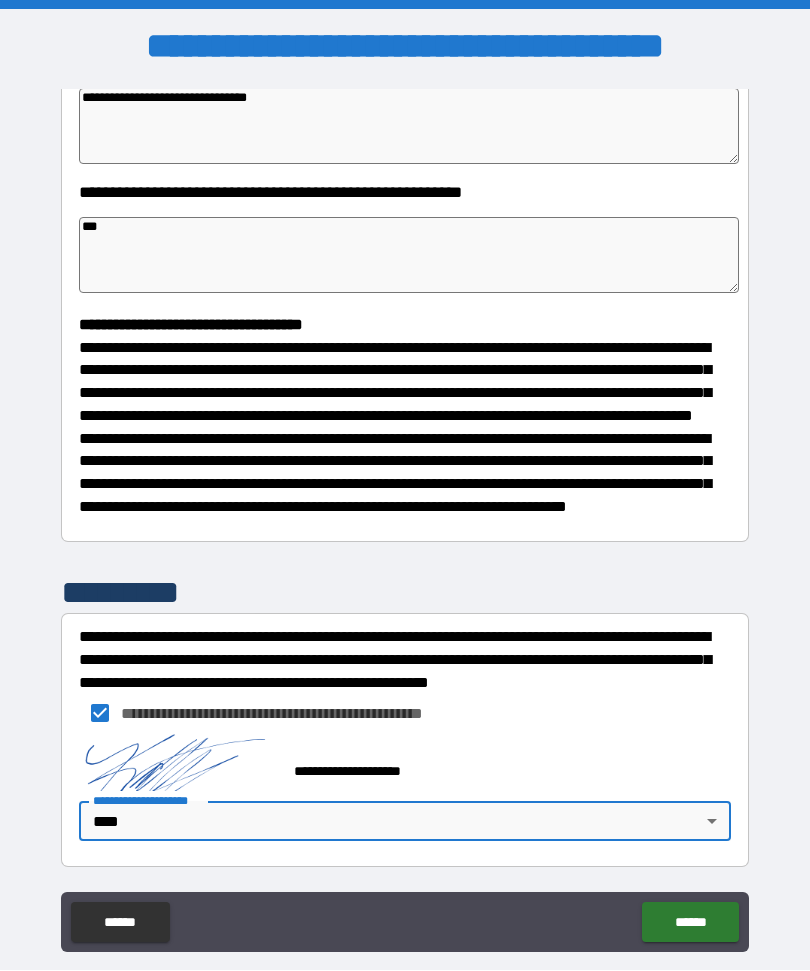 click on "******" at bounding box center (690, 923) 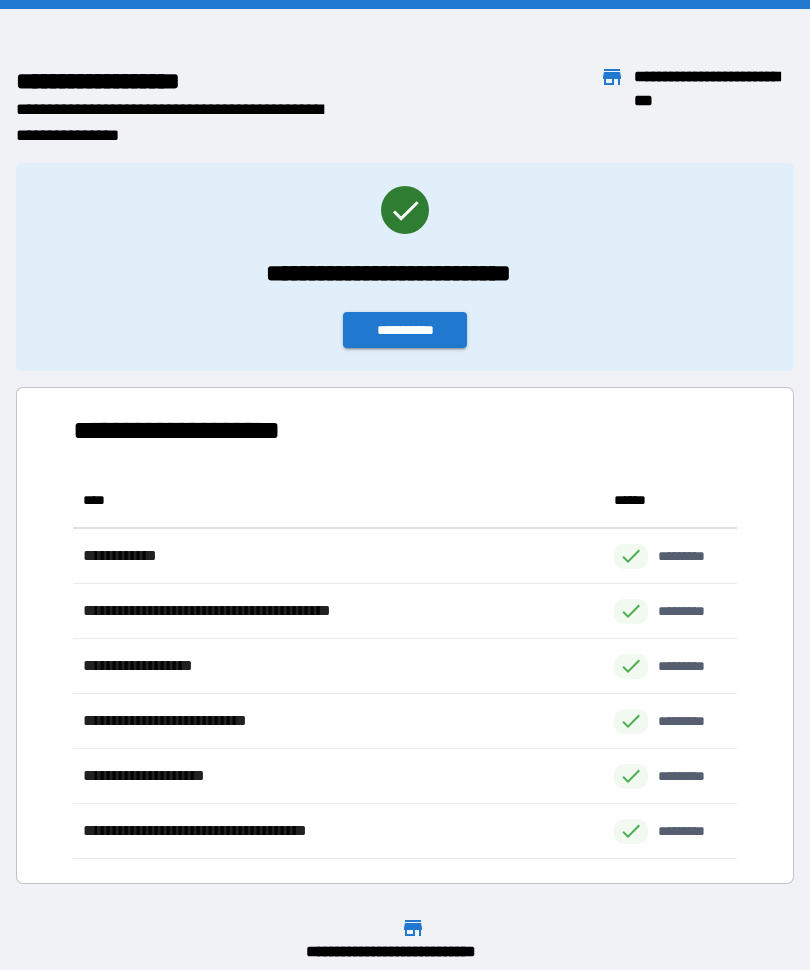 scroll, scrollTop: 386, scrollLeft: 664, axis: both 